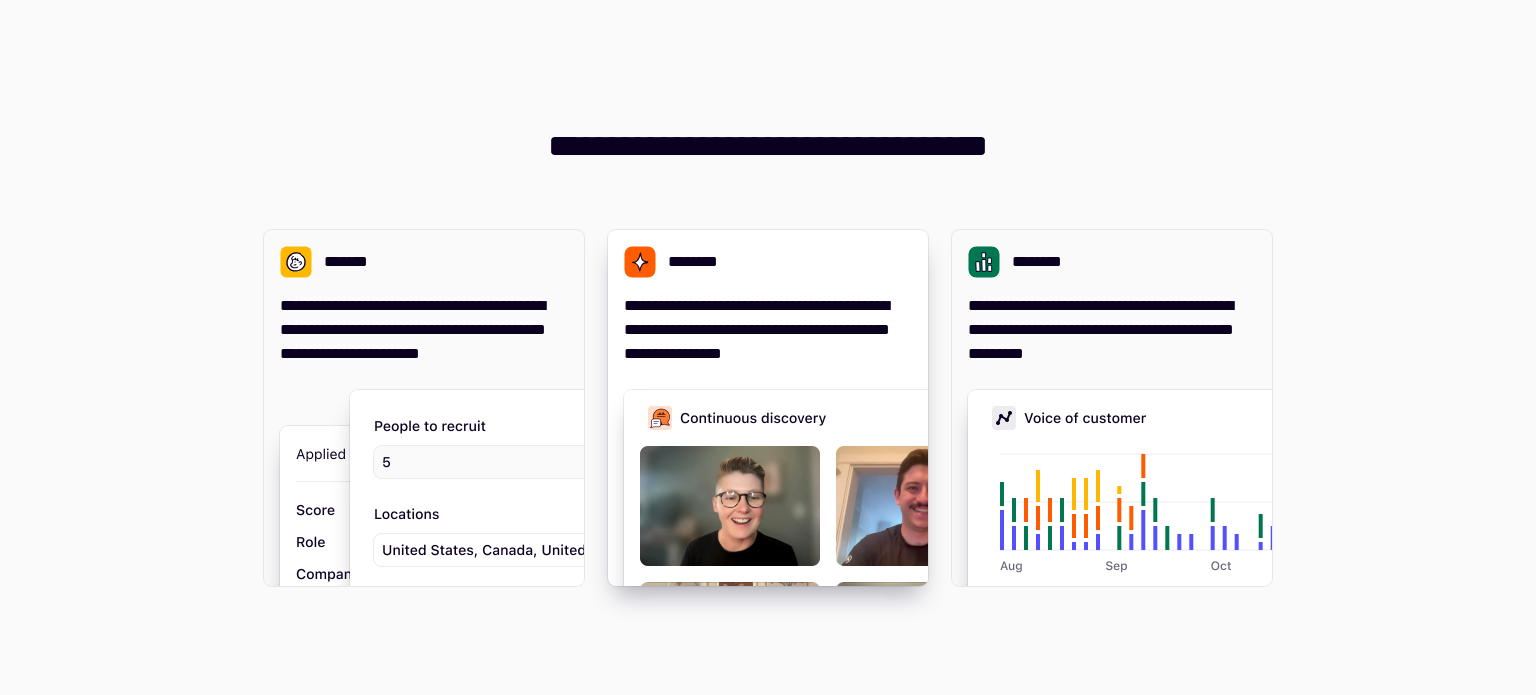 scroll, scrollTop: 0, scrollLeft: 0, axis: both 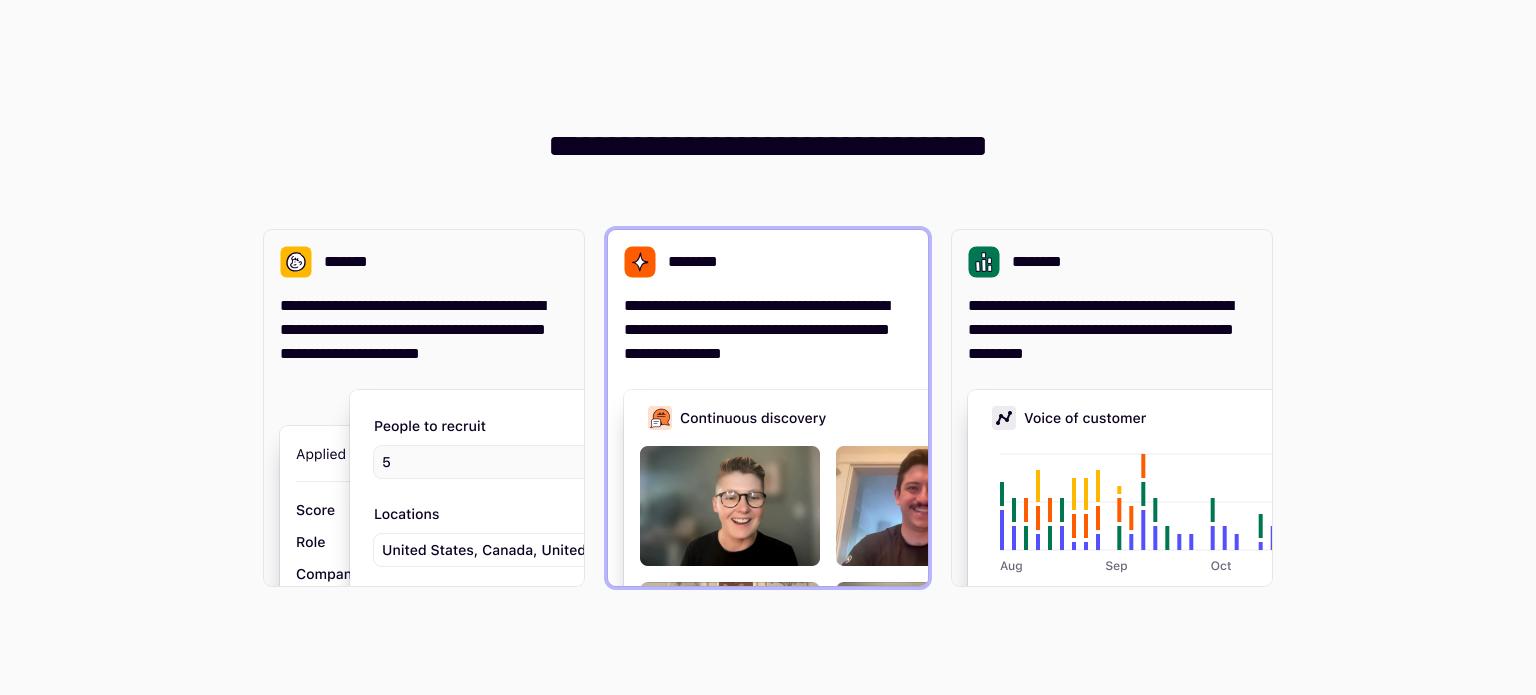 click on "**********" at bounding box center [768, 330] 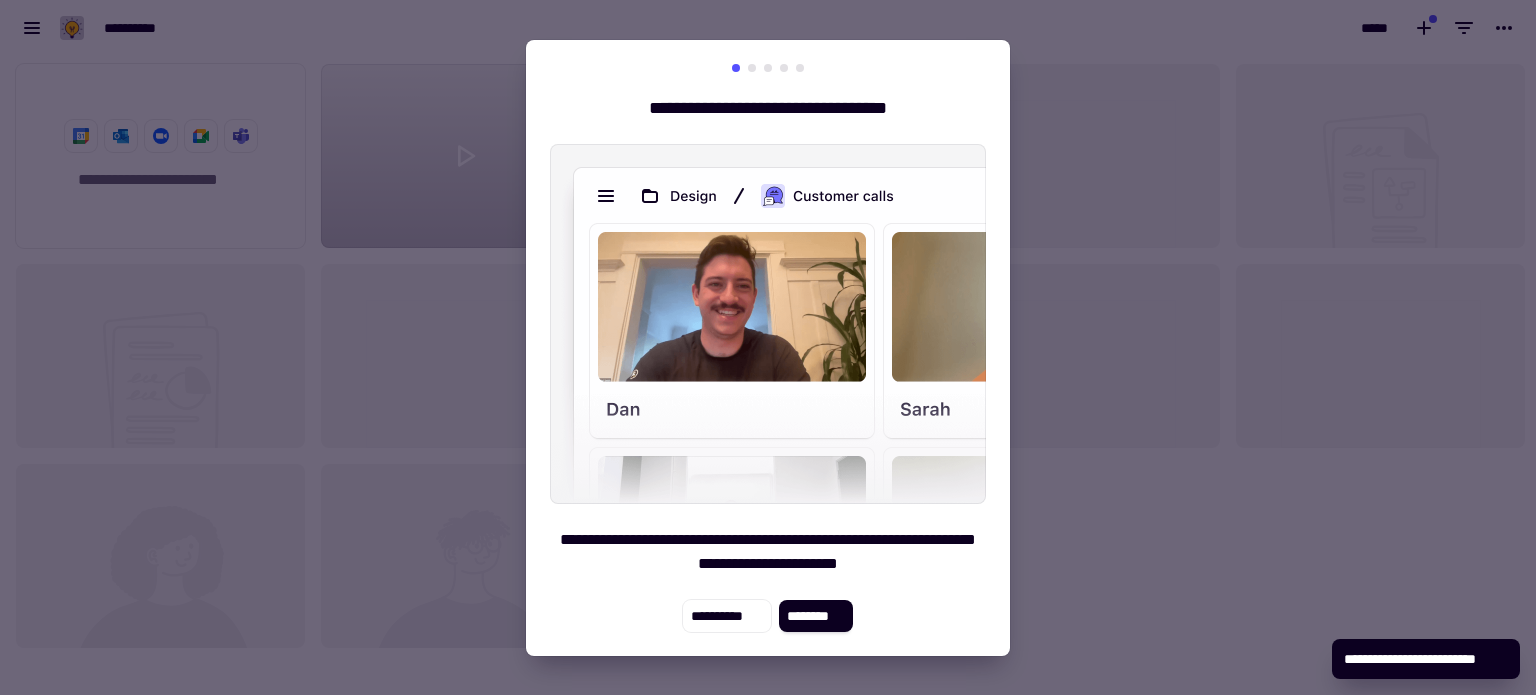 scroll, scrollTop: 16, scrollLeft: 16, axis: both 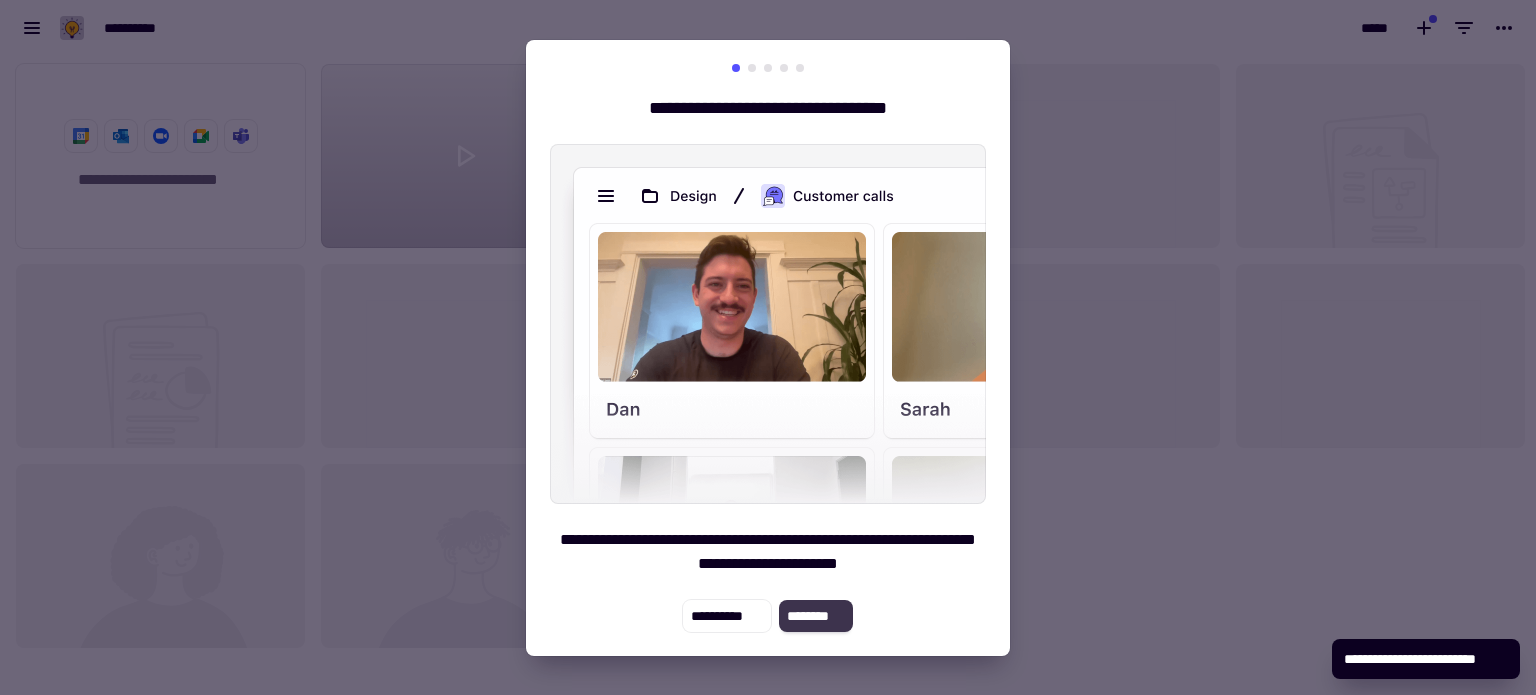 click on "********" 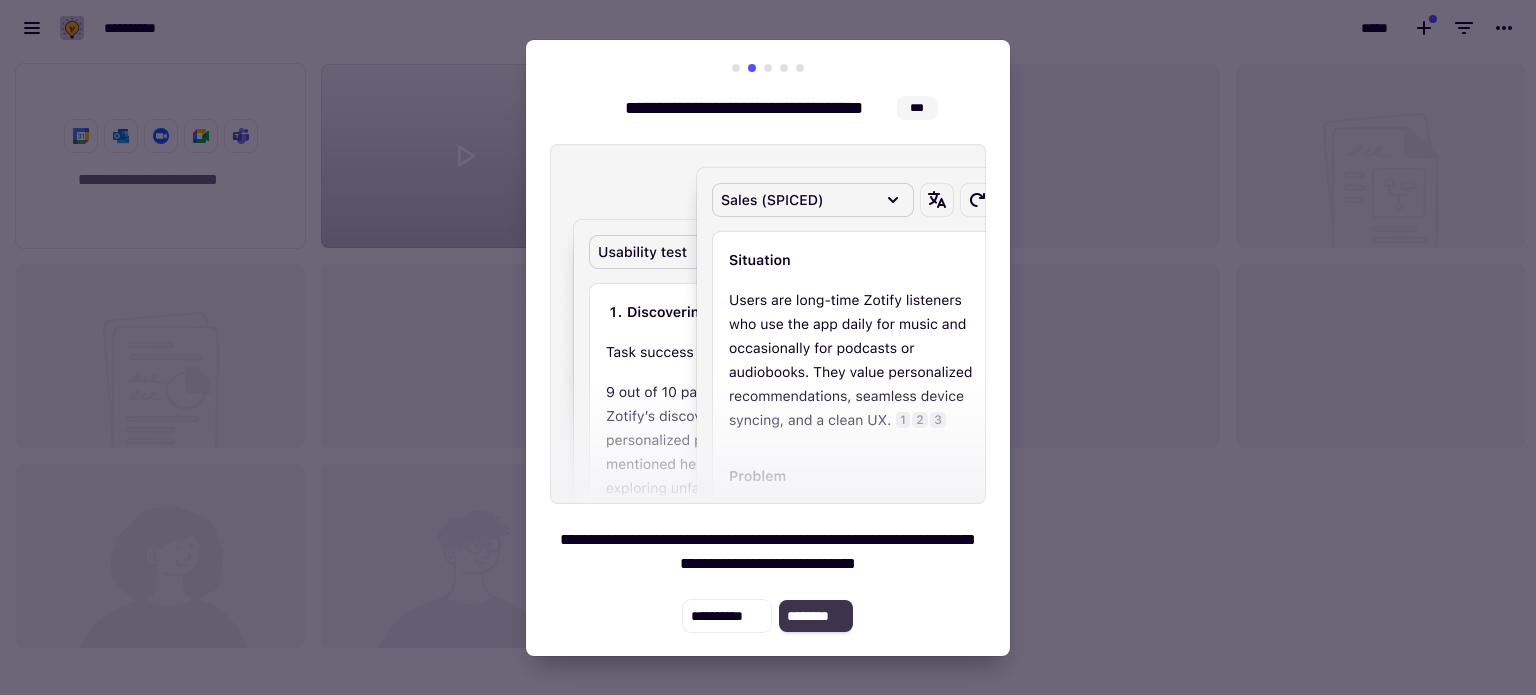 click on "********" 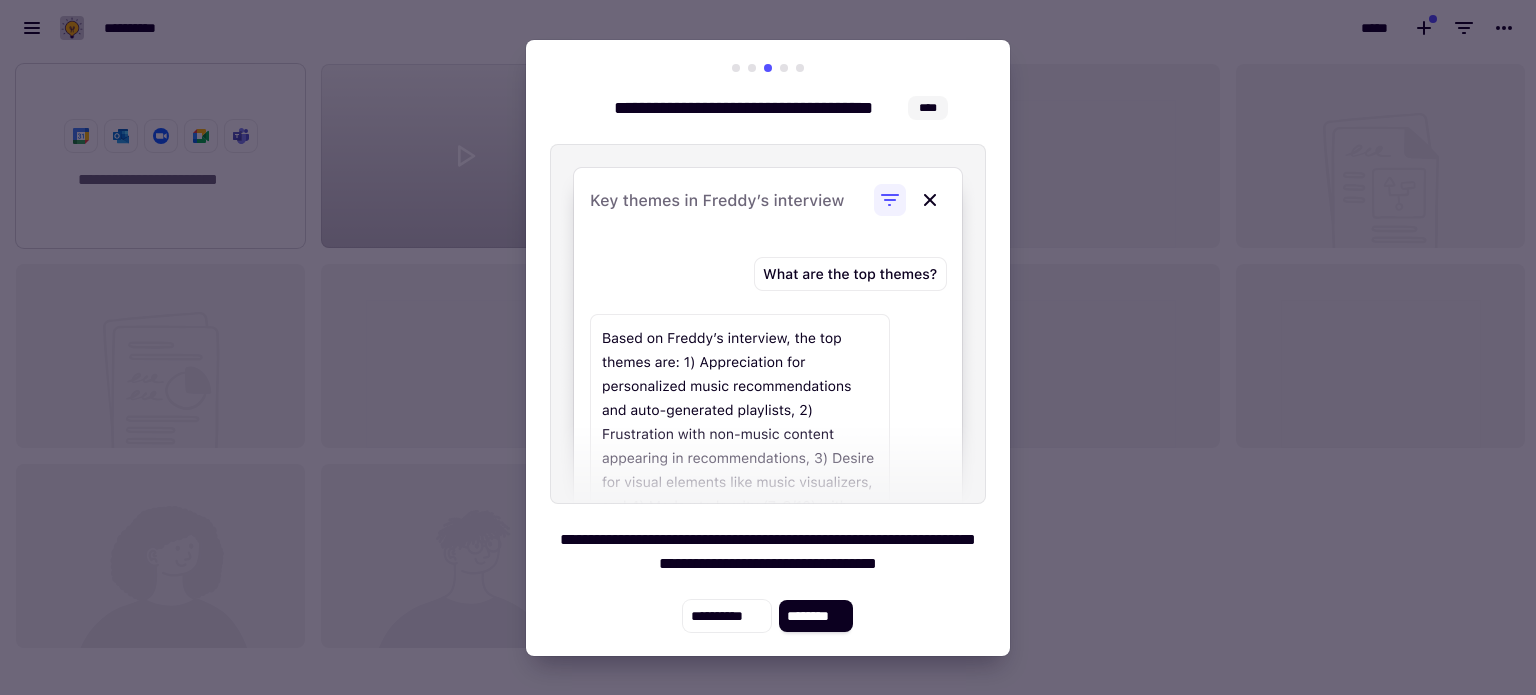 click at bounding box center (768, 347) 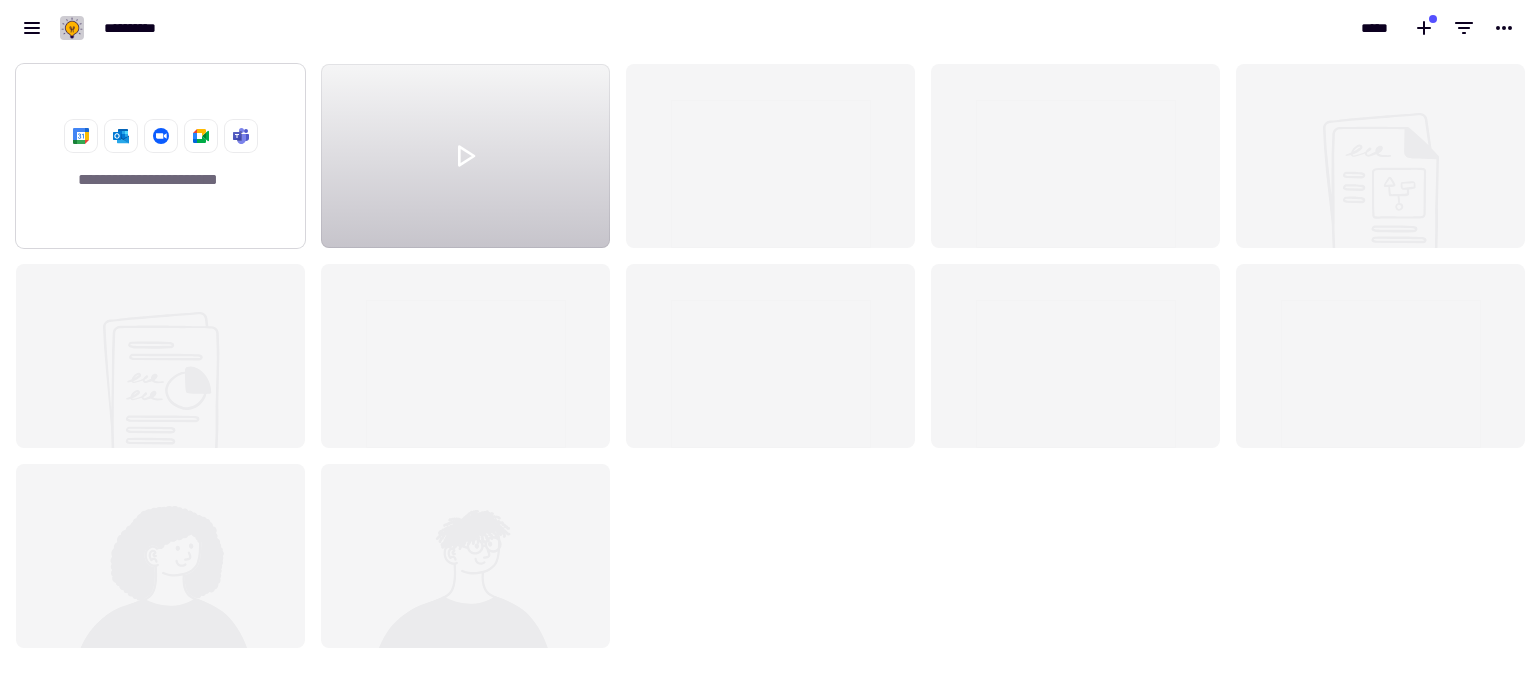 click on "**********" 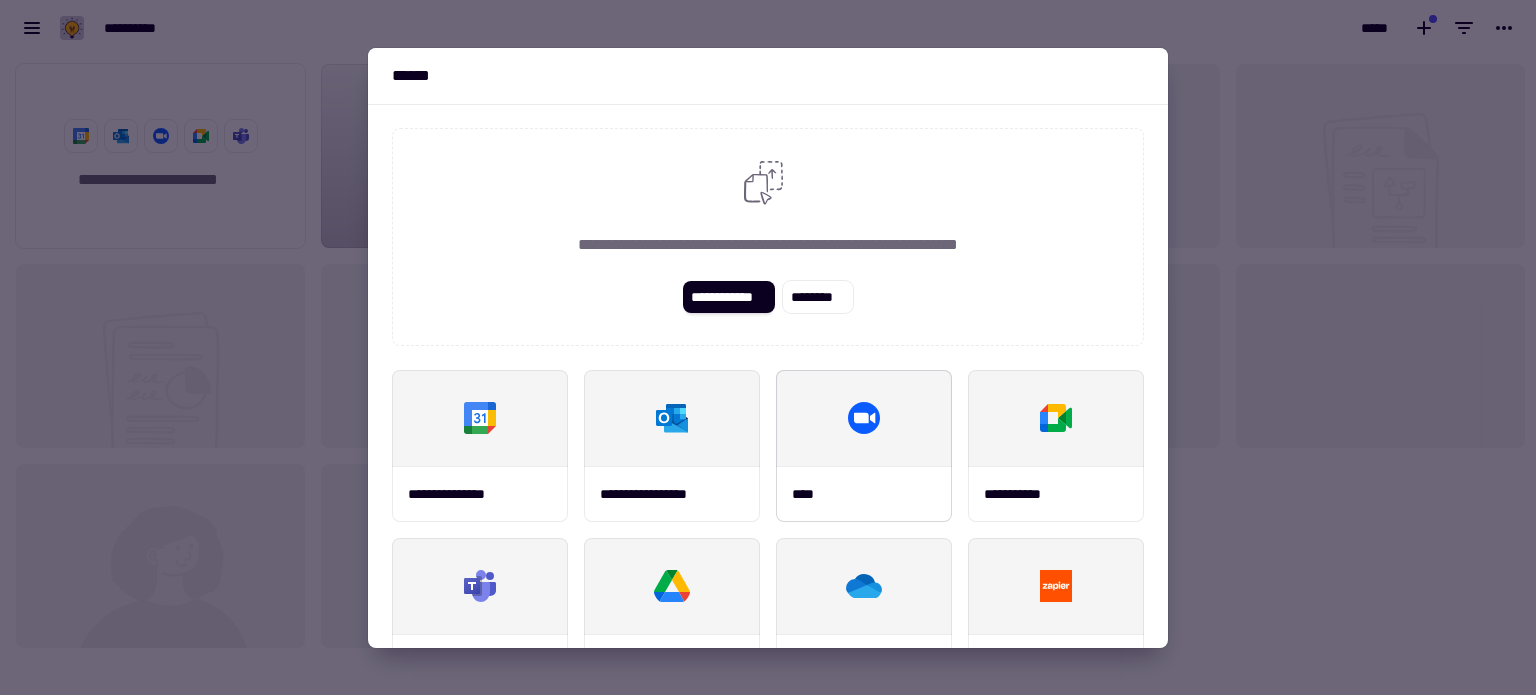 click 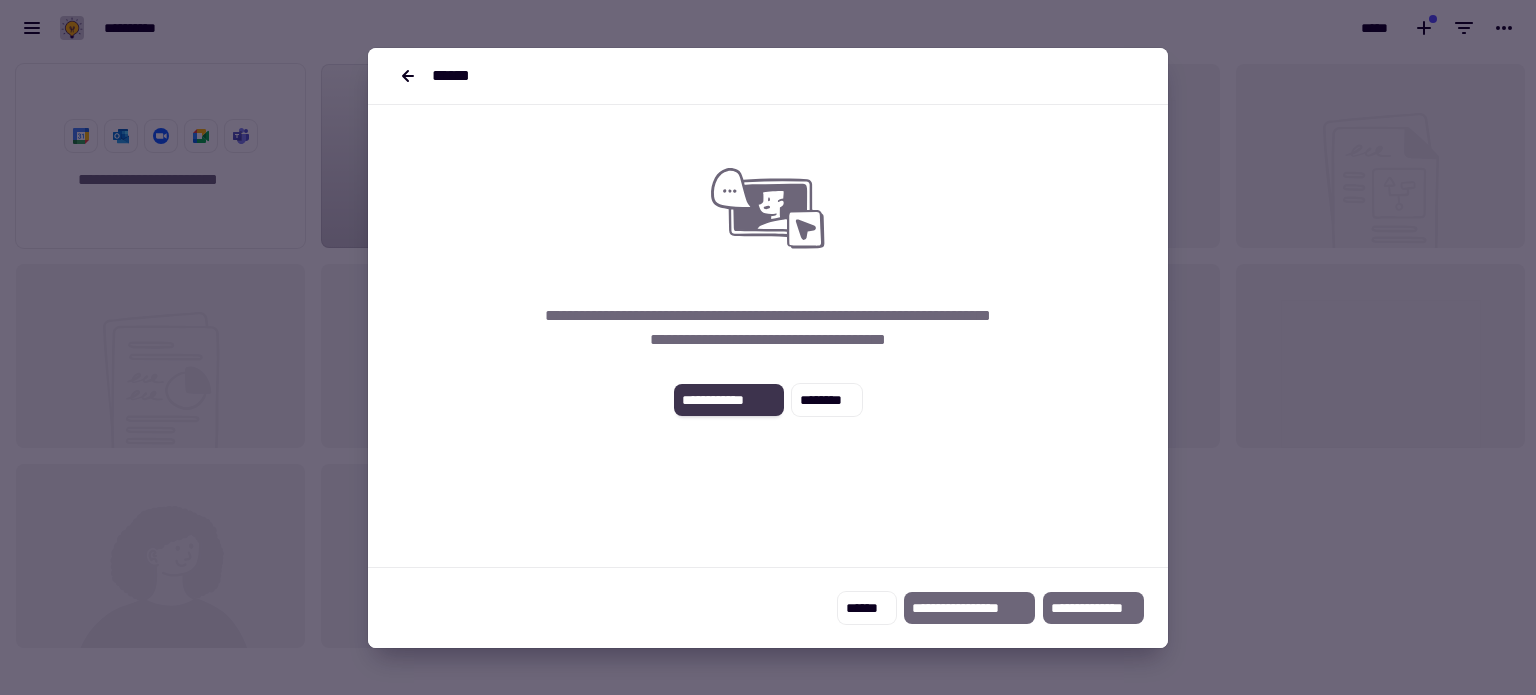 click on "**********" 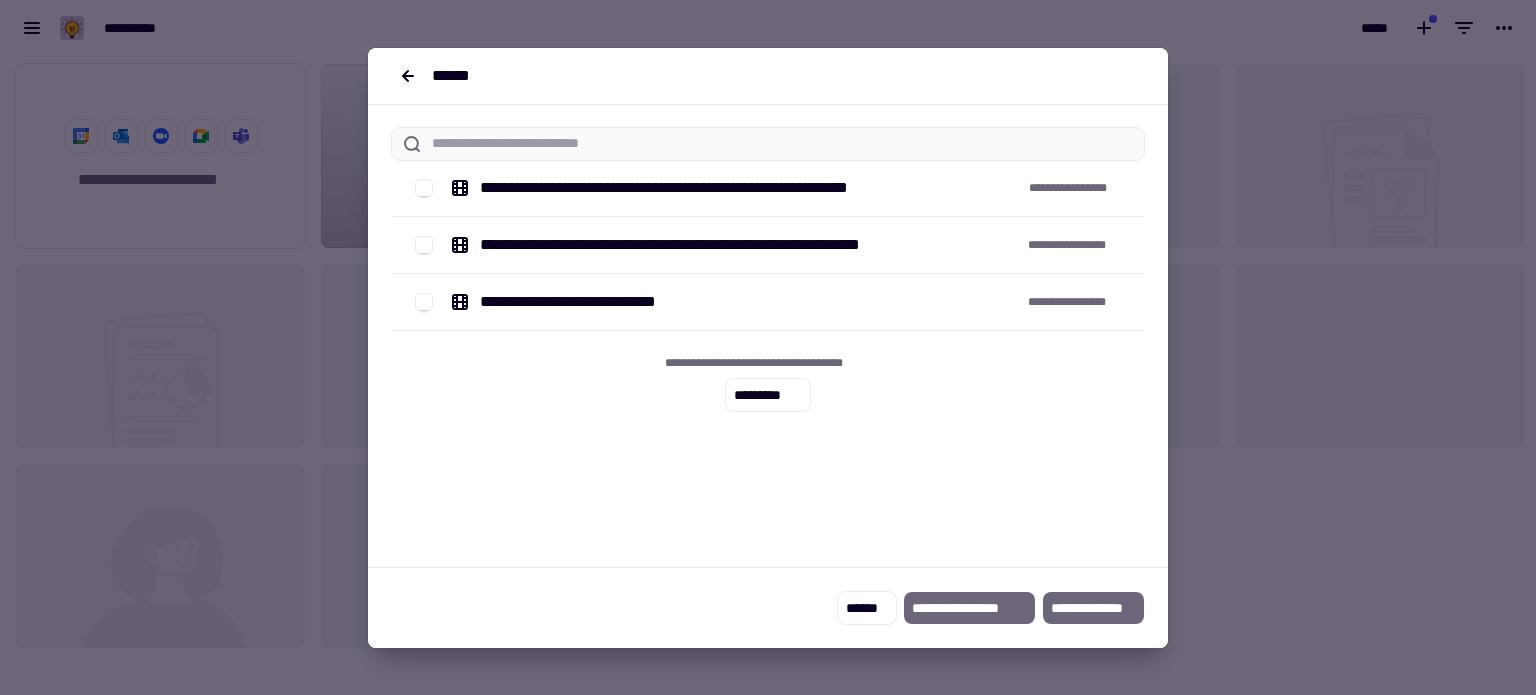 click on "[FIRST] [LAST]" at bounding box center [768, 302] 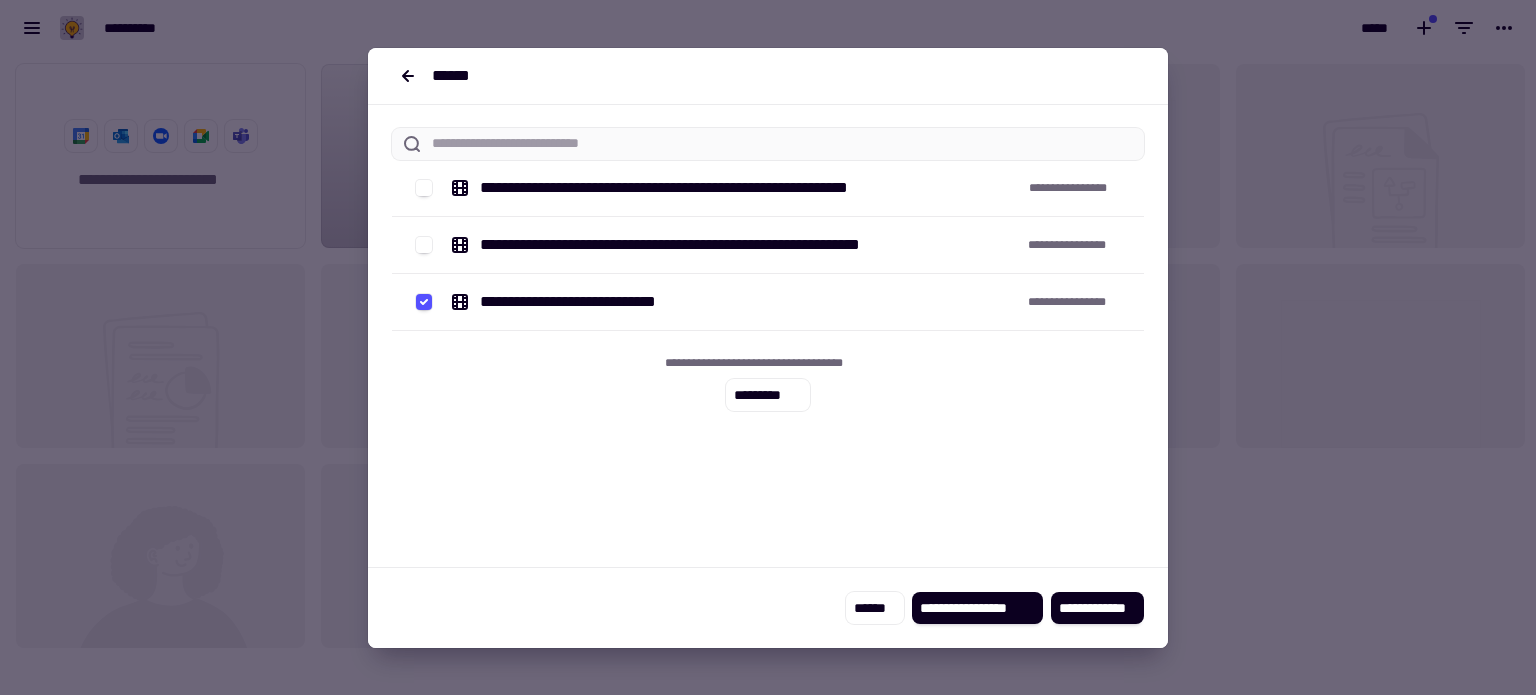 click on "[FIRST] [LAST]" at bounding box center (768, 245) 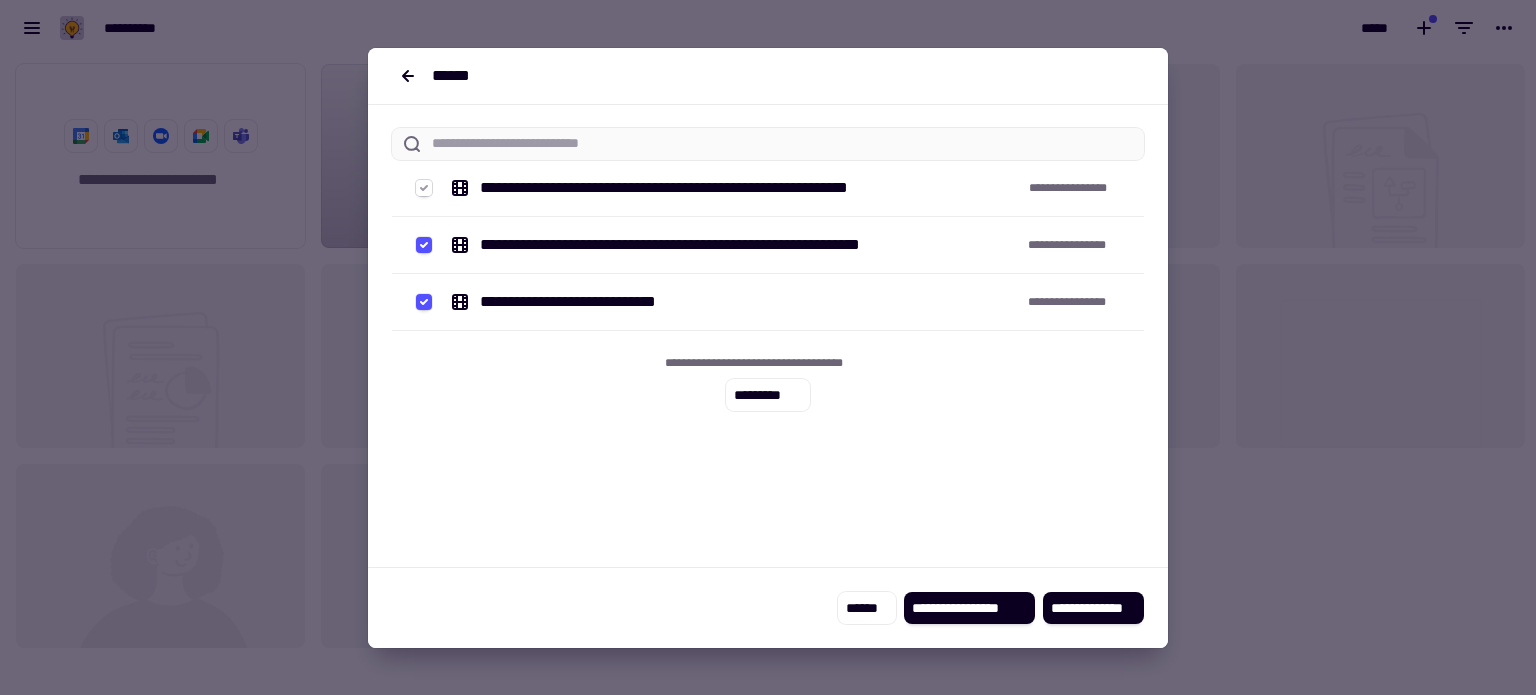 click 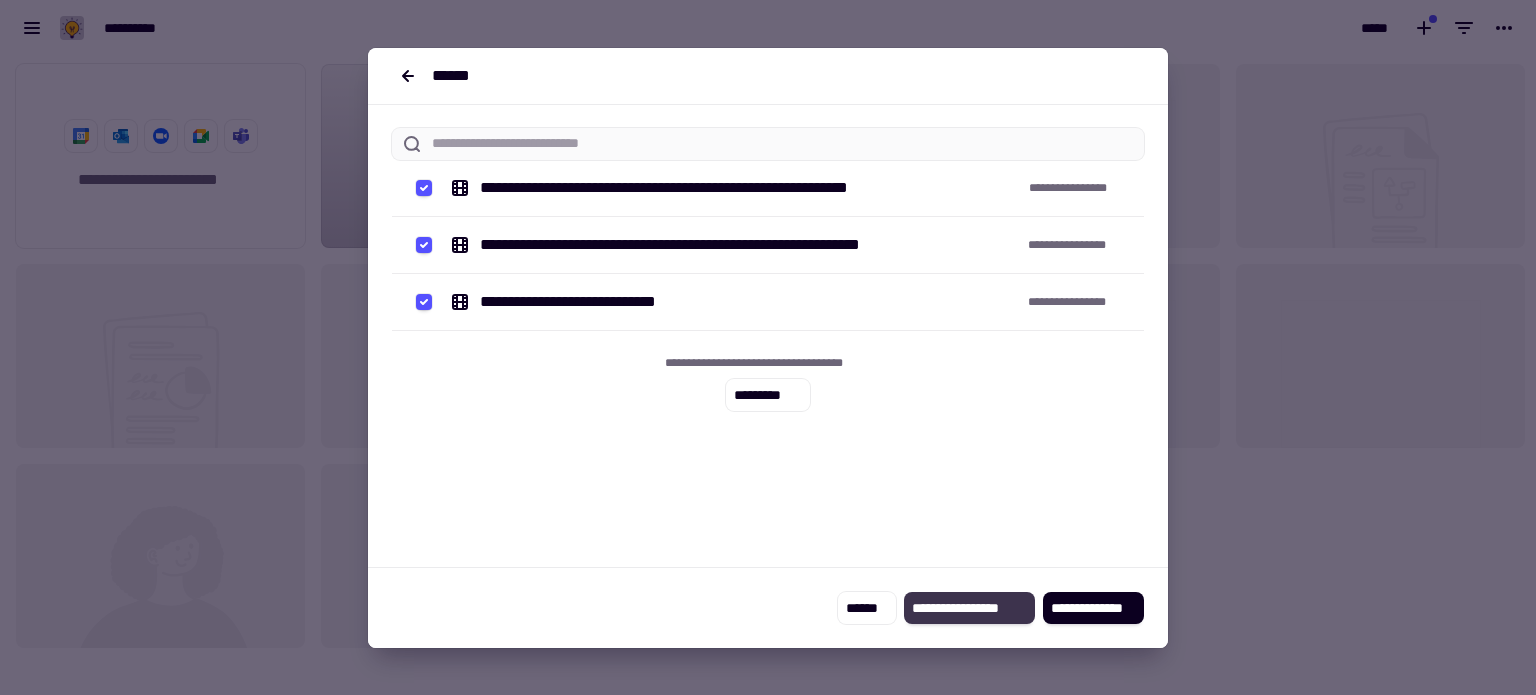 click on "**********" 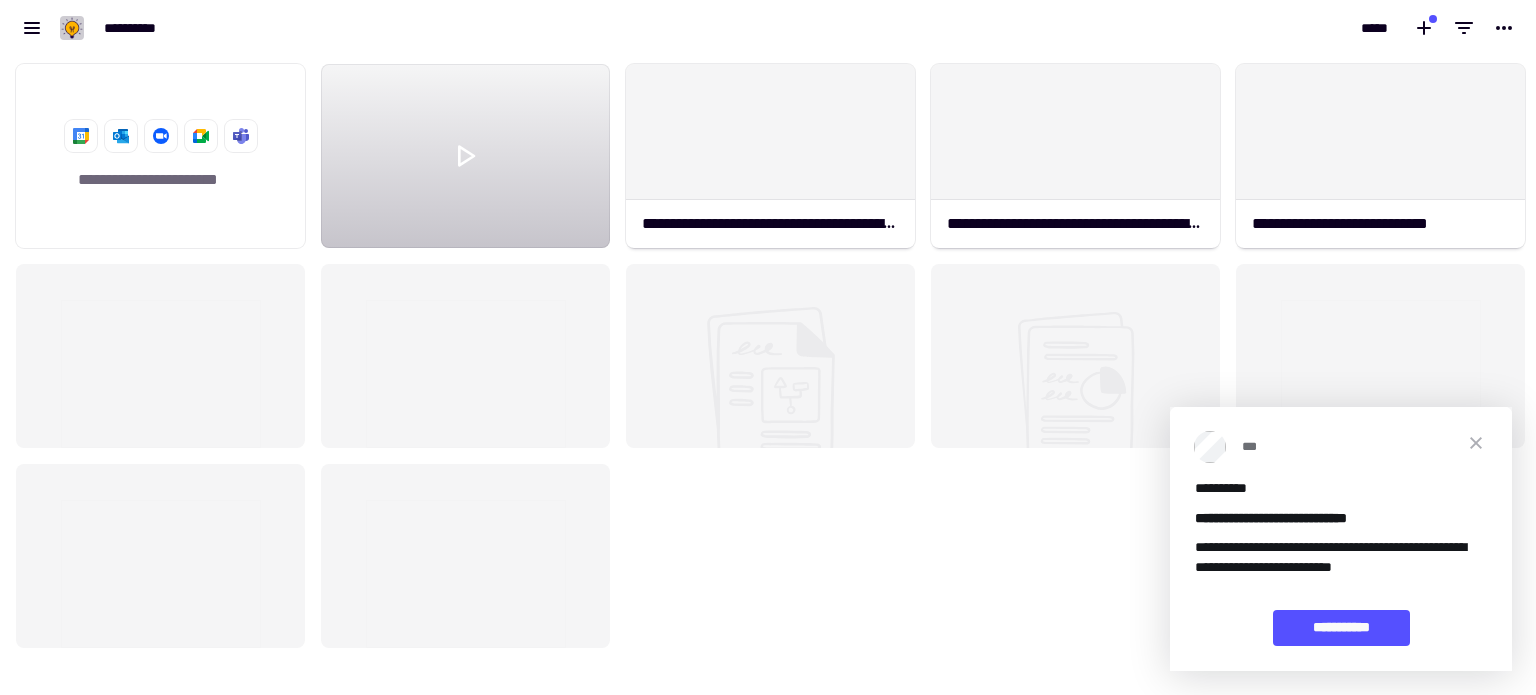 scroll, scrollTop: 0, scrollLeft: 0, axis: both 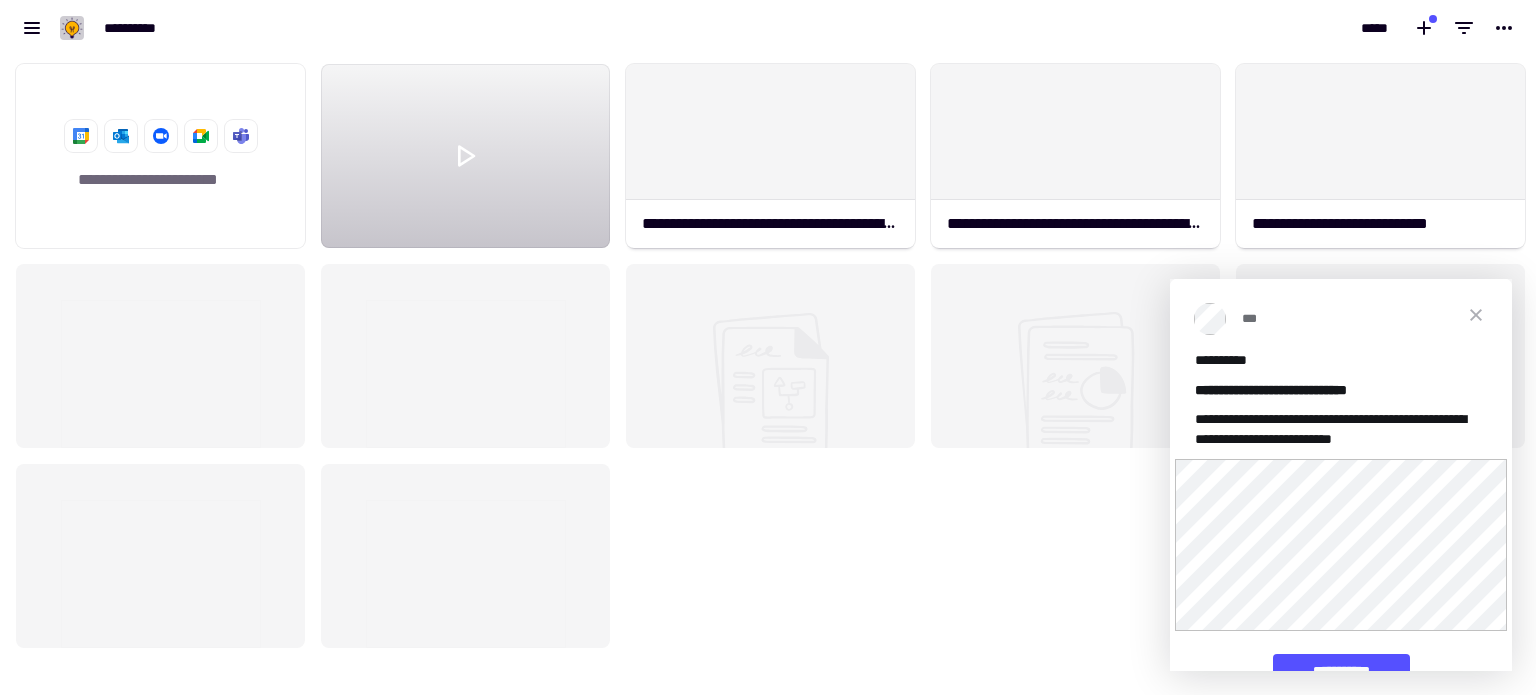 click 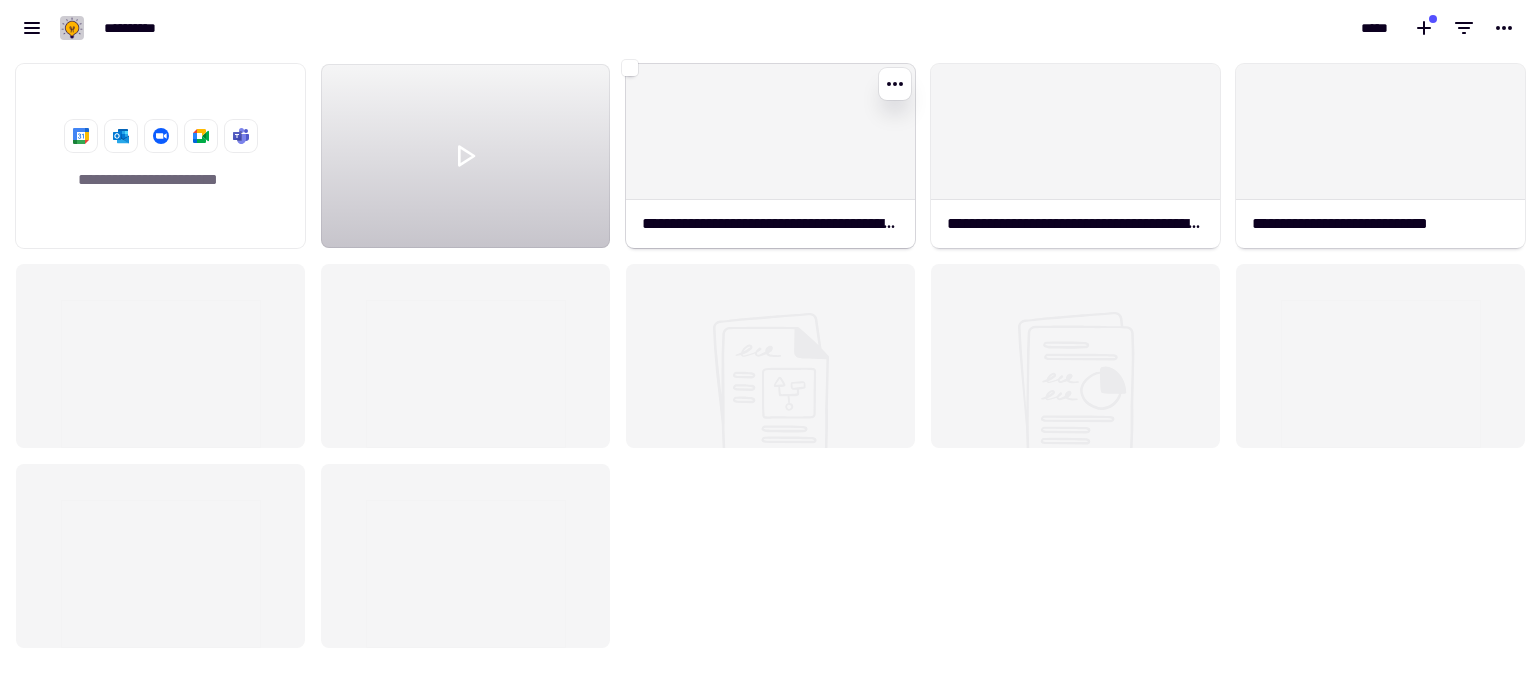 click 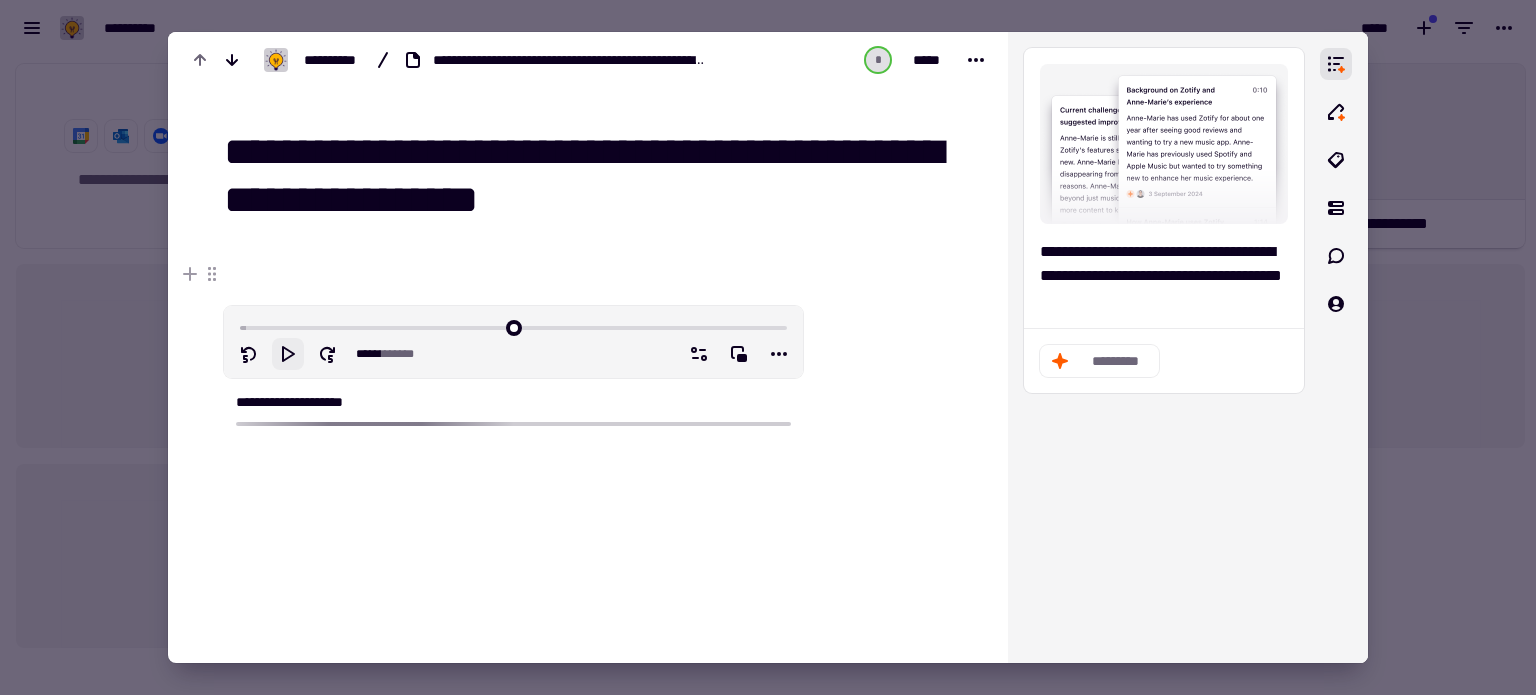click 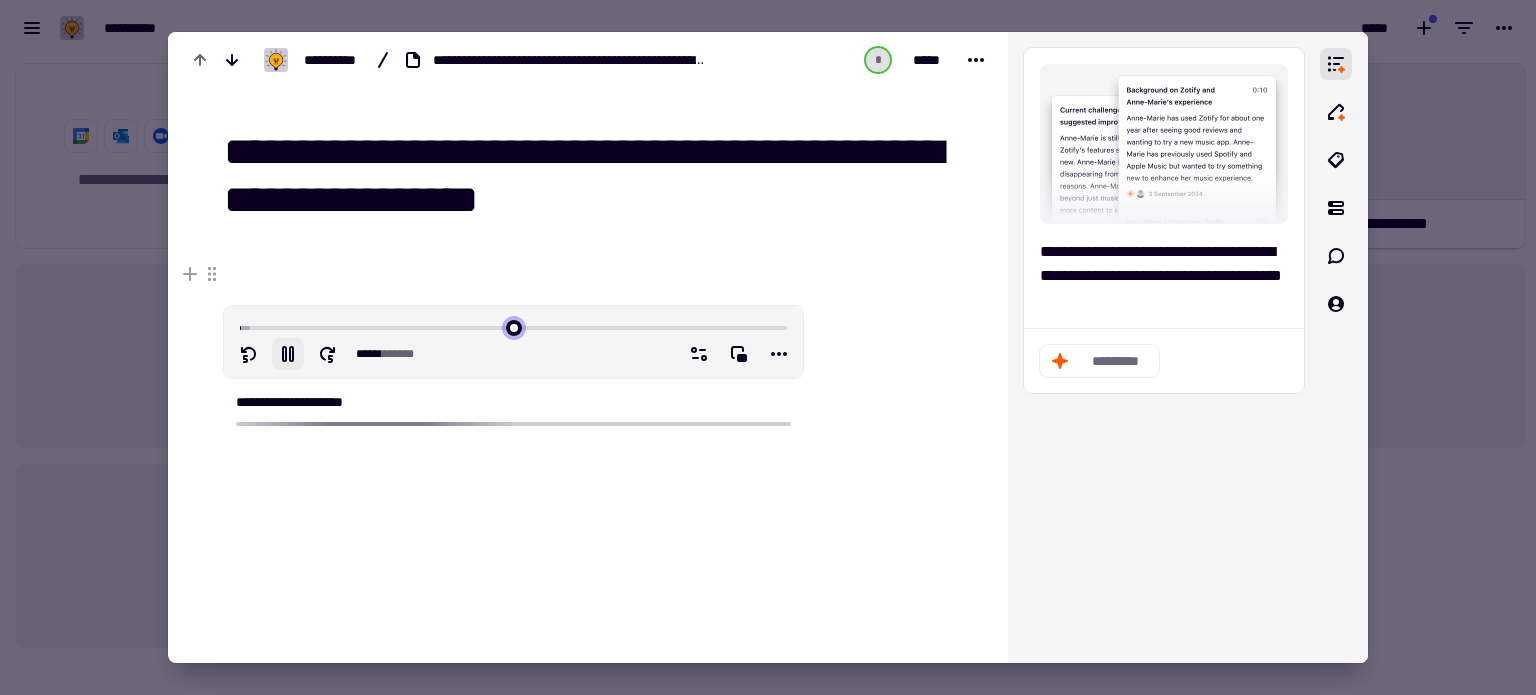 click at bounding box center (513, 326) 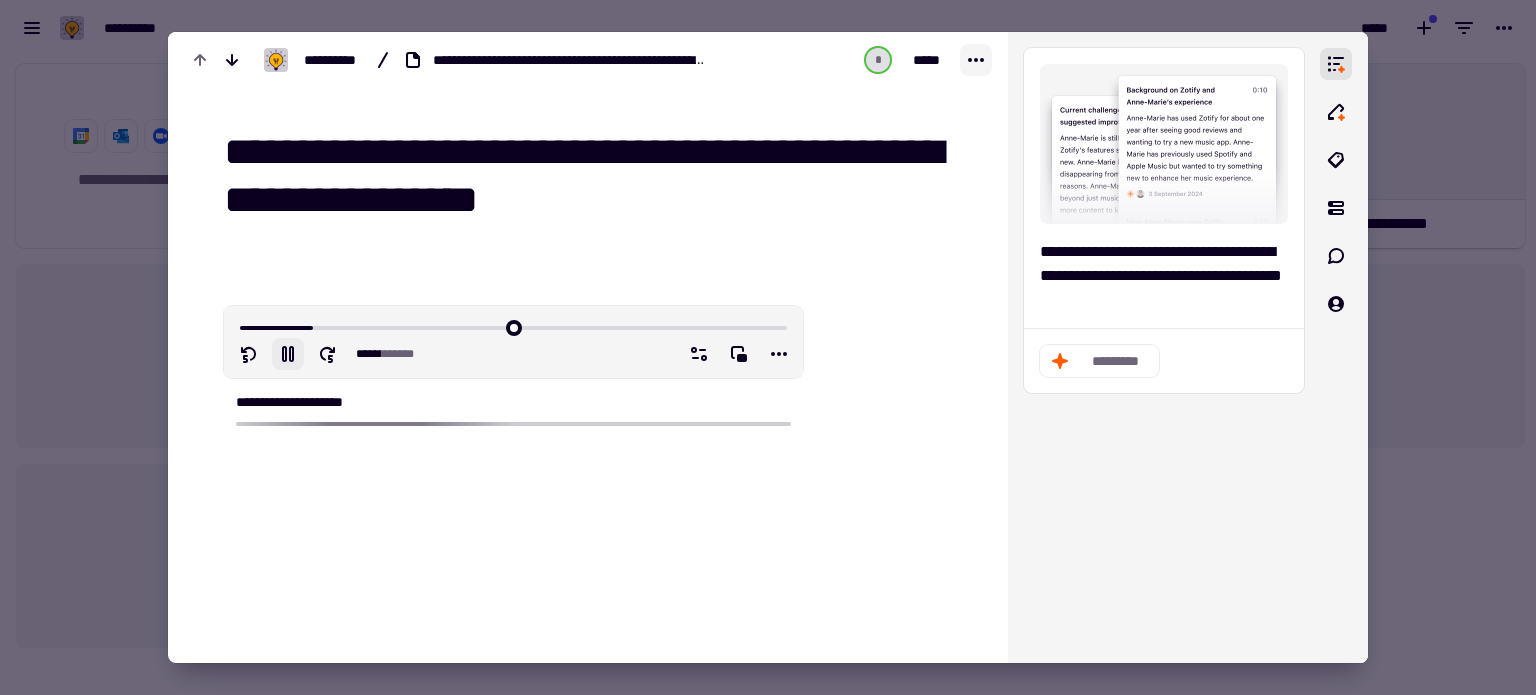 click 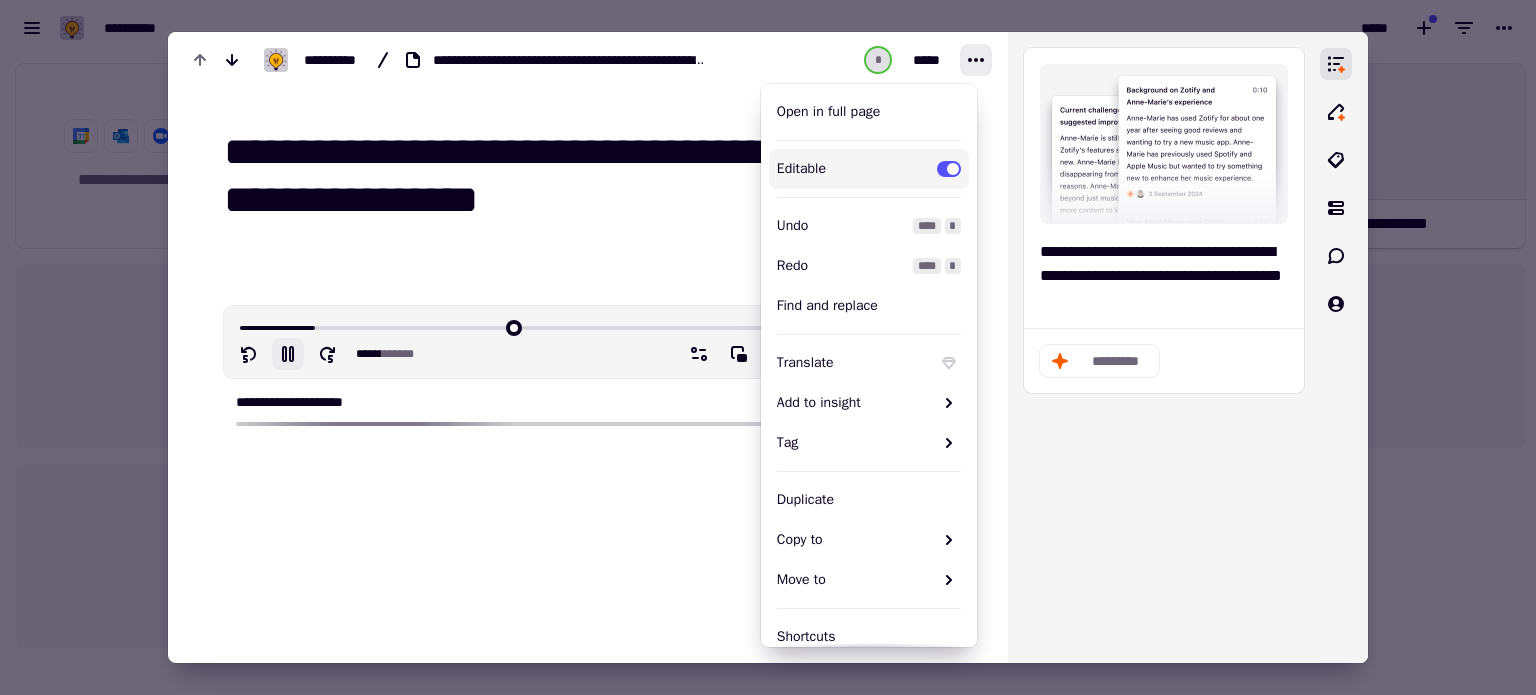 click on "**********" at bounding box center (592, 177) 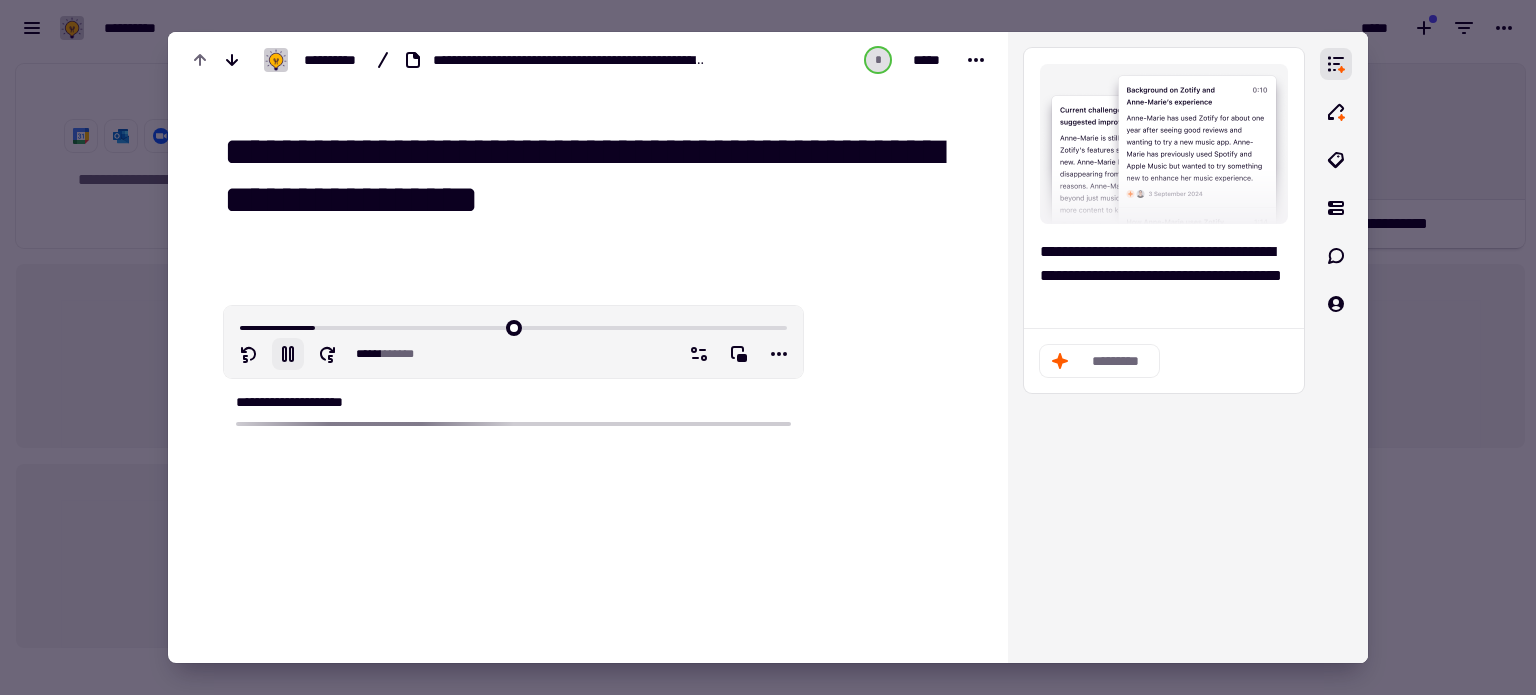 drag, startPoint x: 707, startPoint y: 183, endPoint x: 192, endPoint y: 131, distance: 517.6186 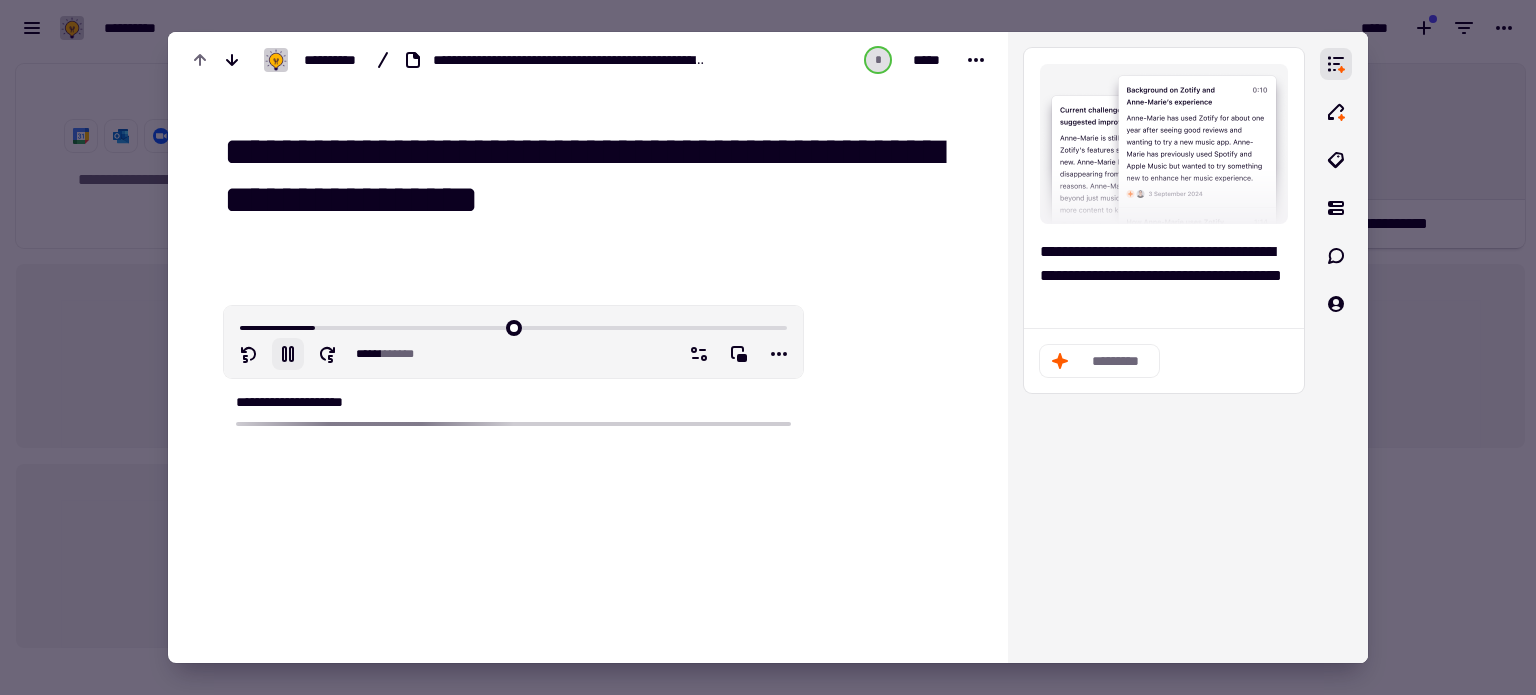 click on "**********" at bounding box center [588, 413] 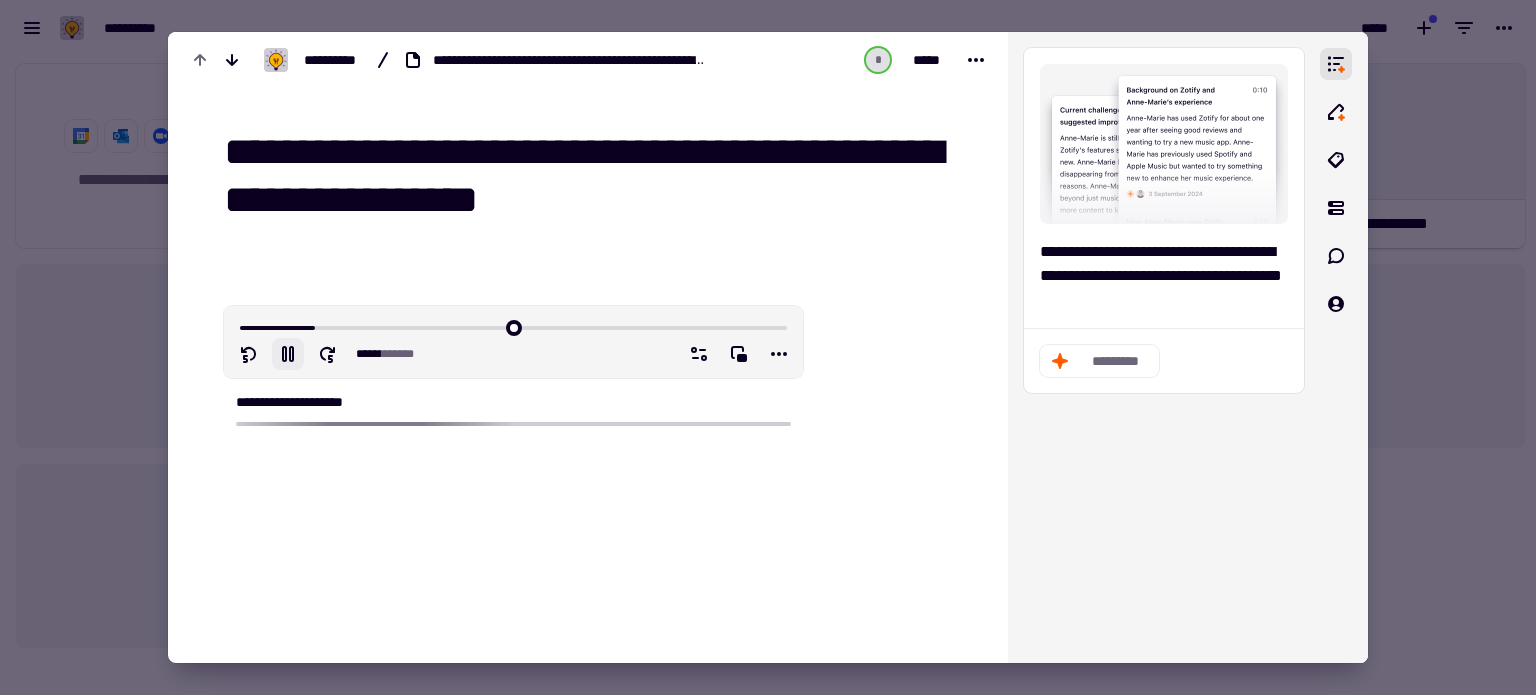 type on "******" 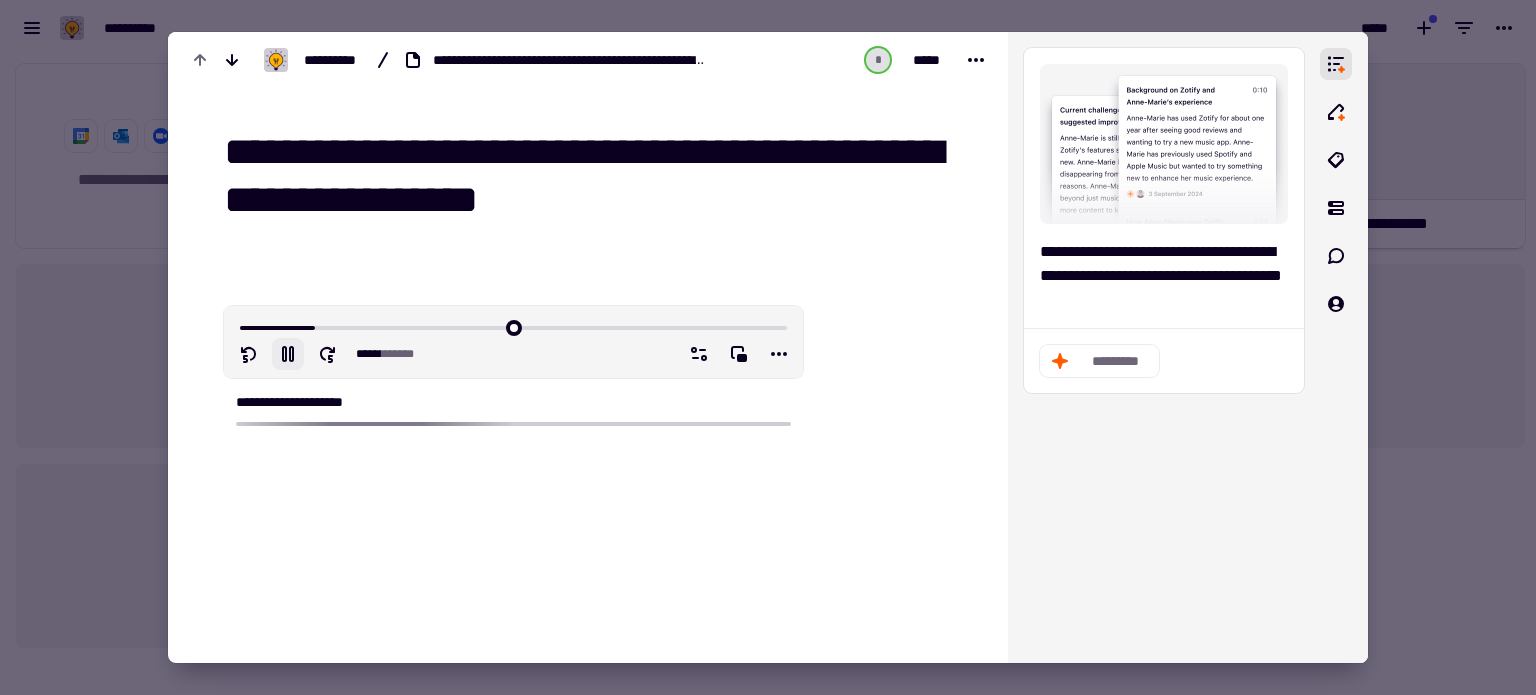 type on "*" 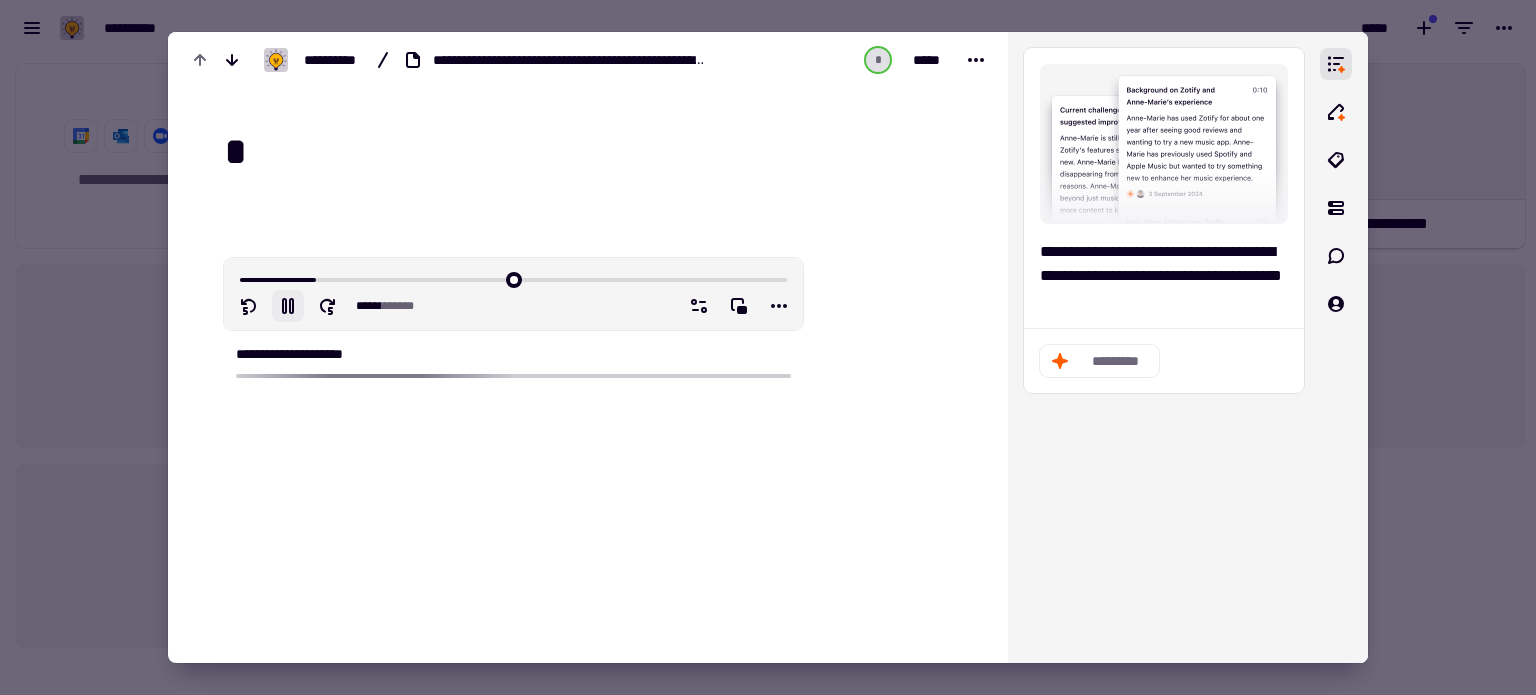 type on "******" 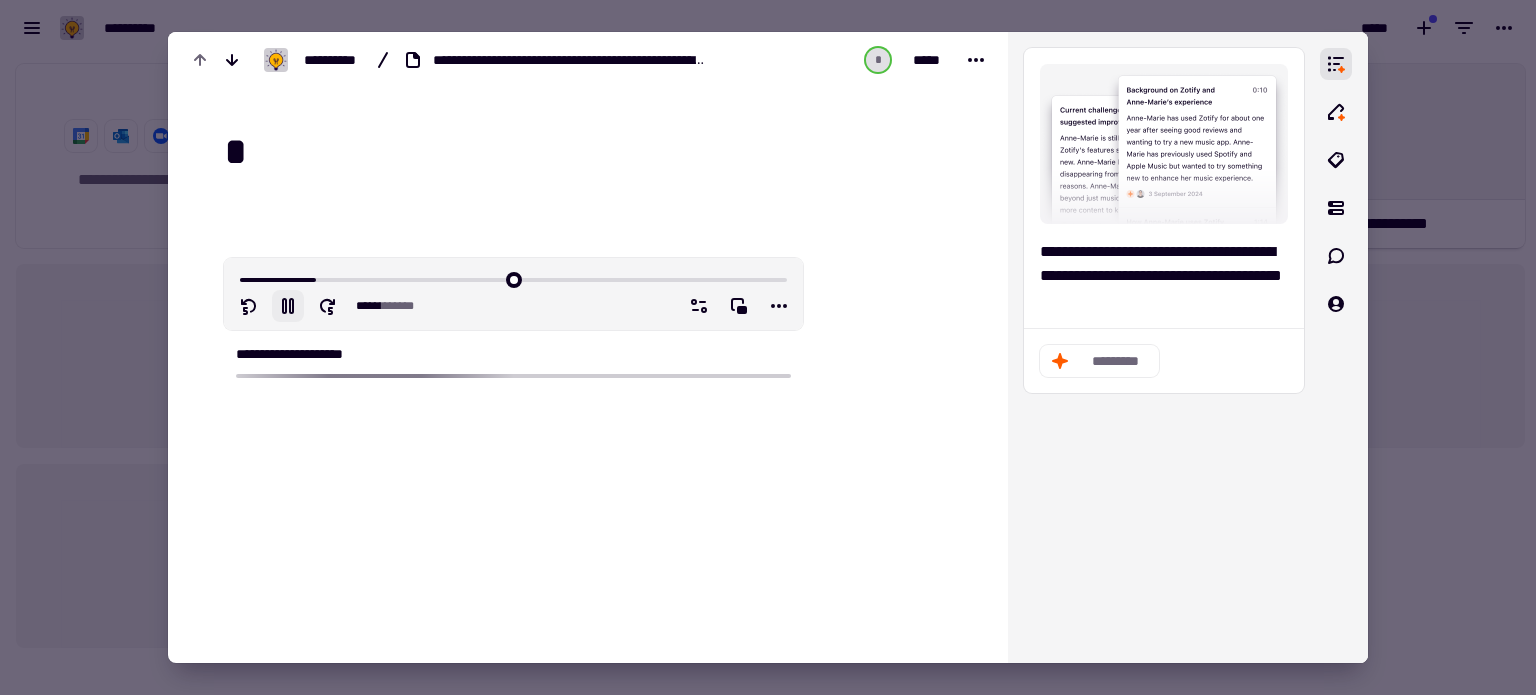 type on "**" 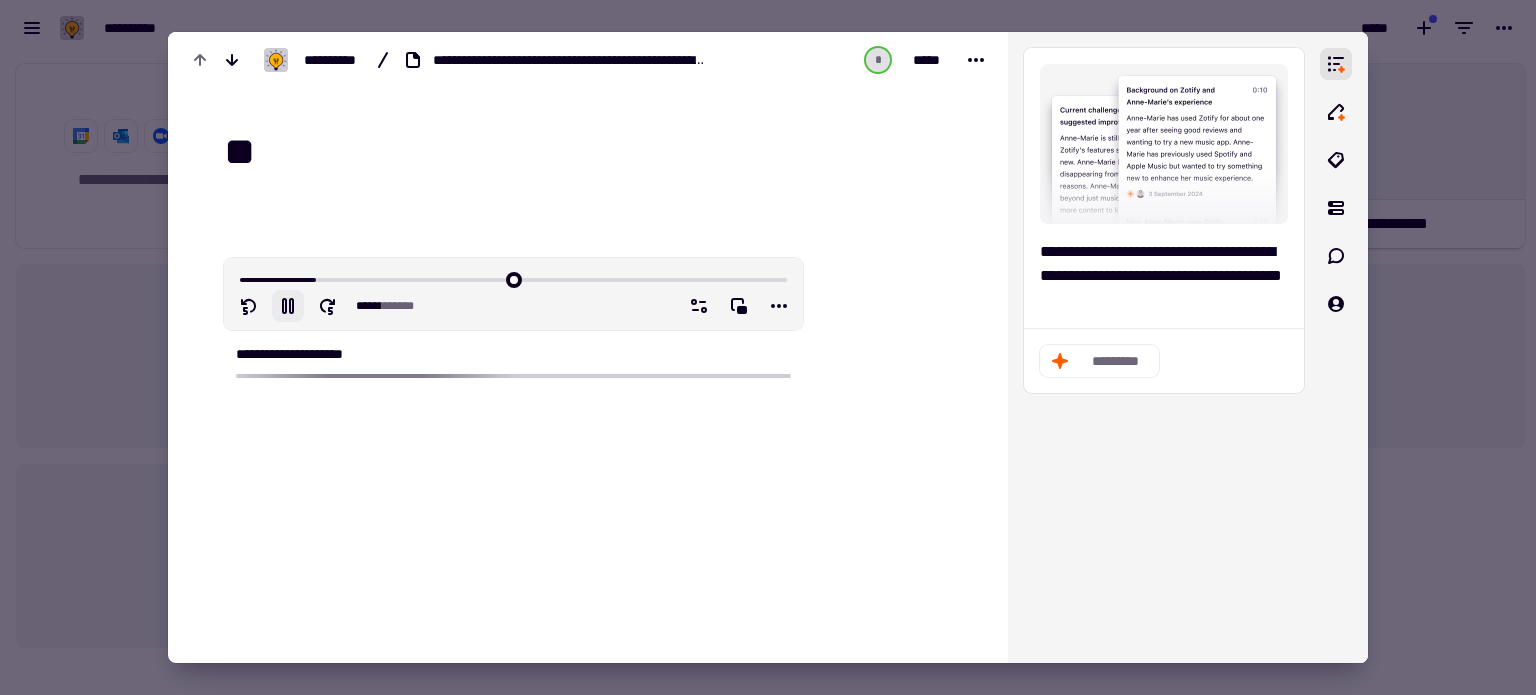 type on "******" 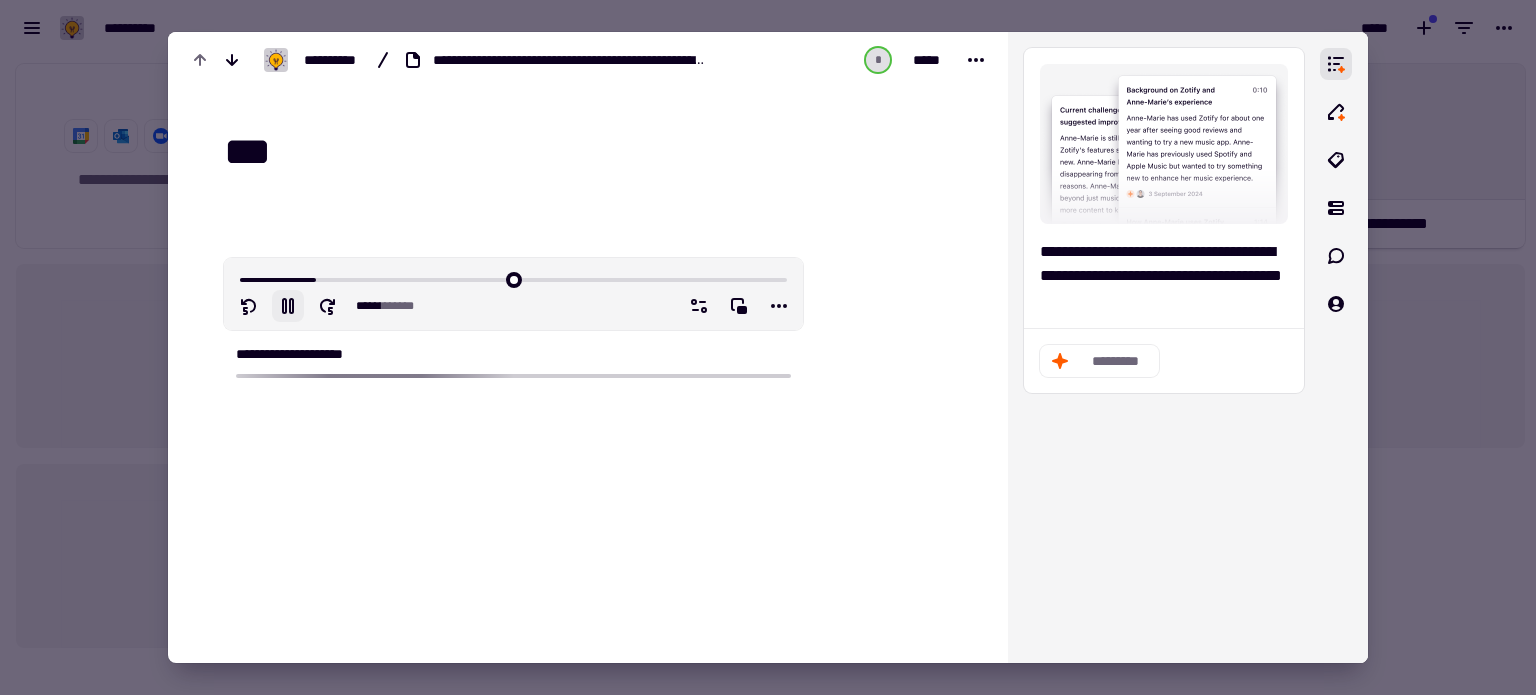 type on "***" 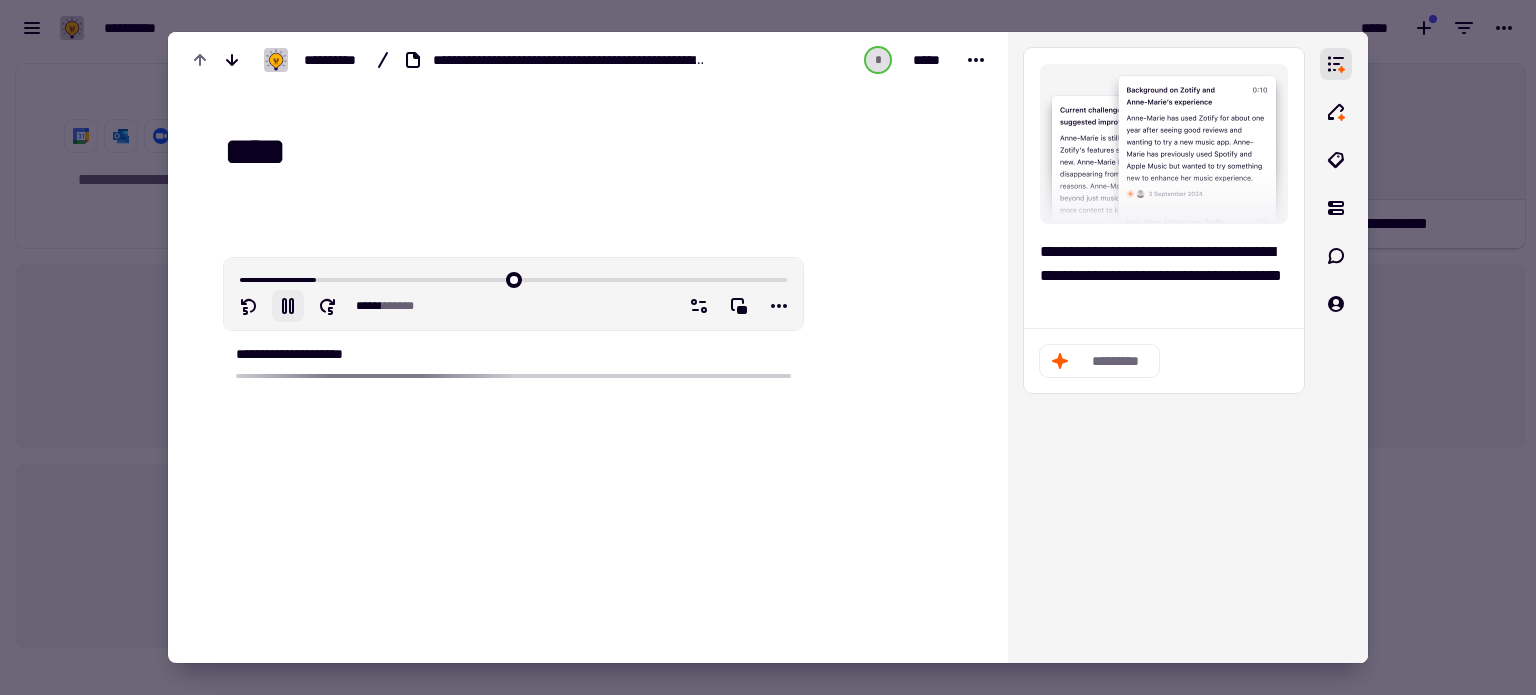 type on "******" 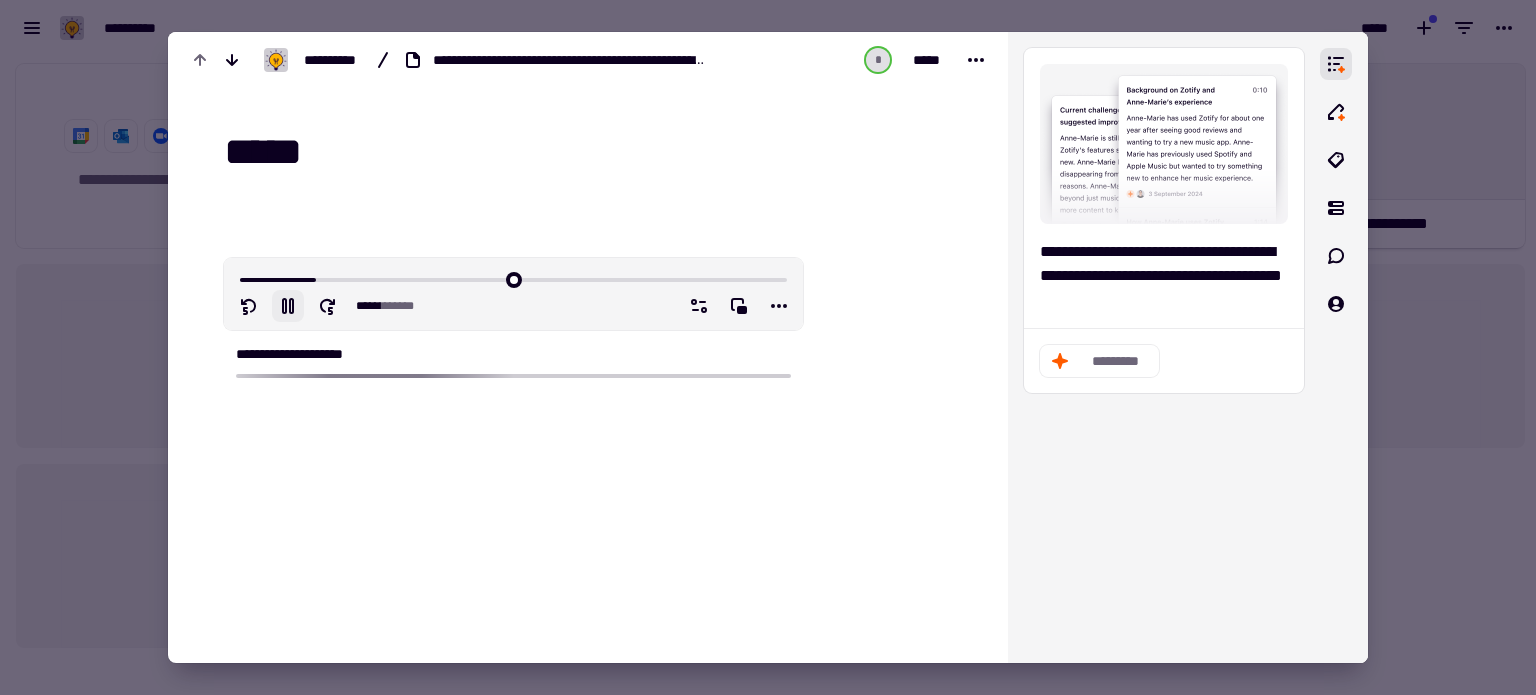type on "******" 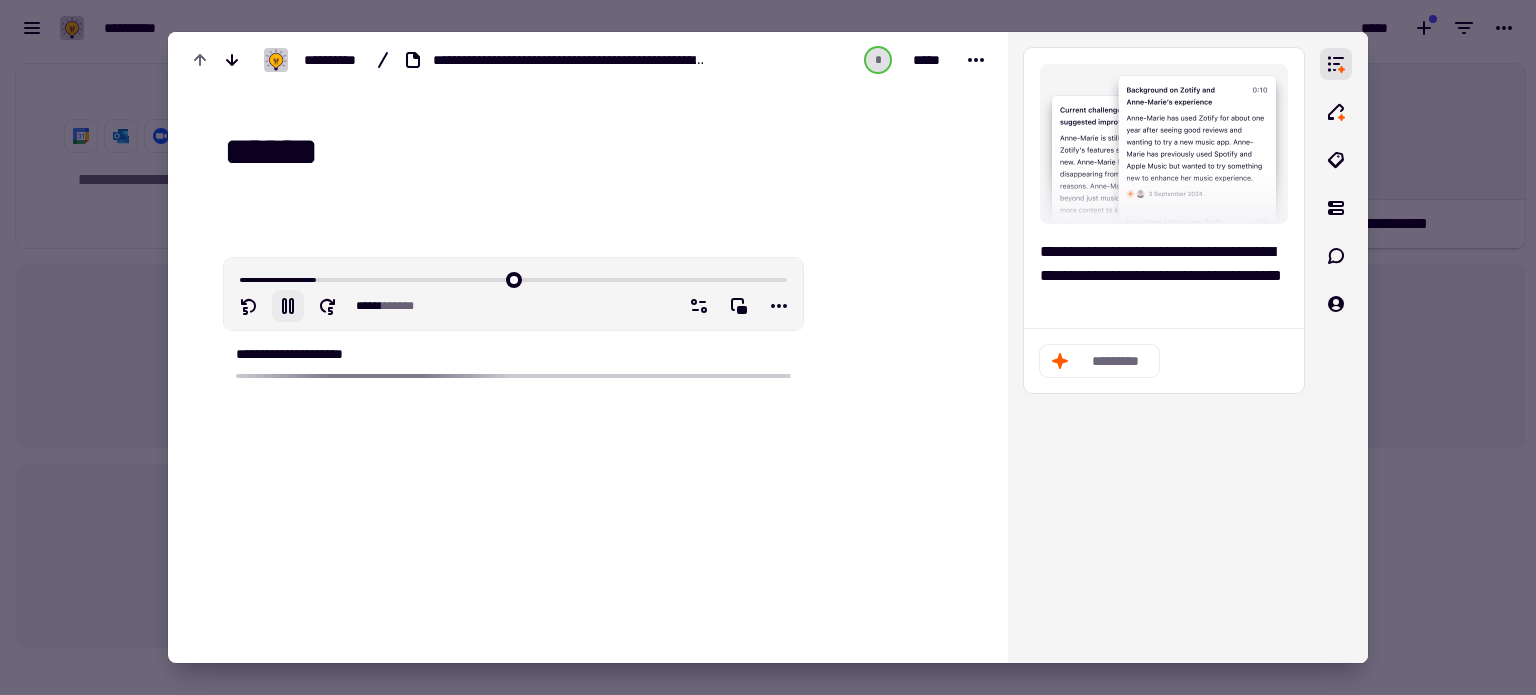 type on "******" 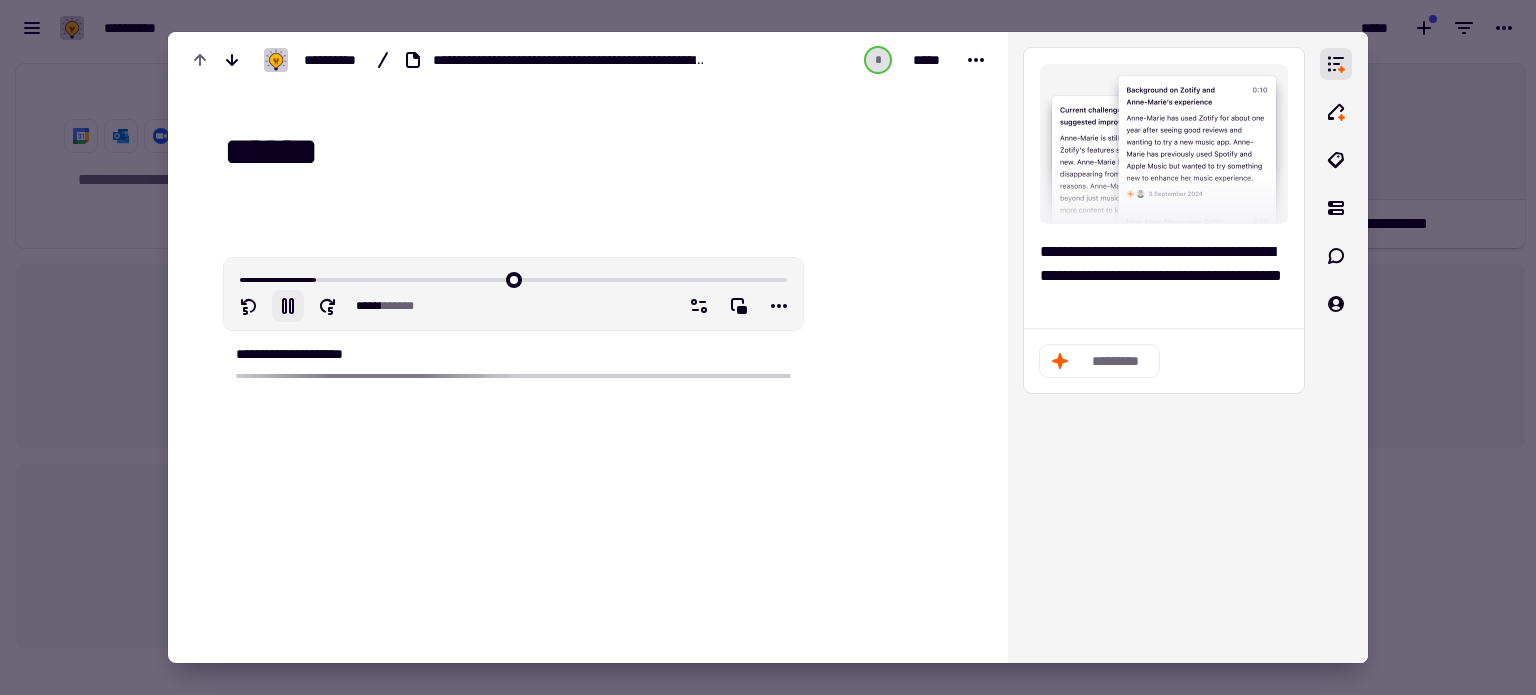 type on "*******" 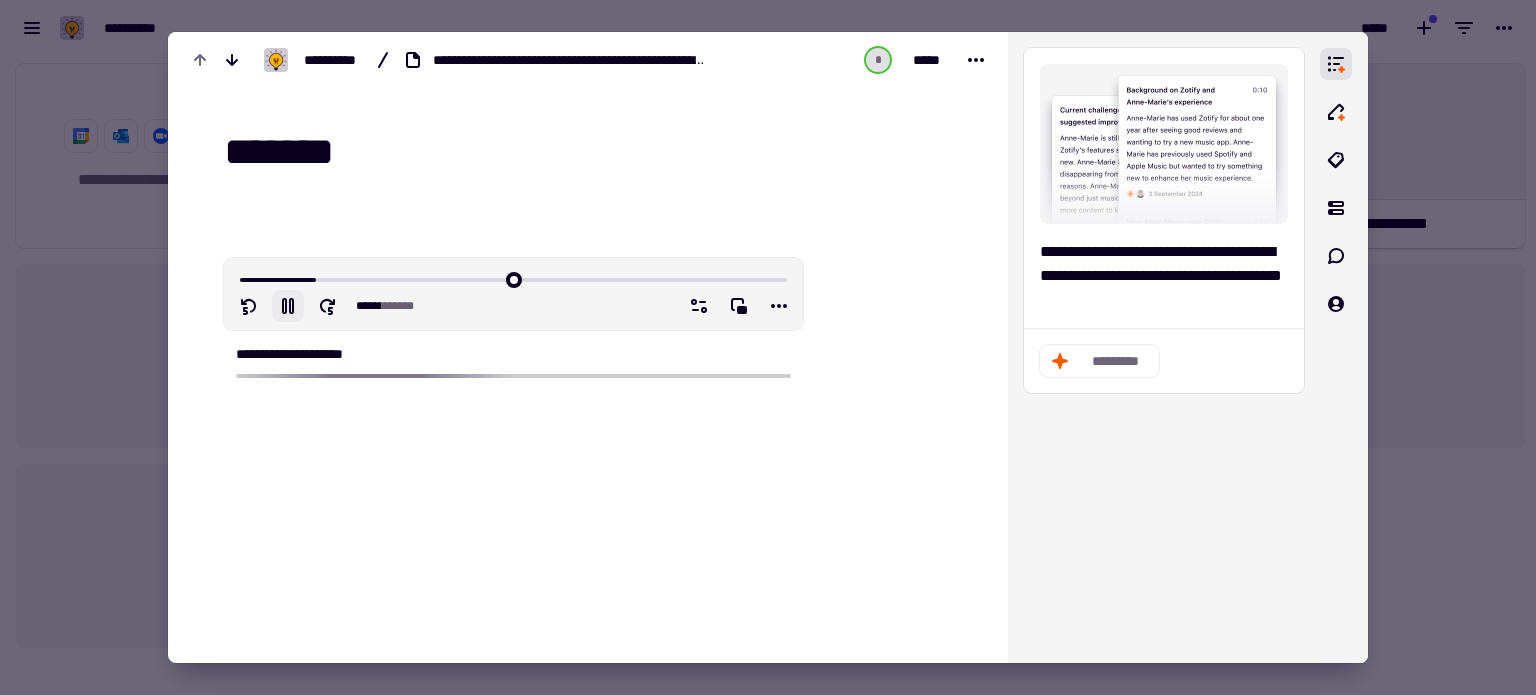 type on "******" 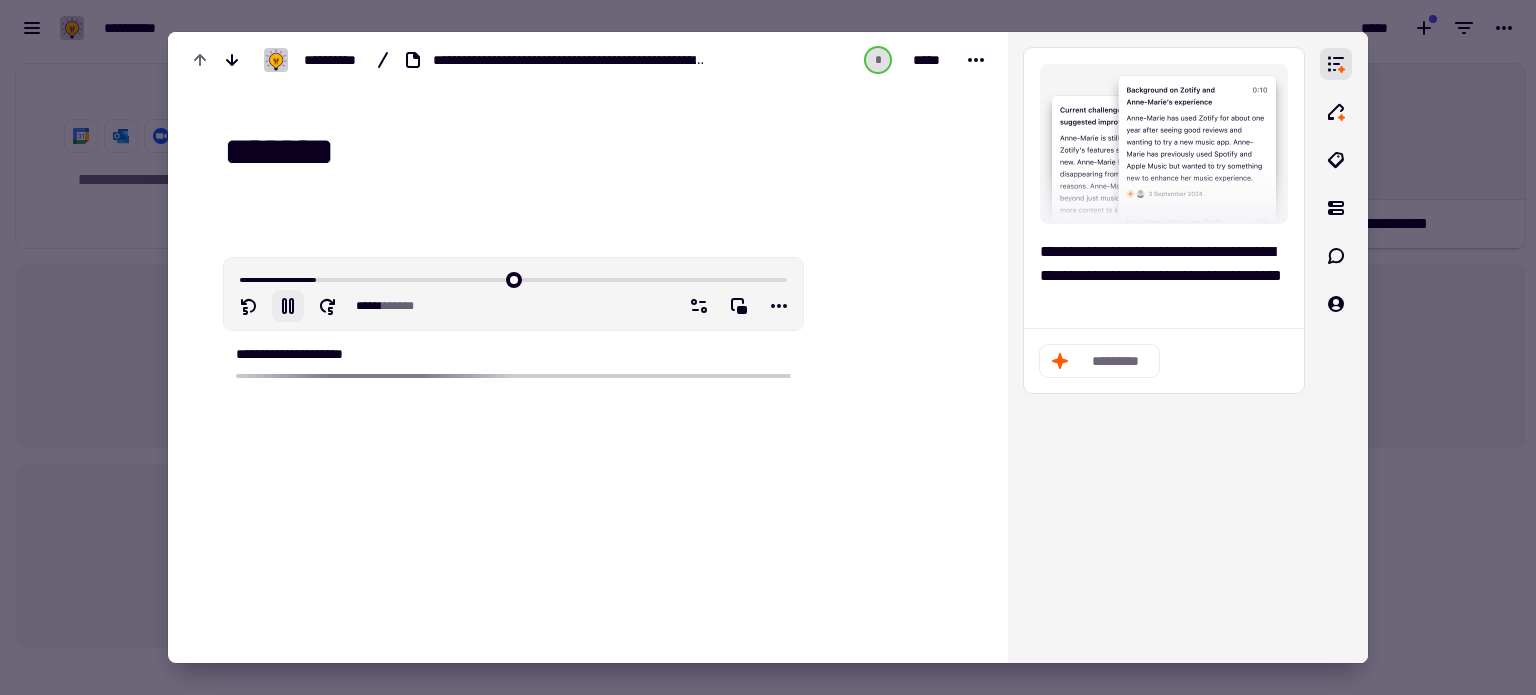type on "********" 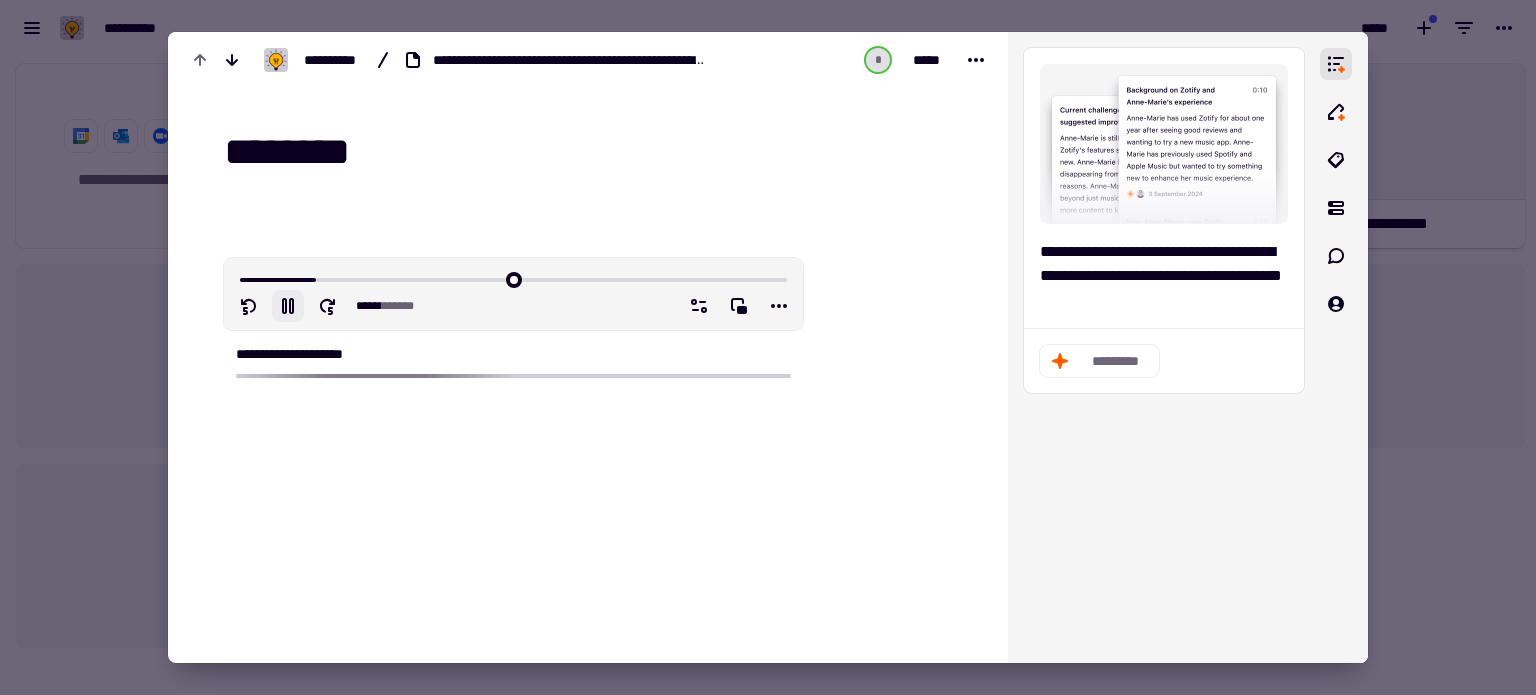 type on "*****" 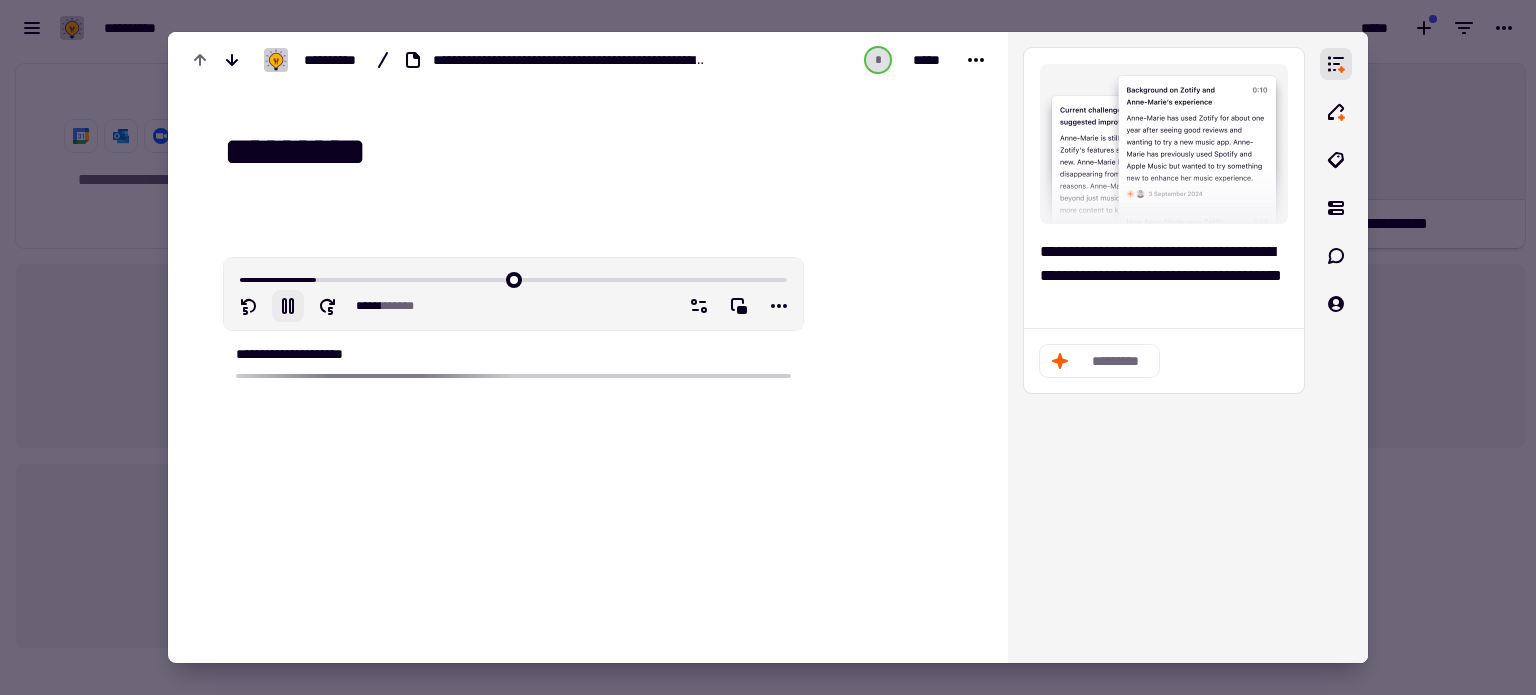 type on "*********" 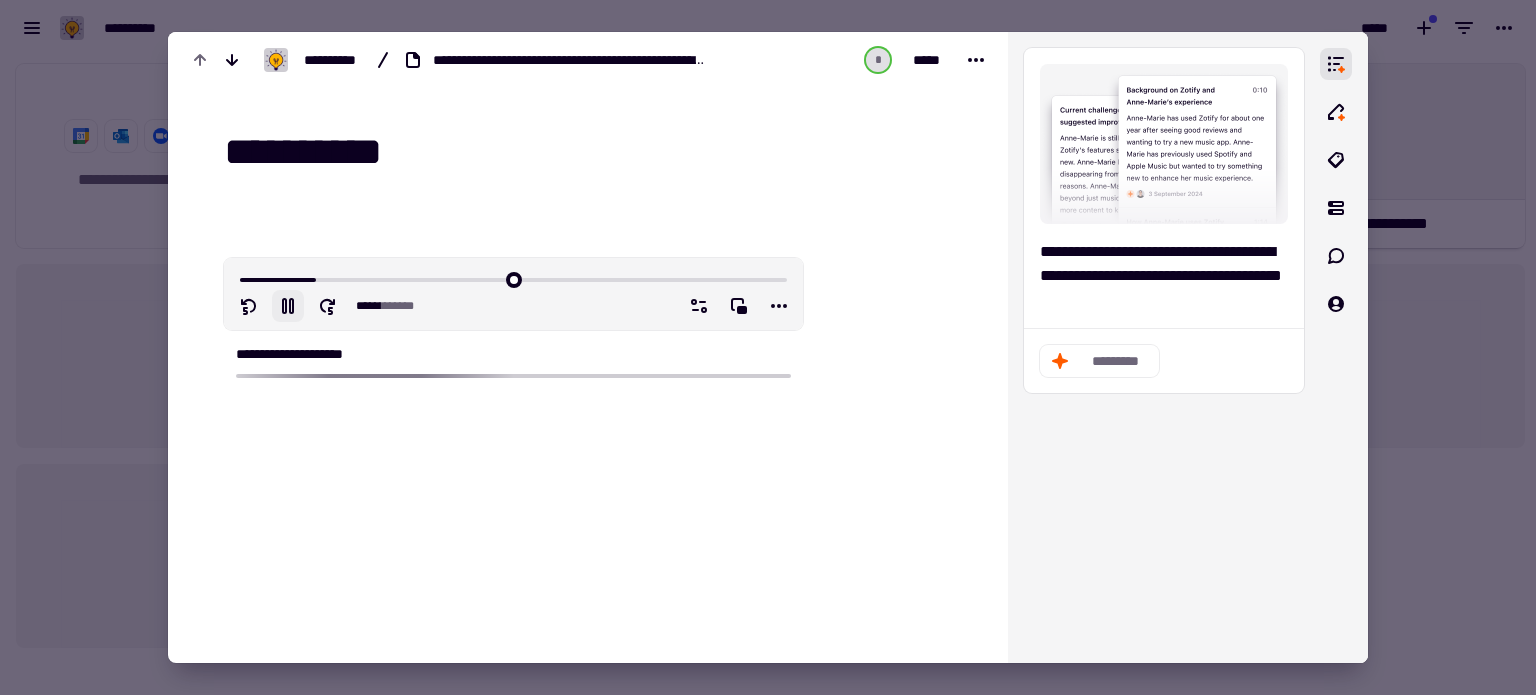 type on "***" 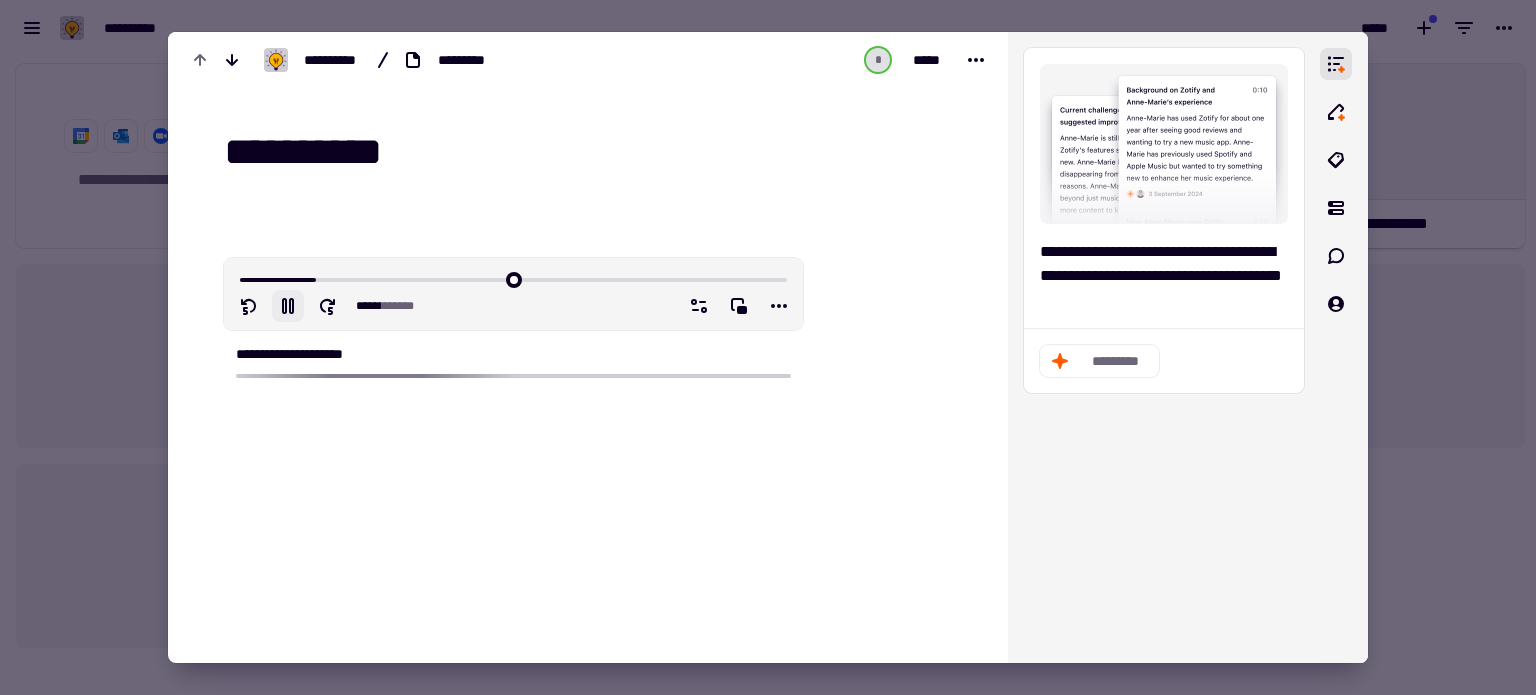 type on "**********" 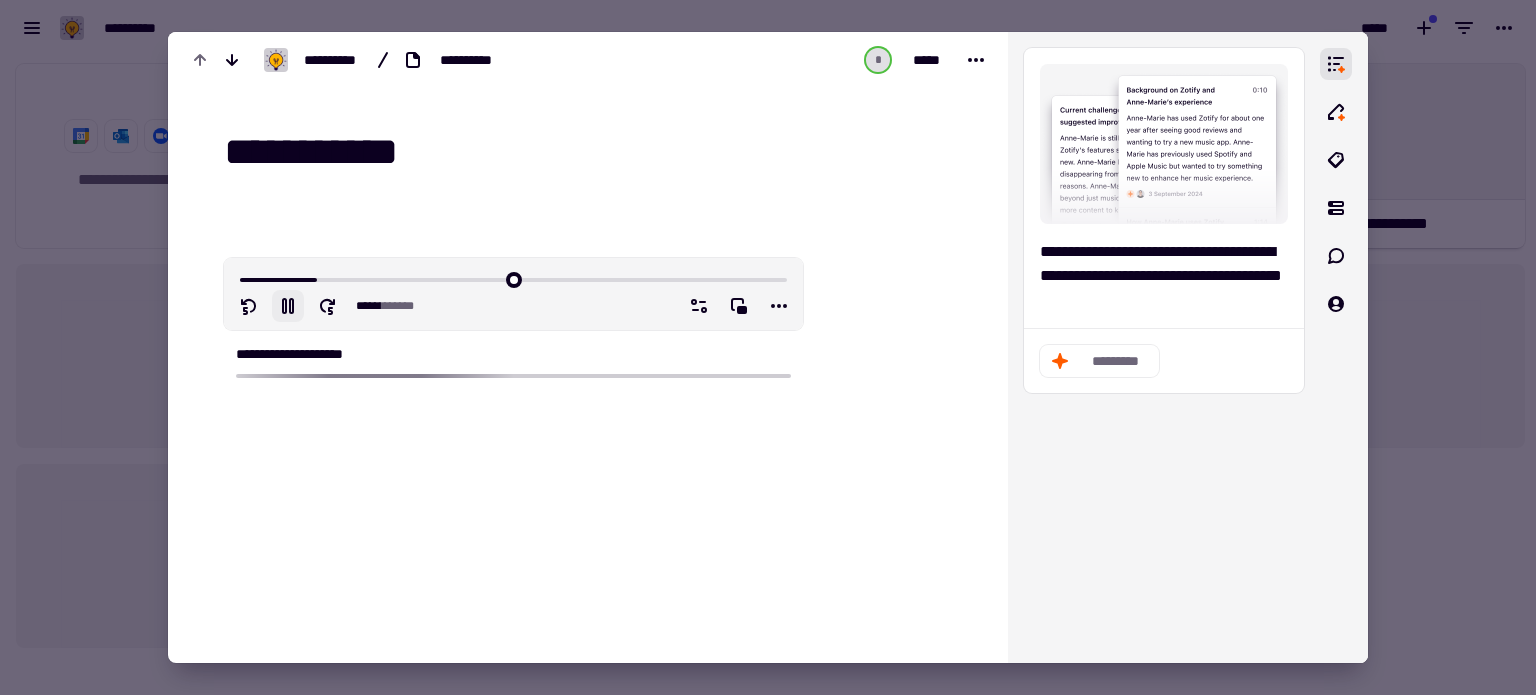 type on "******" 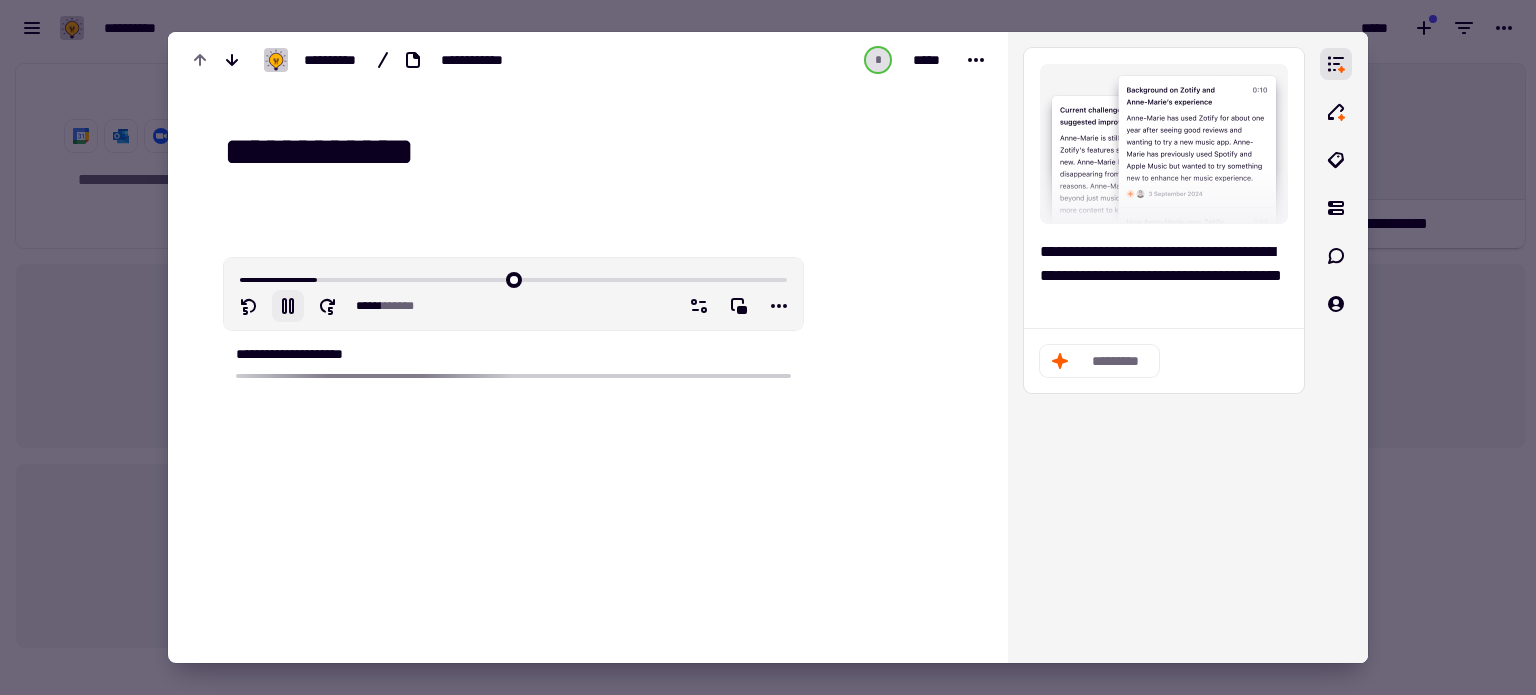 type on "******" 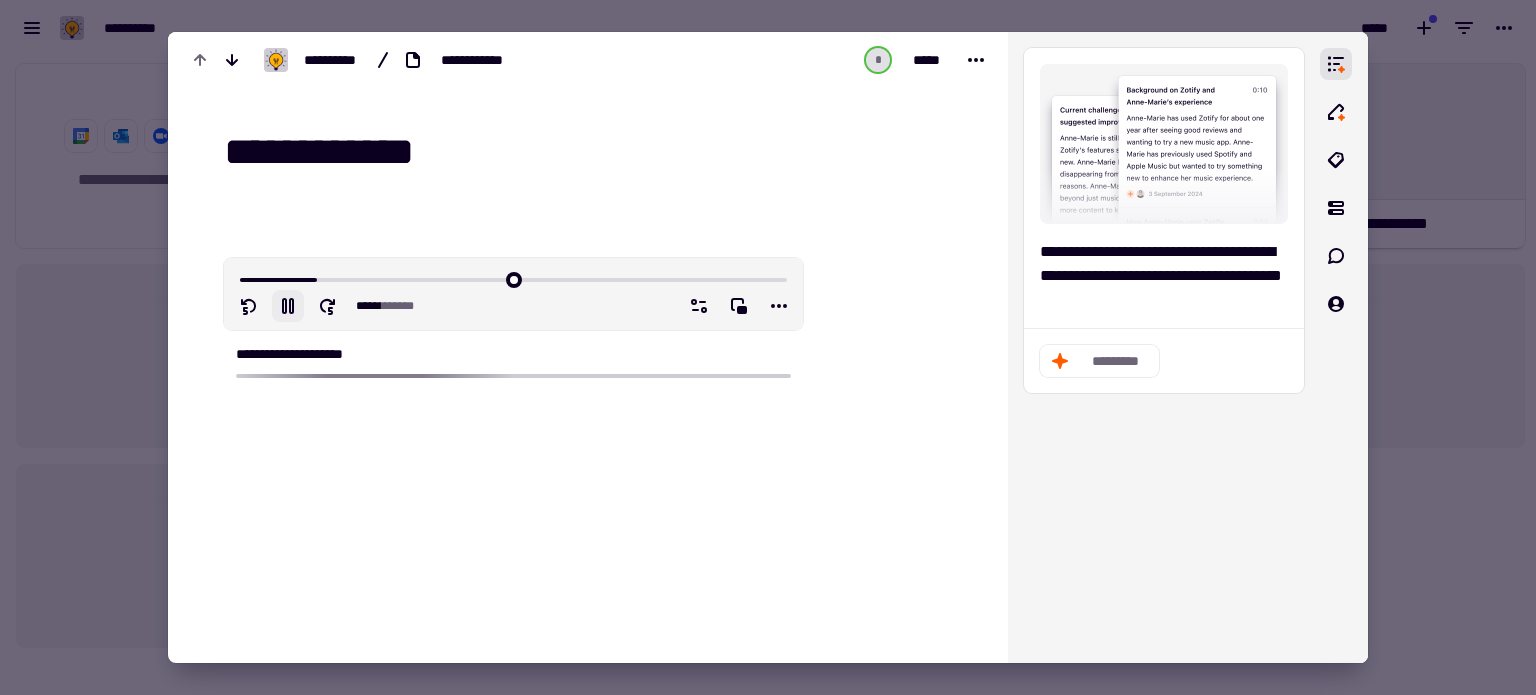 type on "**********" 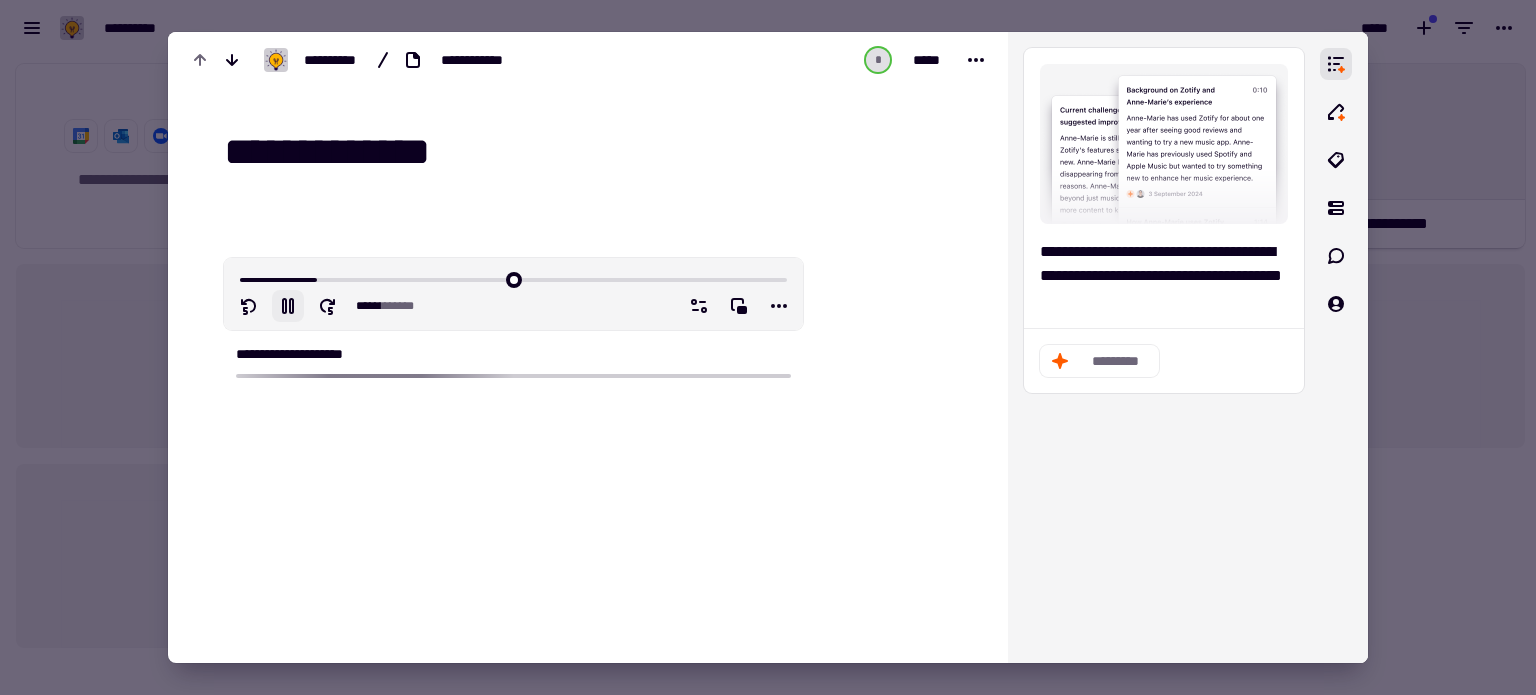 type on "******" 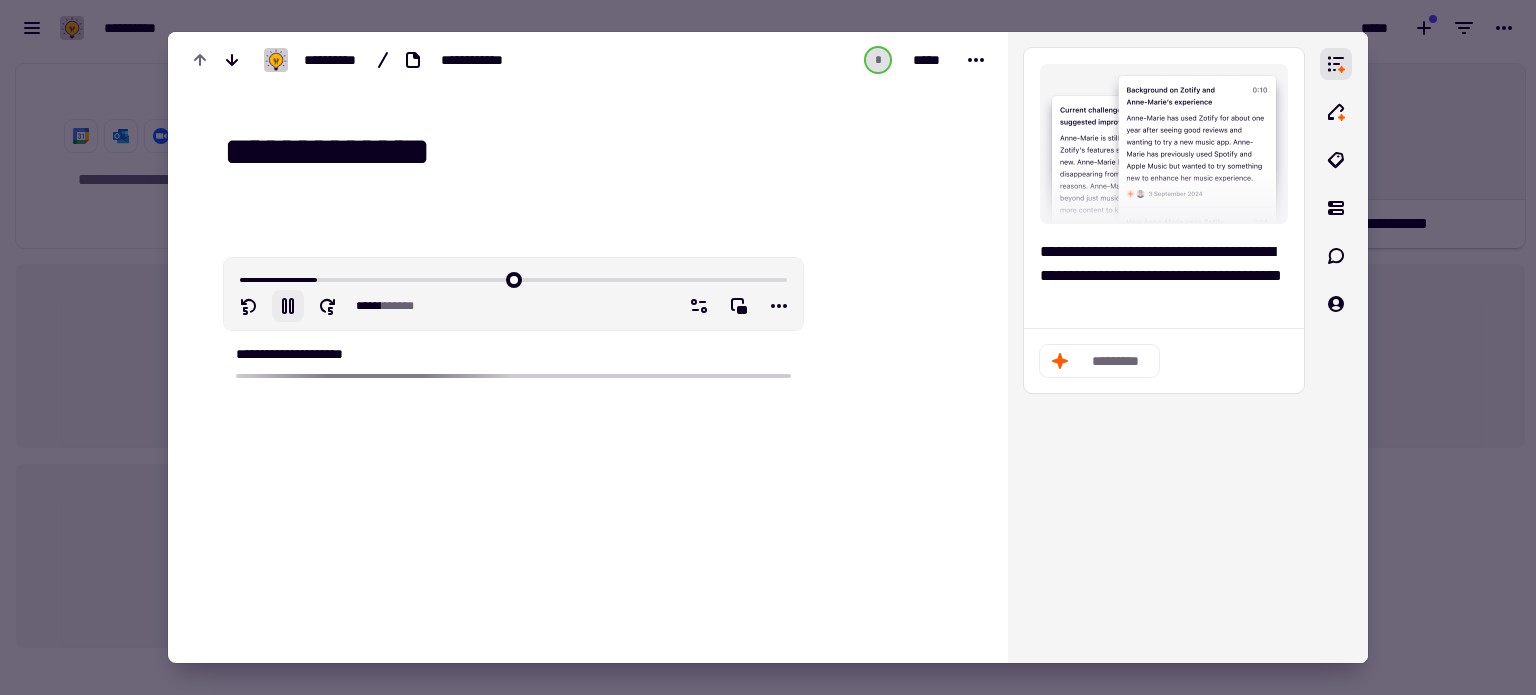 type on "**********" 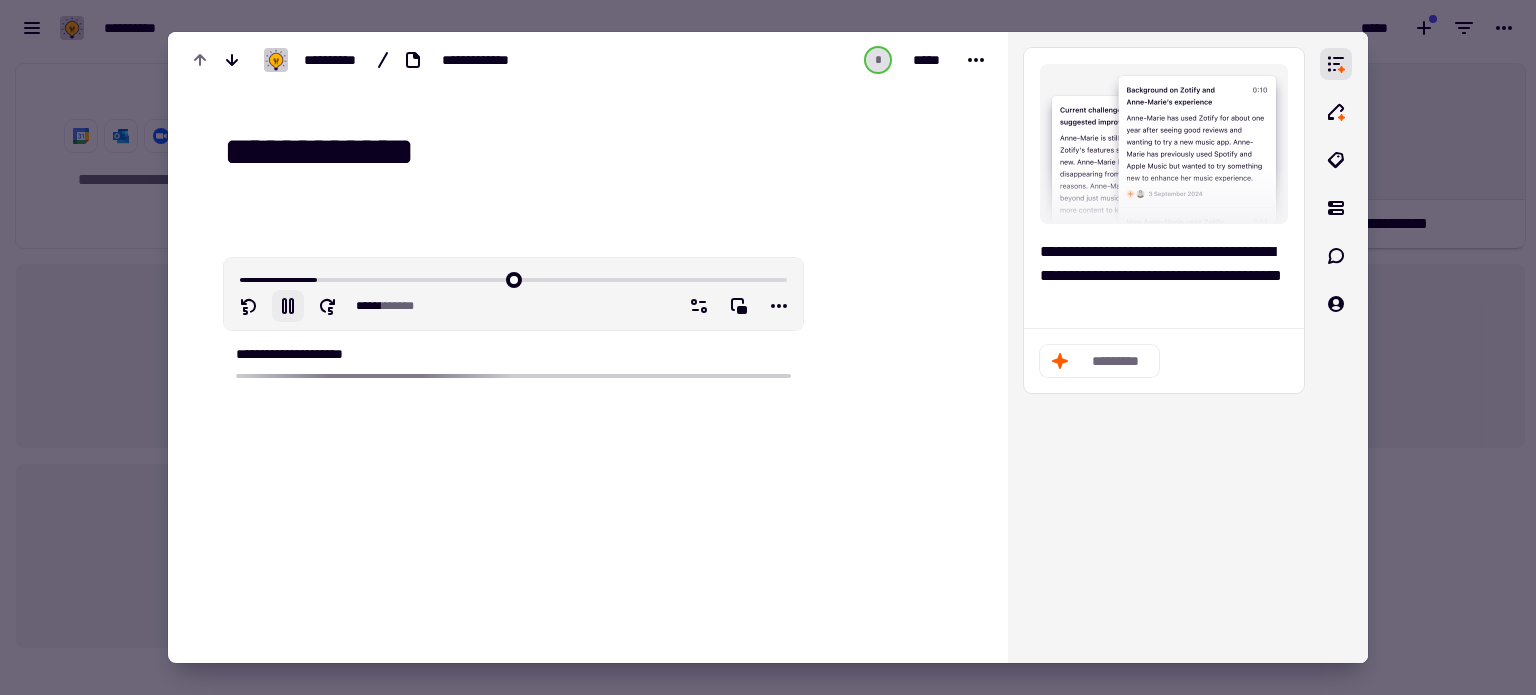 type on "*****" 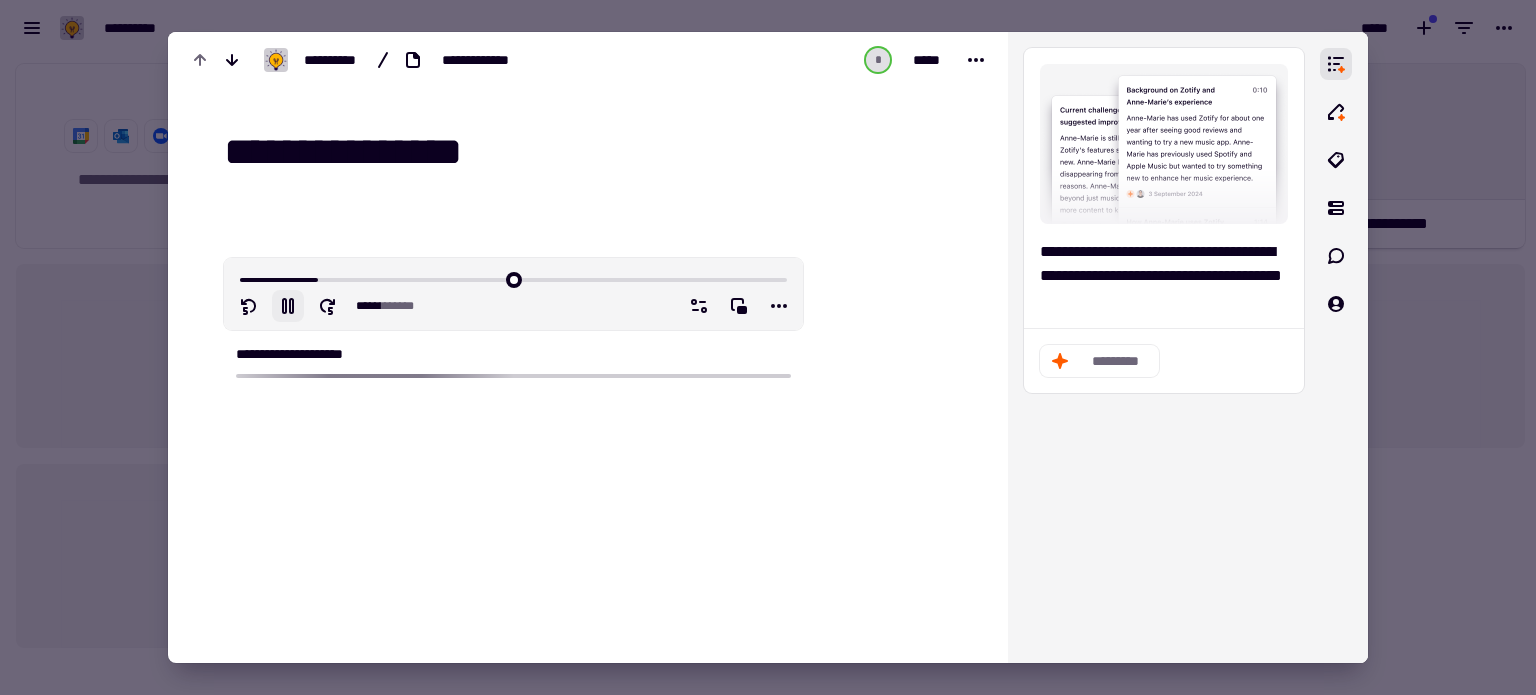 type on "**********" 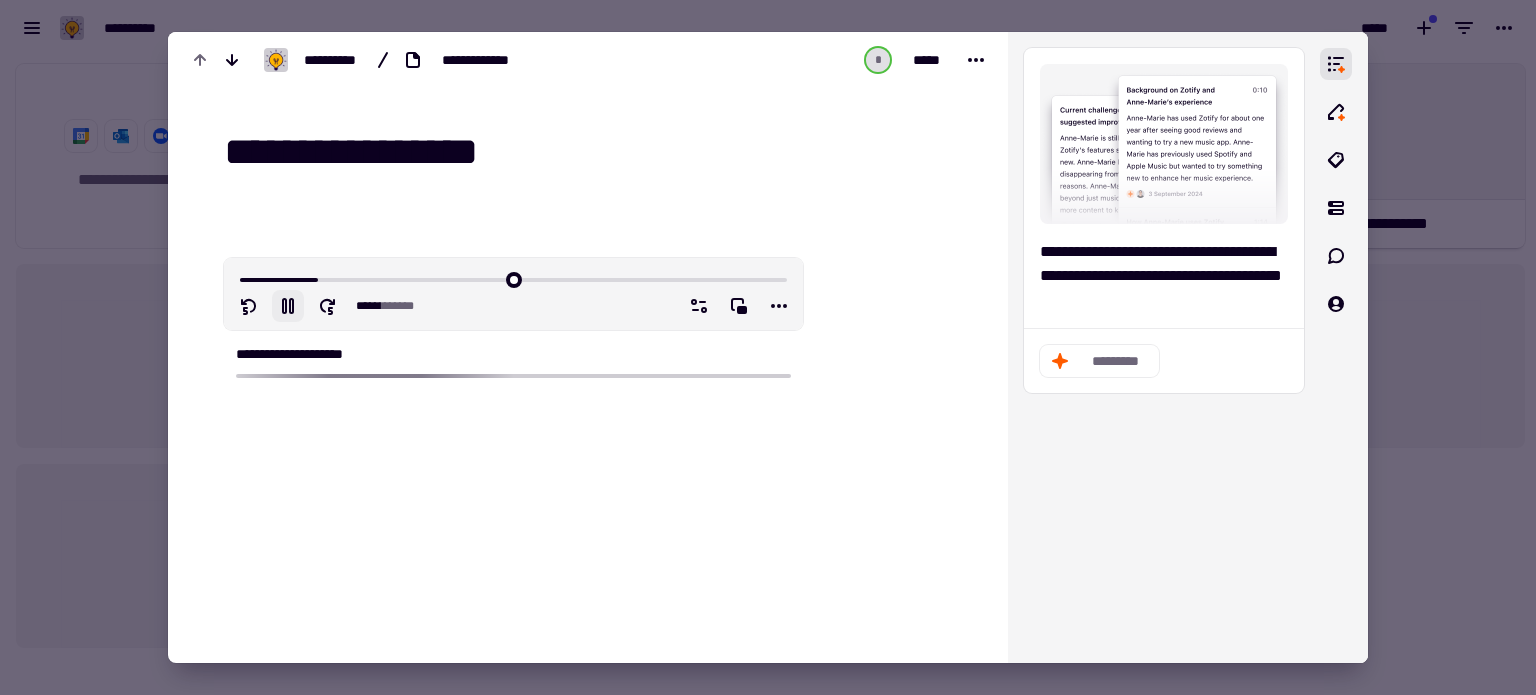 type on "******" 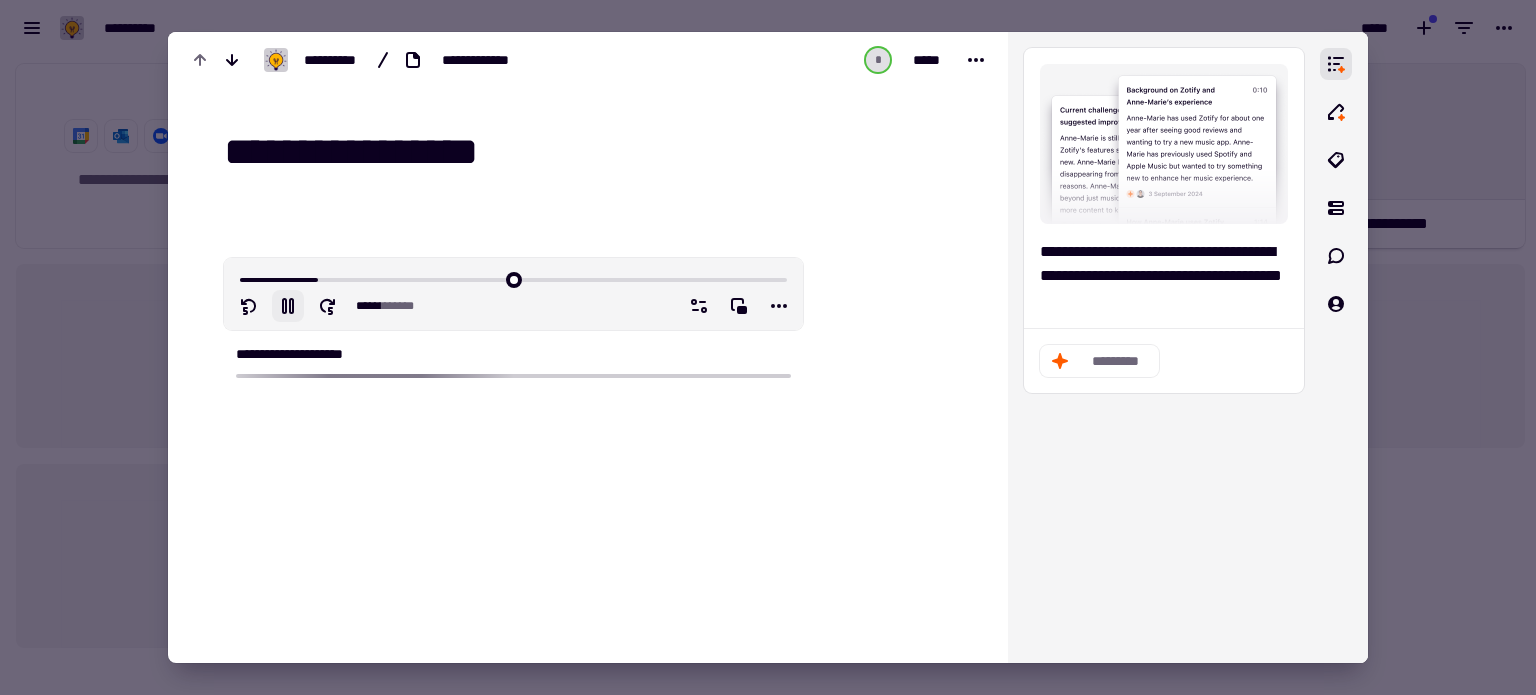 type on "**********" 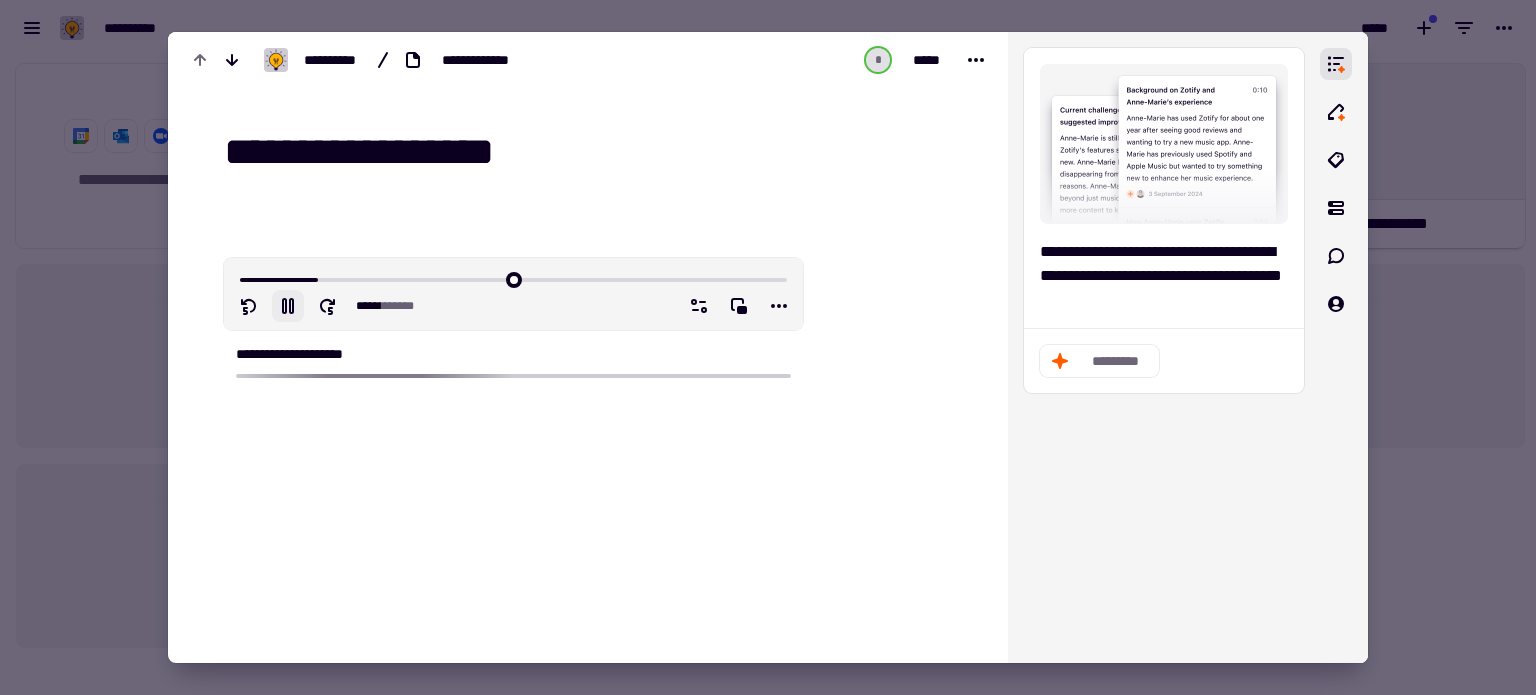 type on "******" 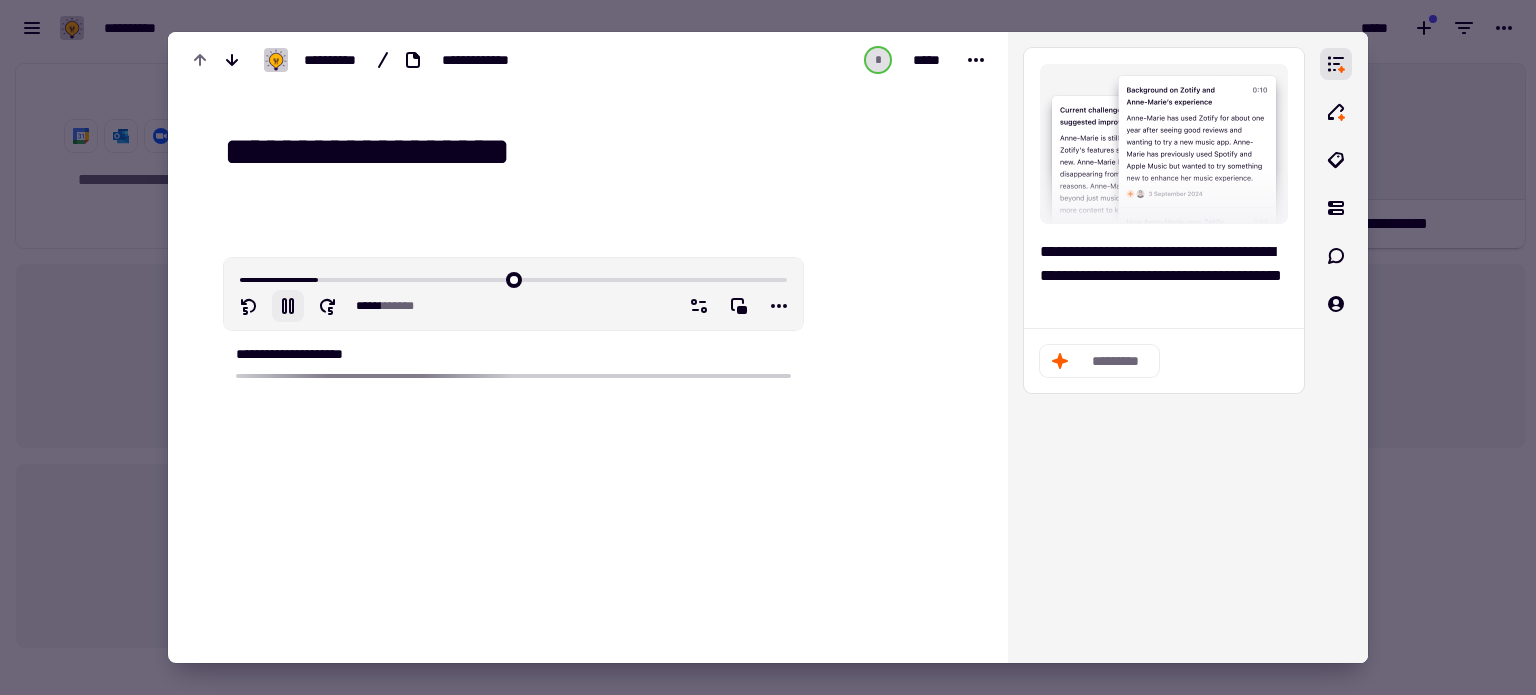 type on "**********" 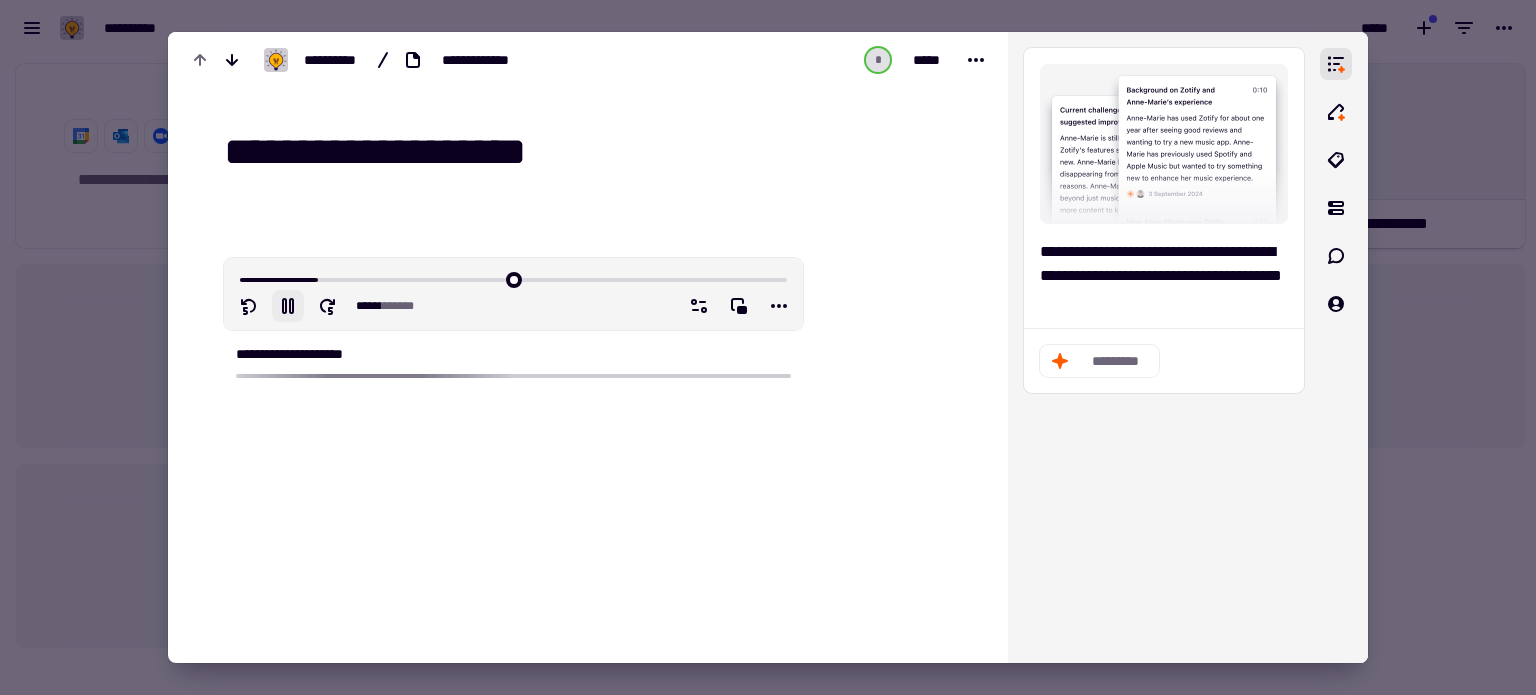 type on "******" 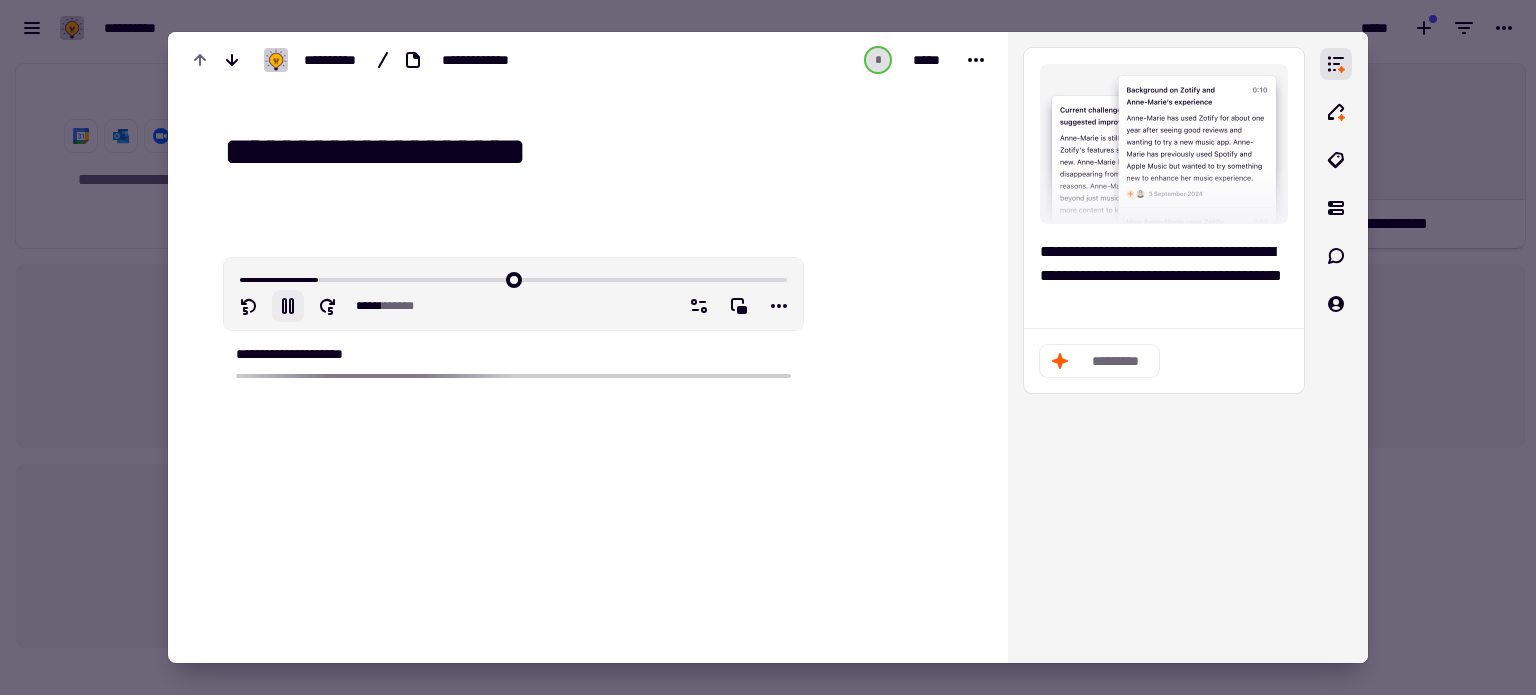 type on "******" 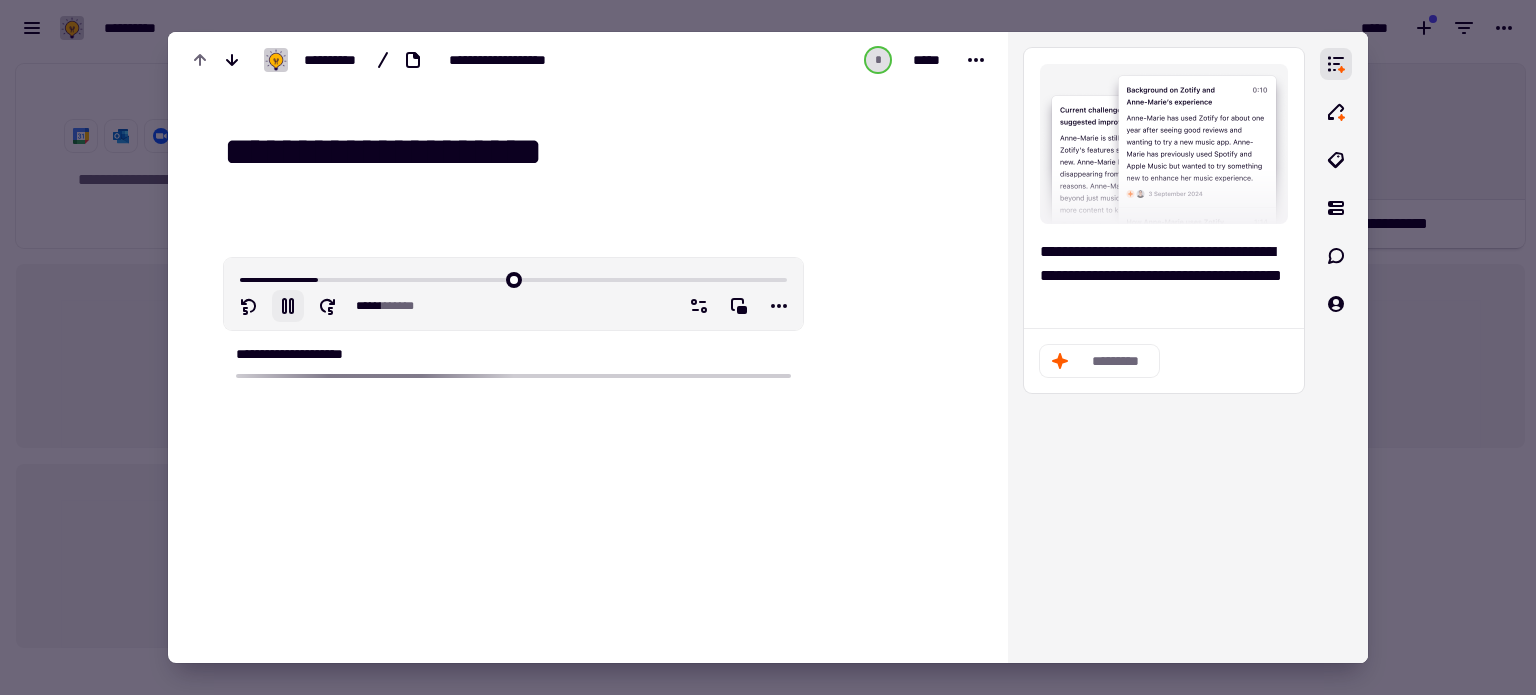 type on "**********" 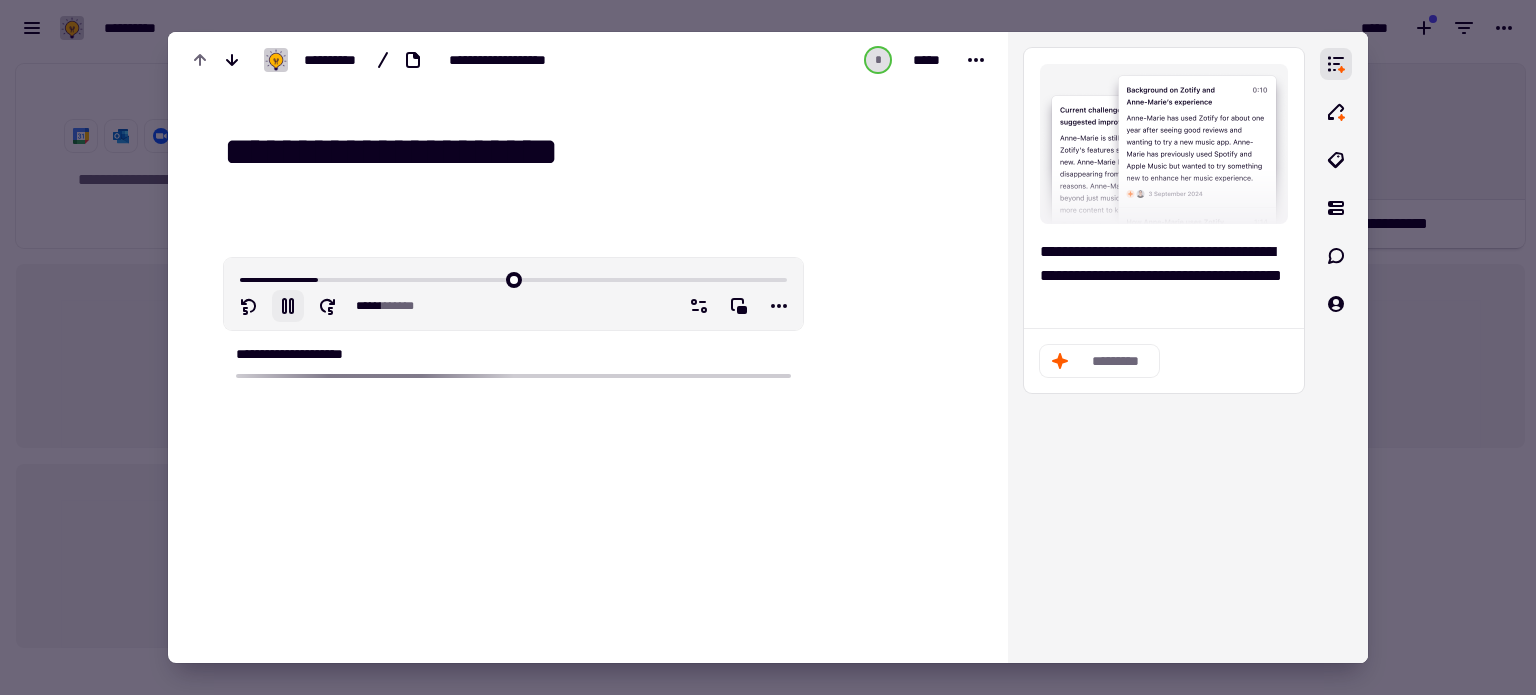 type on "******" 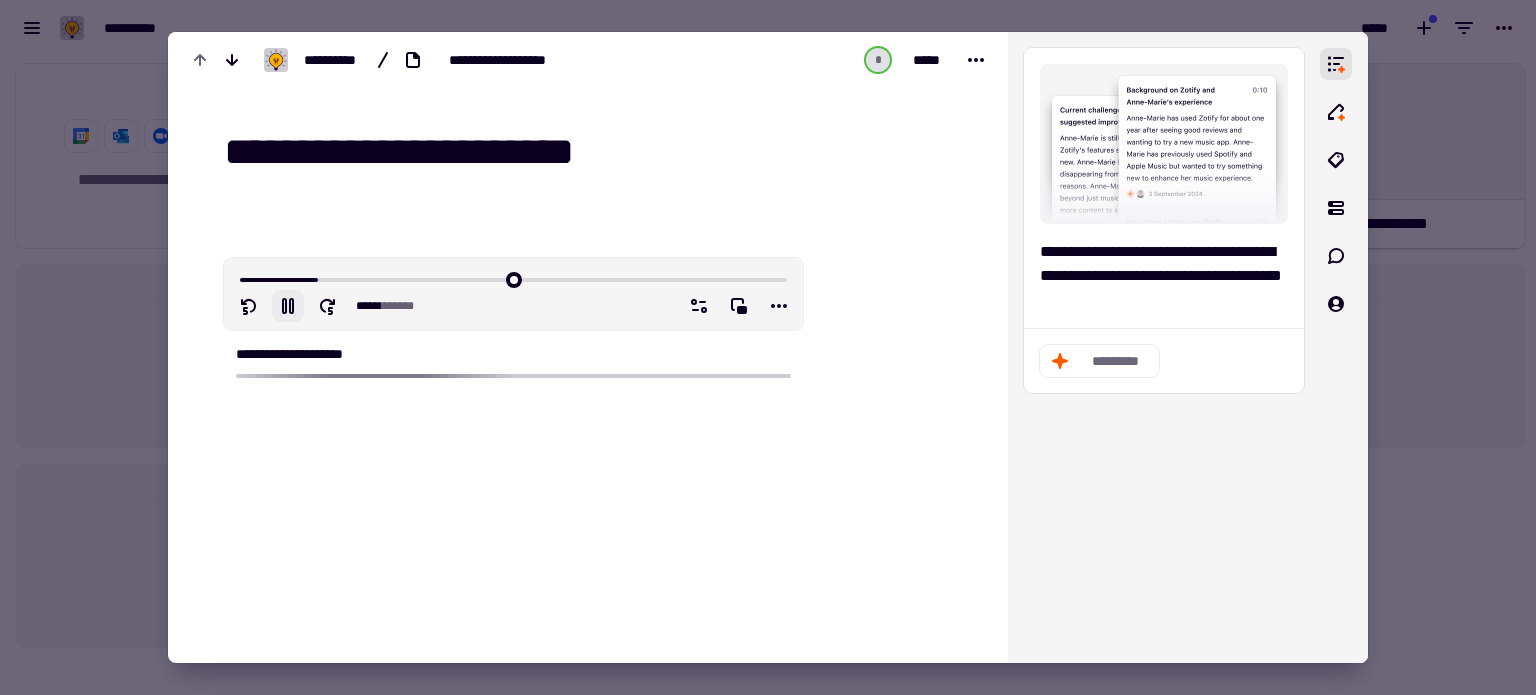 type on "******" 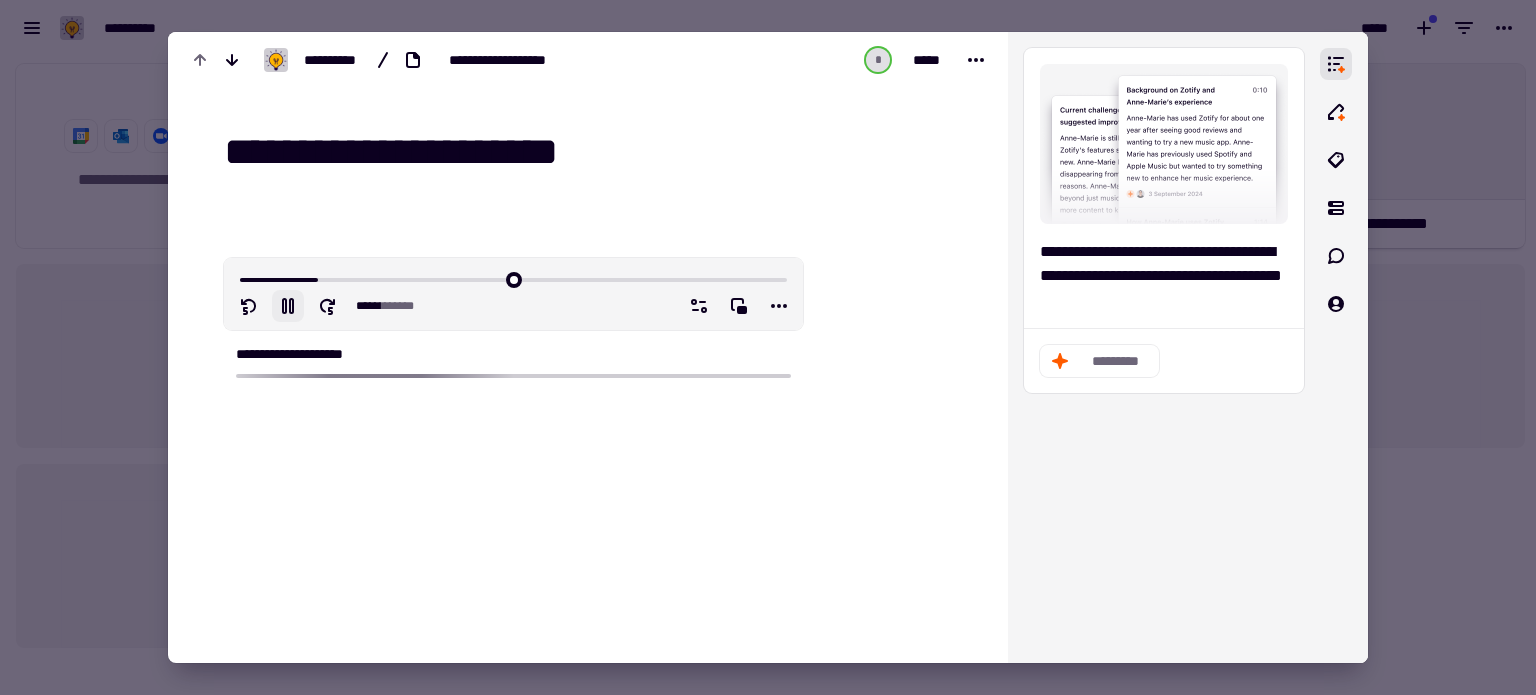 type on "**********" 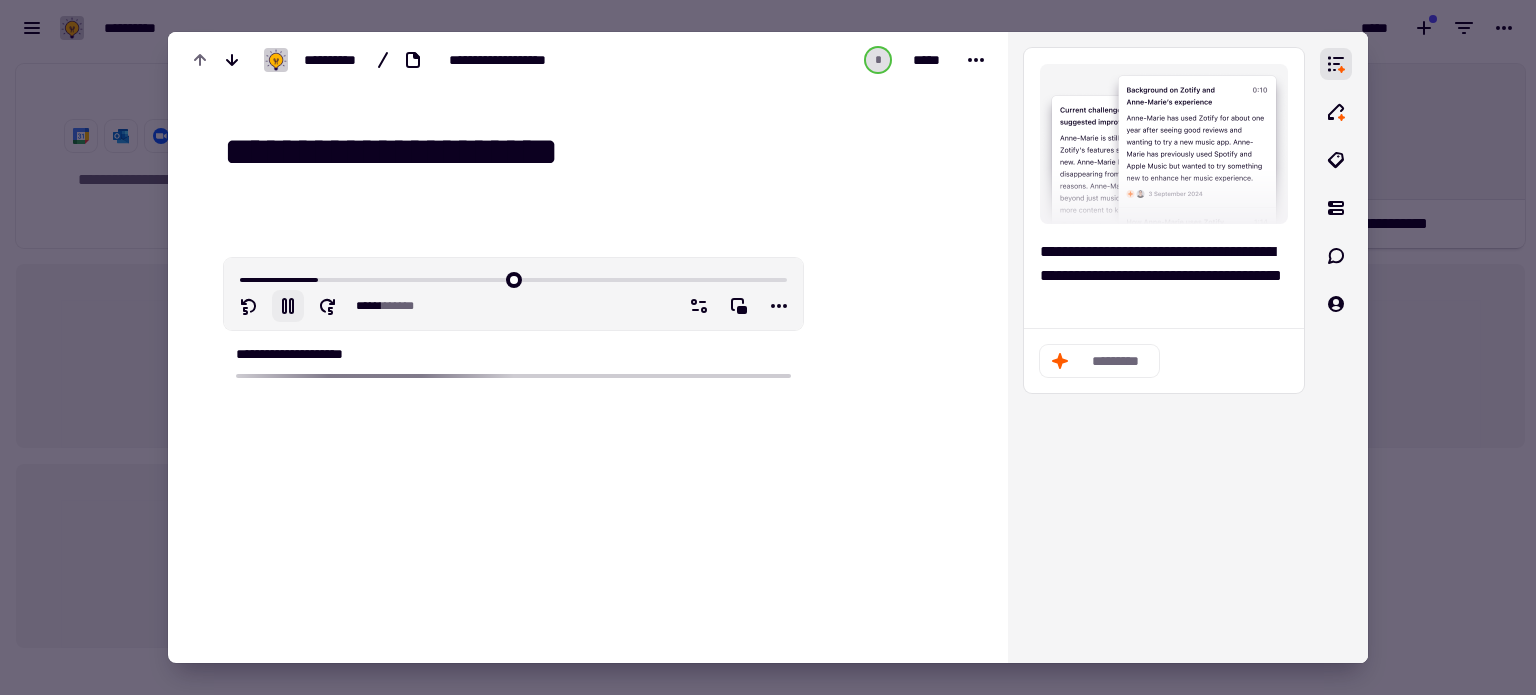 type on "******" 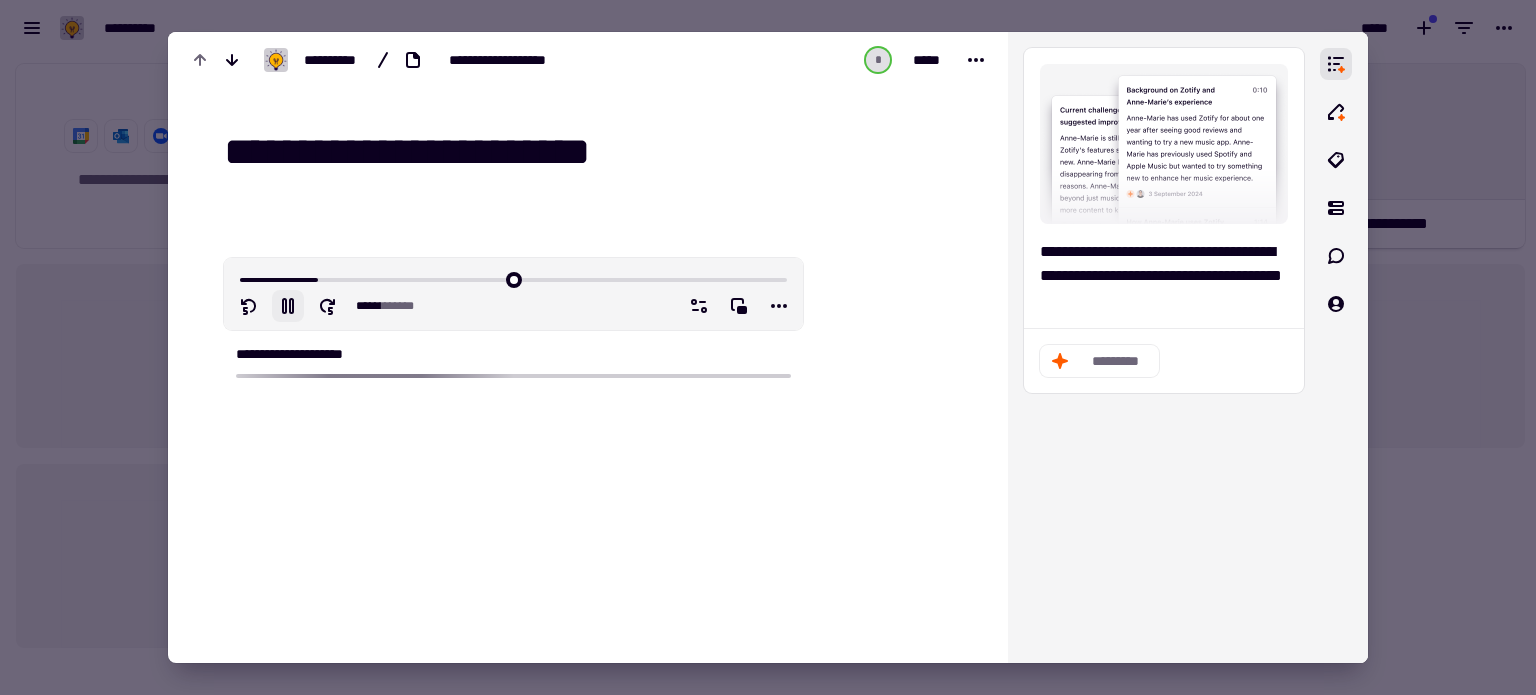 type on "**********" 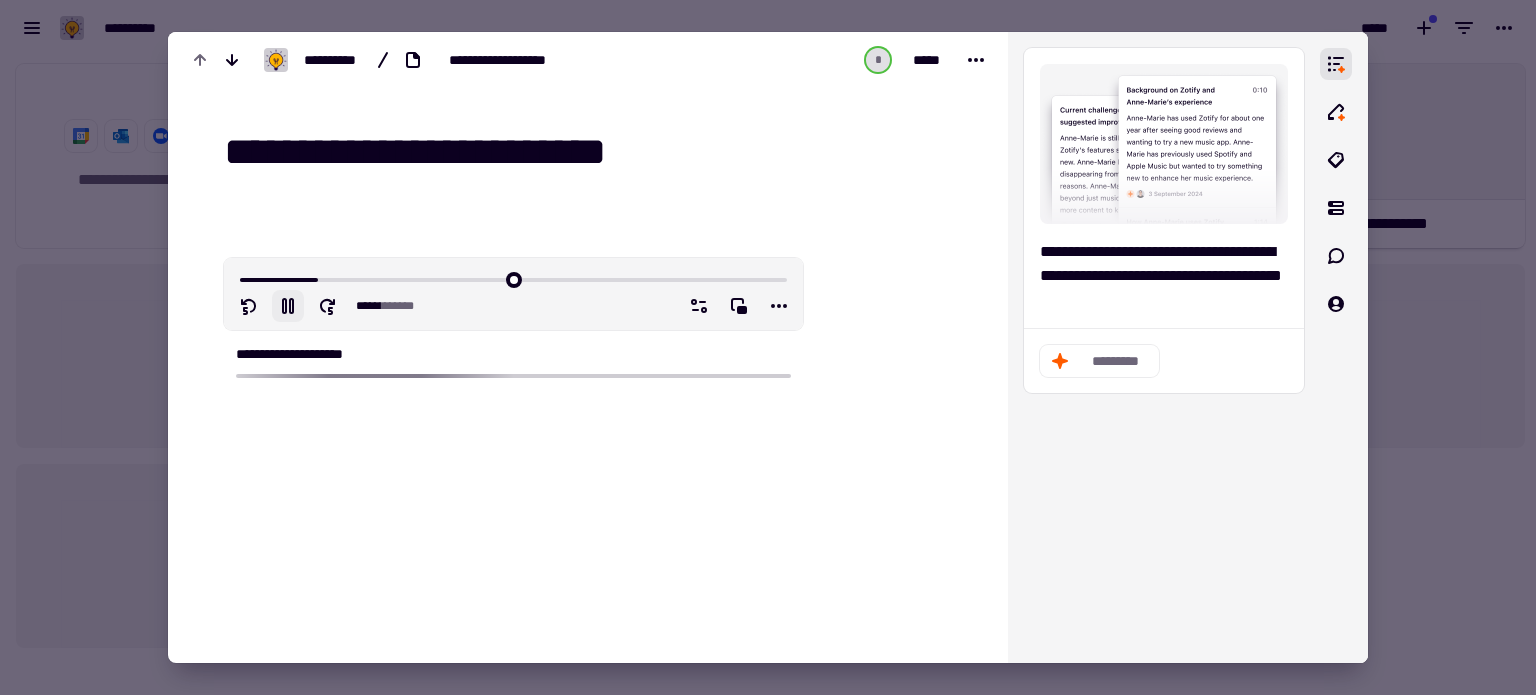 type on "*****" 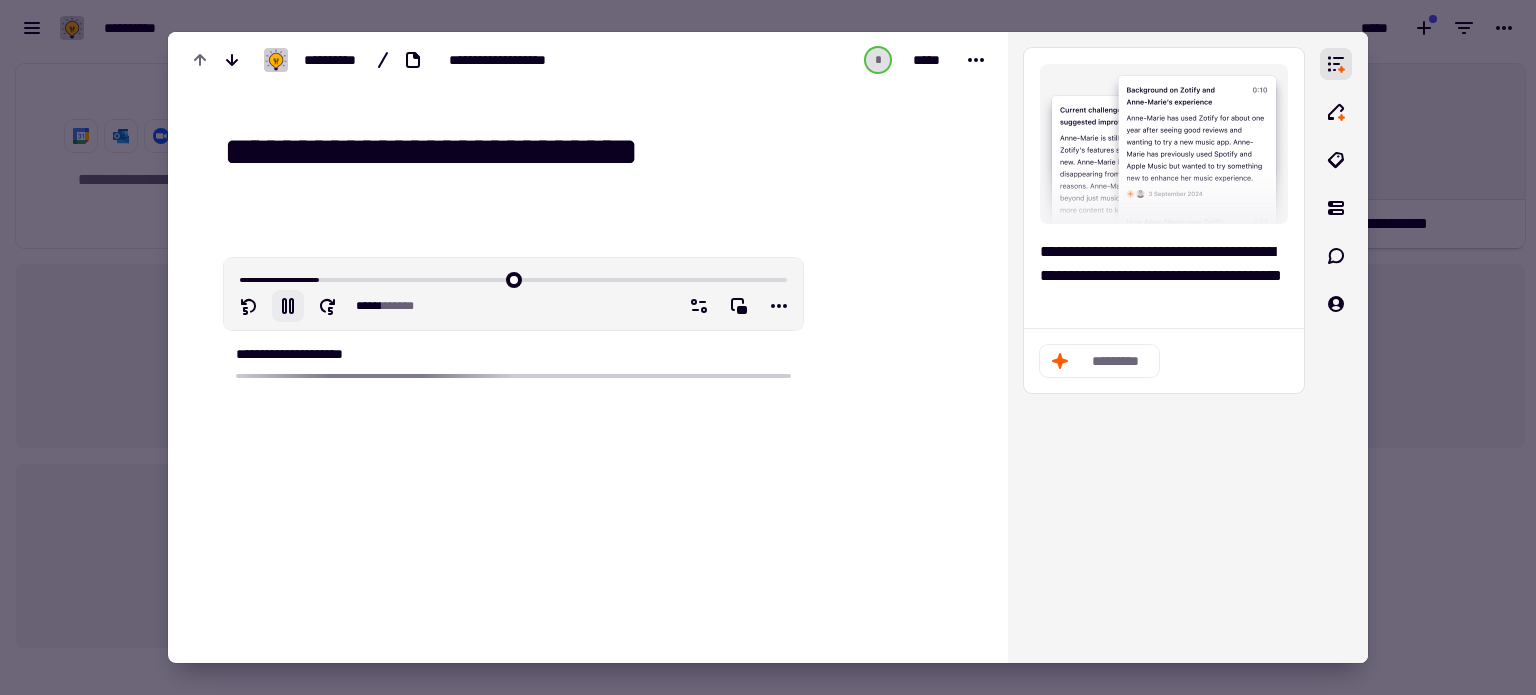 type on "**********" 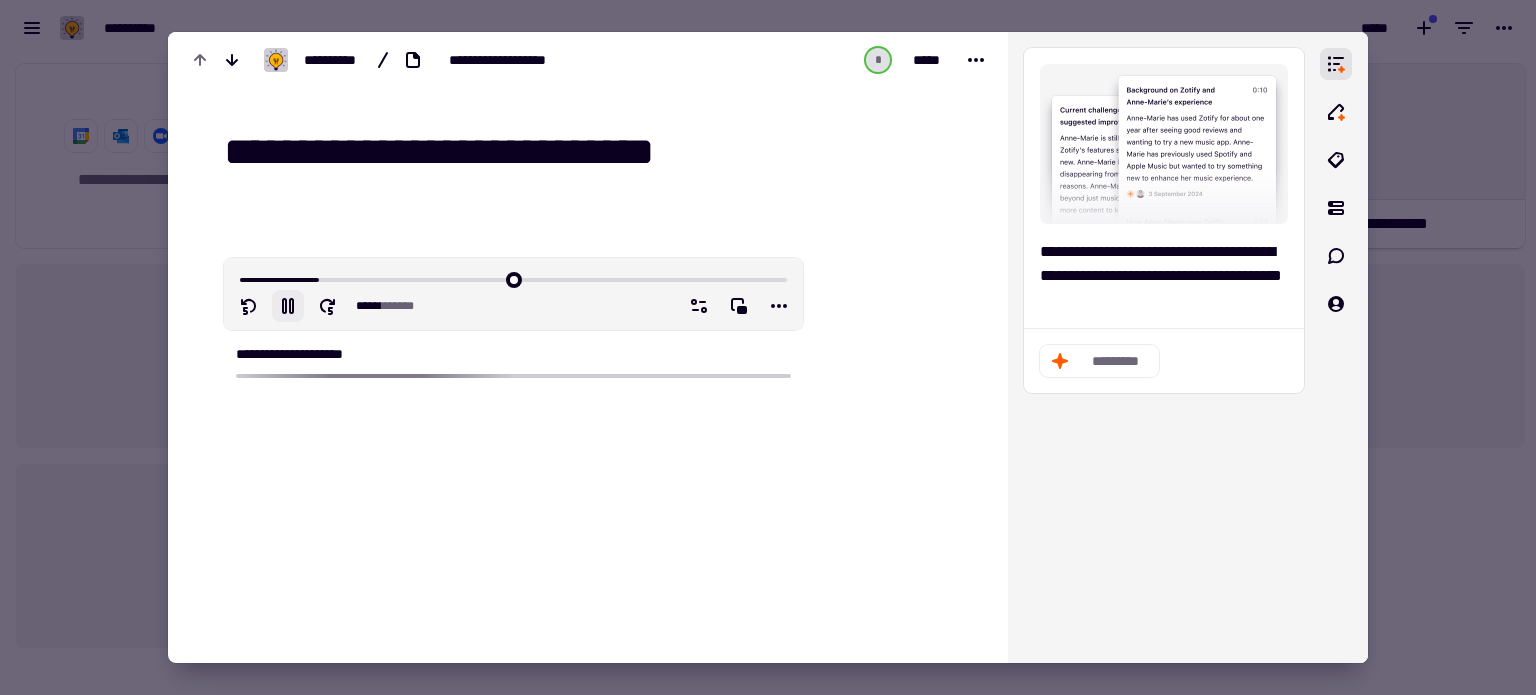type on "******" 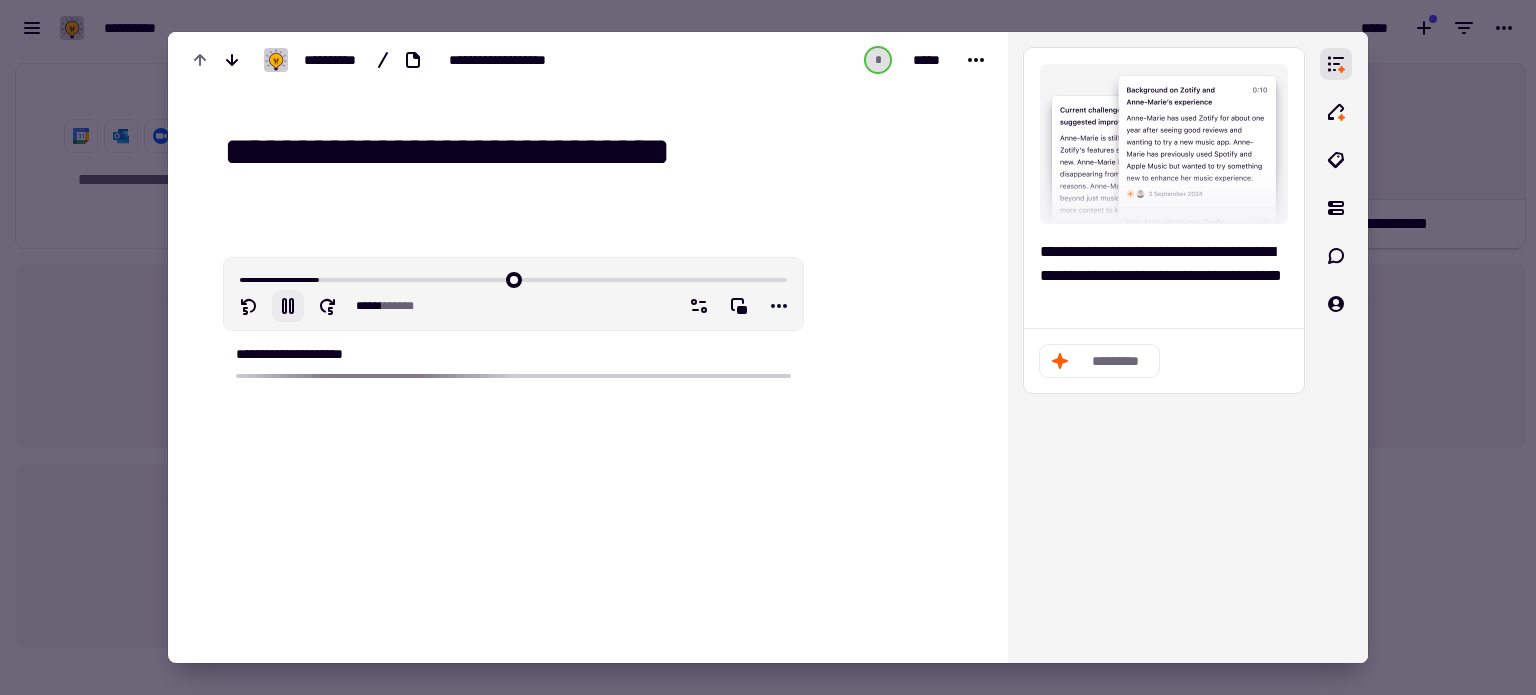 type on "**********" 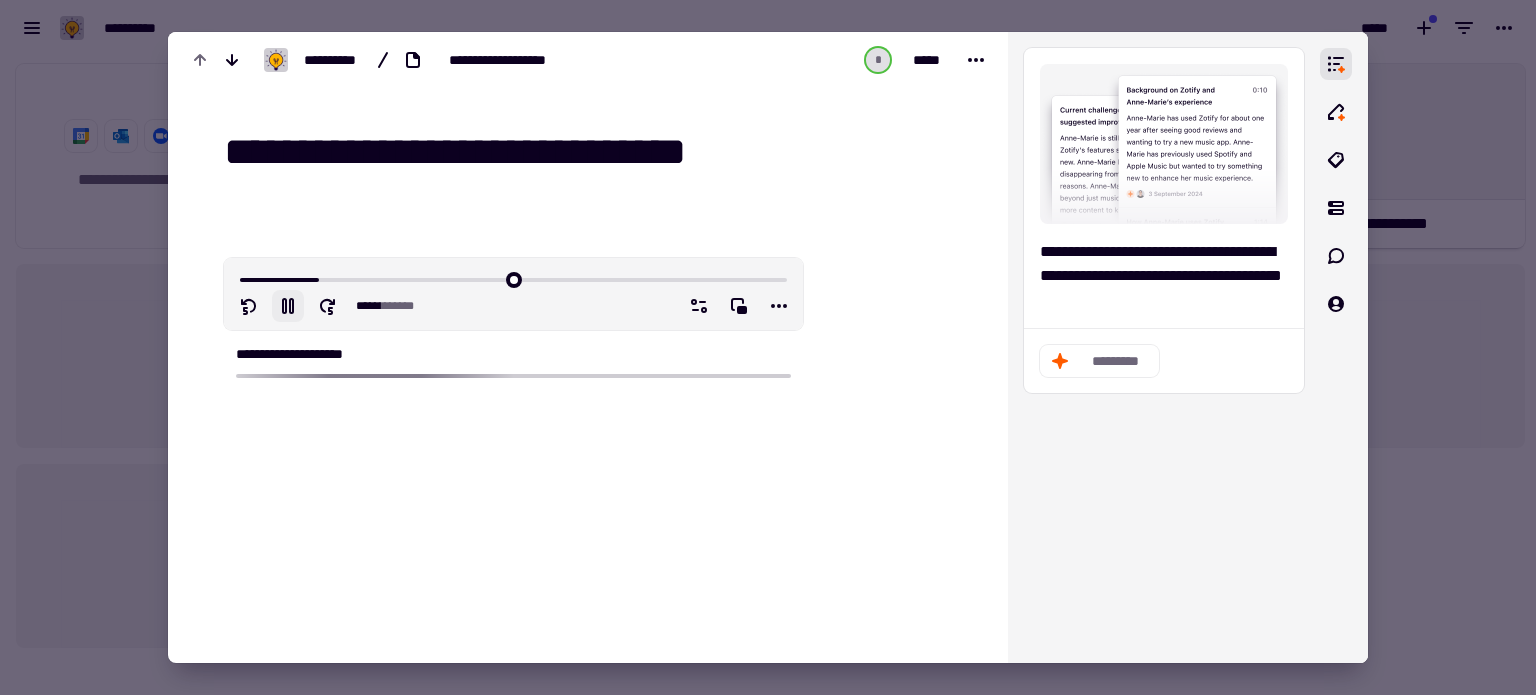 type on "******" 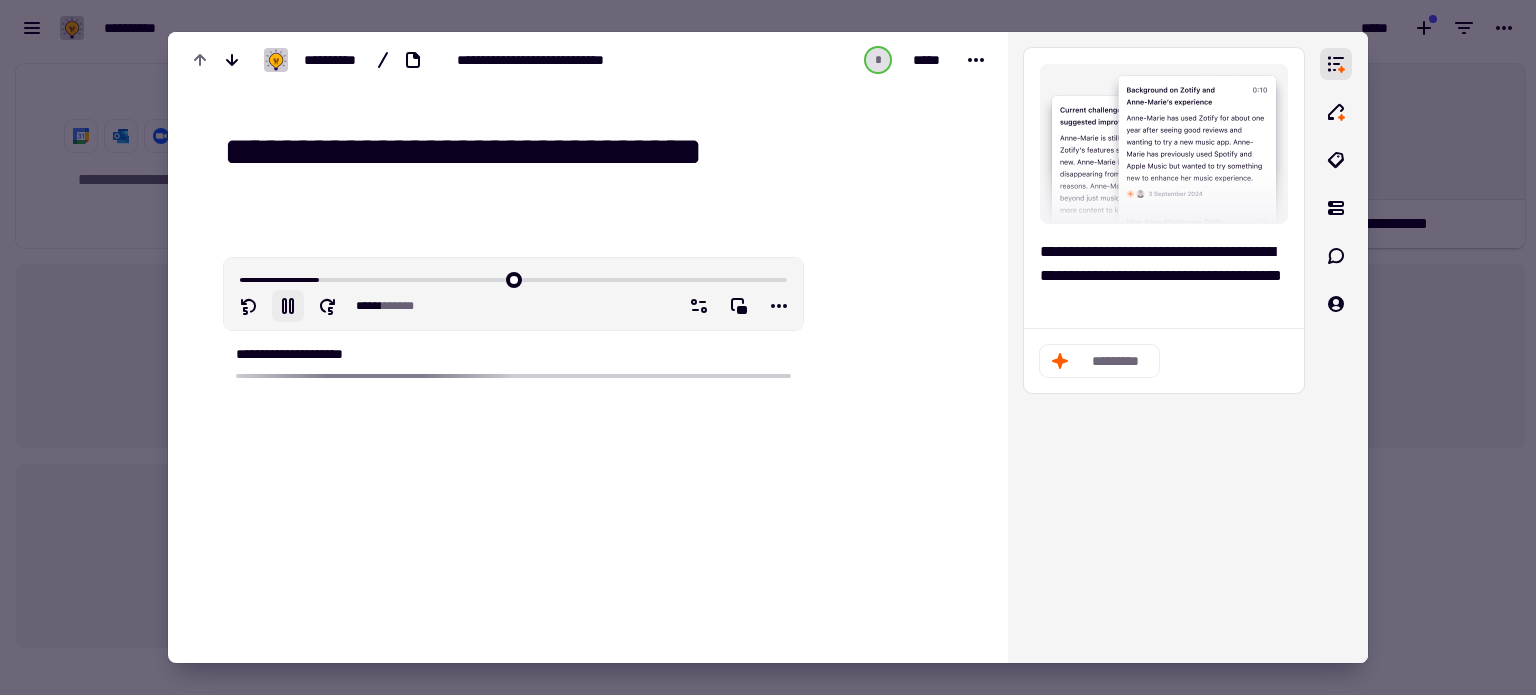 type on "******" 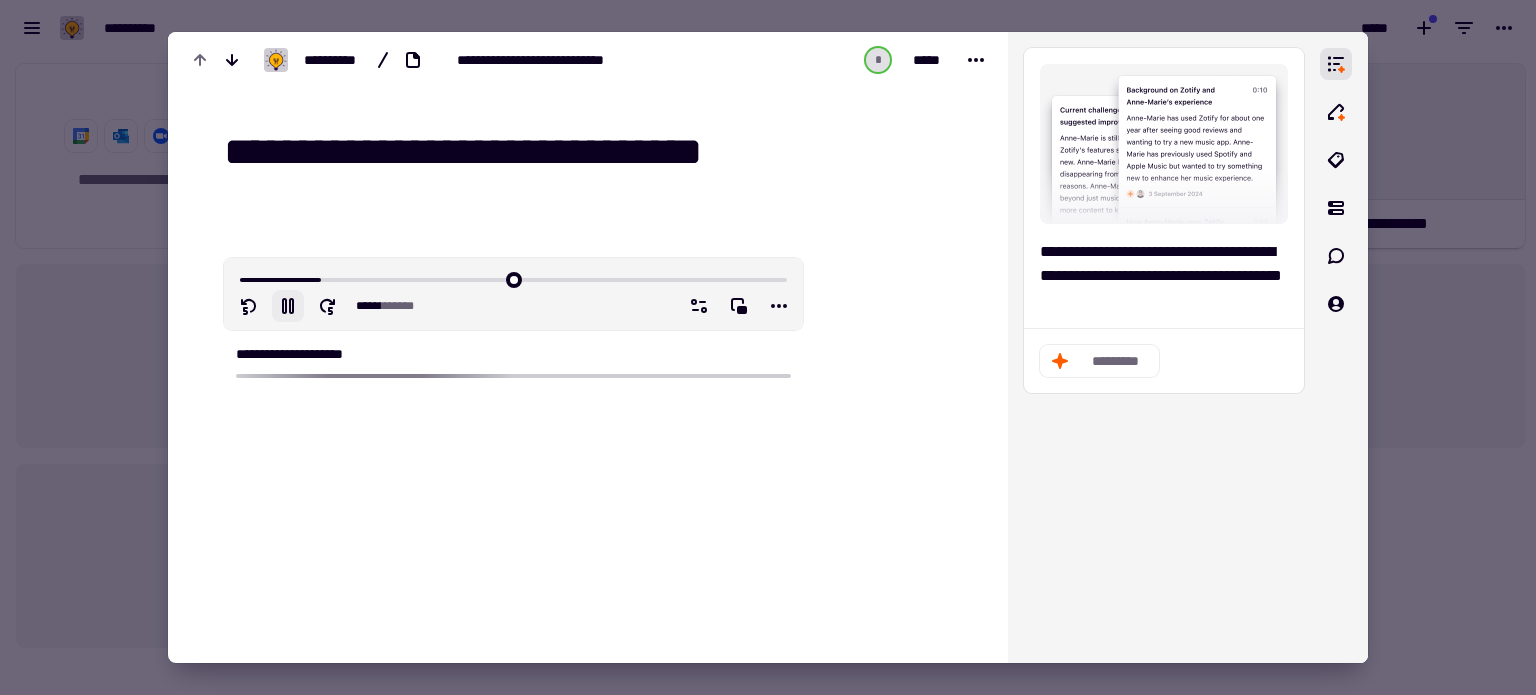 click on "**********" at bounding box center [592, 153] 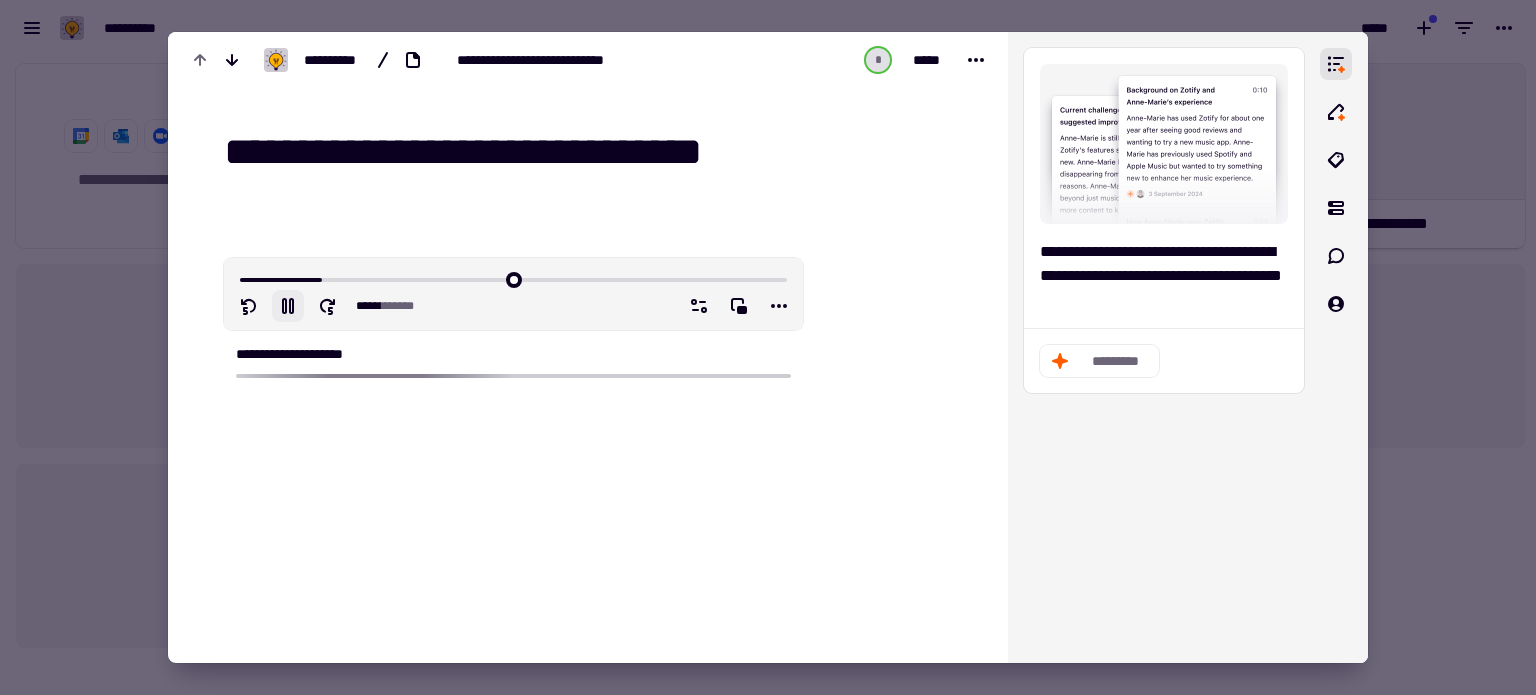 drag, startPoint x: 804, startPoint y: 158, endPoint x: 204, endPoint y: 120, distance: 601.20215 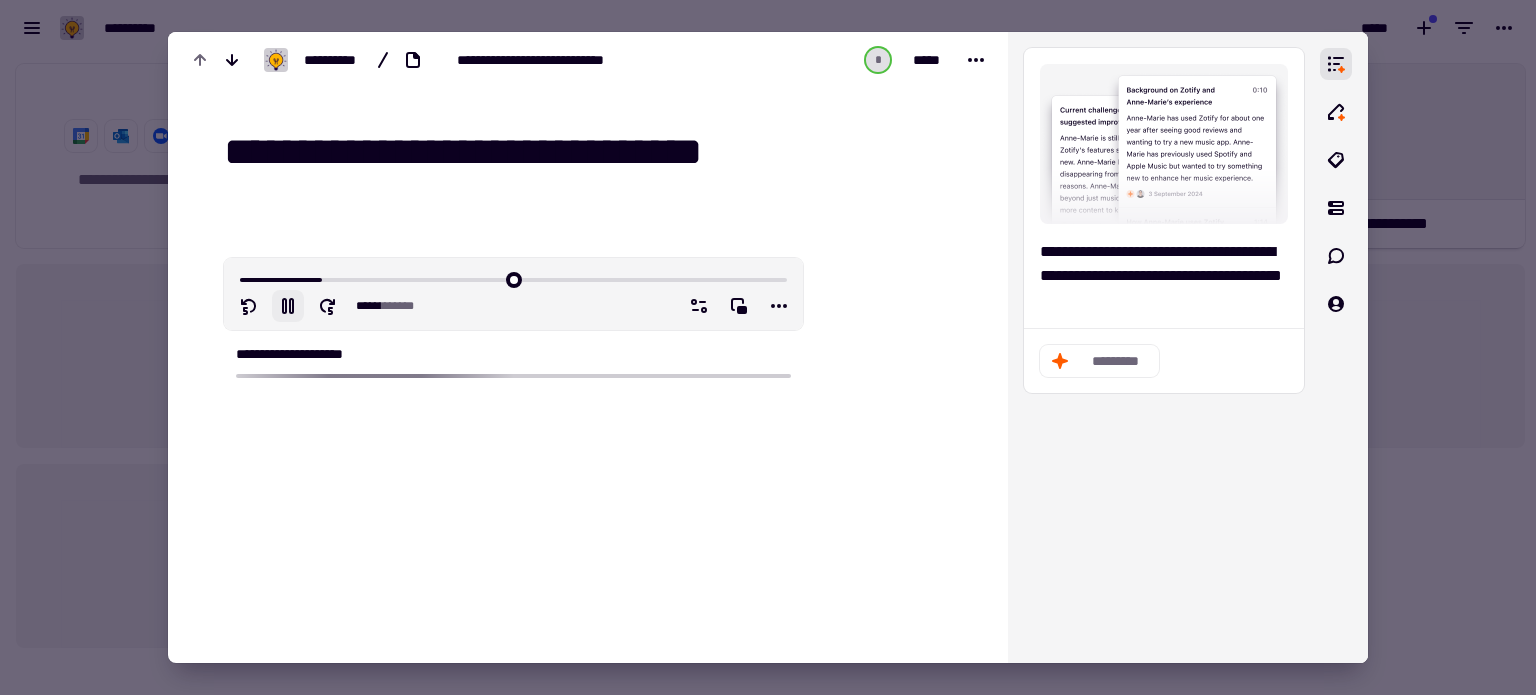 click on "[FIRST] [LAST]" at bounding box center (588, 389) 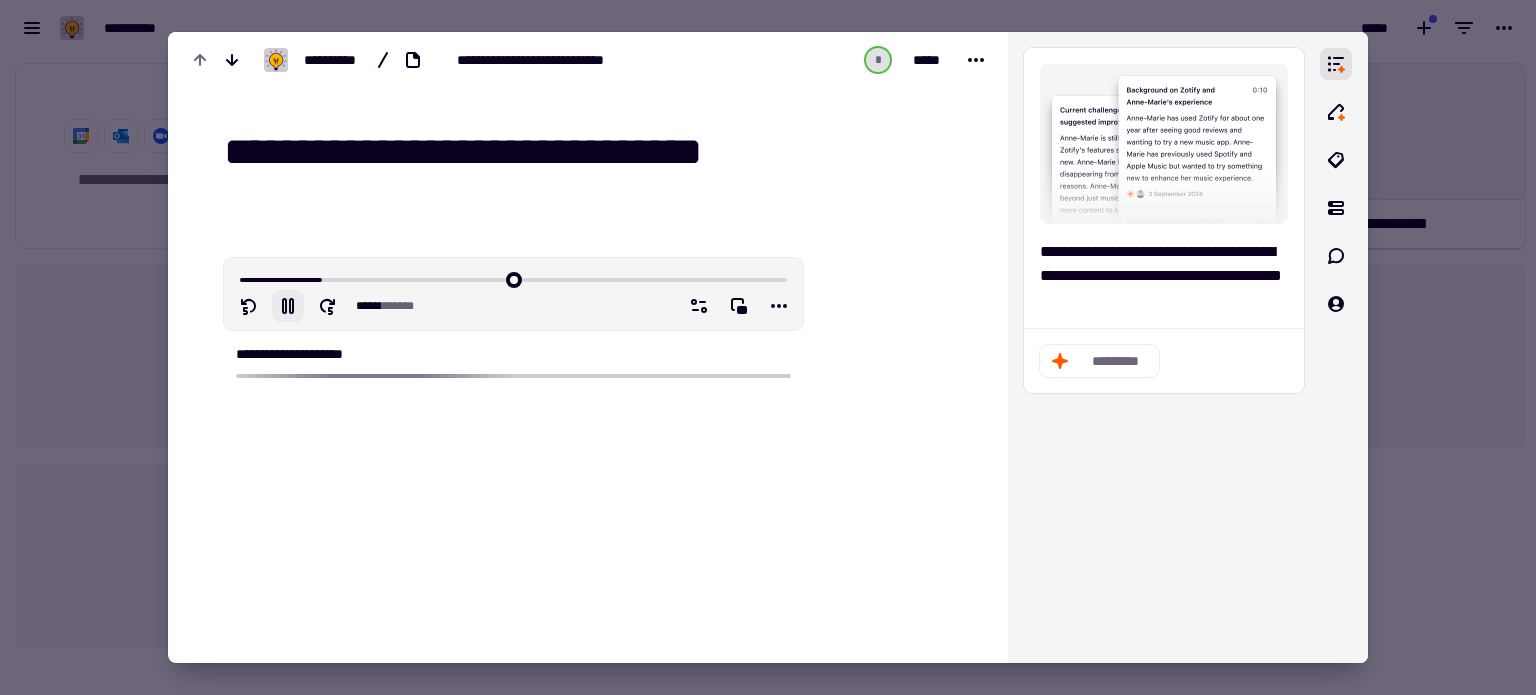 type on "******" 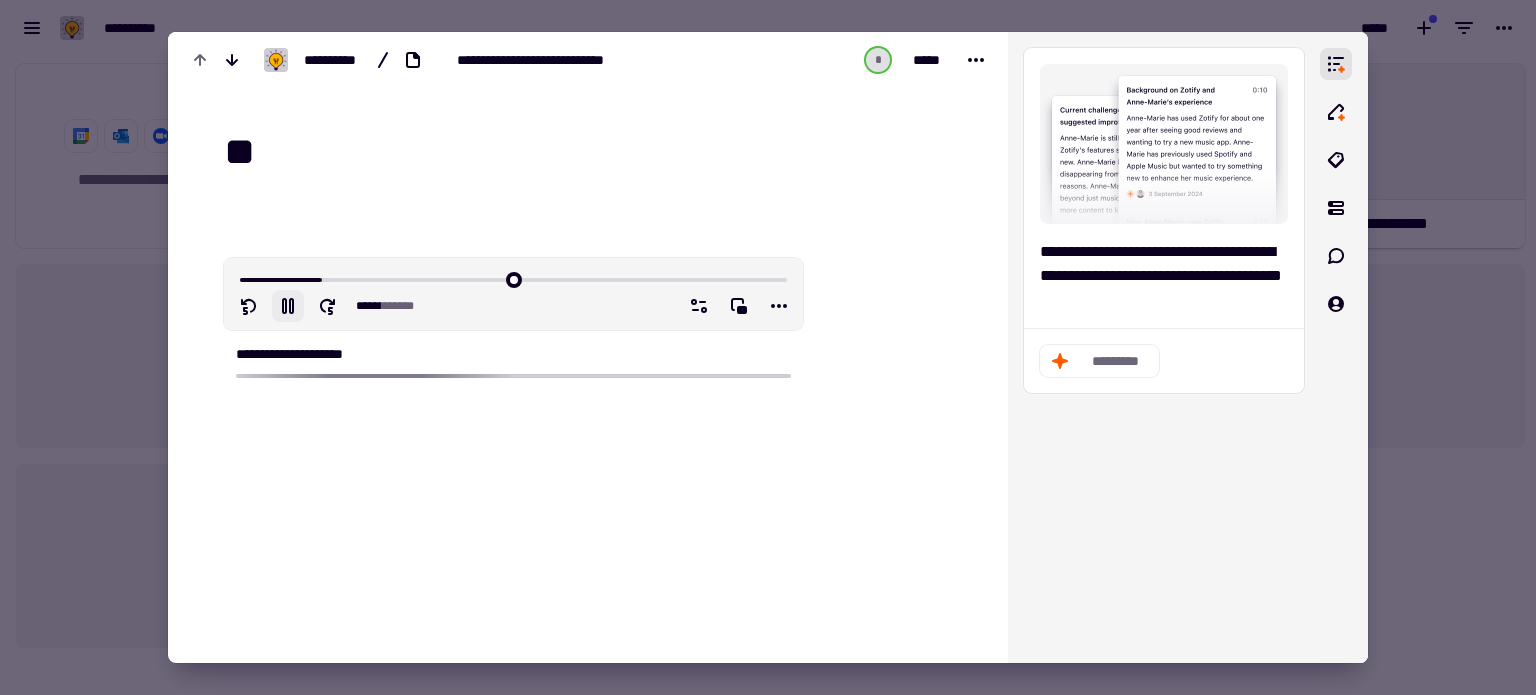 type on "******" 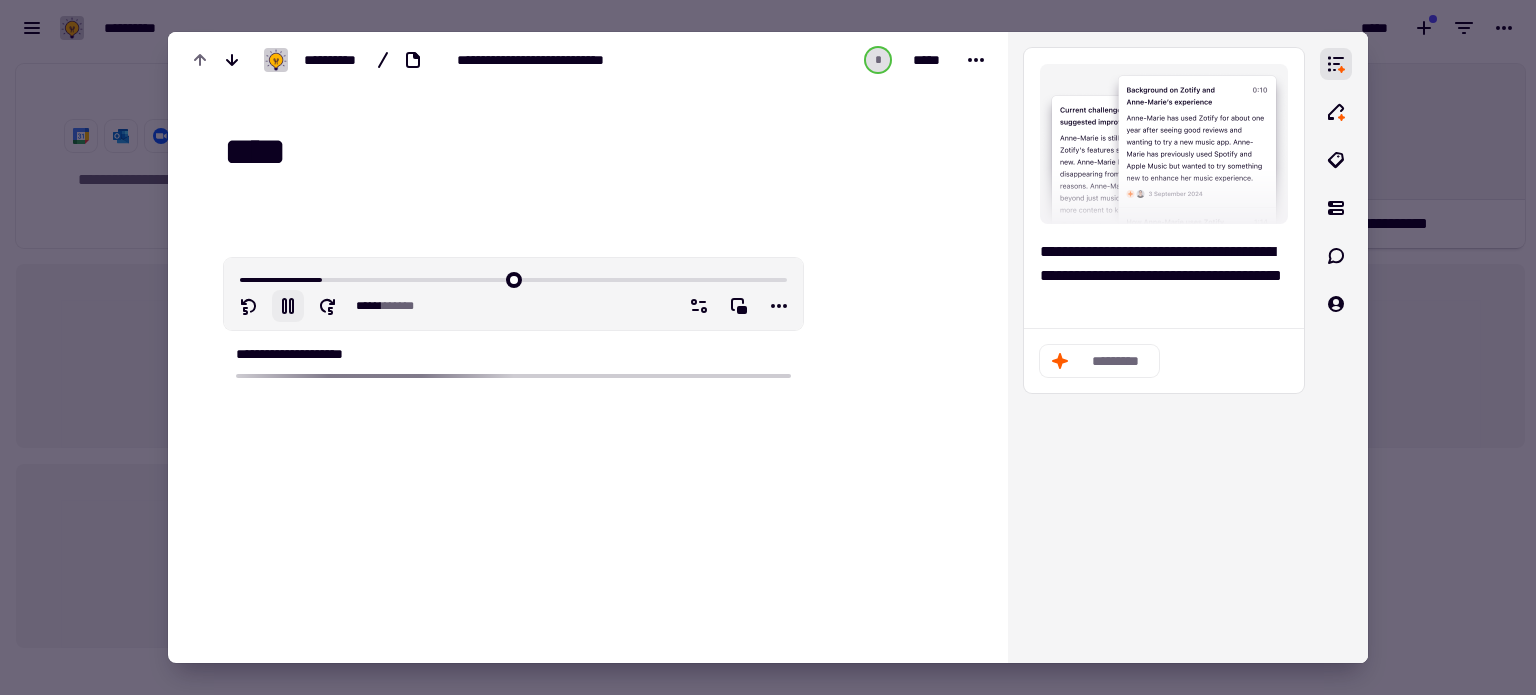 type on "****" 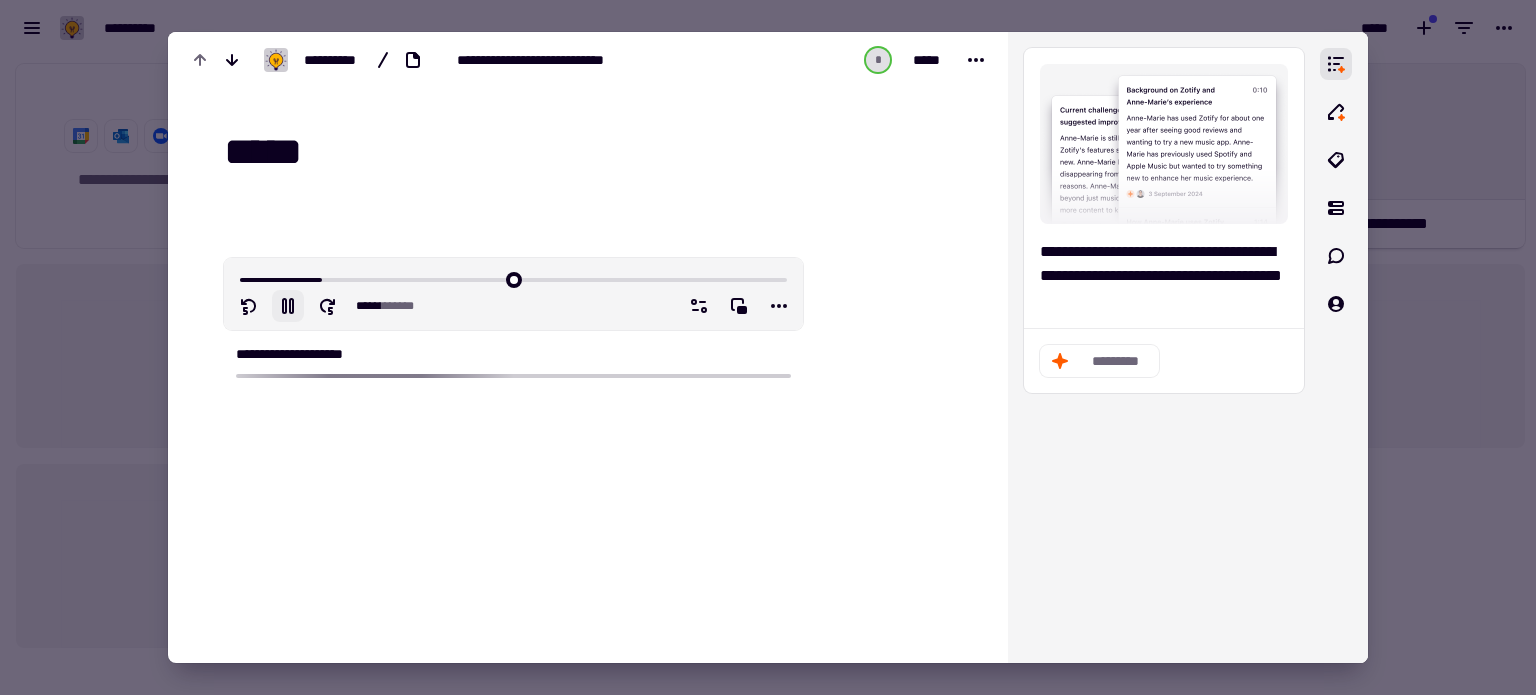 type on "******" 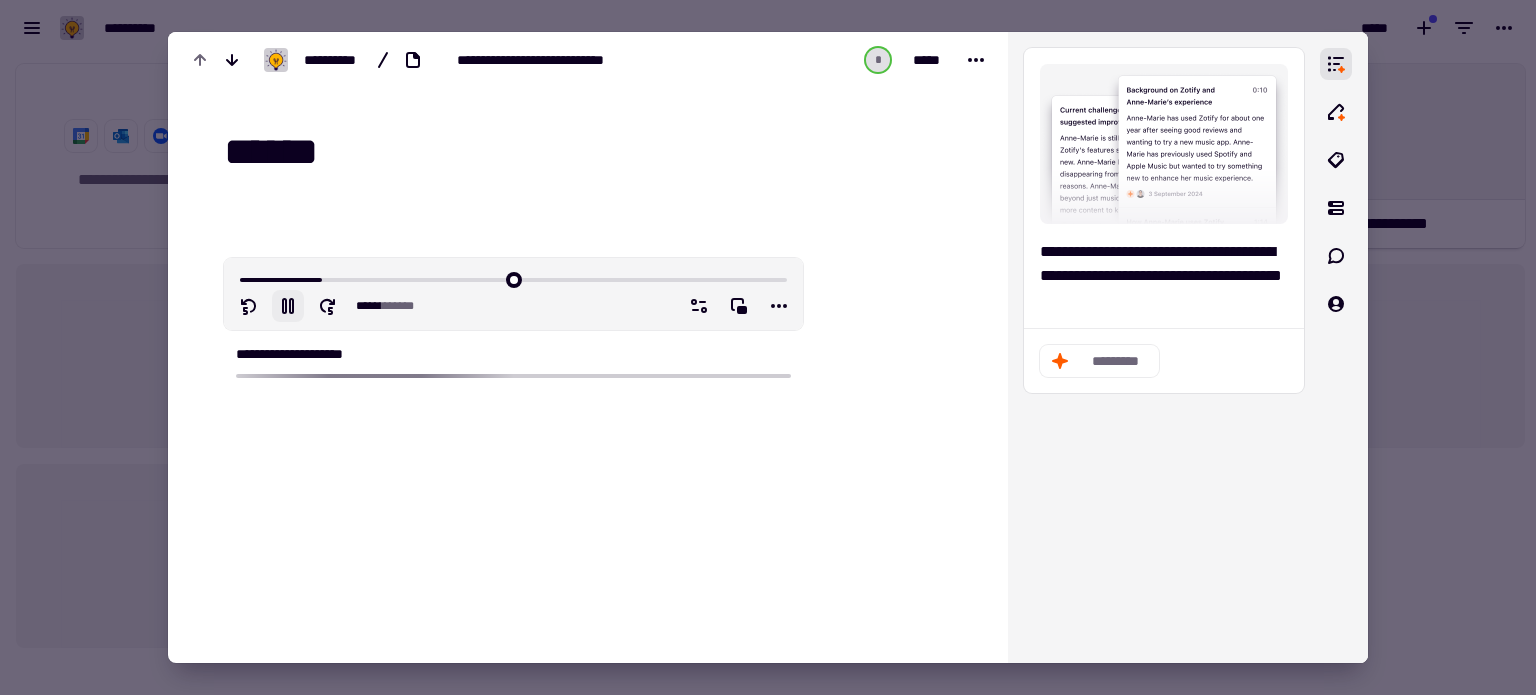 type on "*****" 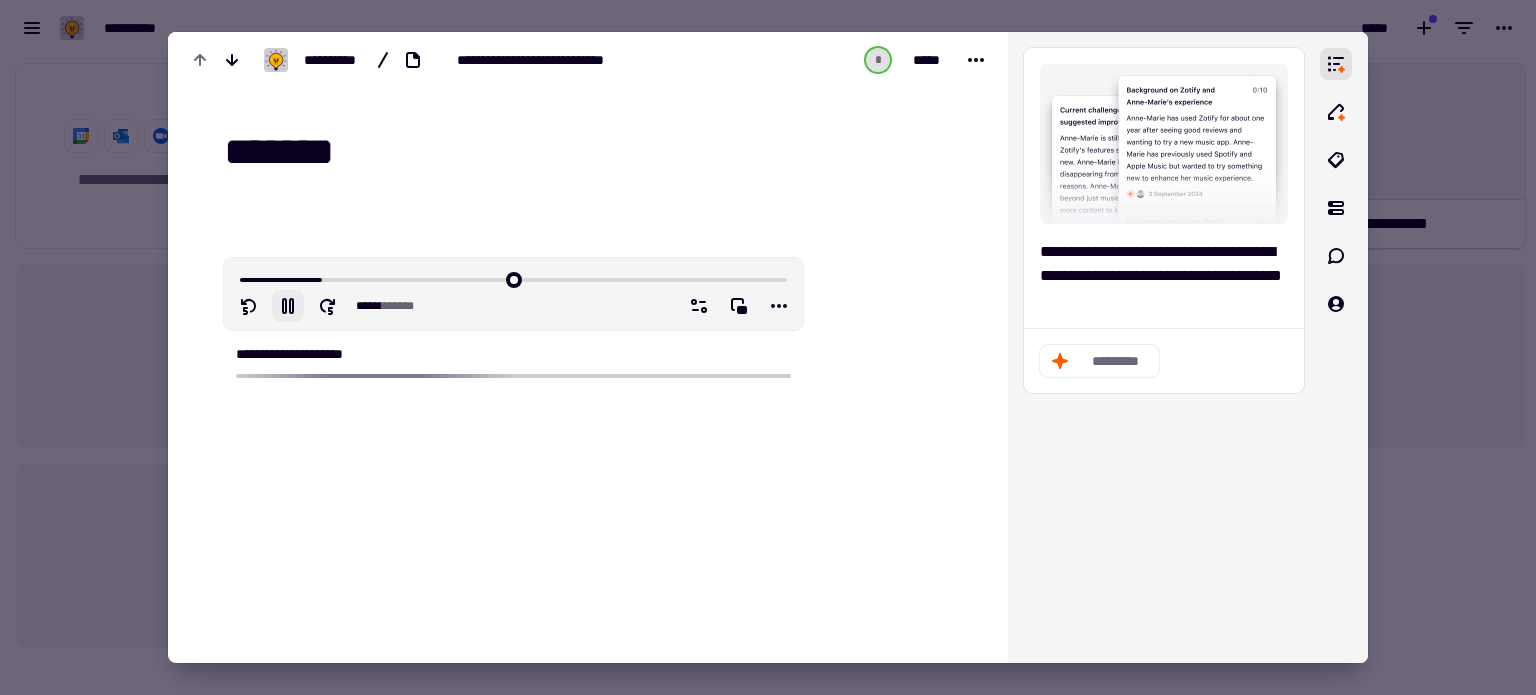 type on "******" 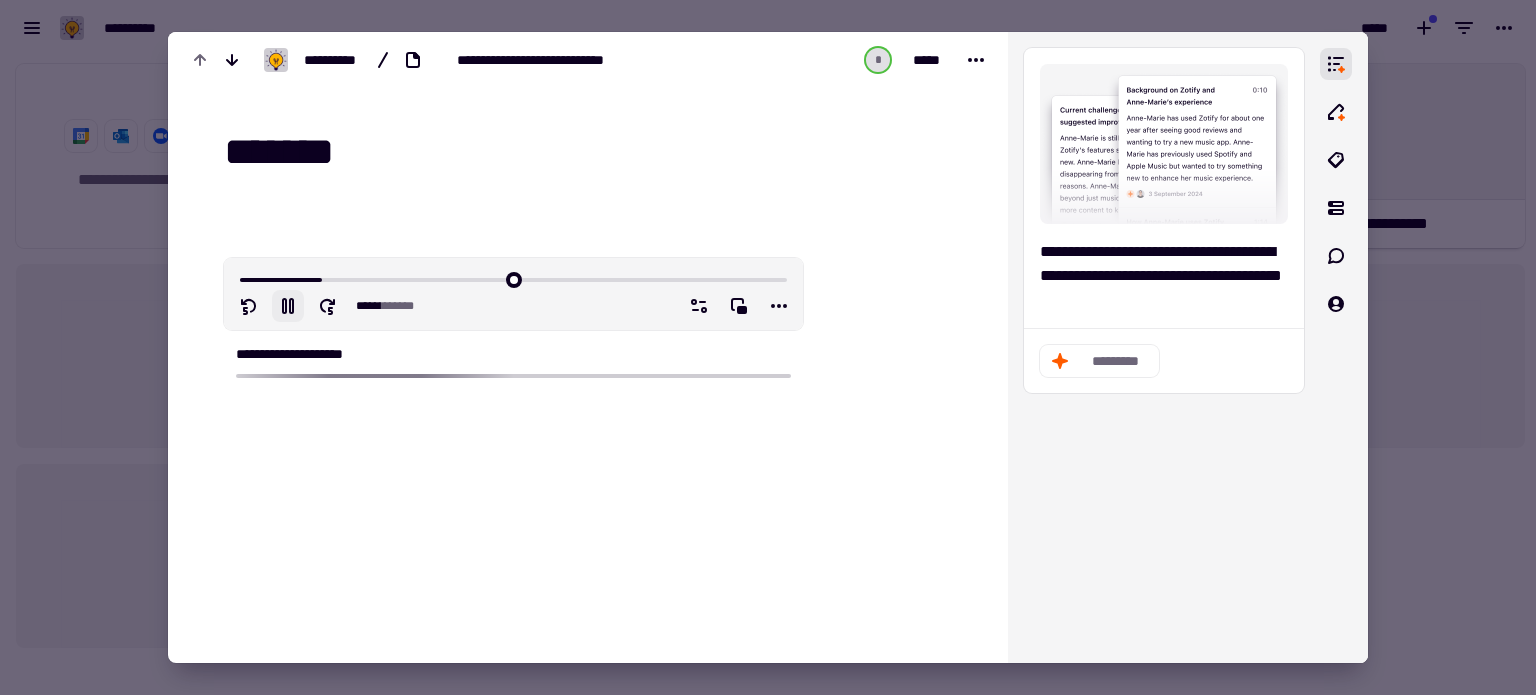 type on "*******" 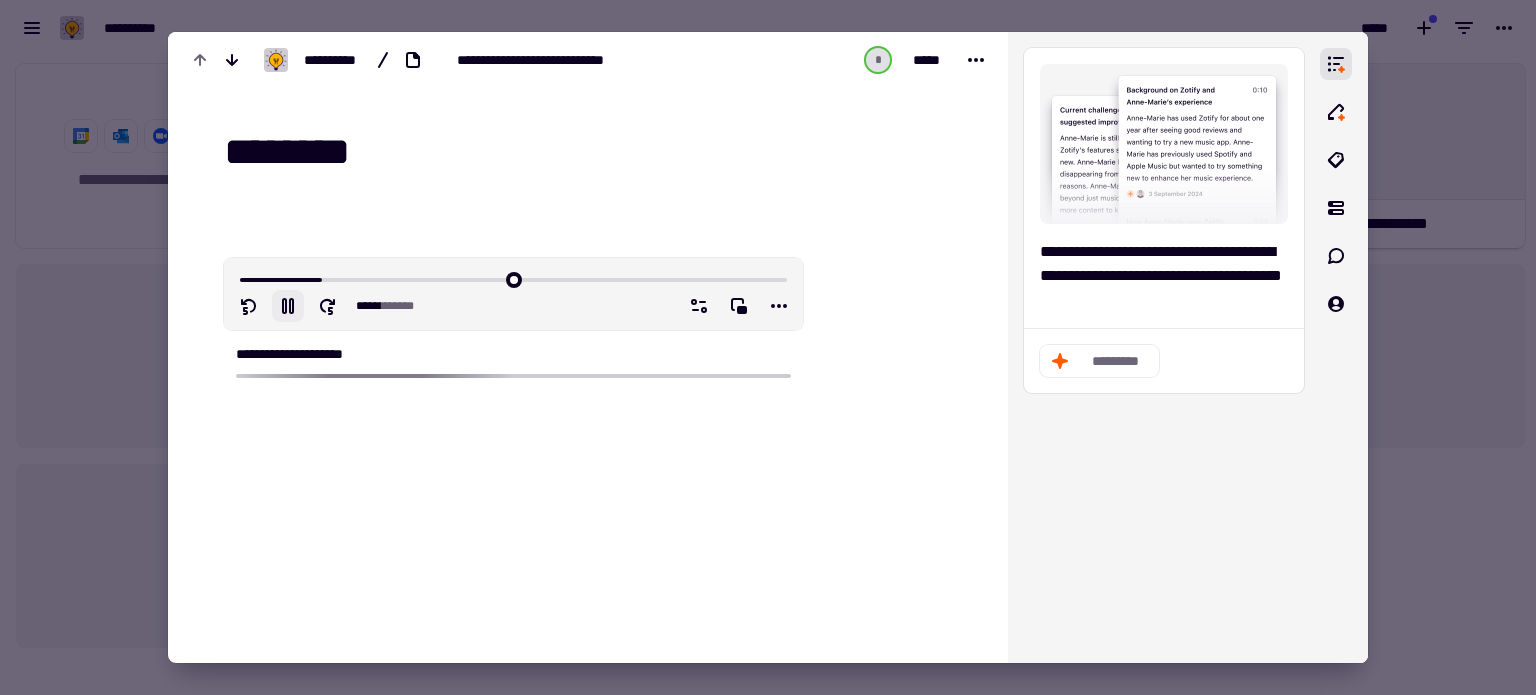 type on "******" 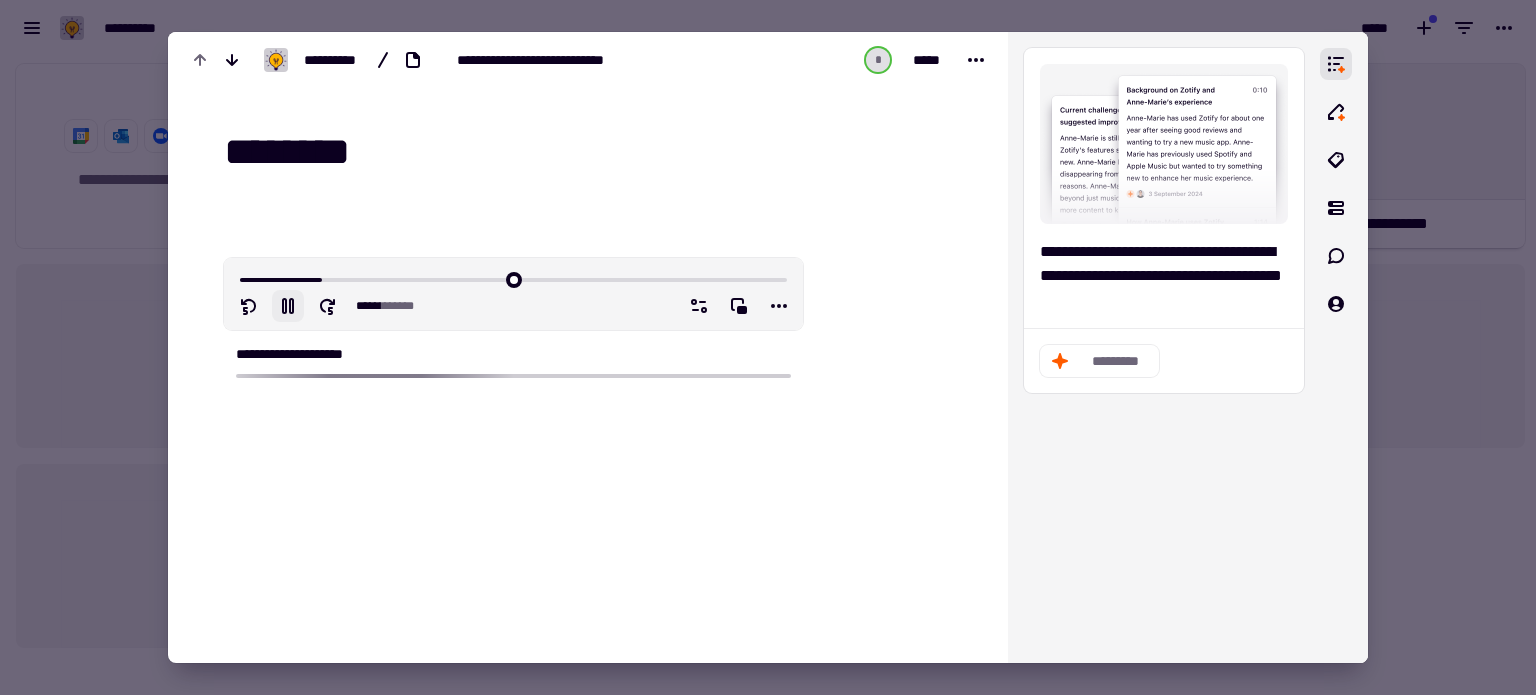 type on "*****" 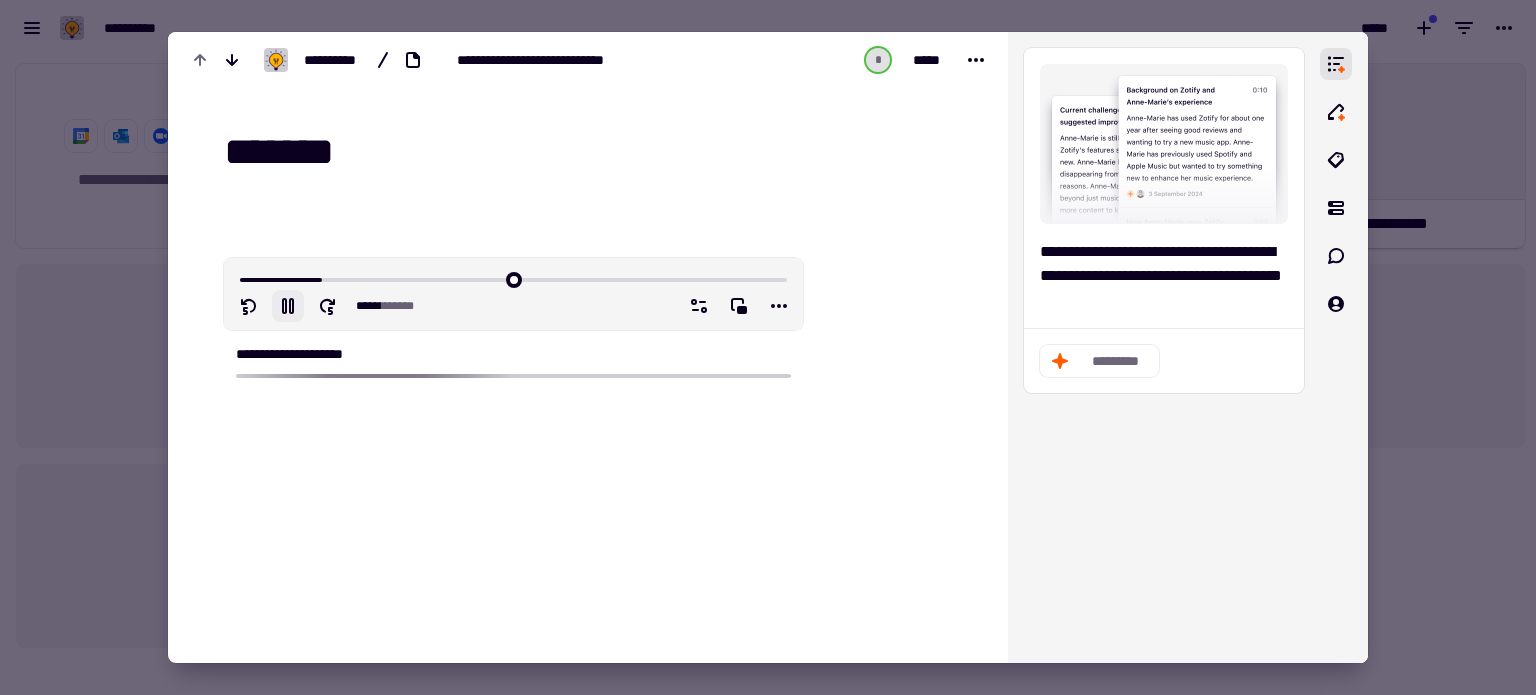 type on "******" 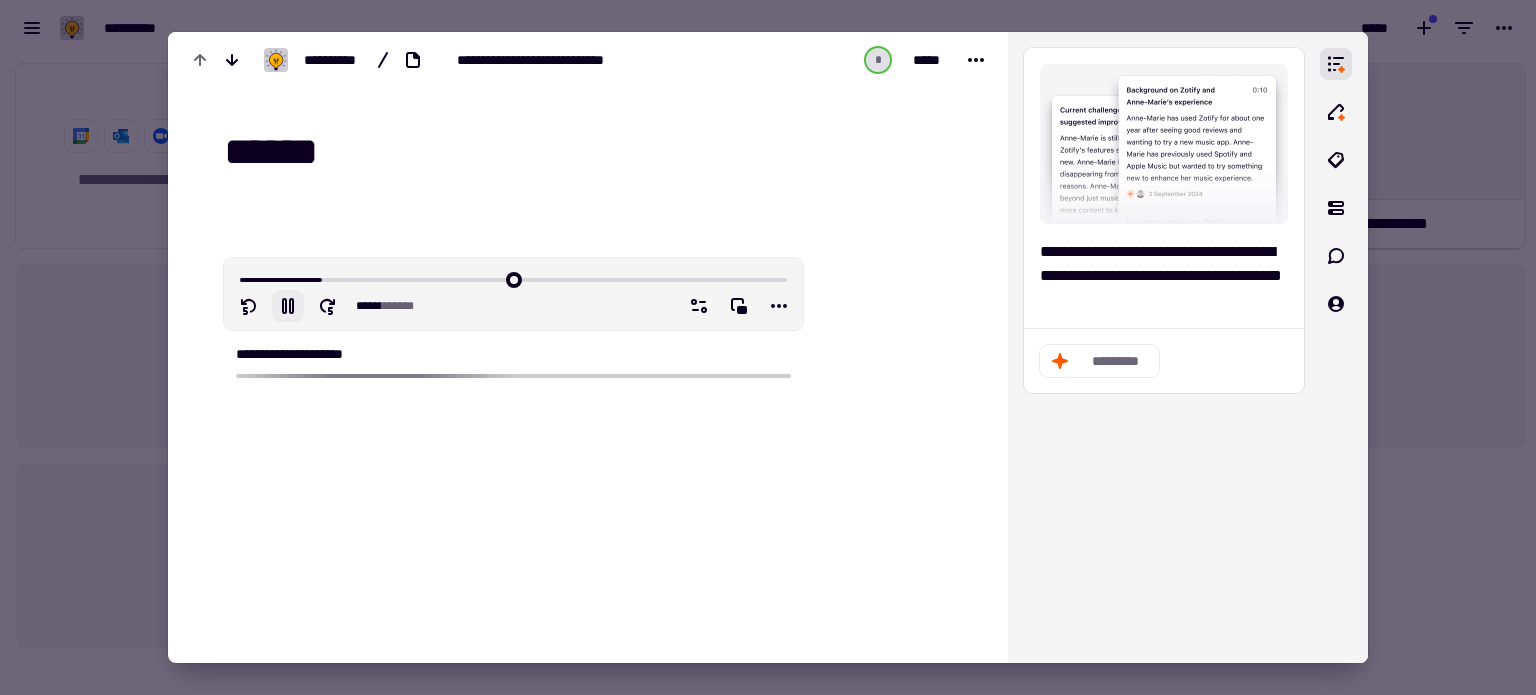 type on "****" 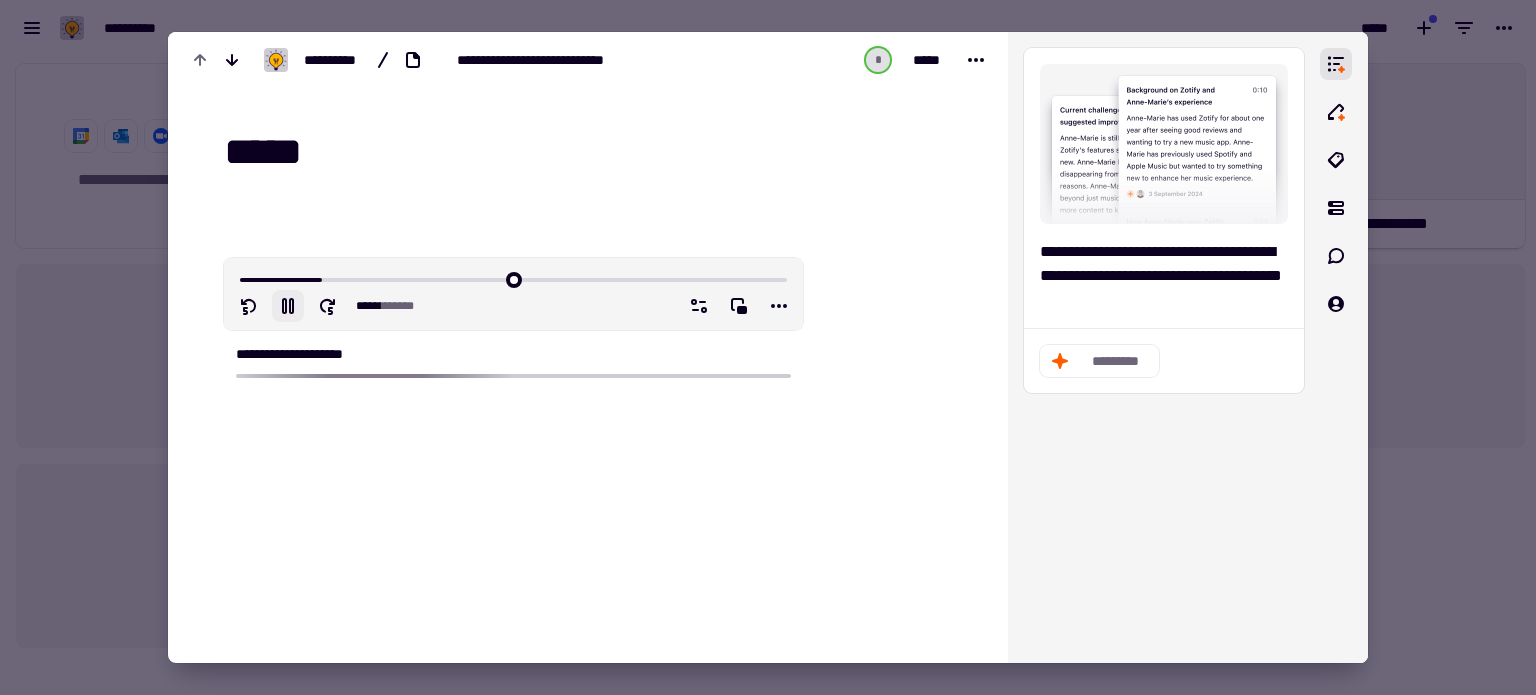 type on "******" 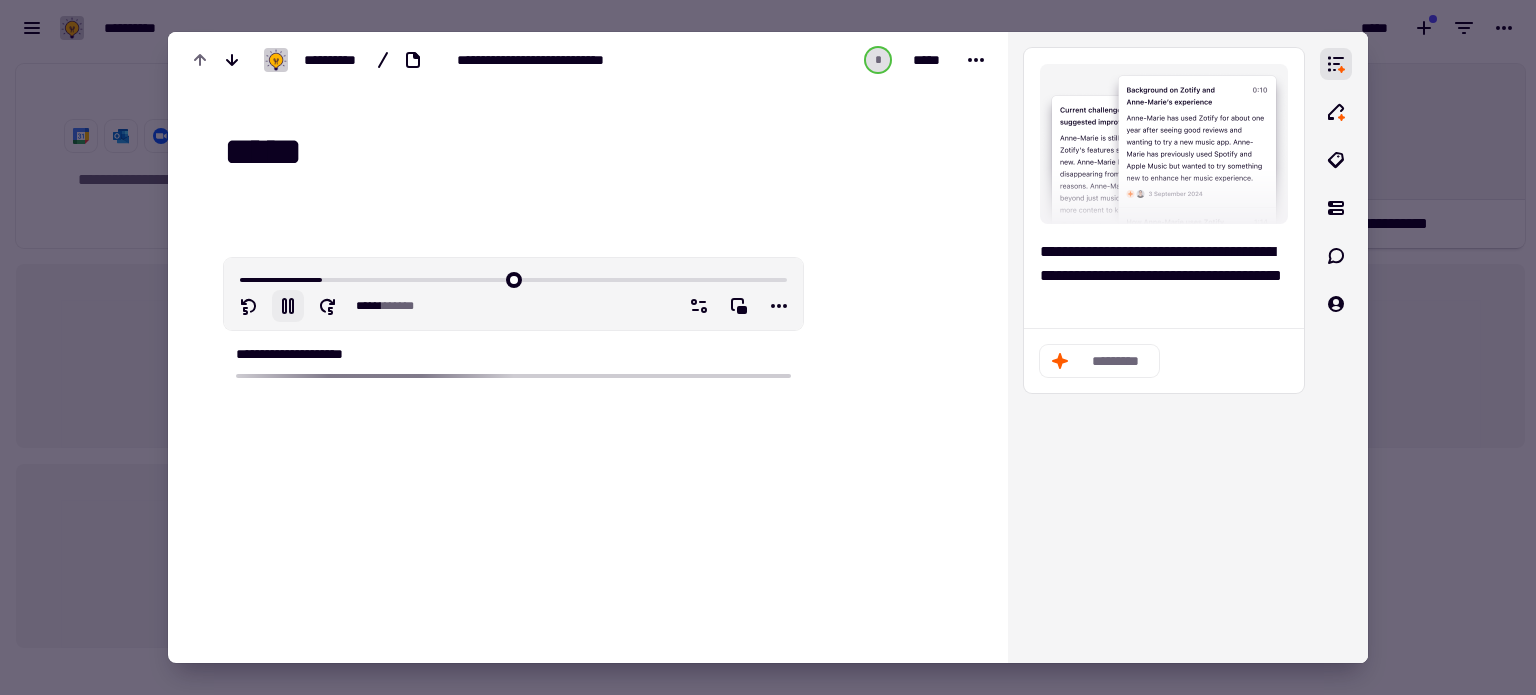 type on "*****" 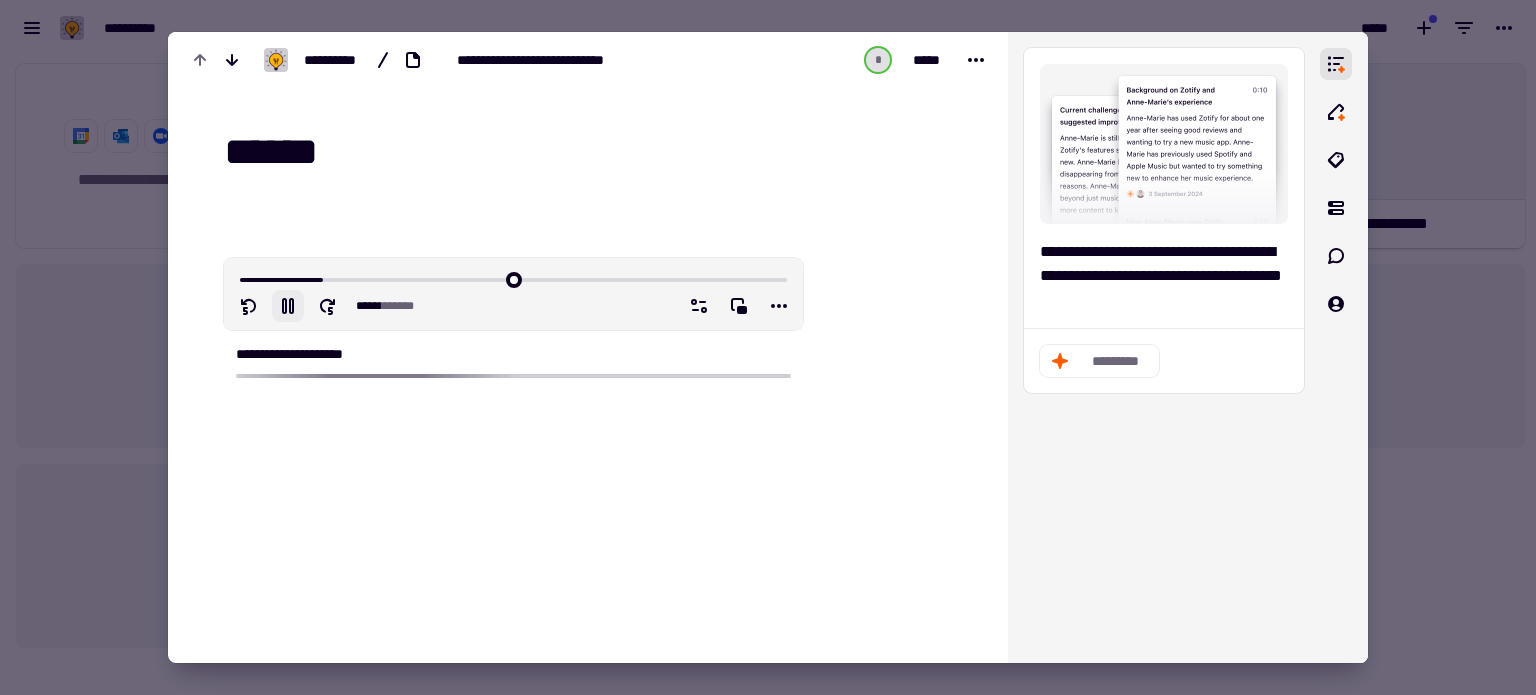 type on "******" 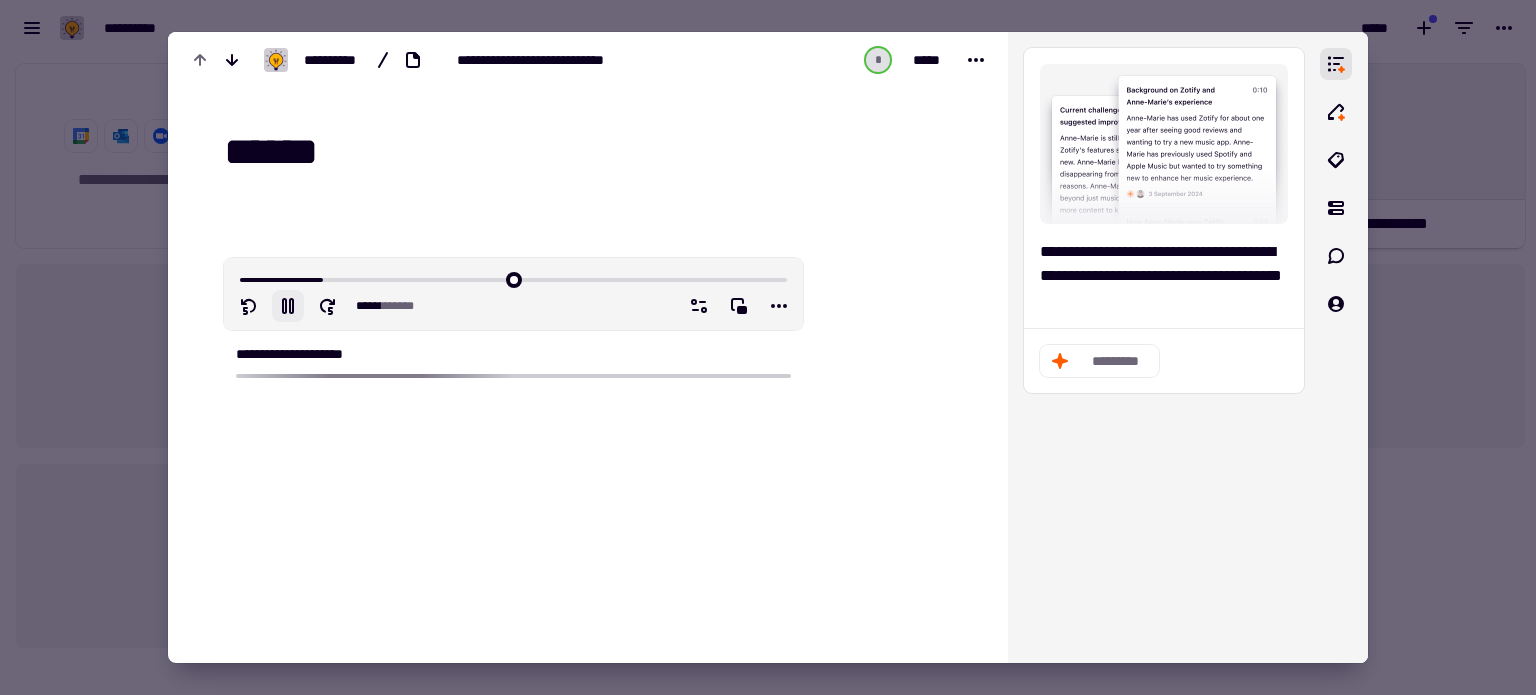 type on "*****" 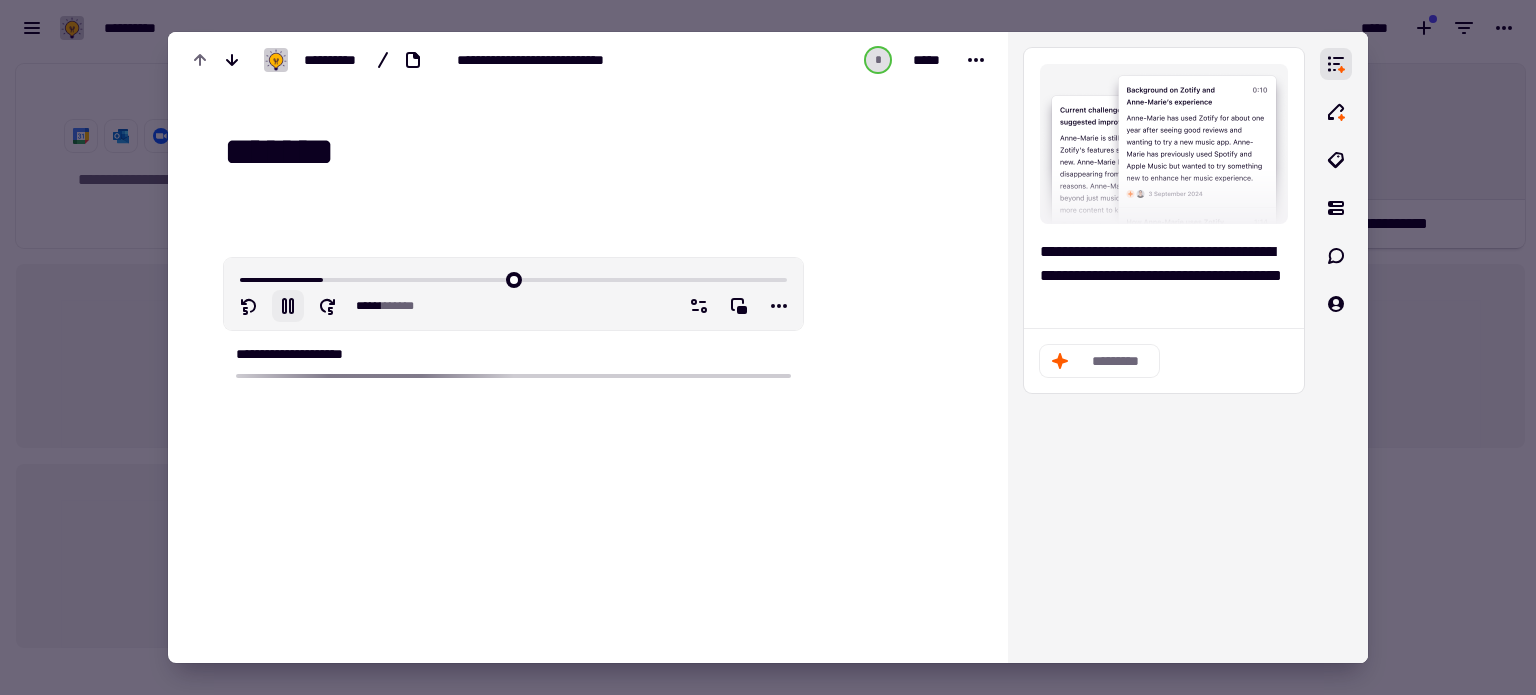 type on "******" 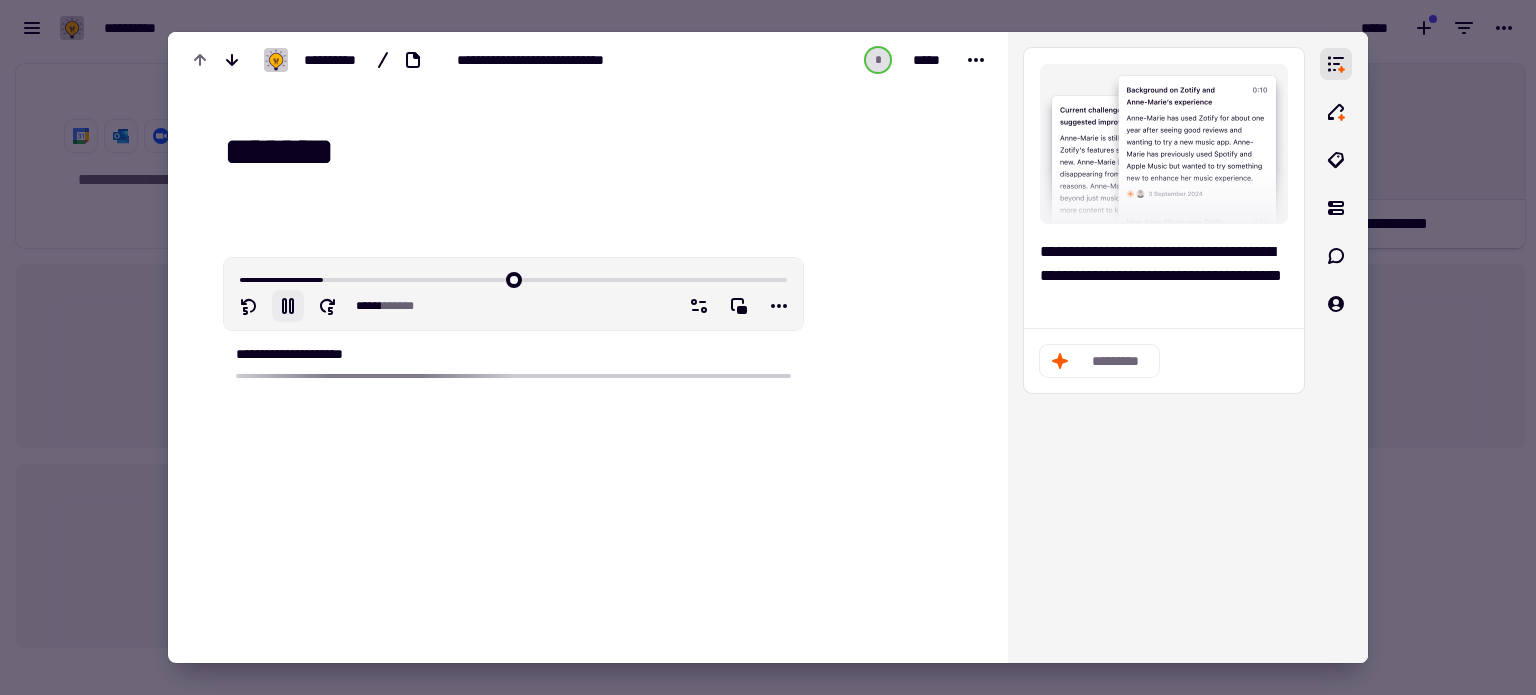 type on "*******" 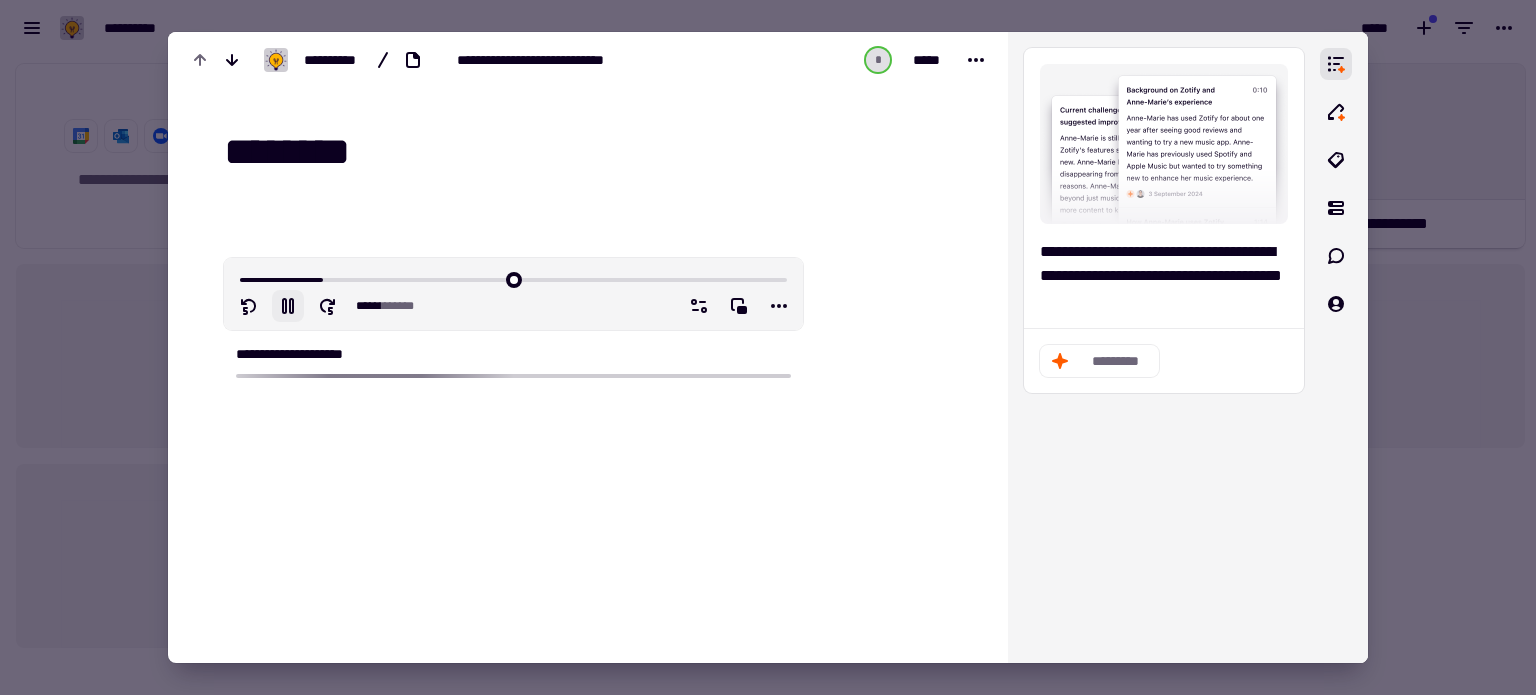 type on "******" 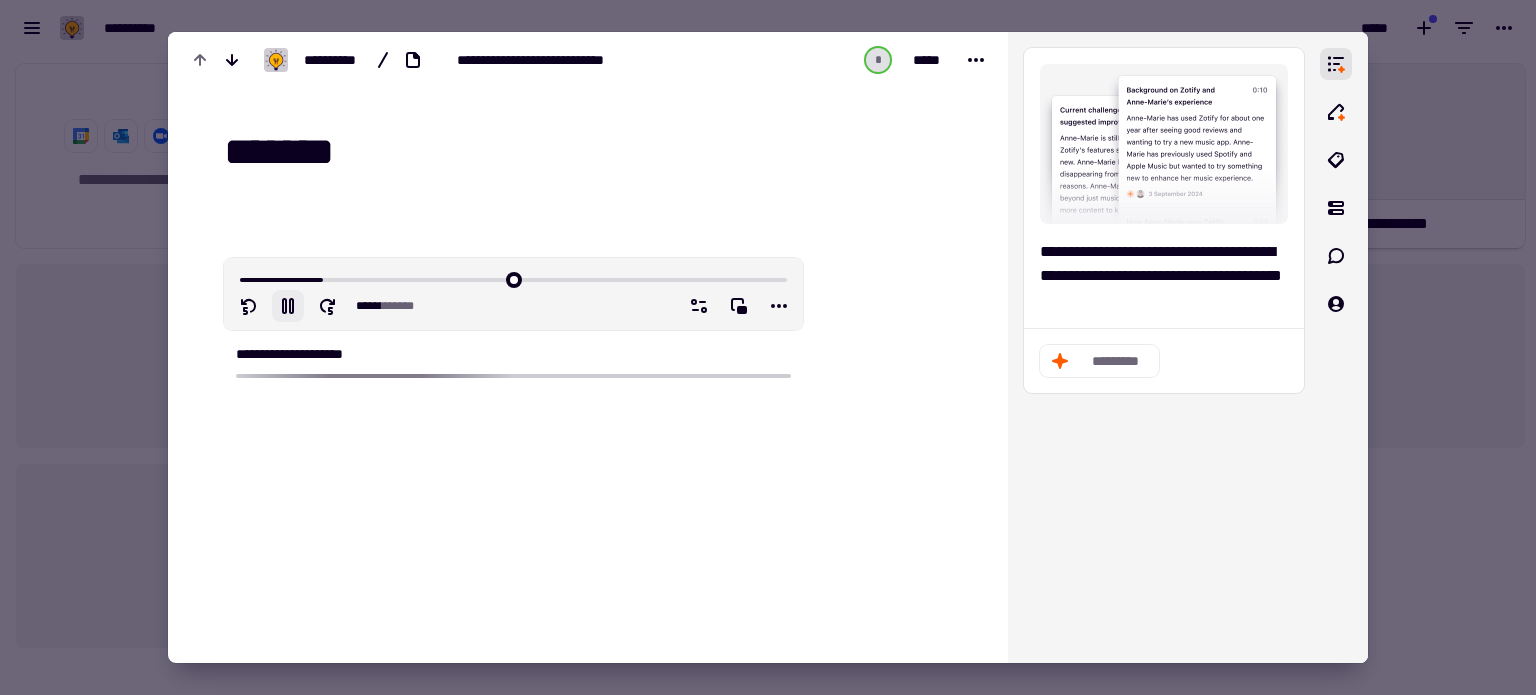 type on "******" 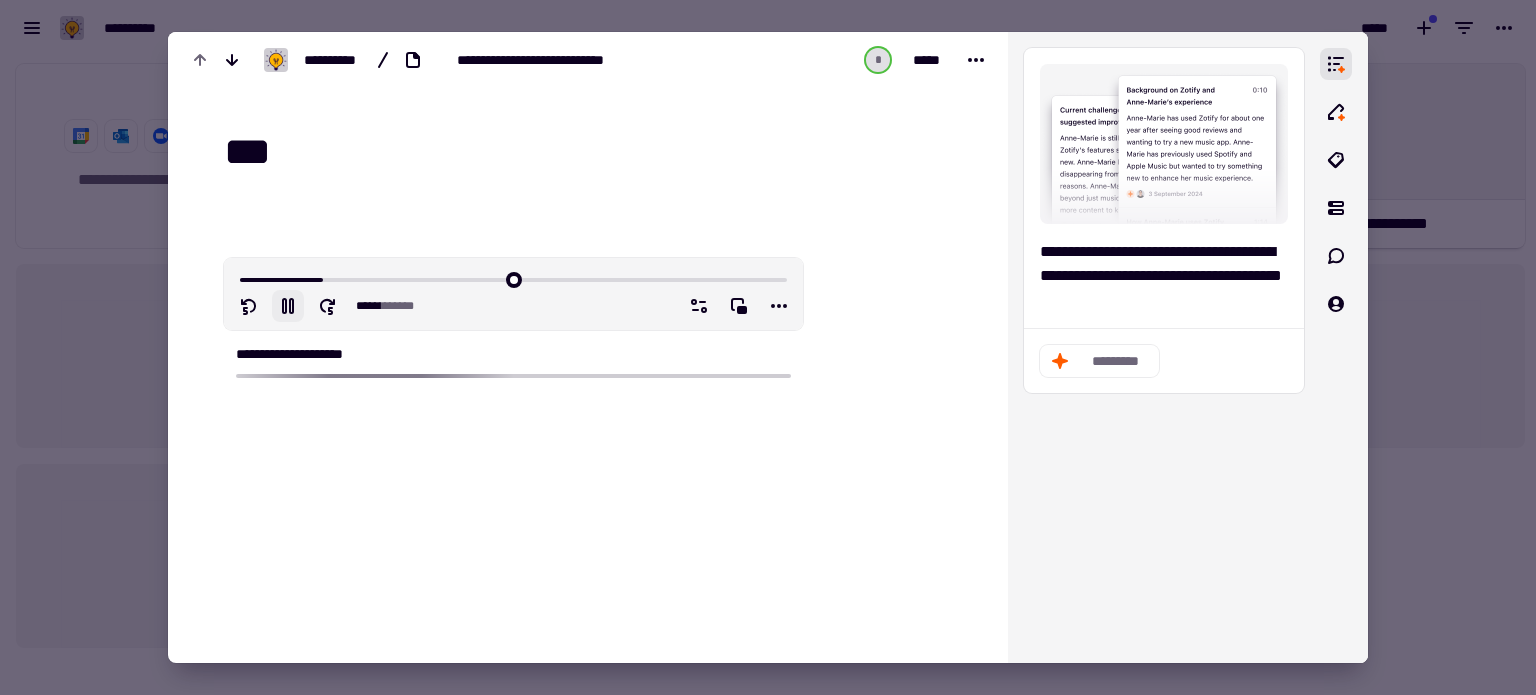 type on "*" 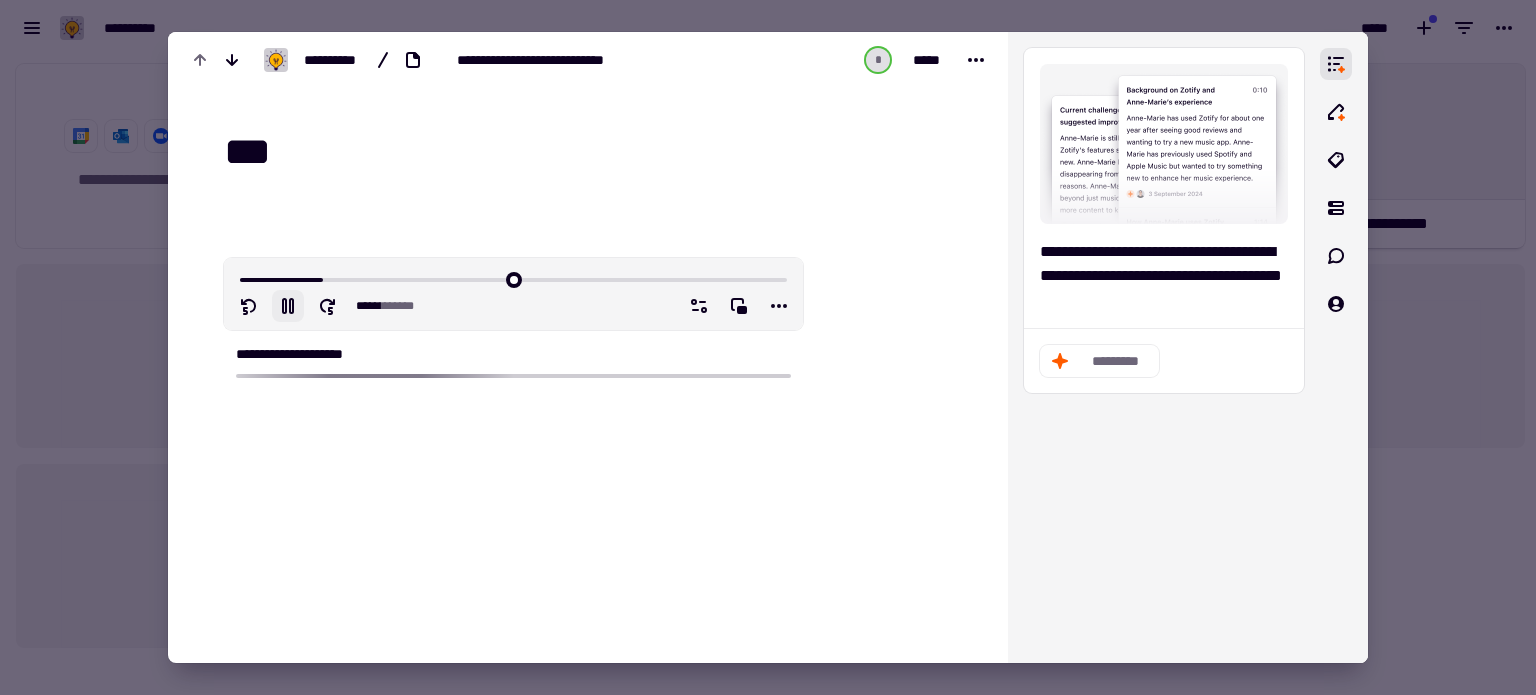 type on "******" 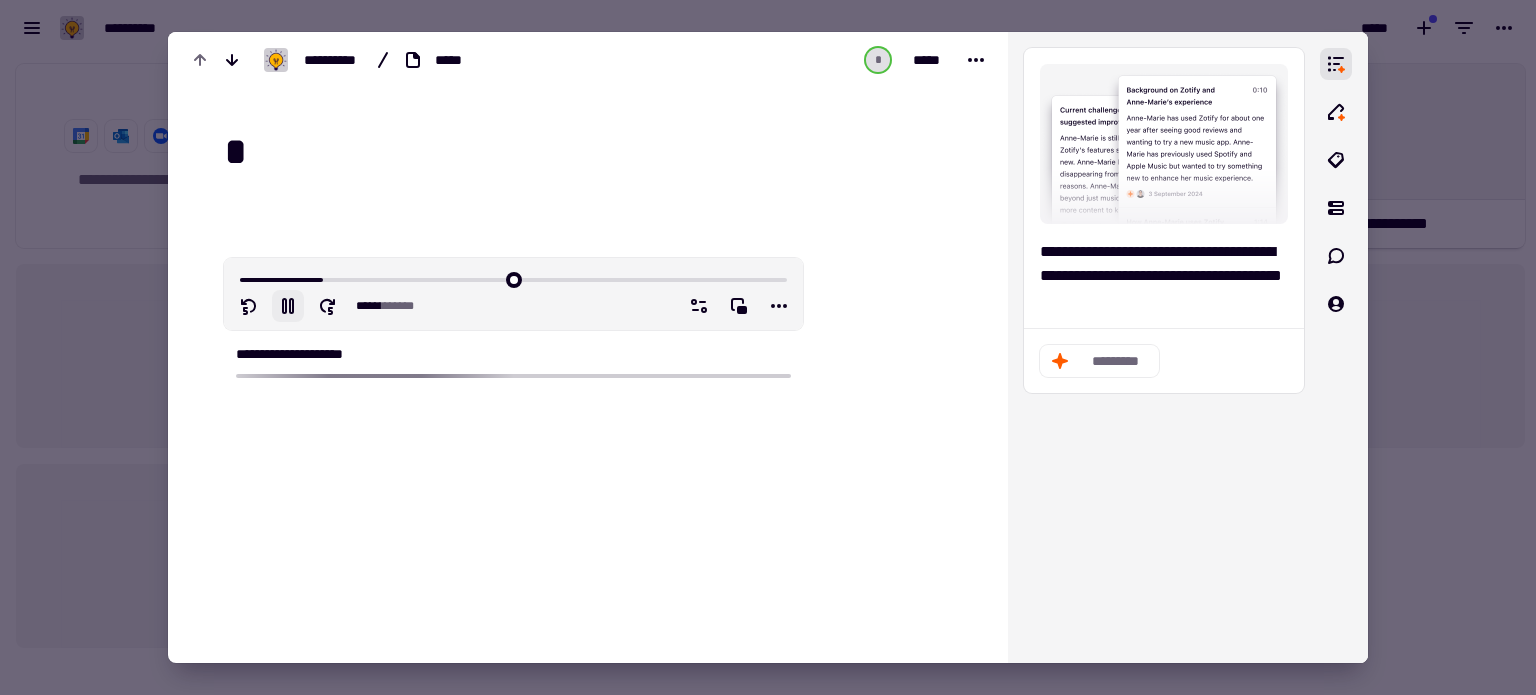 type on "*" 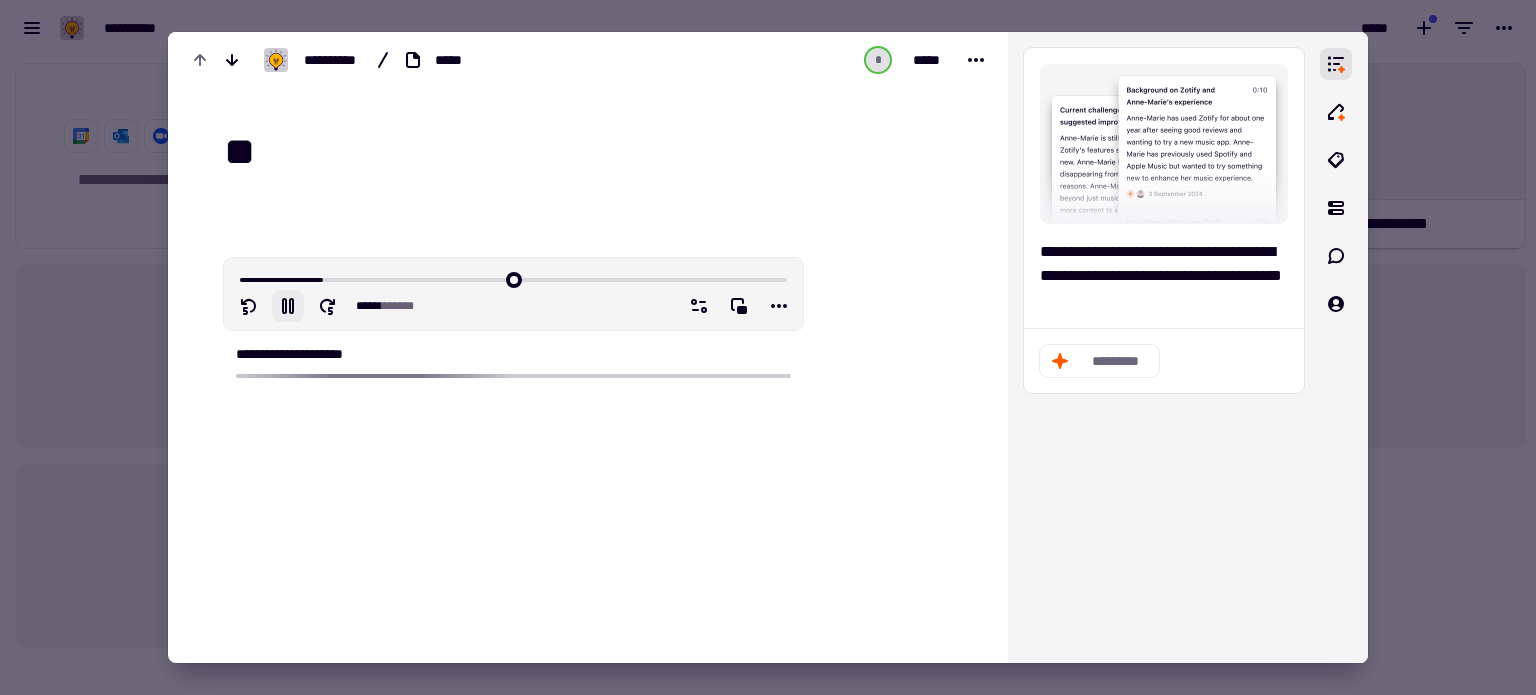 type on "**" 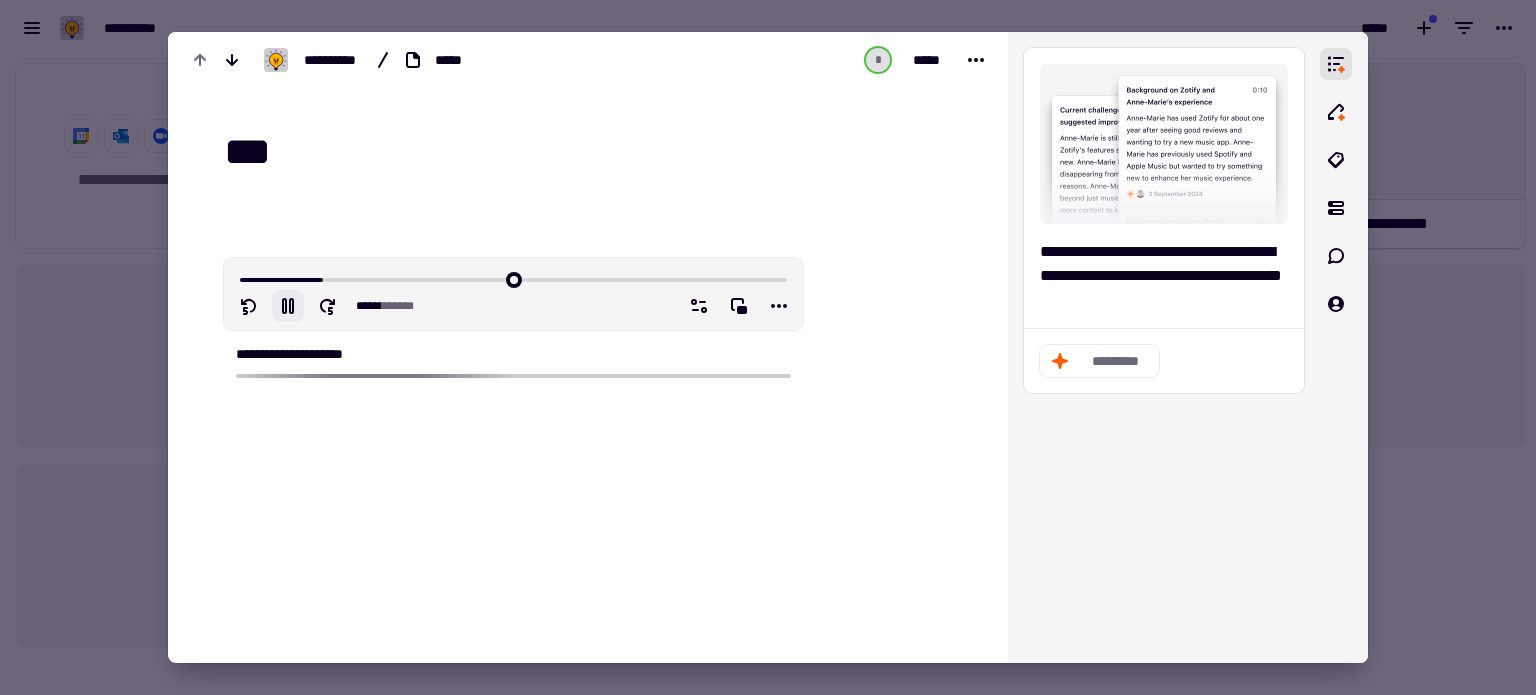 type on "******" 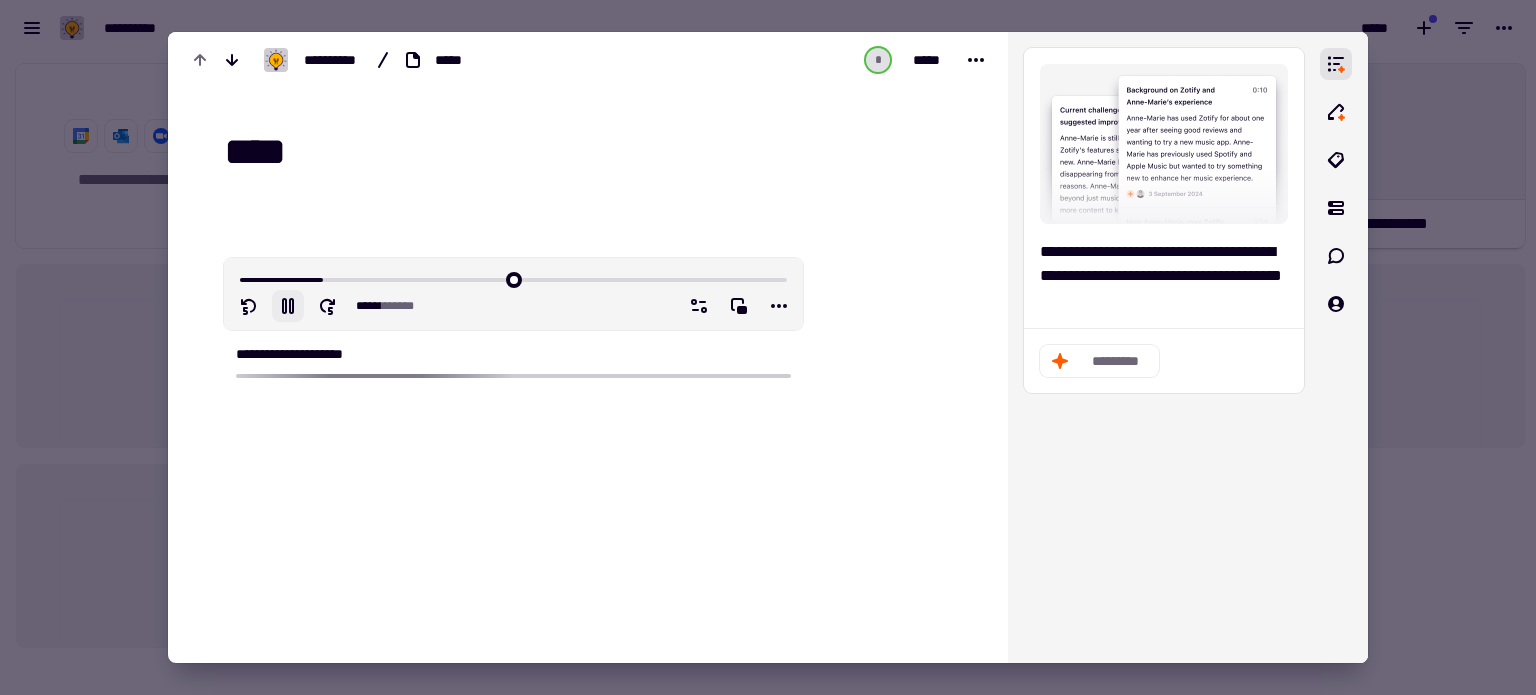 type on "***" 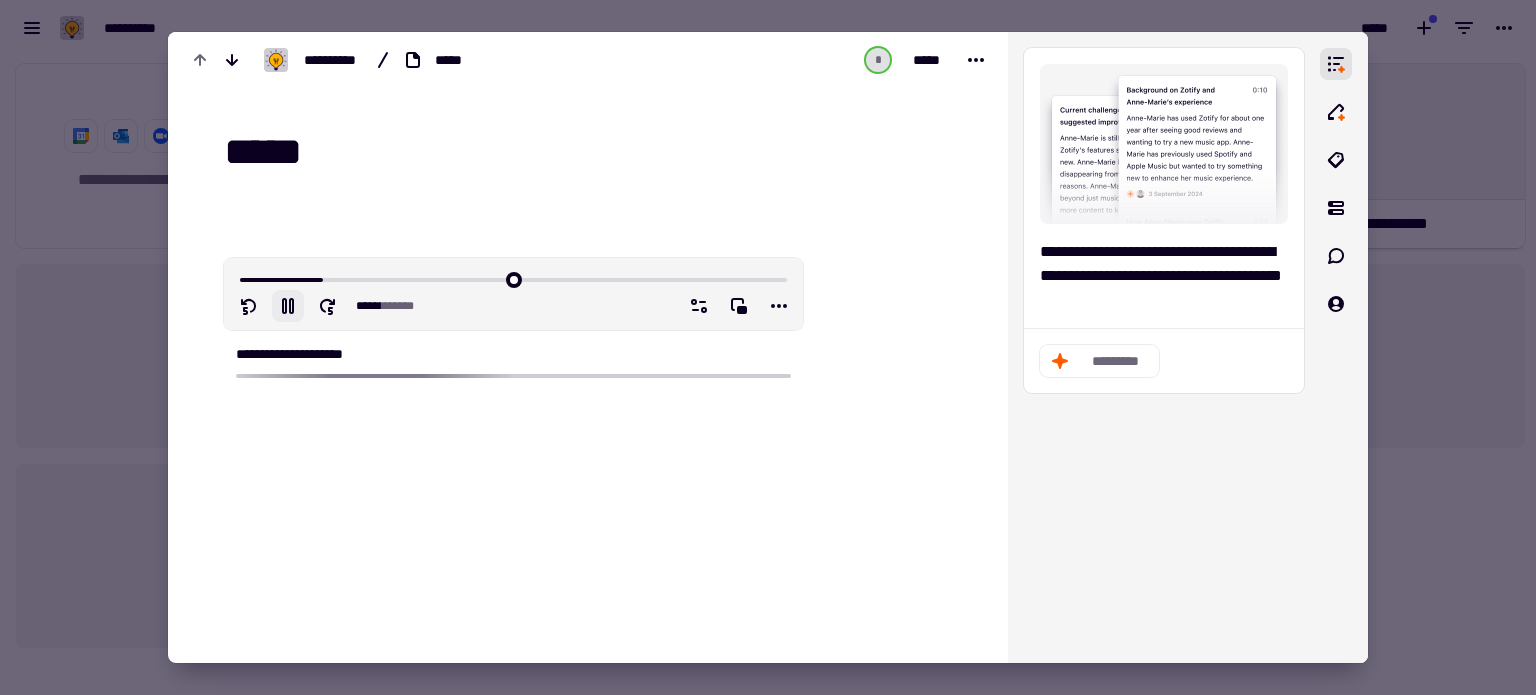 type on "******" 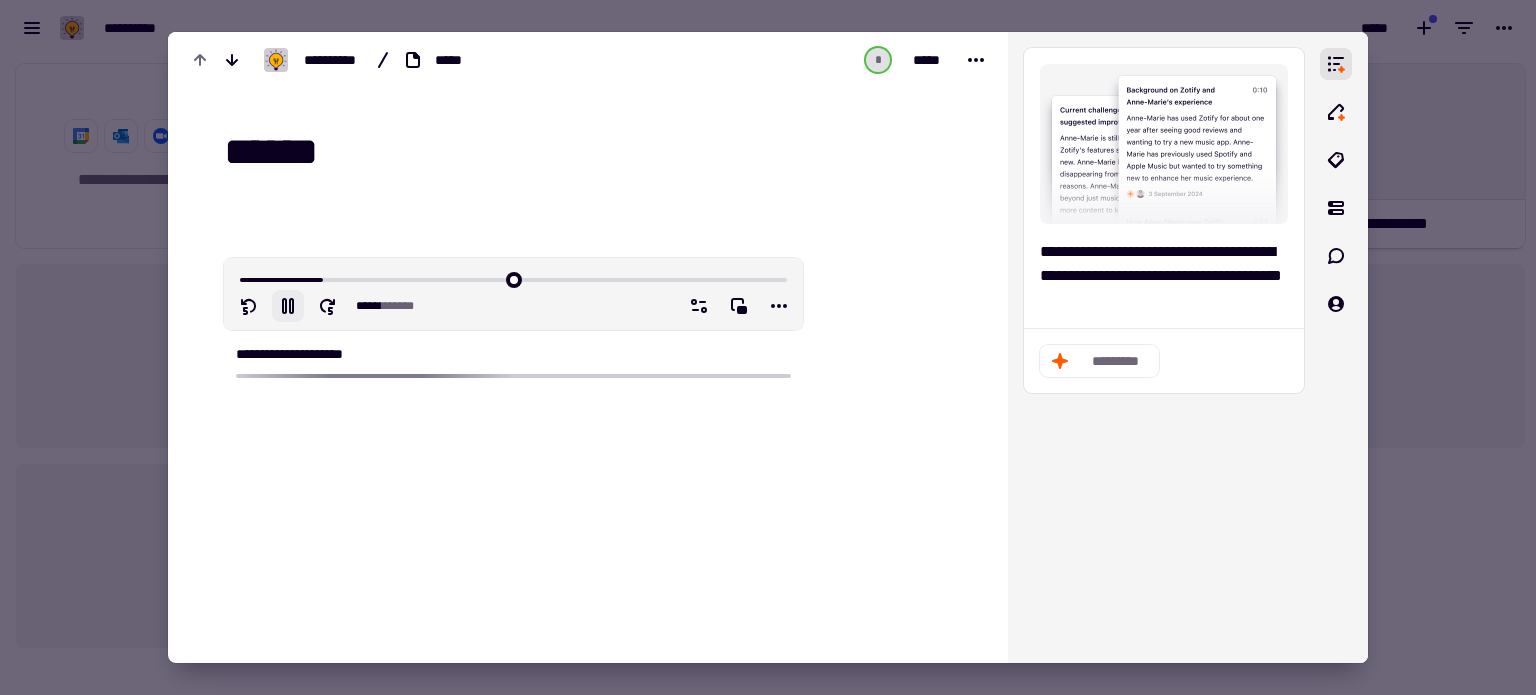 type on "******" 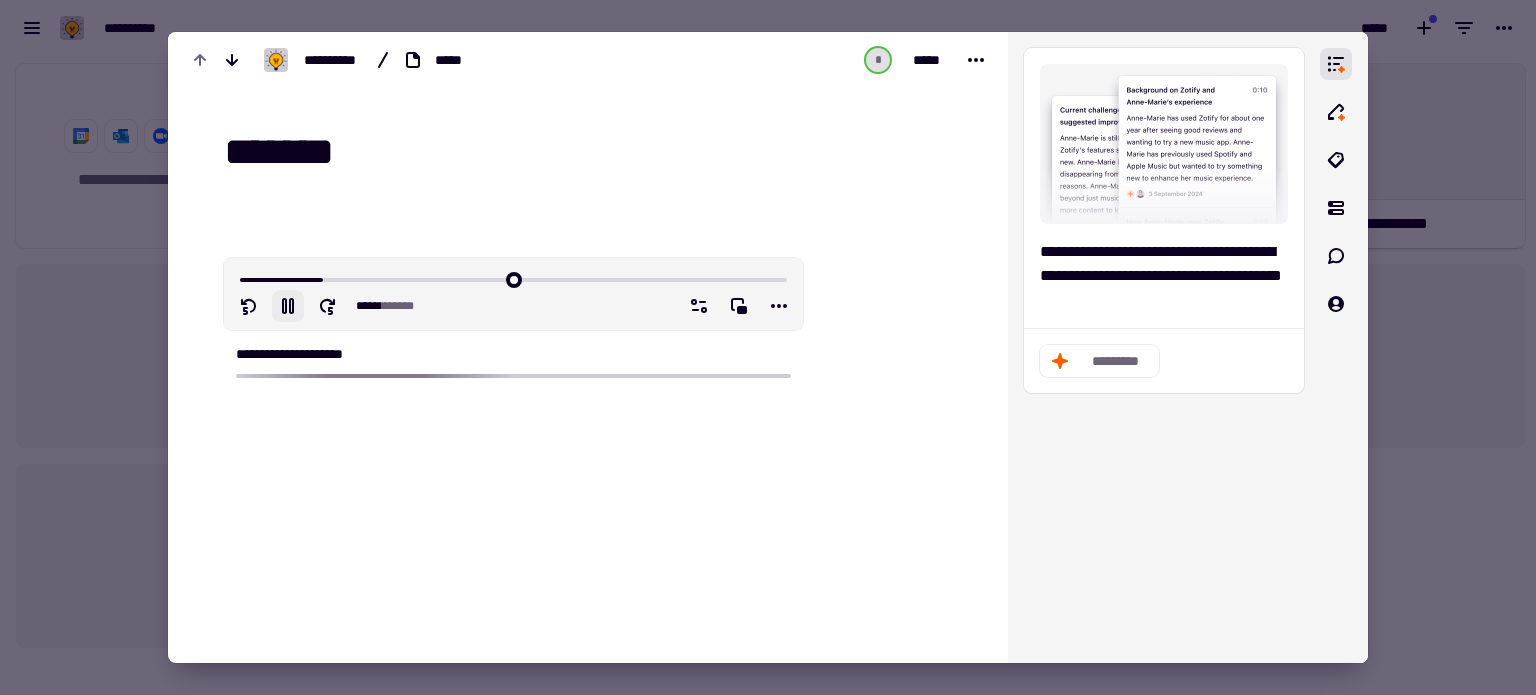 type on "******" 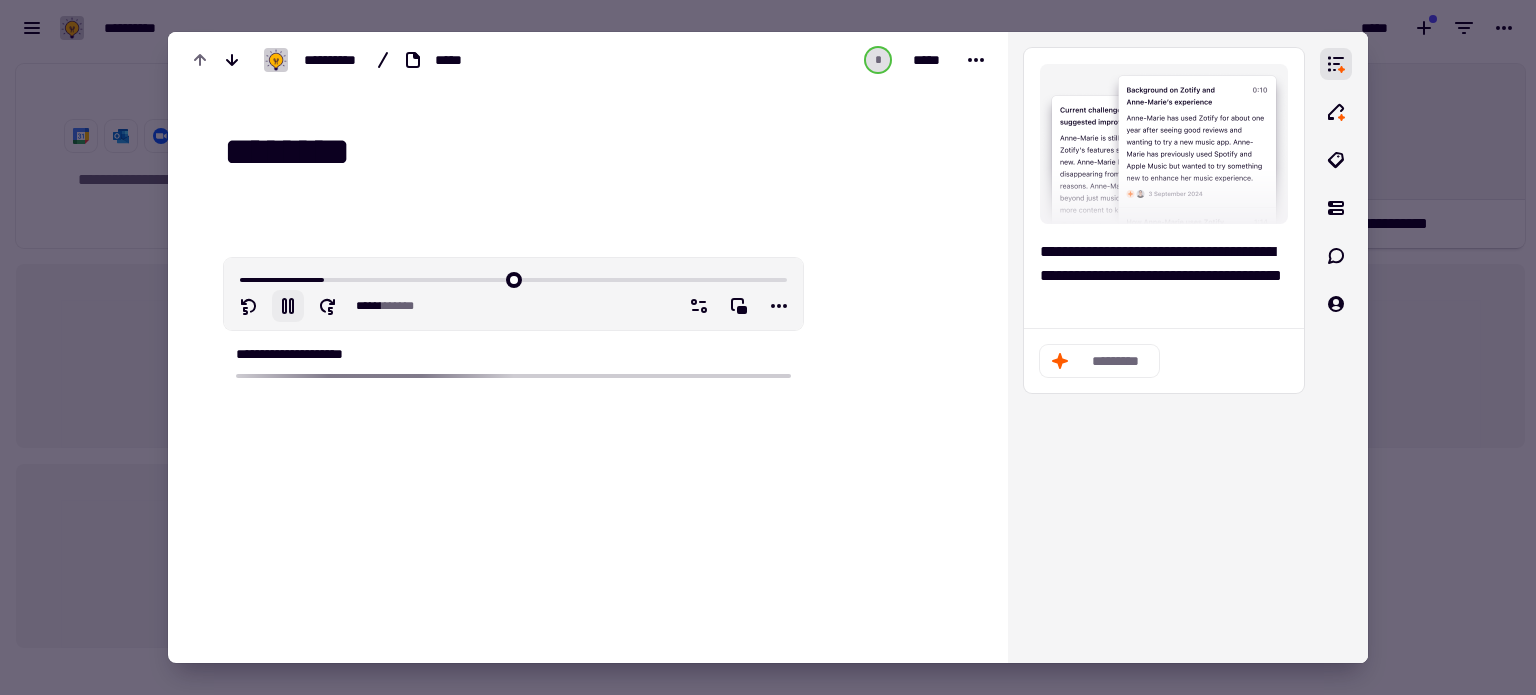 type on "********" 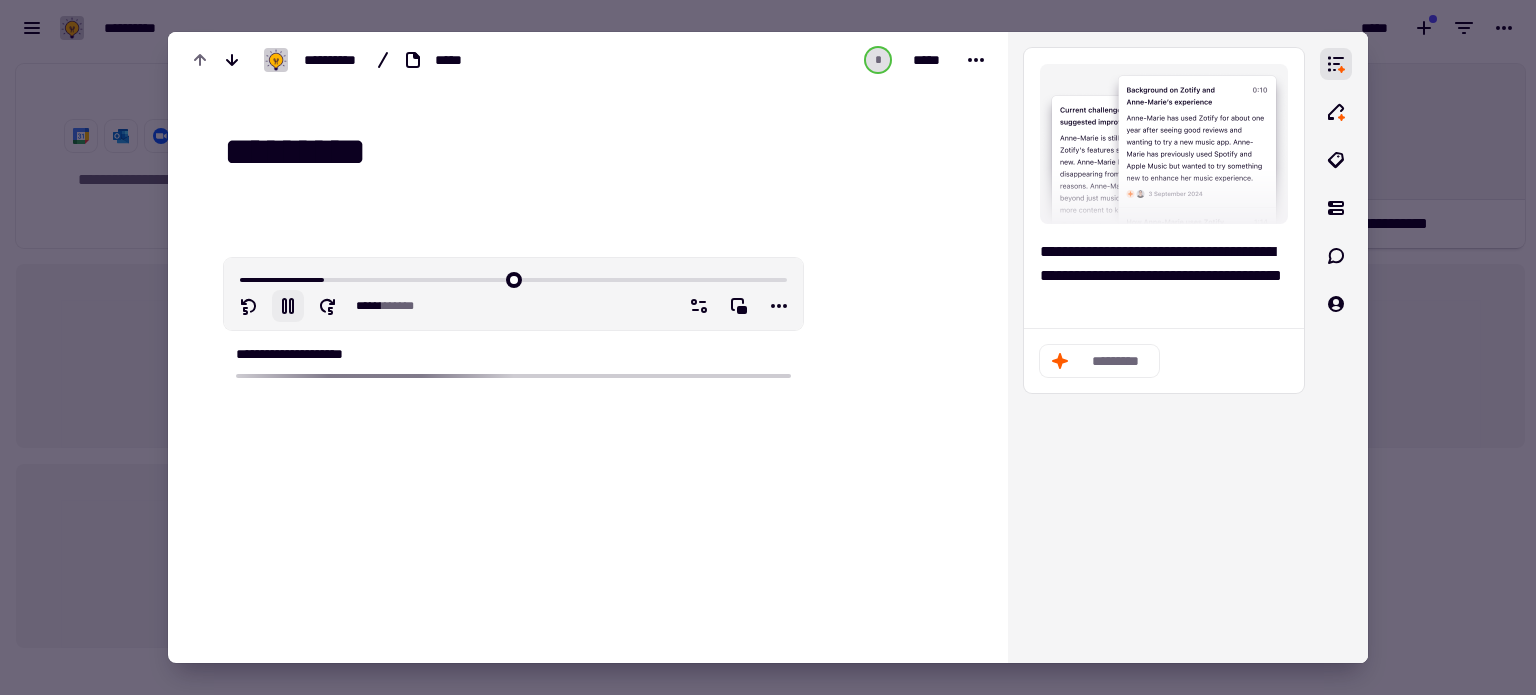 type on "******" 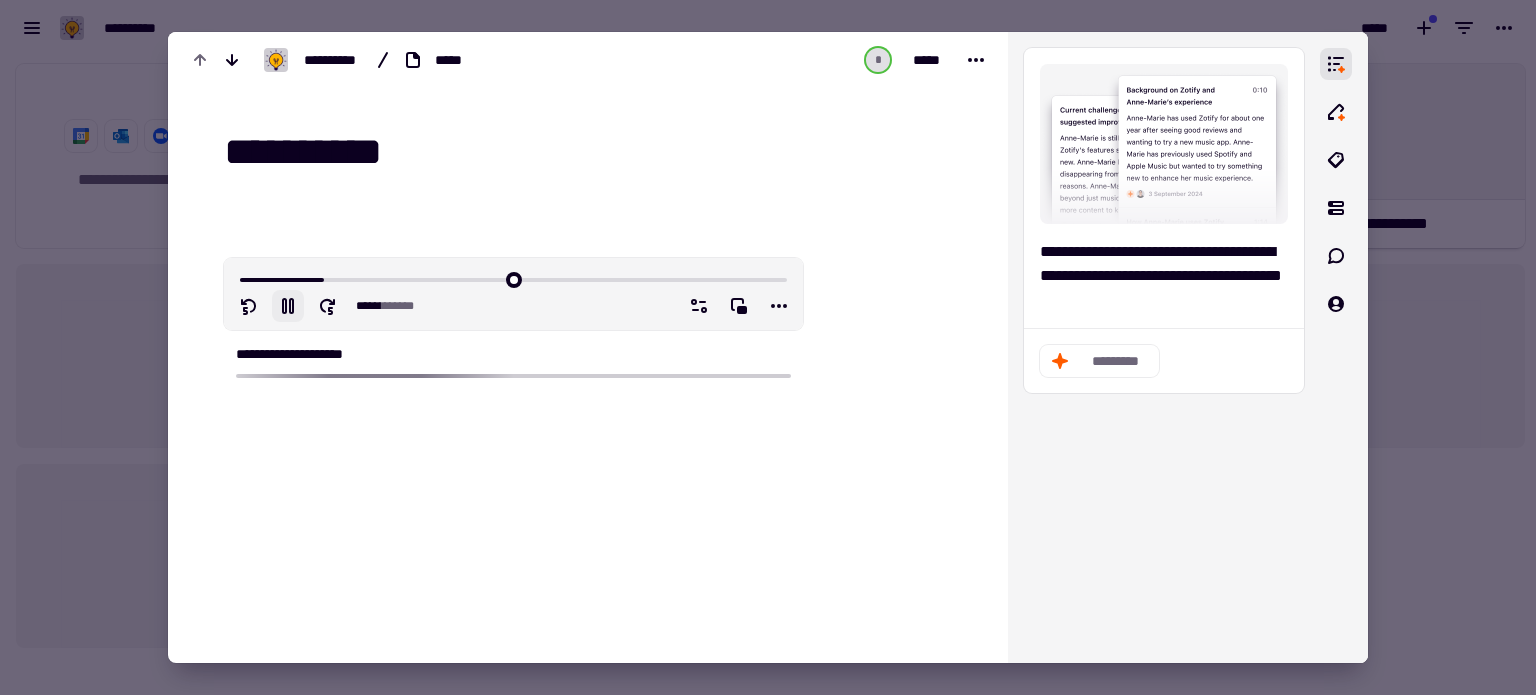 type on "**********" 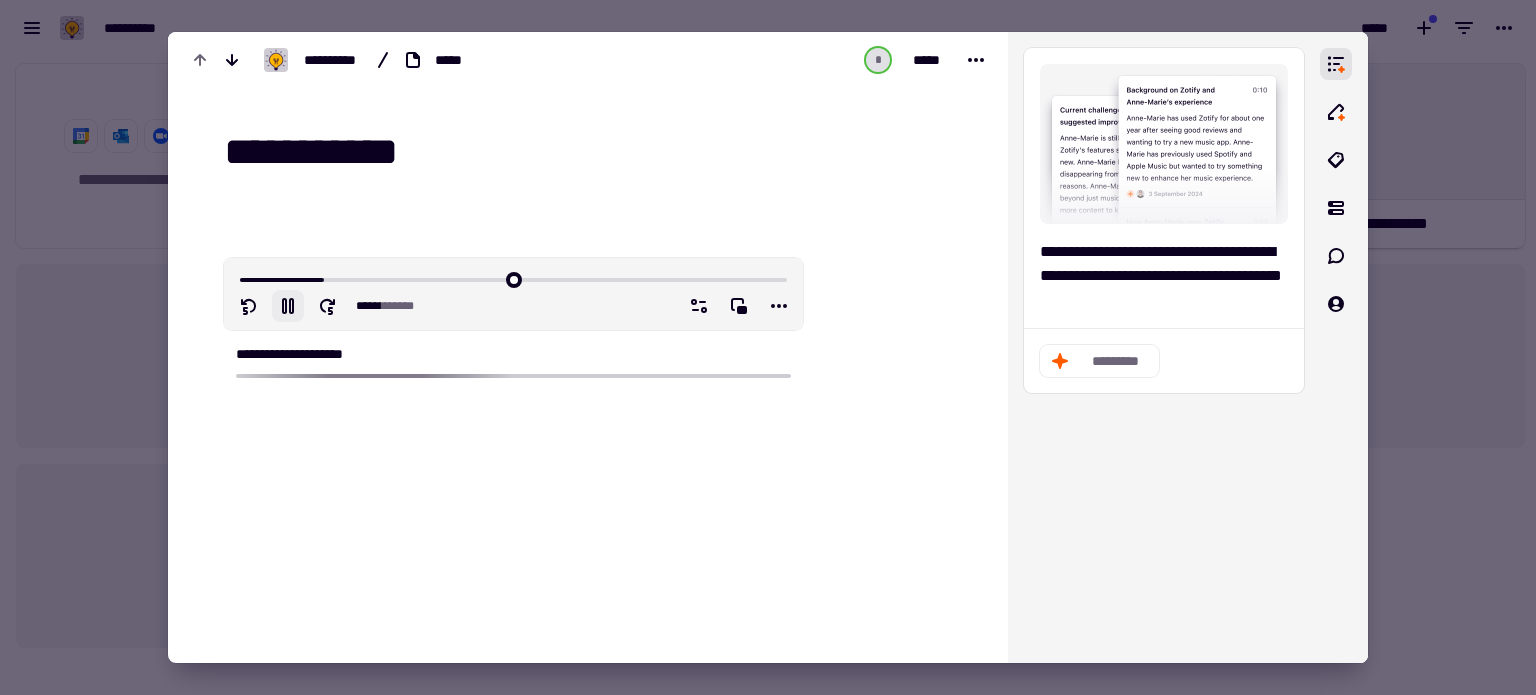 type on "******" 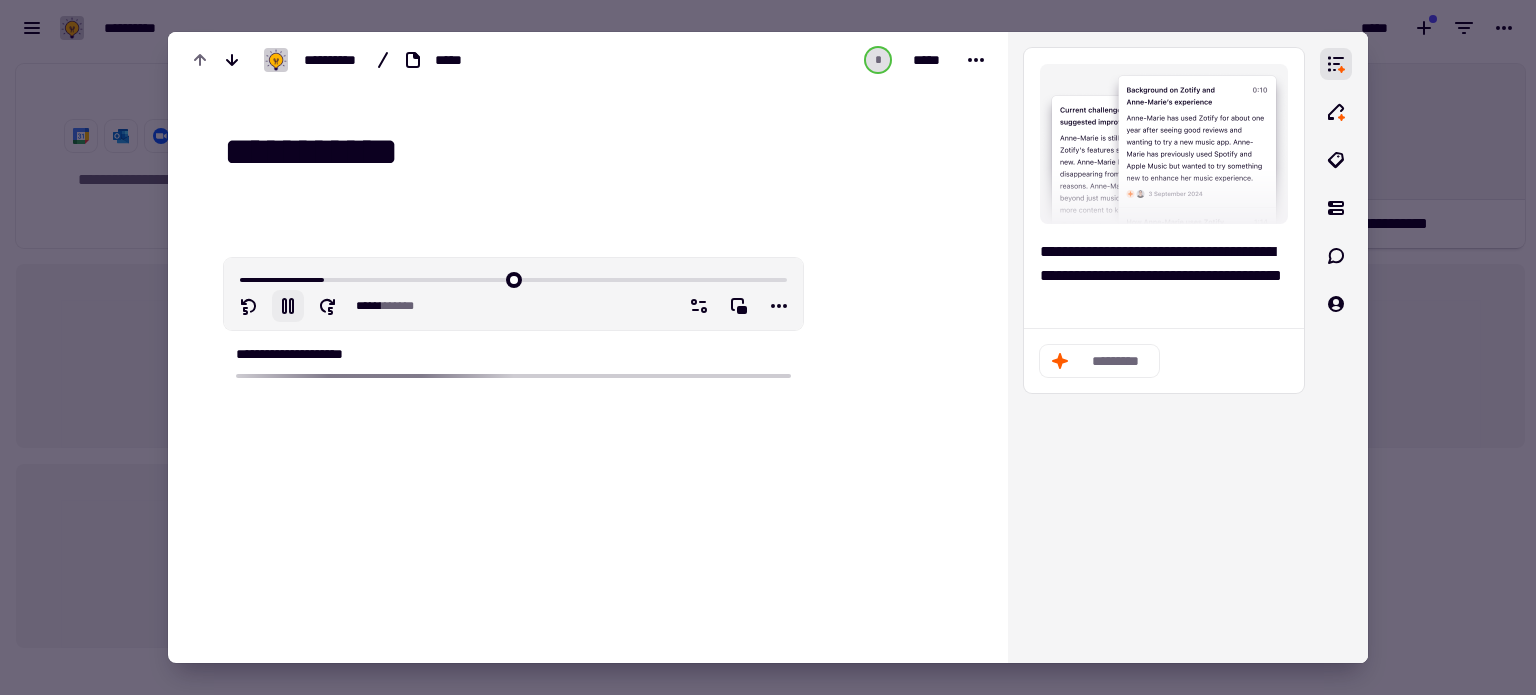 type on "**********" 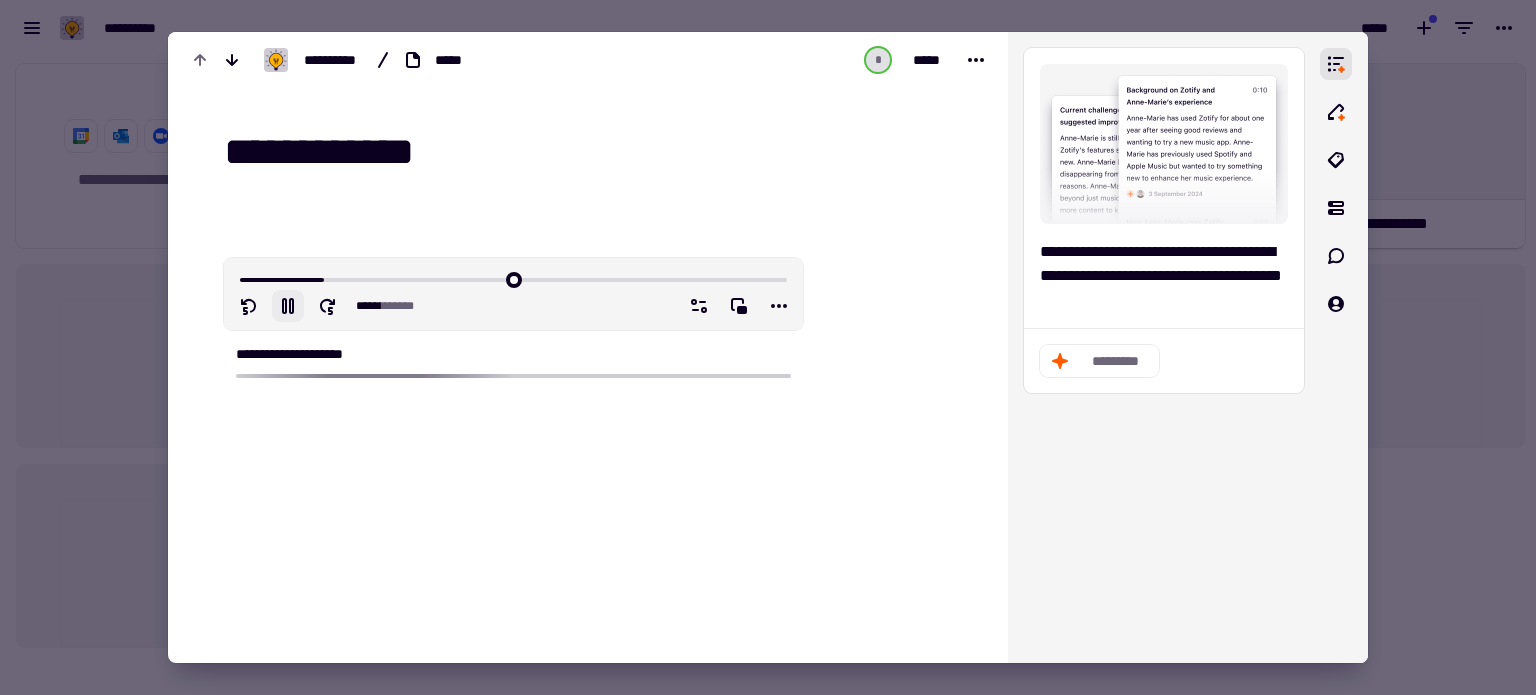 type on "******" 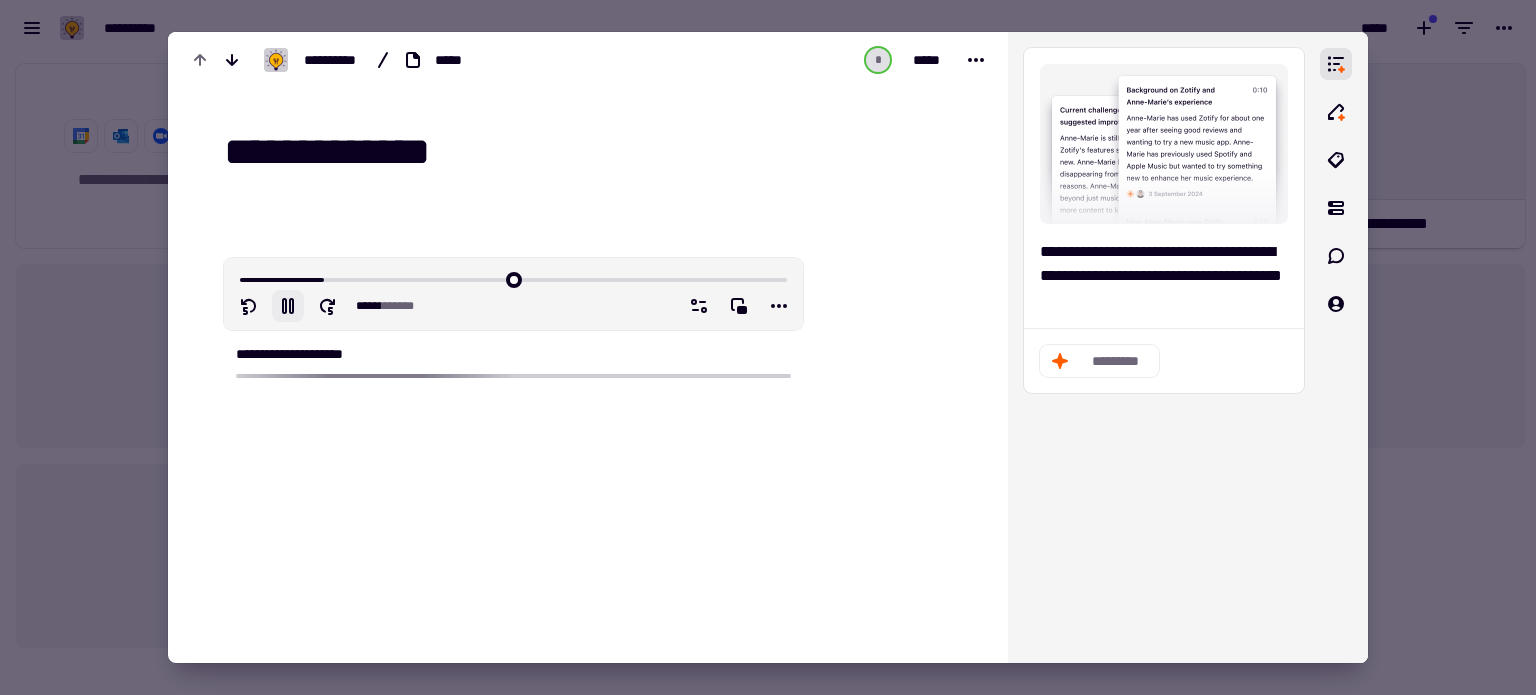 type on "**********" 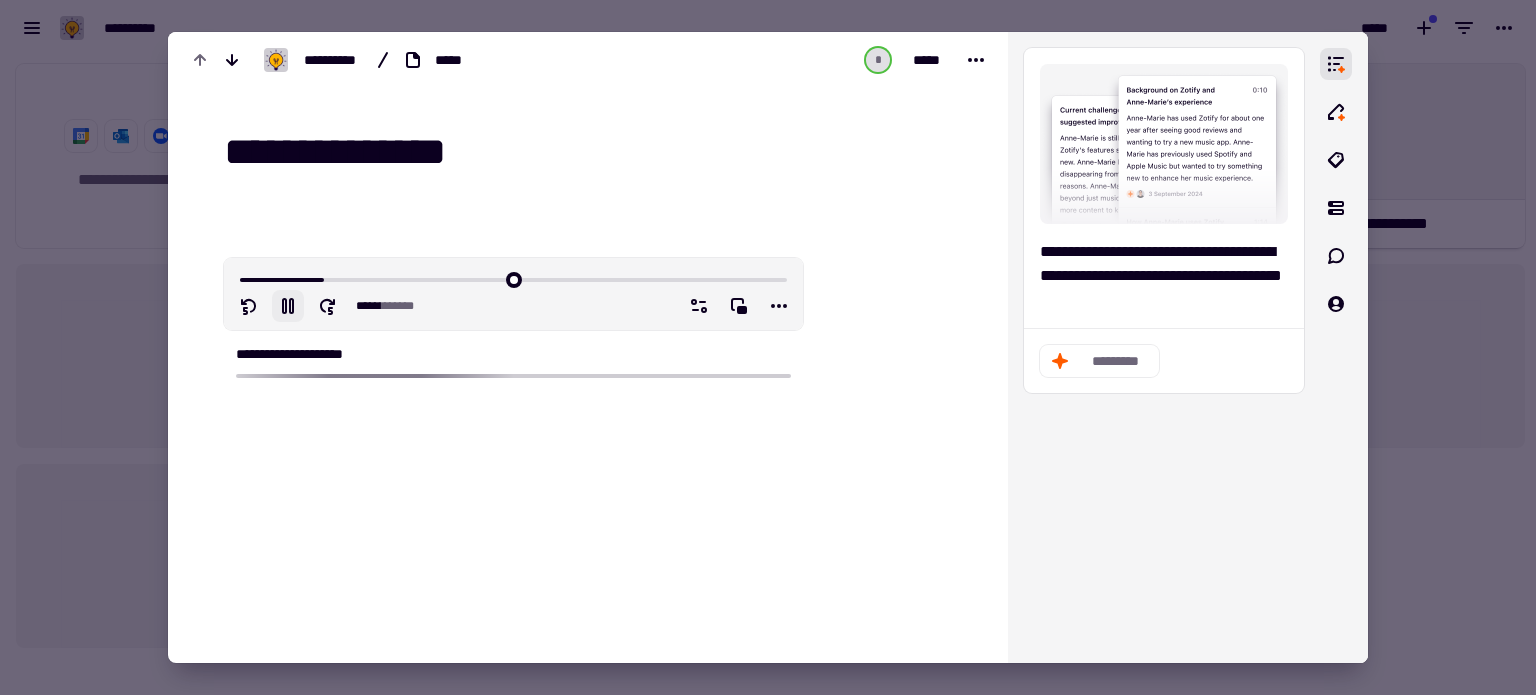 type on "******" 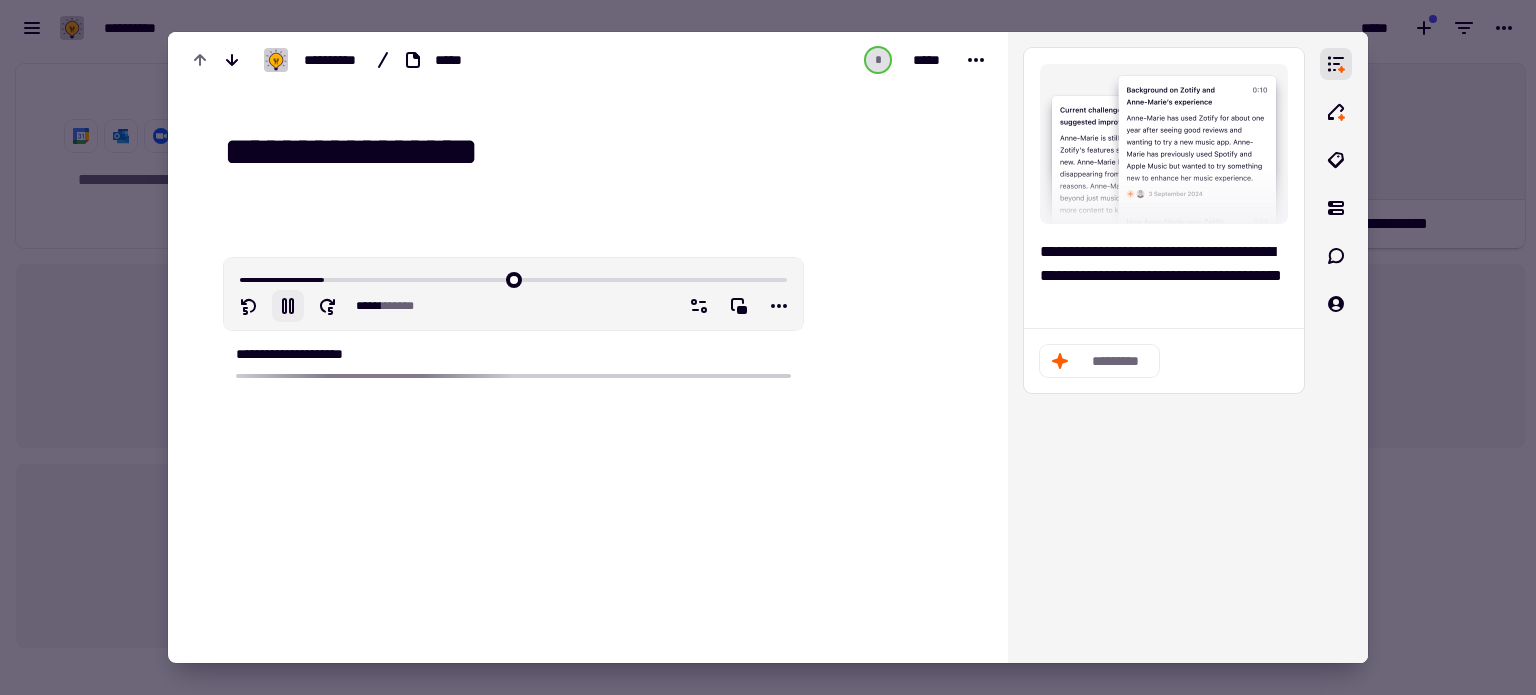 type on "**********" 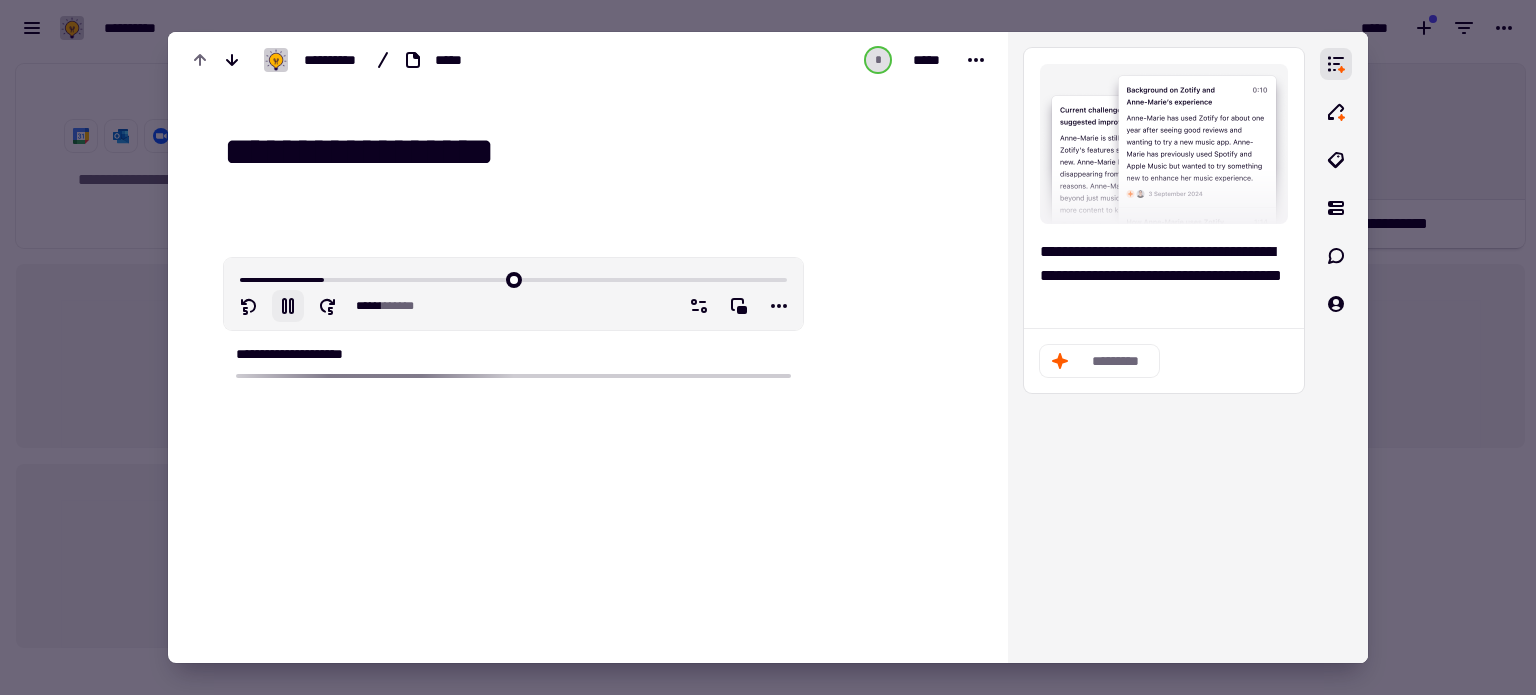 type on "******" 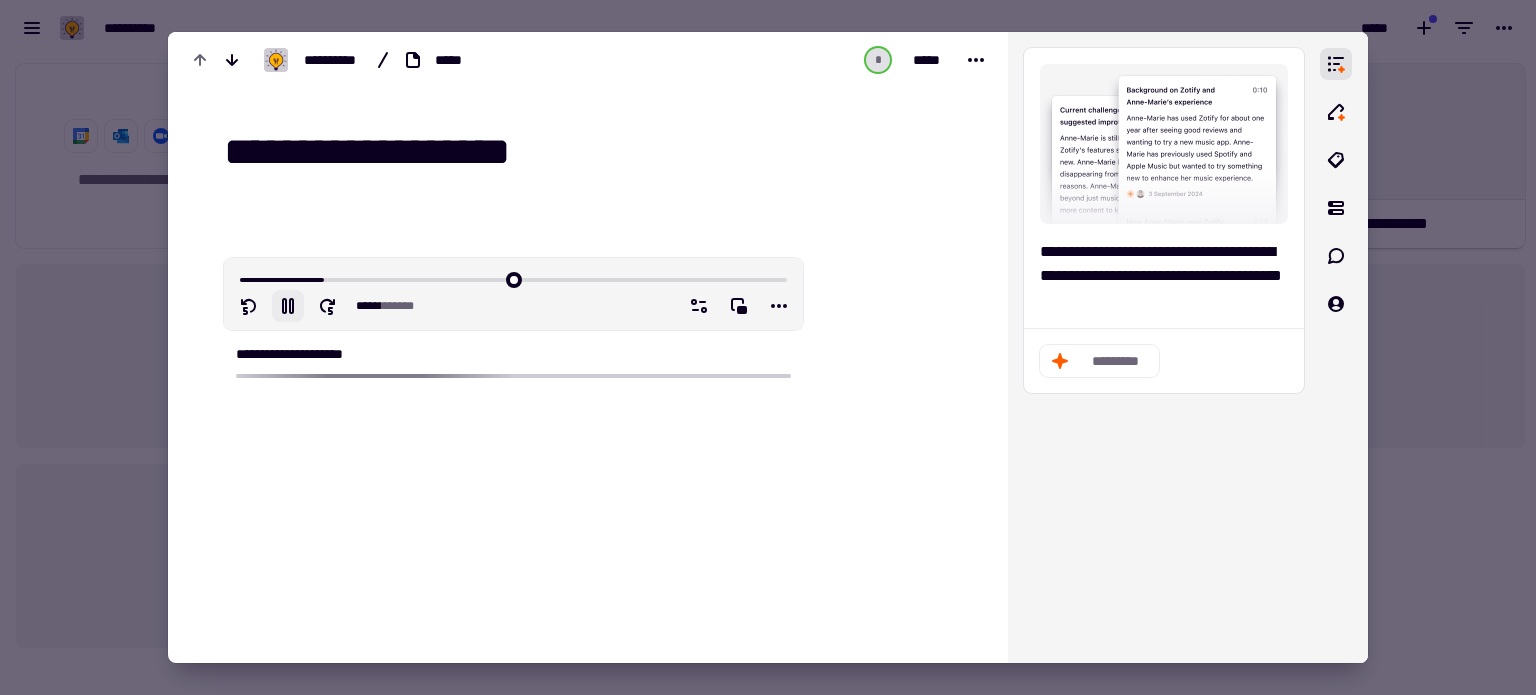 type on "**********" 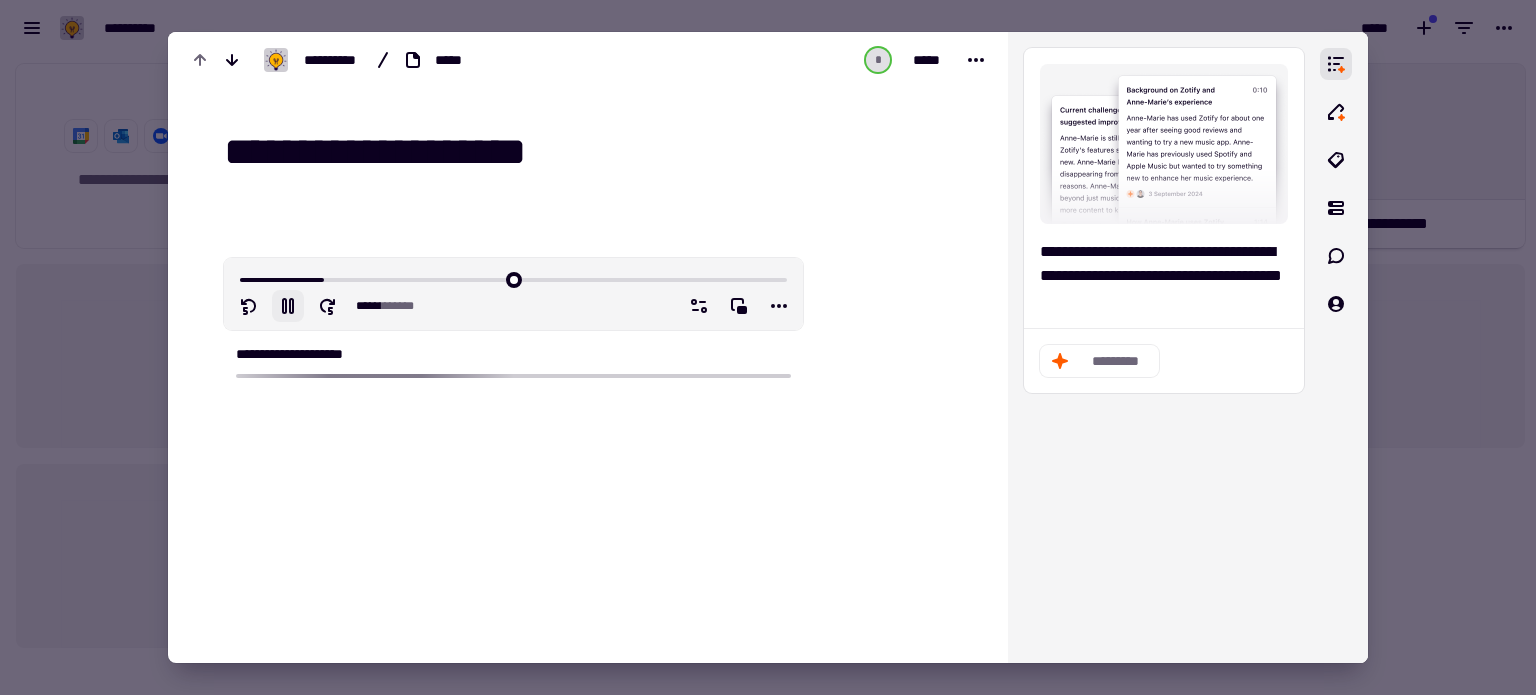 type on "******" 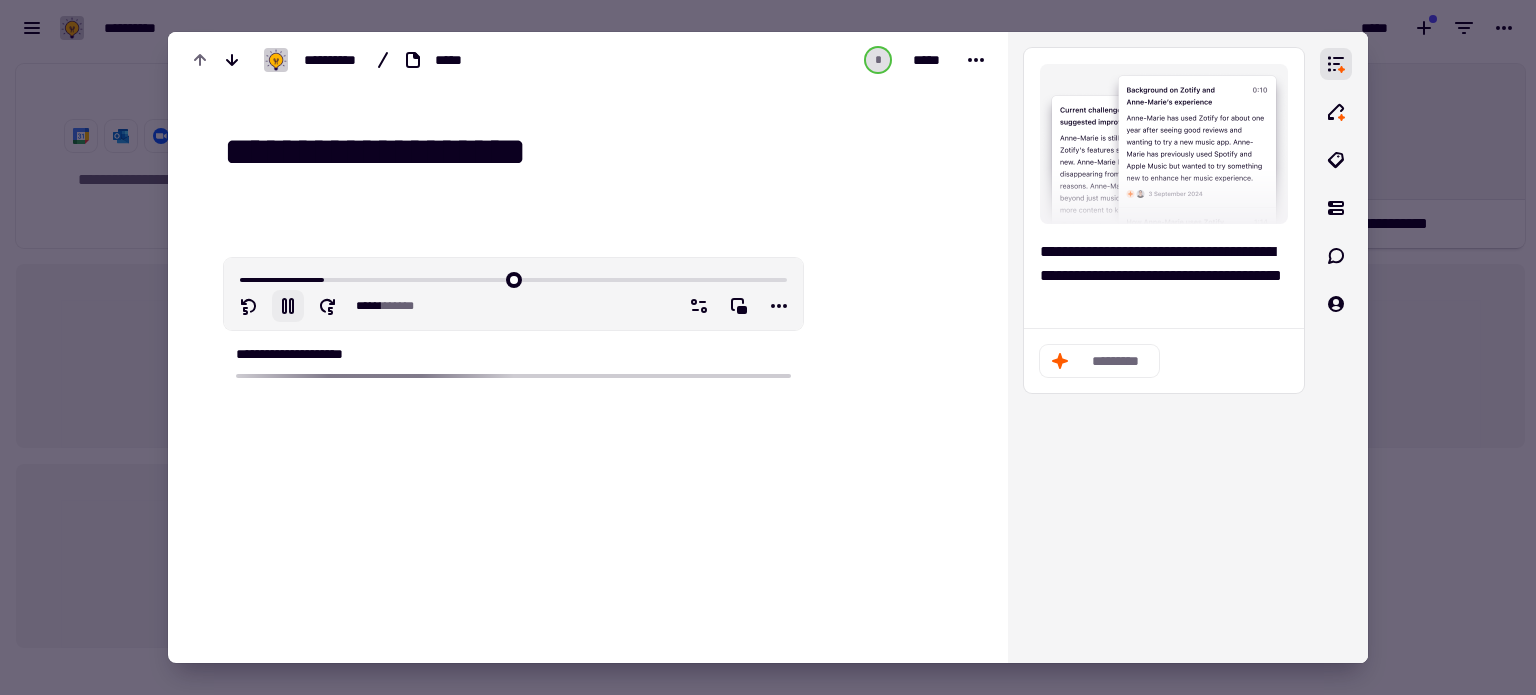 type on "**********" 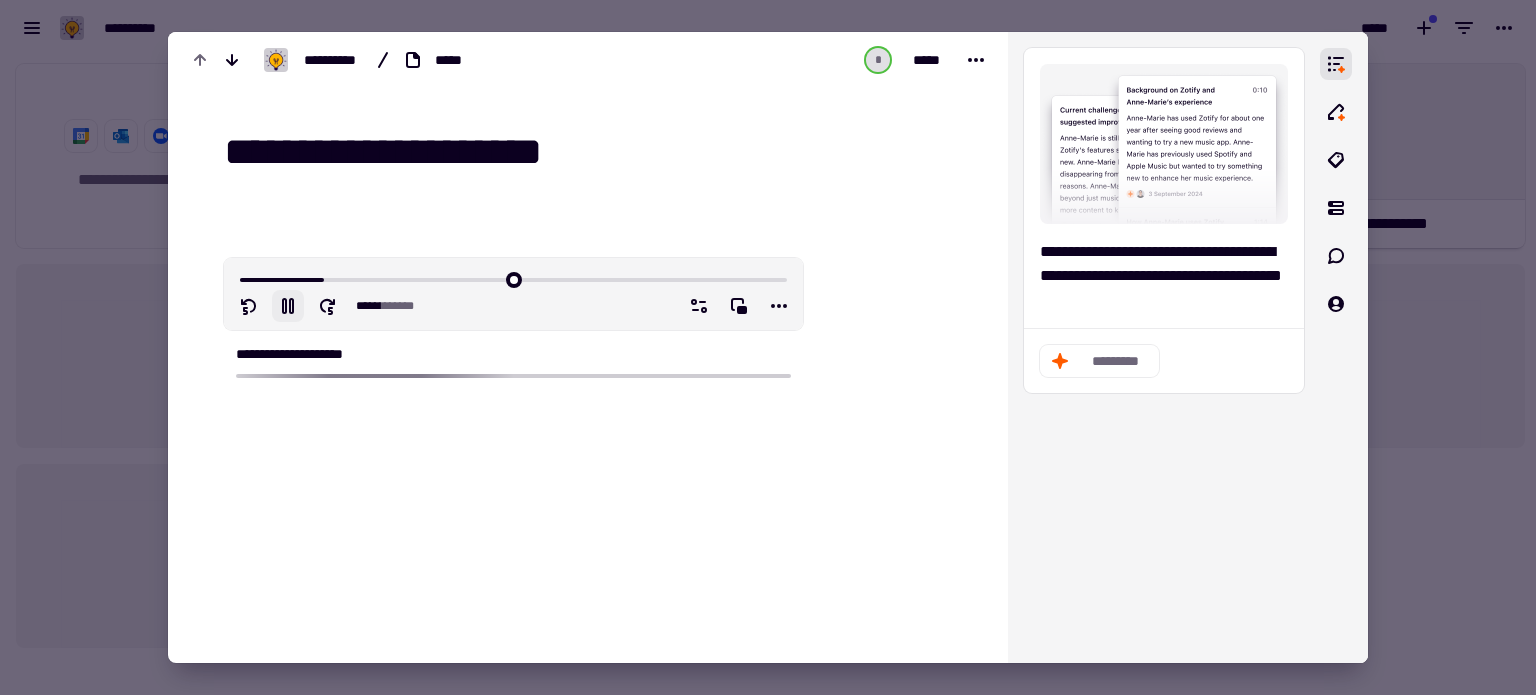 type on "******" 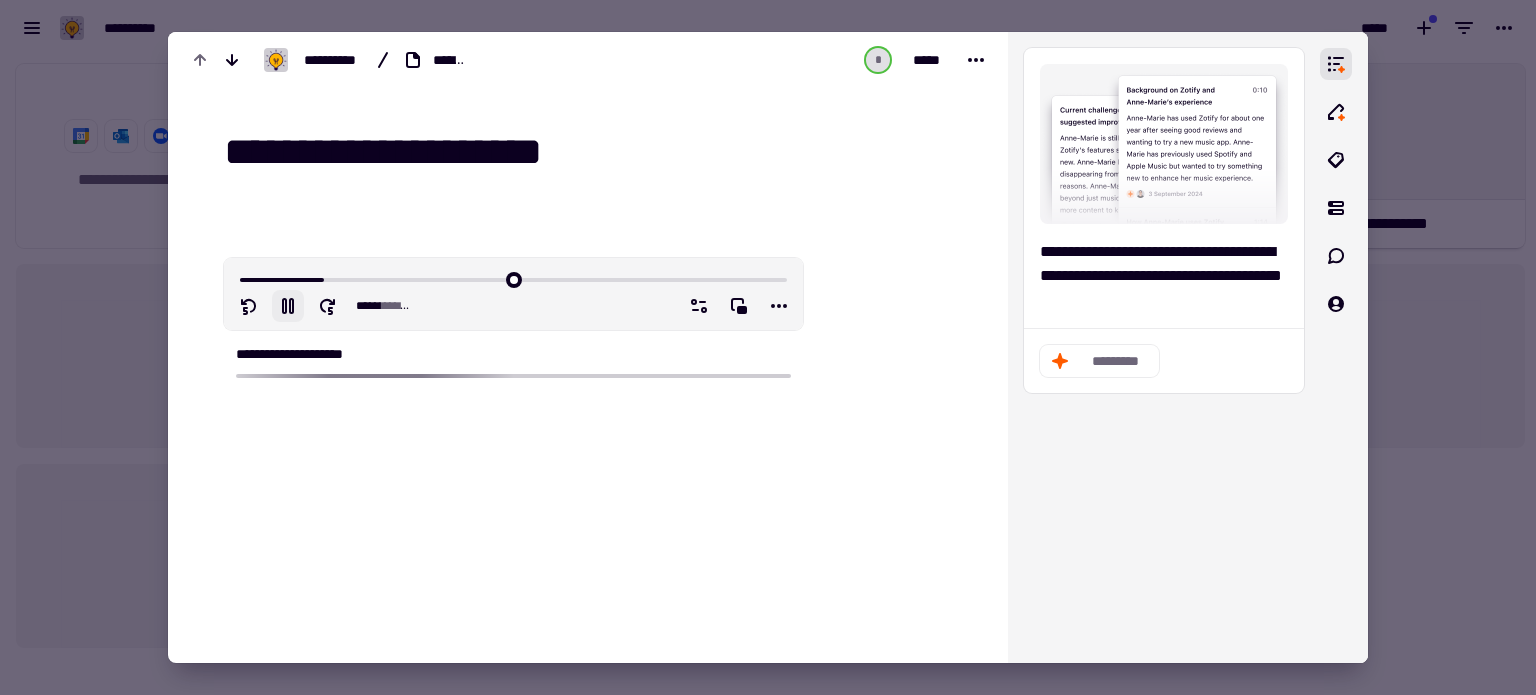 type on "**********" 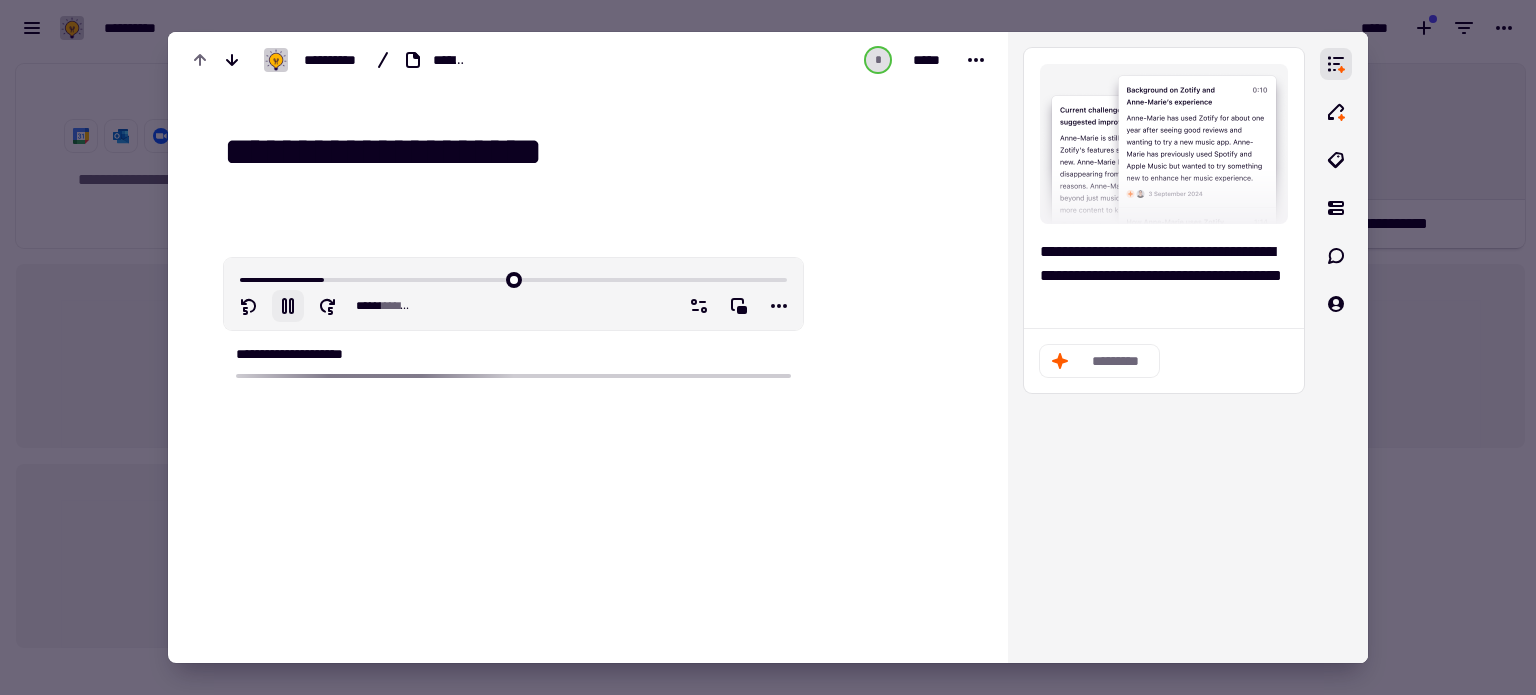 type on "******" 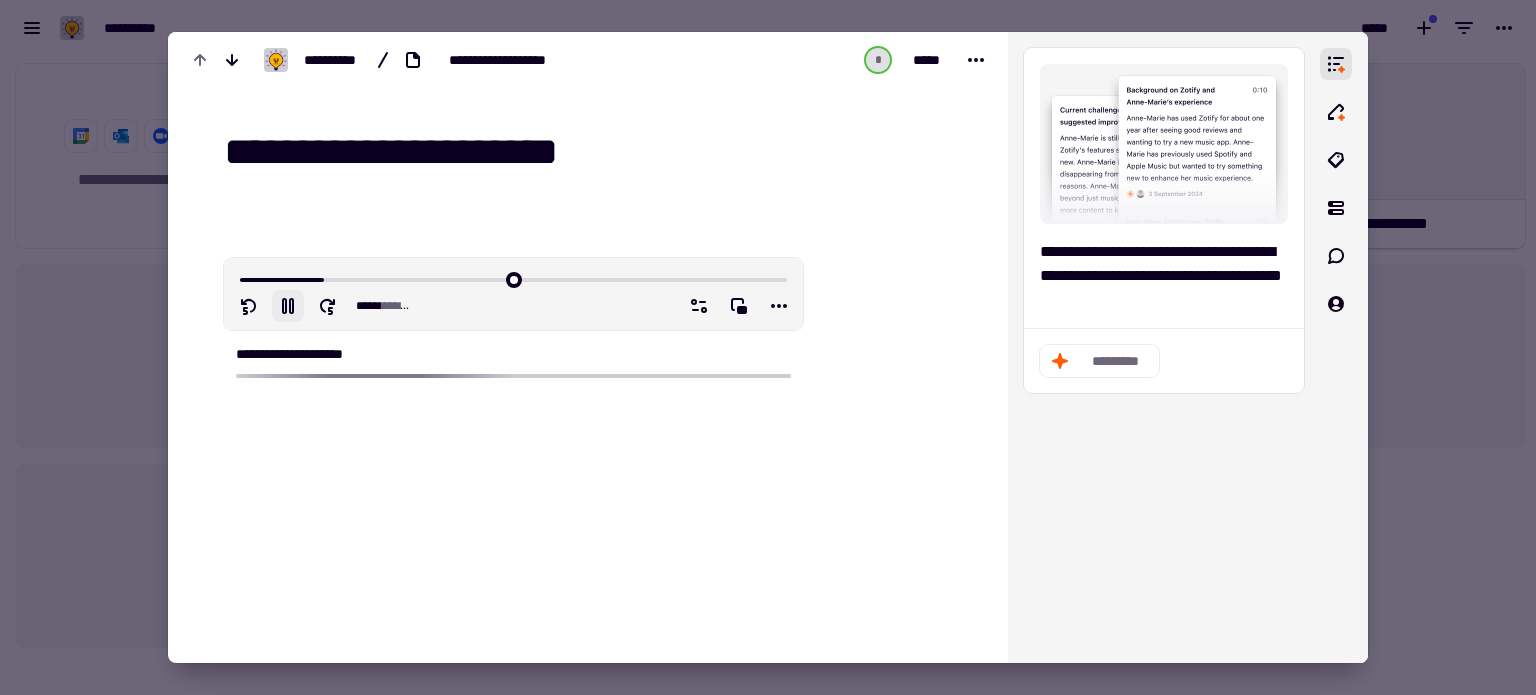 type on "**********" 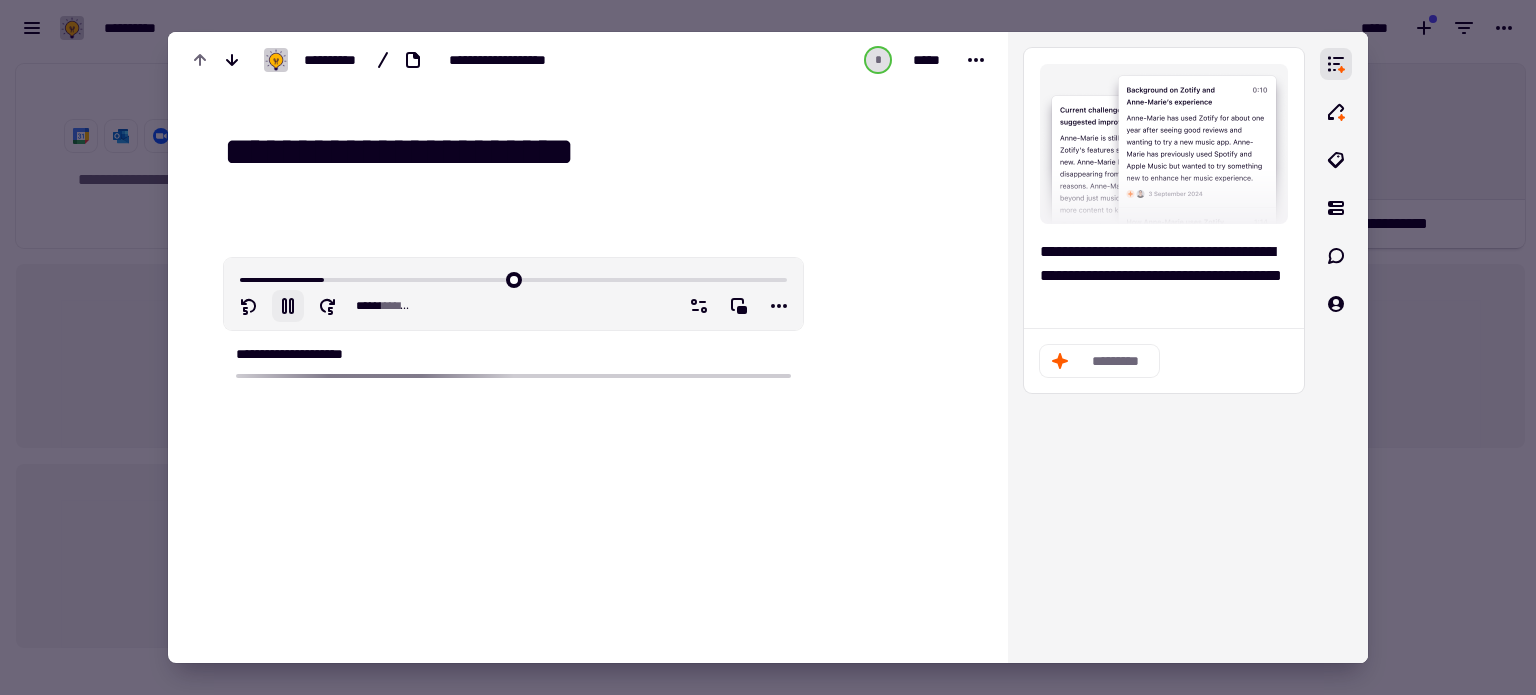 type on "******" 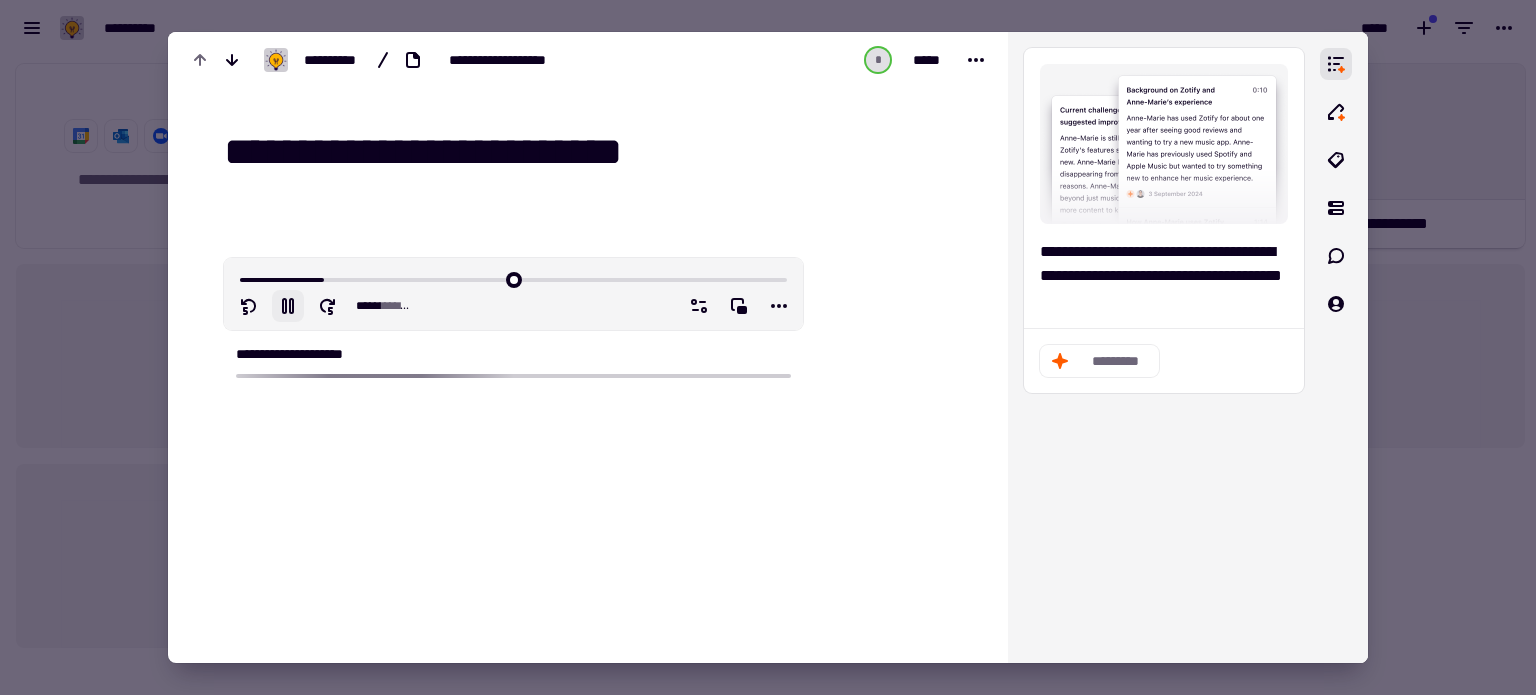 type on "**********" 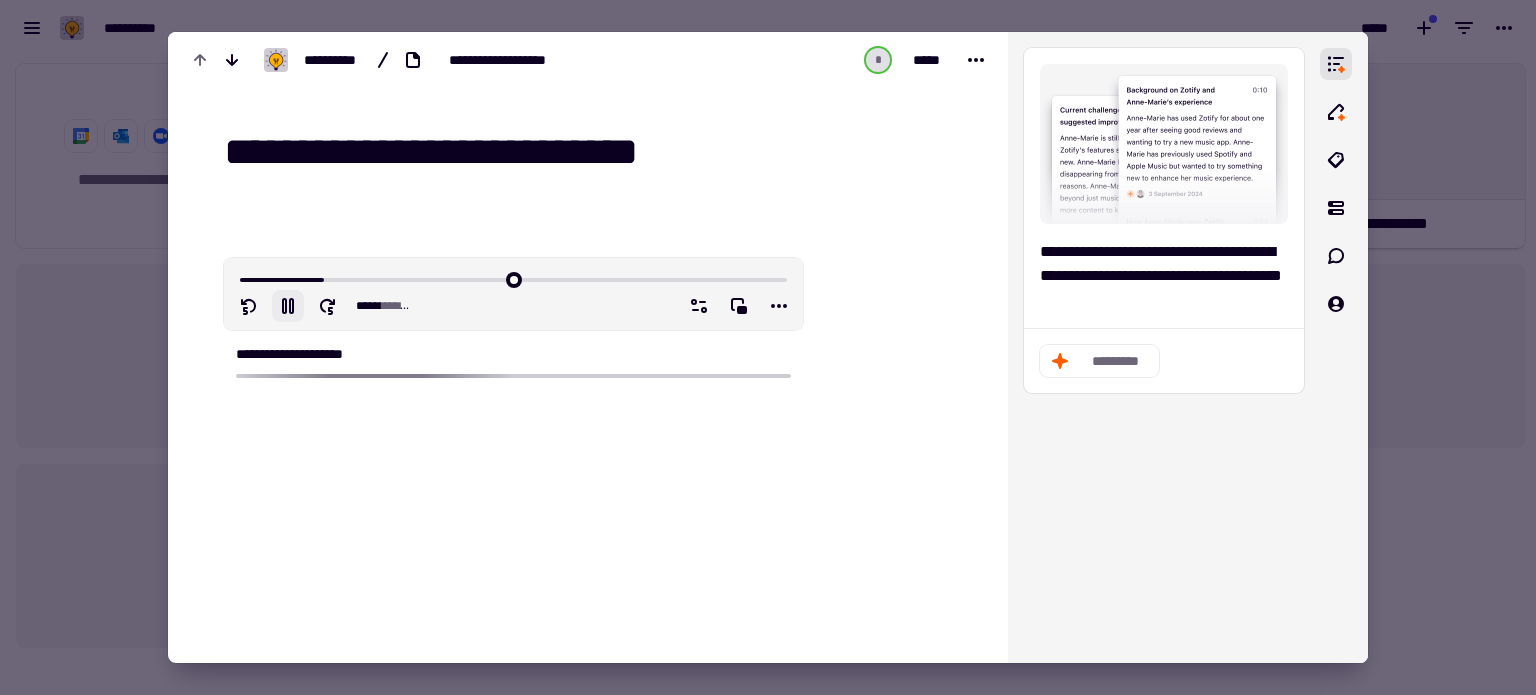 type on "******" 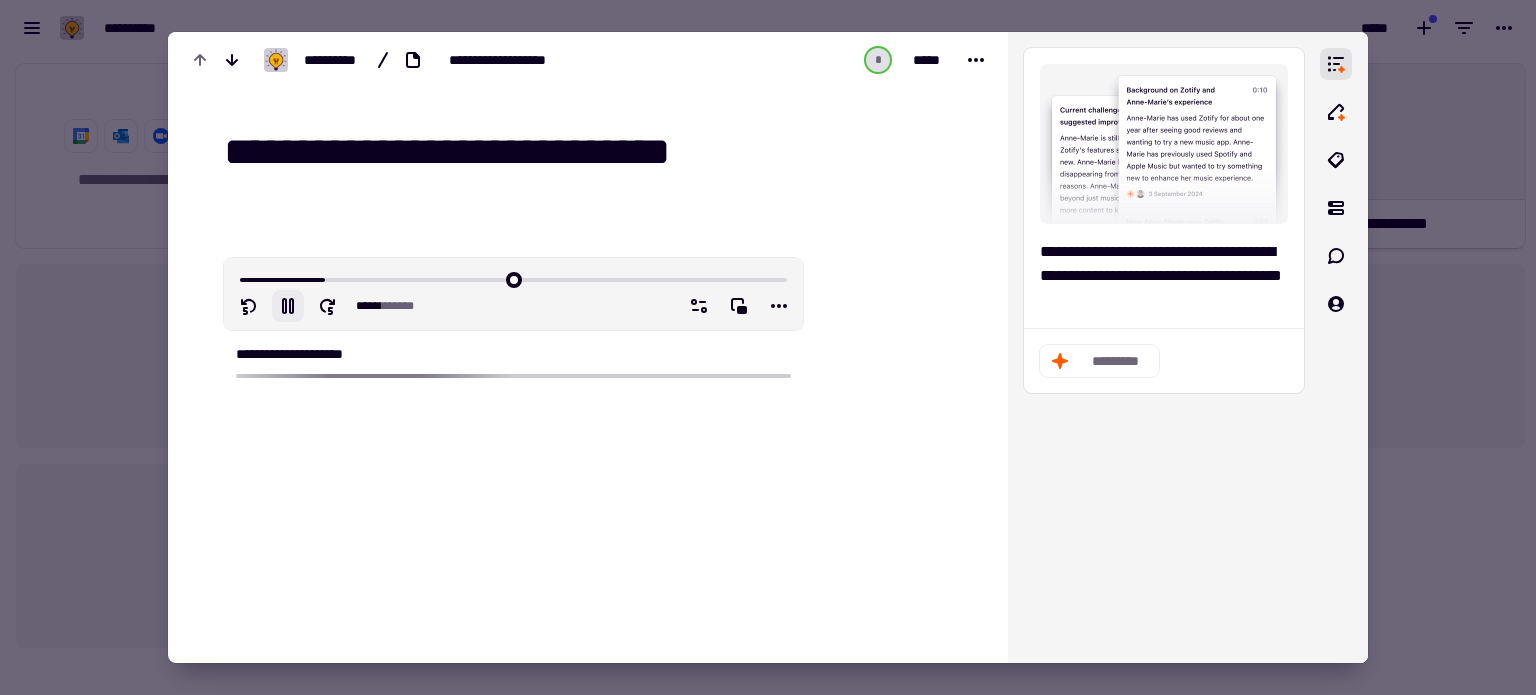type on "**********" 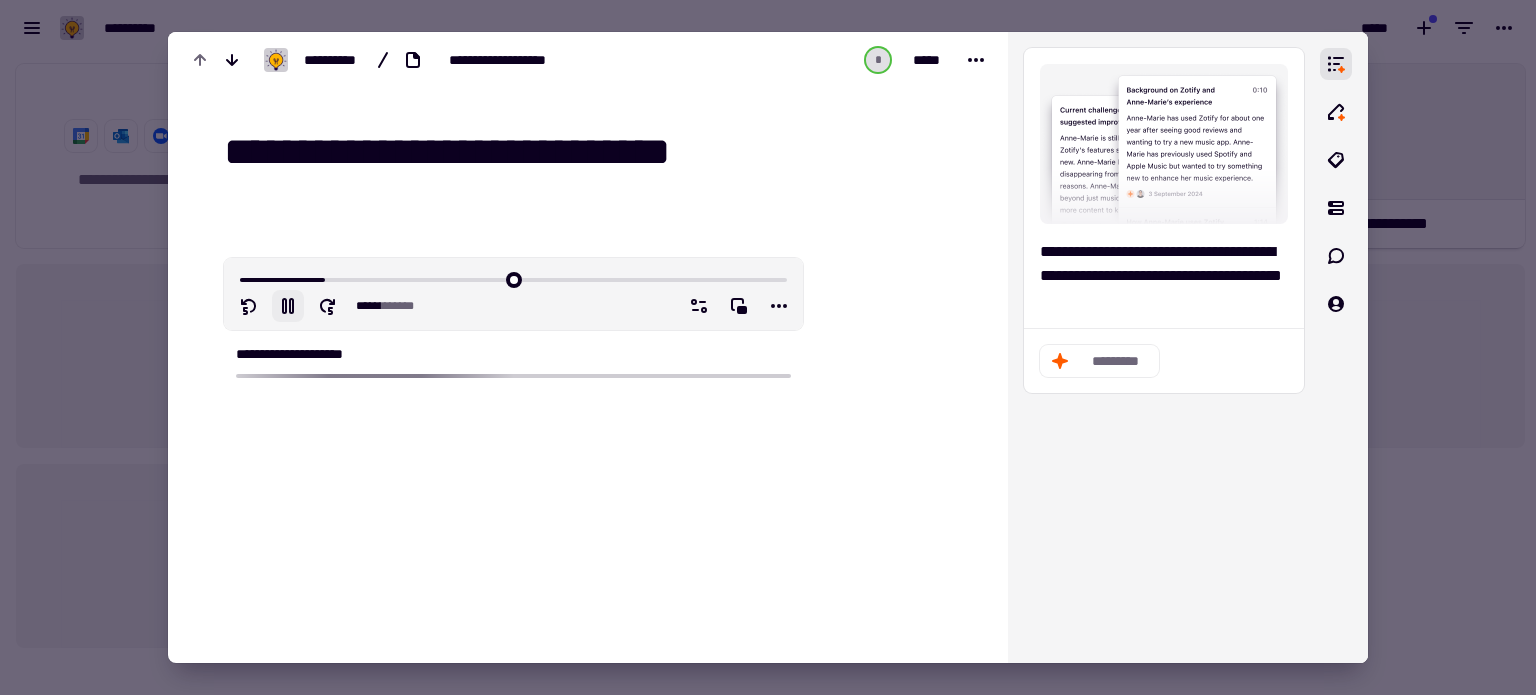 type on "******" 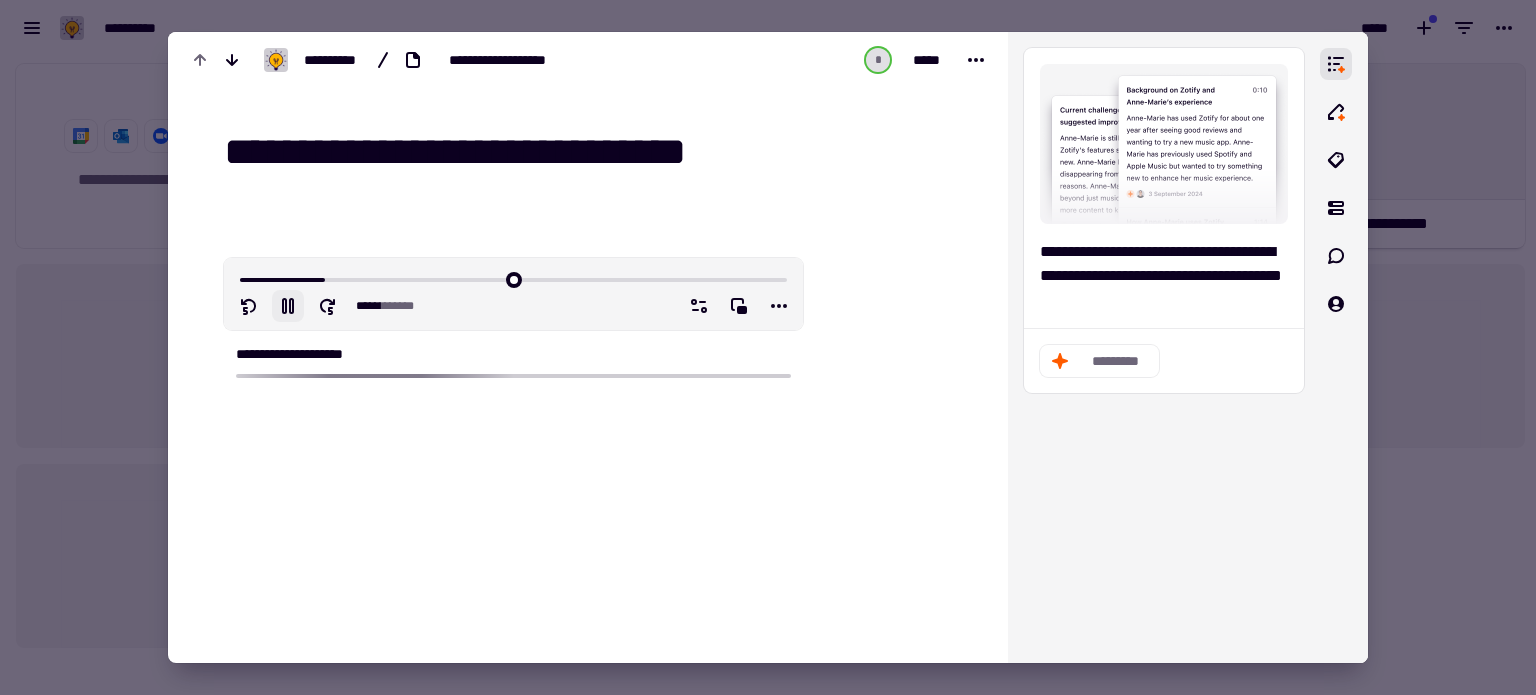 type on "**********" 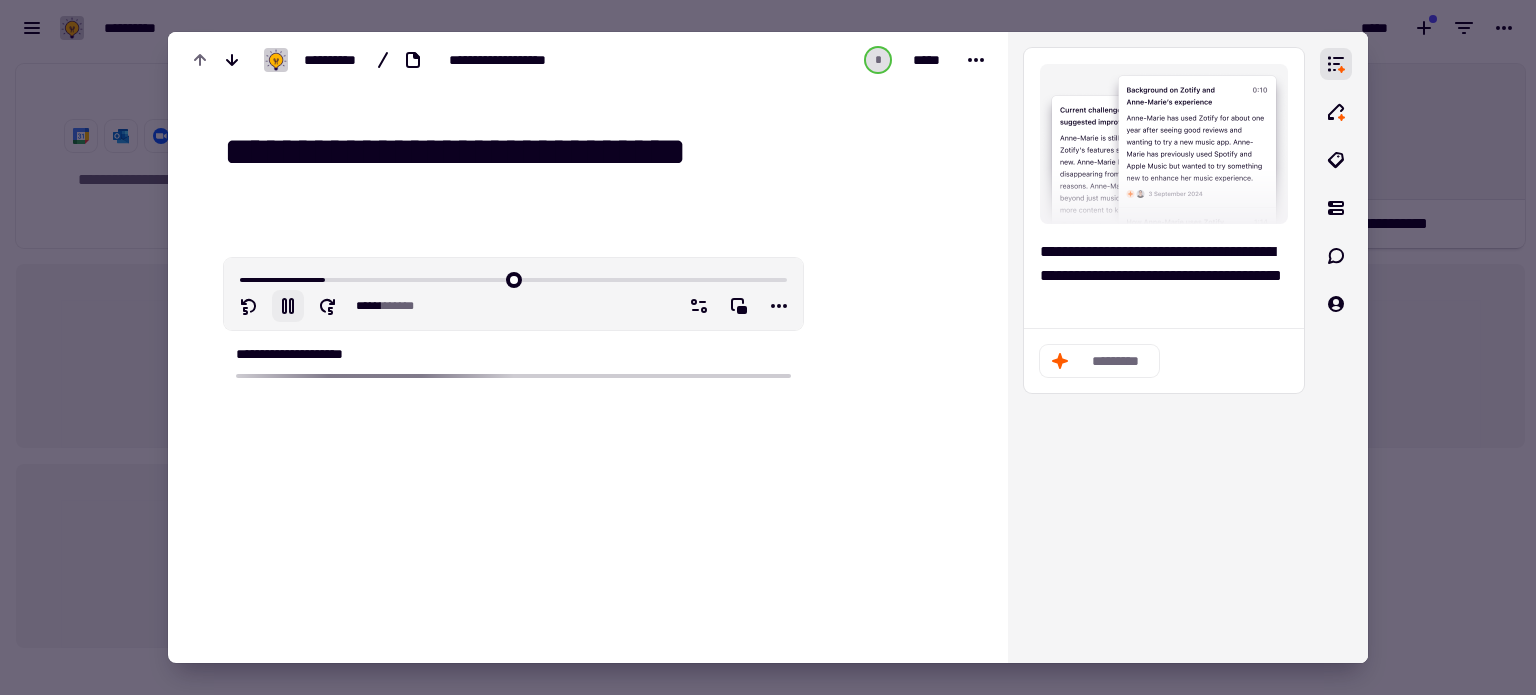 type on "******" 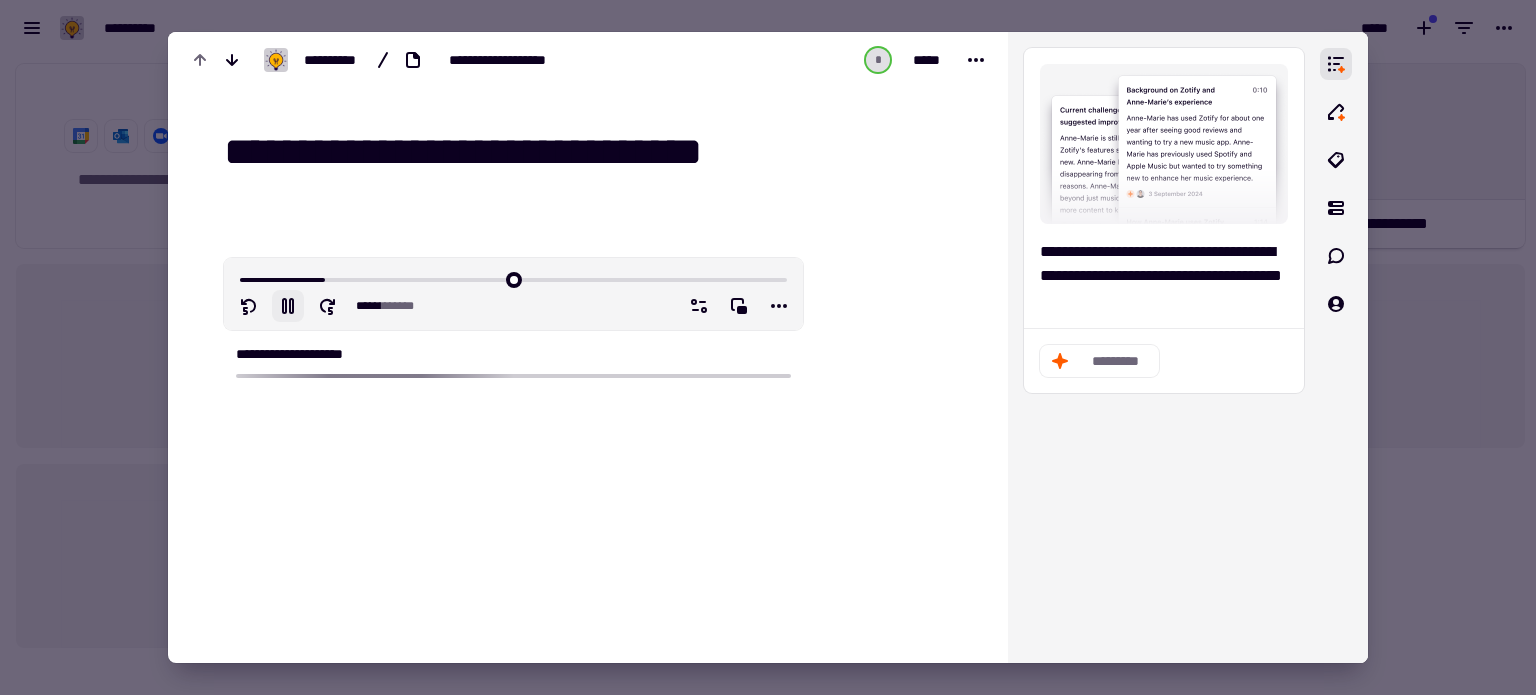 type on "**********" 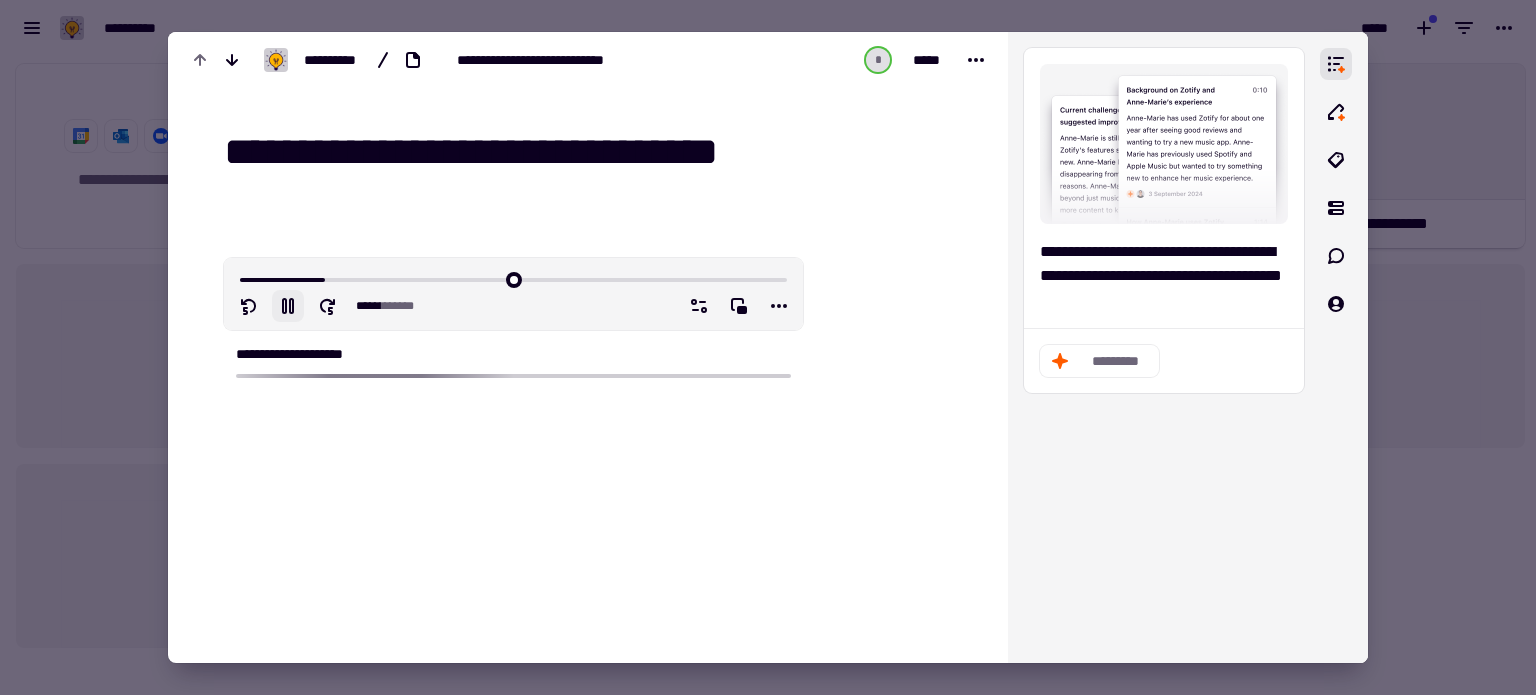 type on "******" 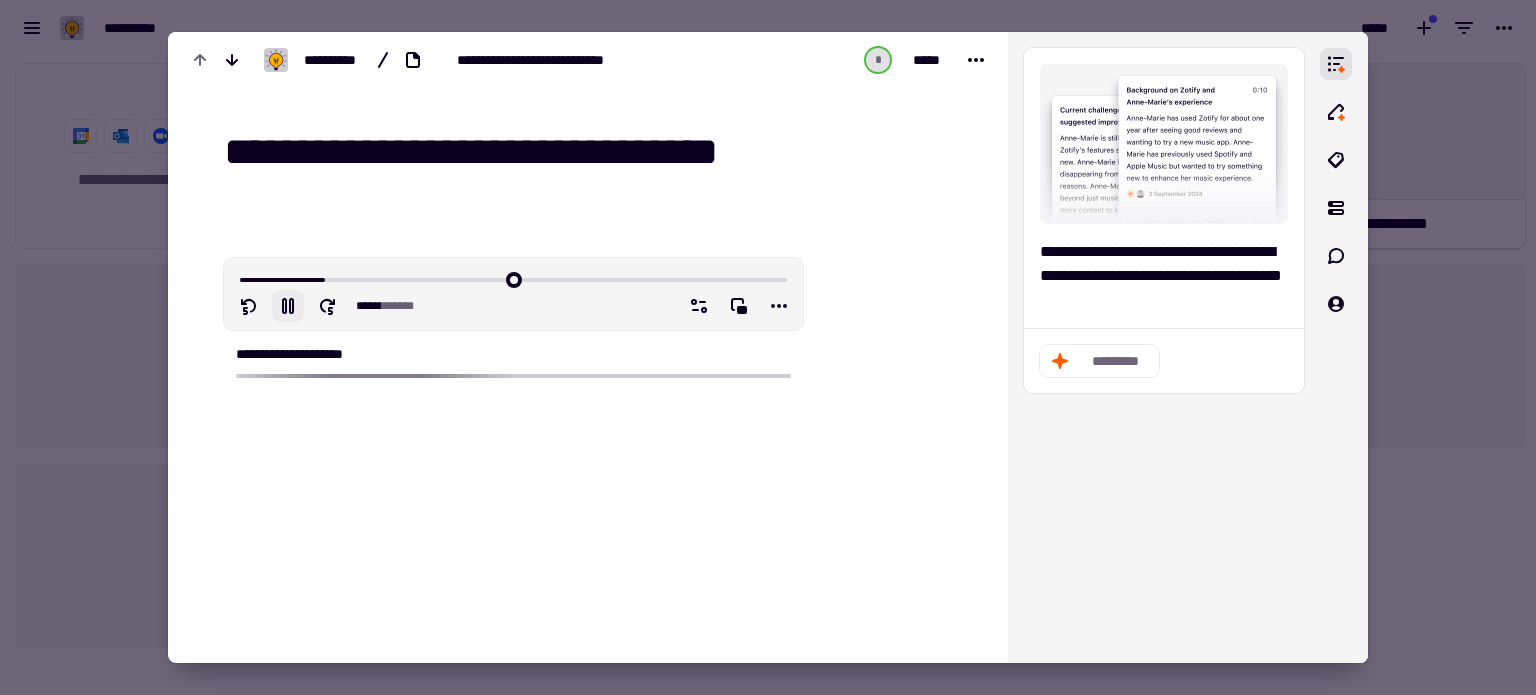 type on "**********" 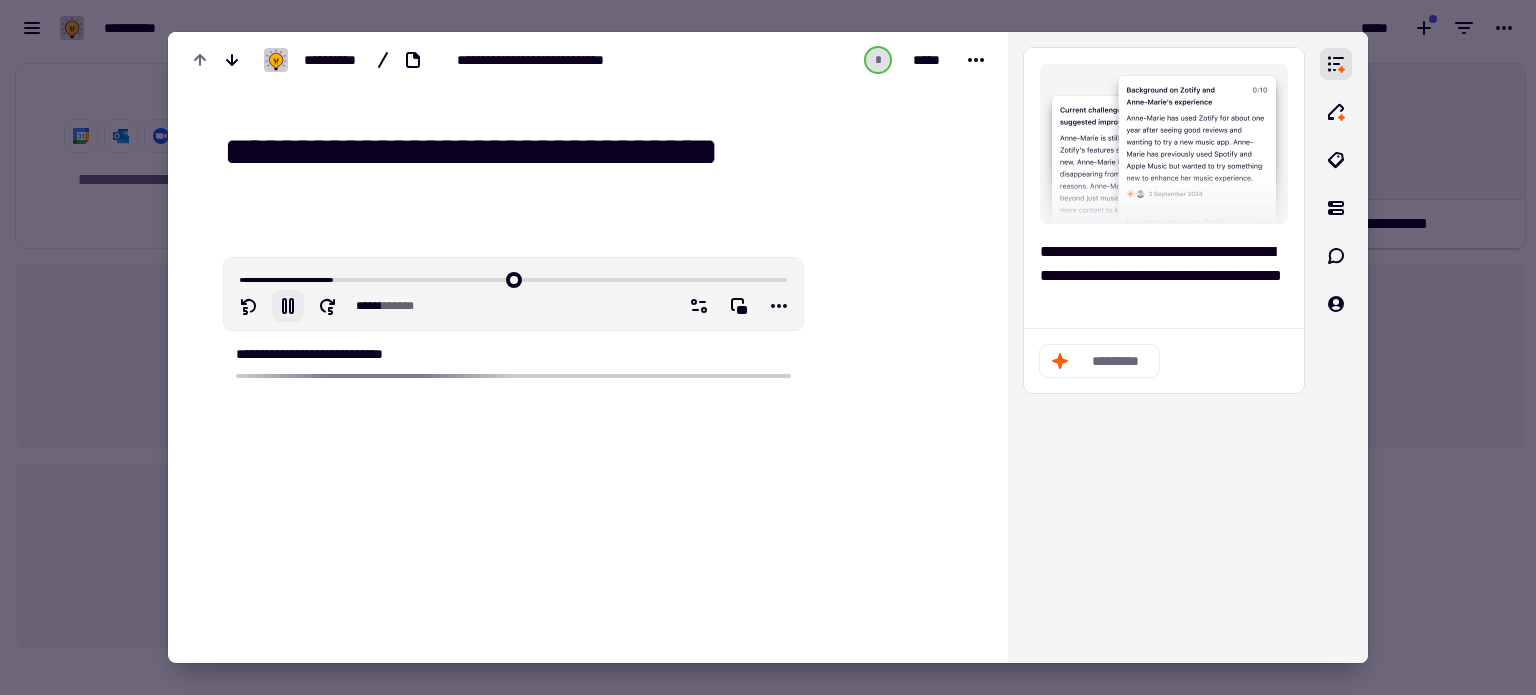 click on "**********" at bounding box center (592, 153) 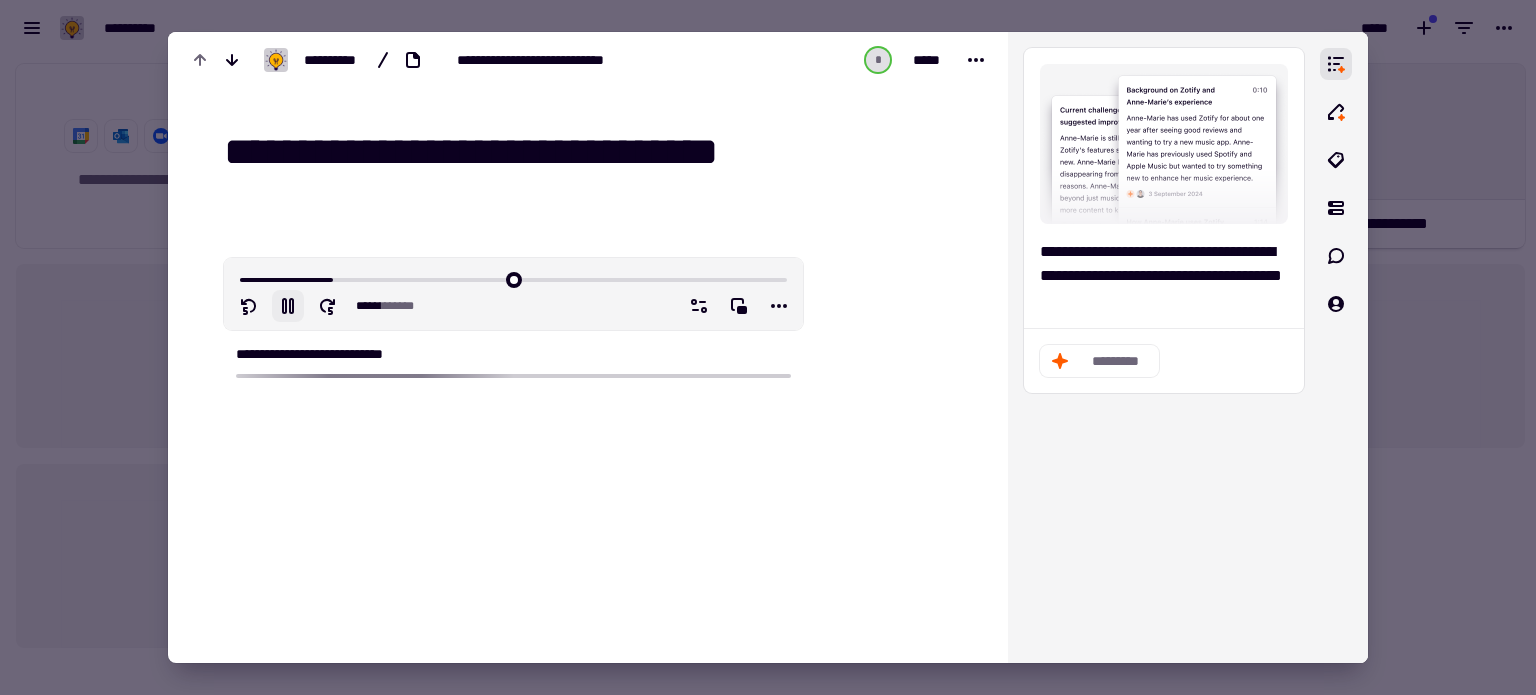 type on "******" 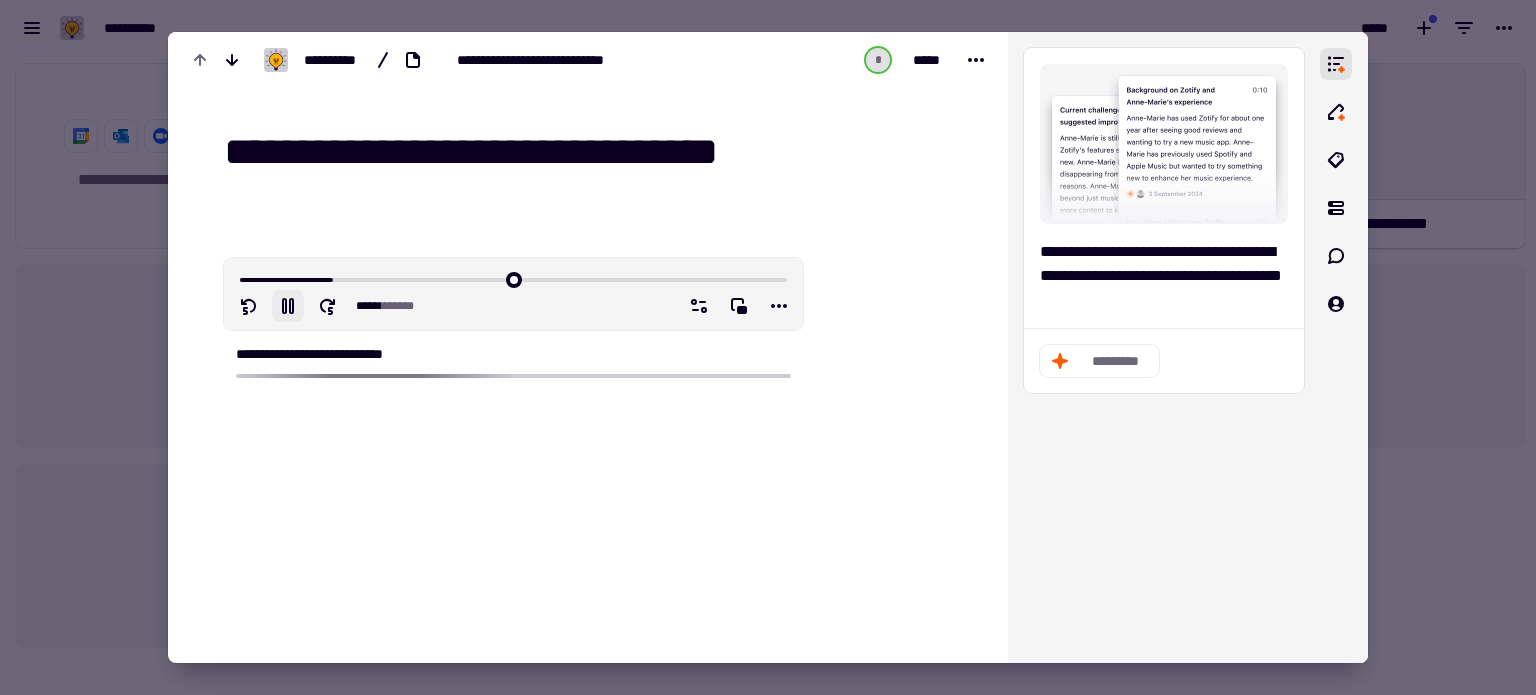 type on "**********" 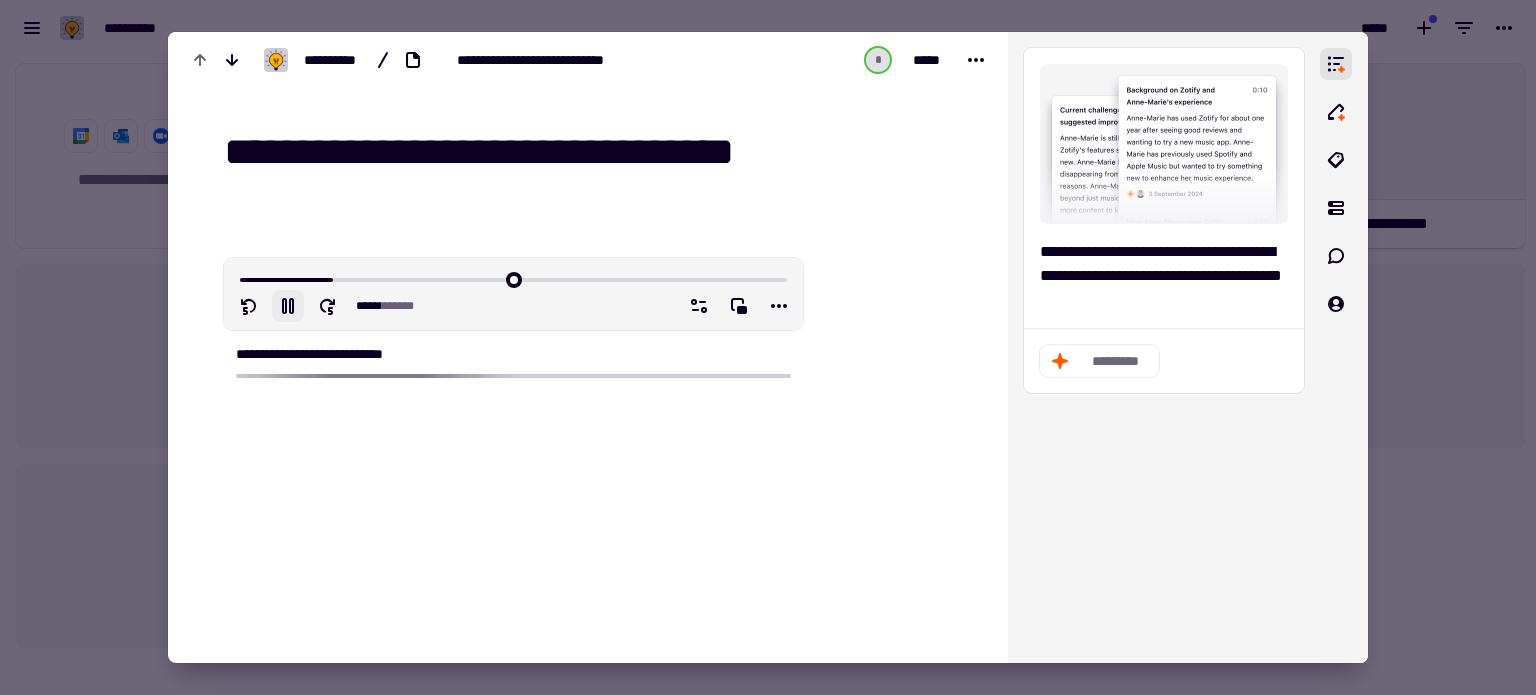 type on "******" 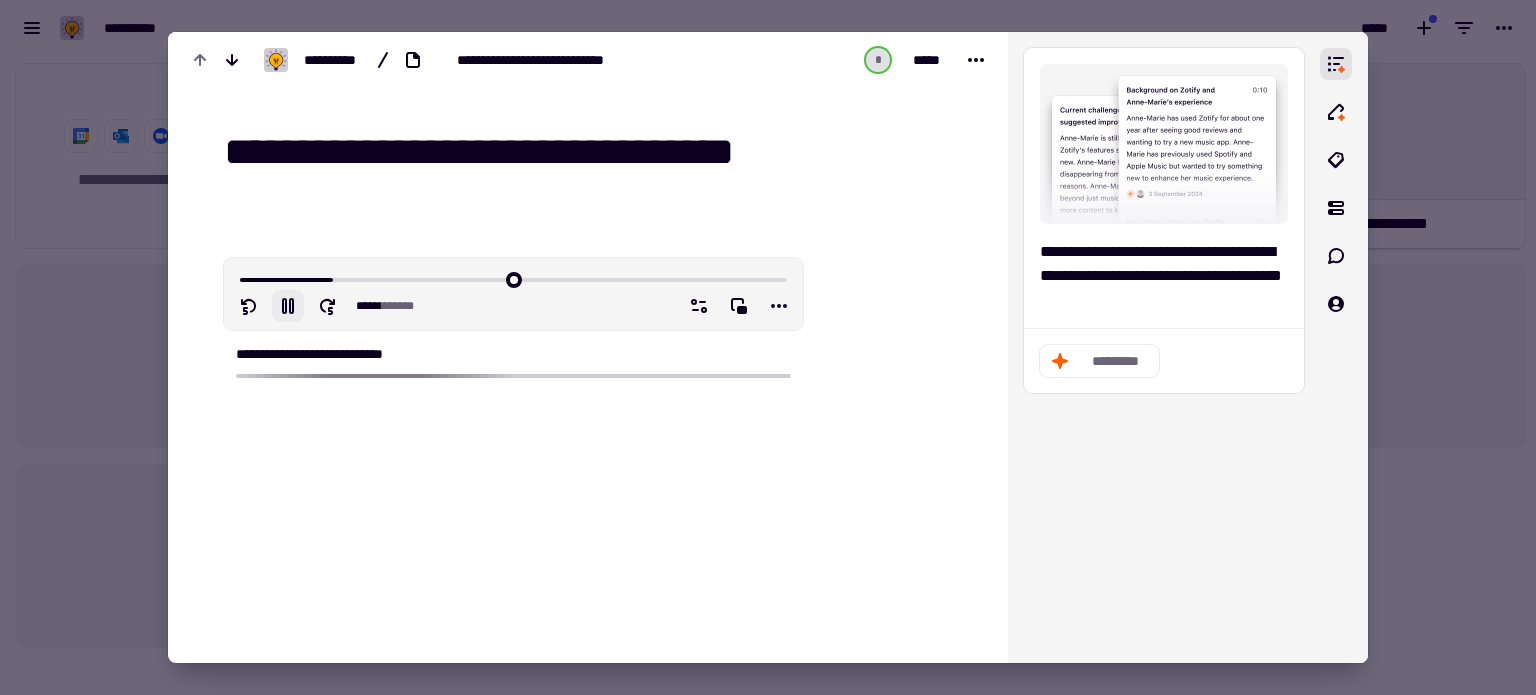 type on "**********" 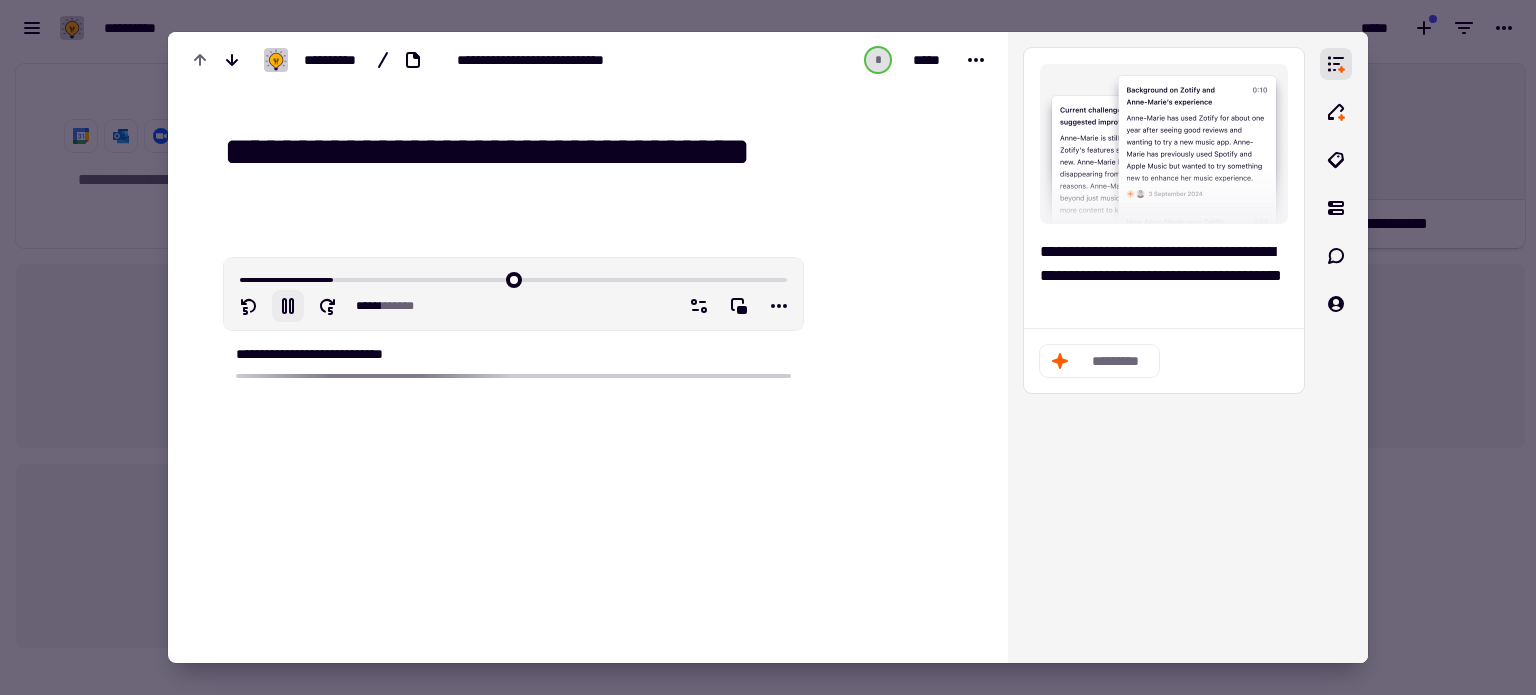type on "*****" 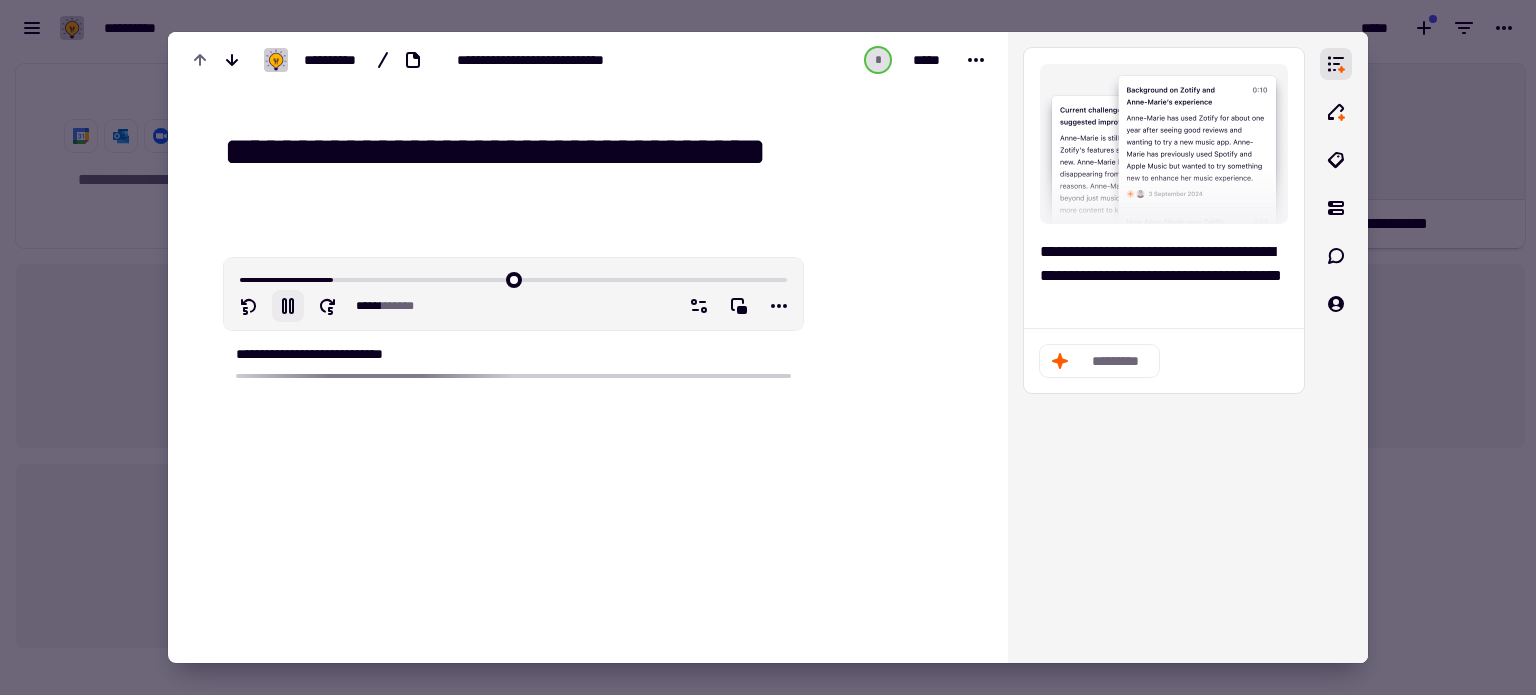 type on "**********" 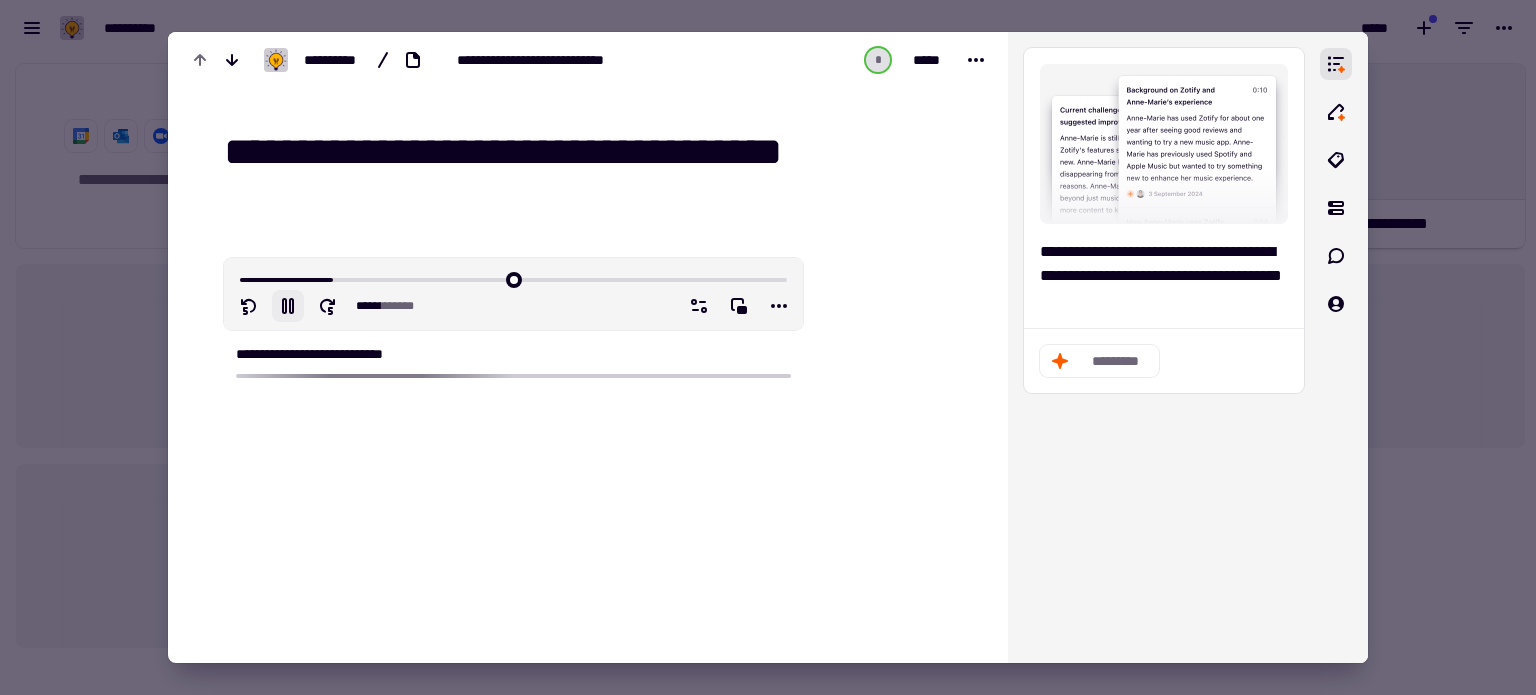 type on "******" 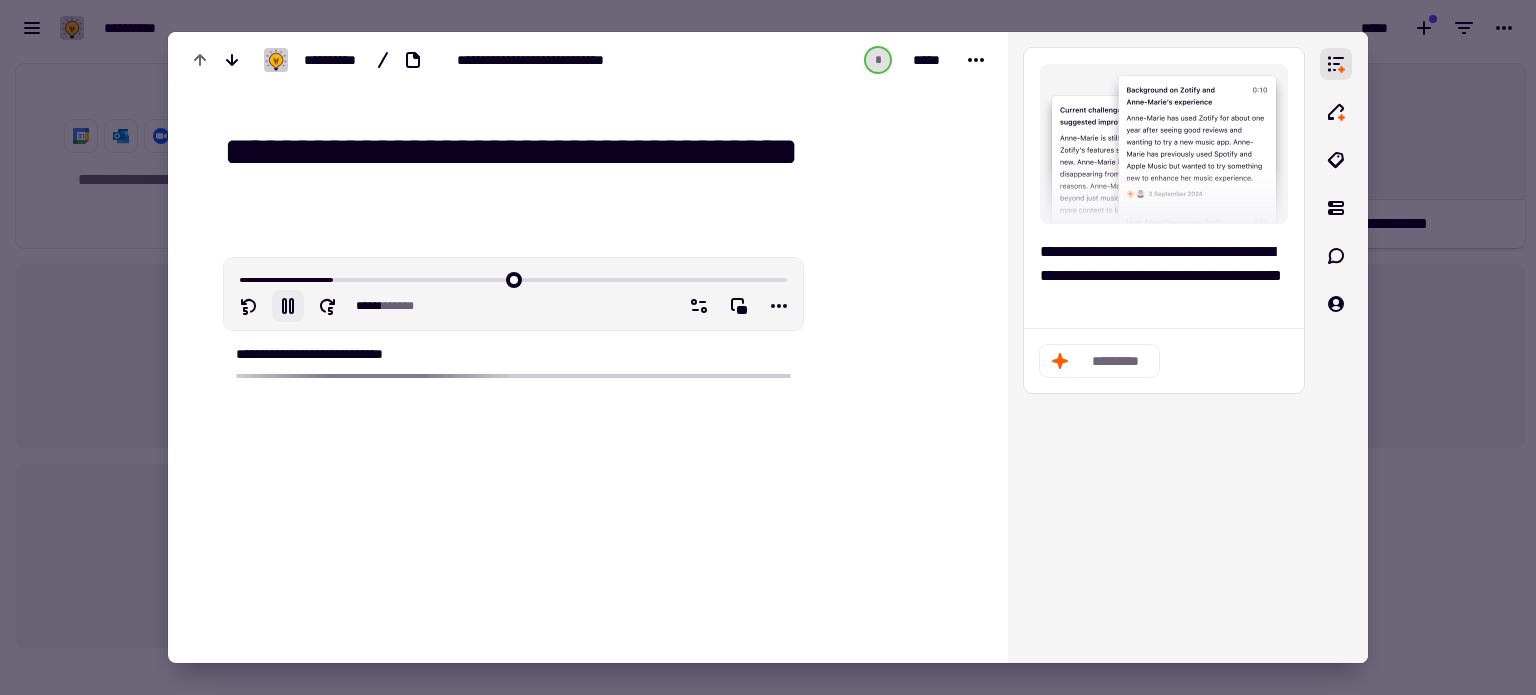 type on "**********" 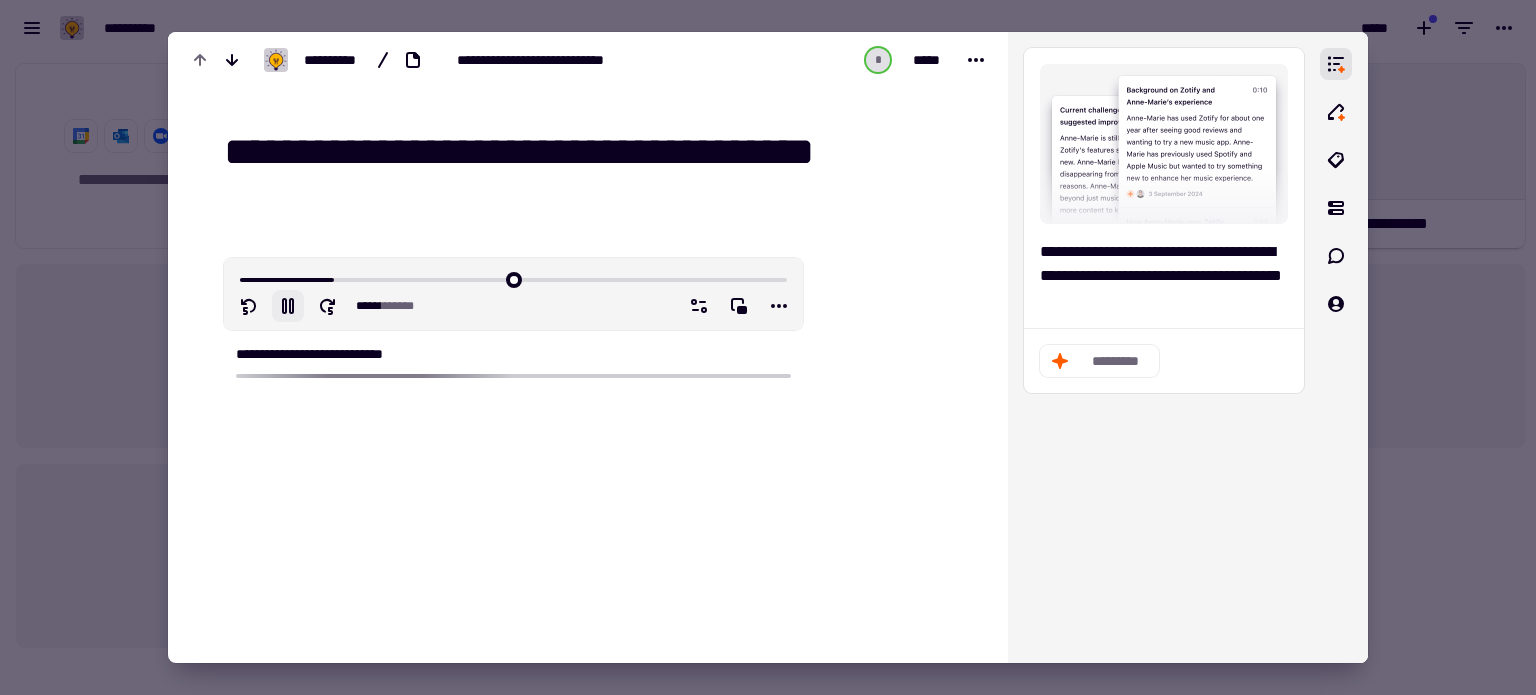 type on "******" 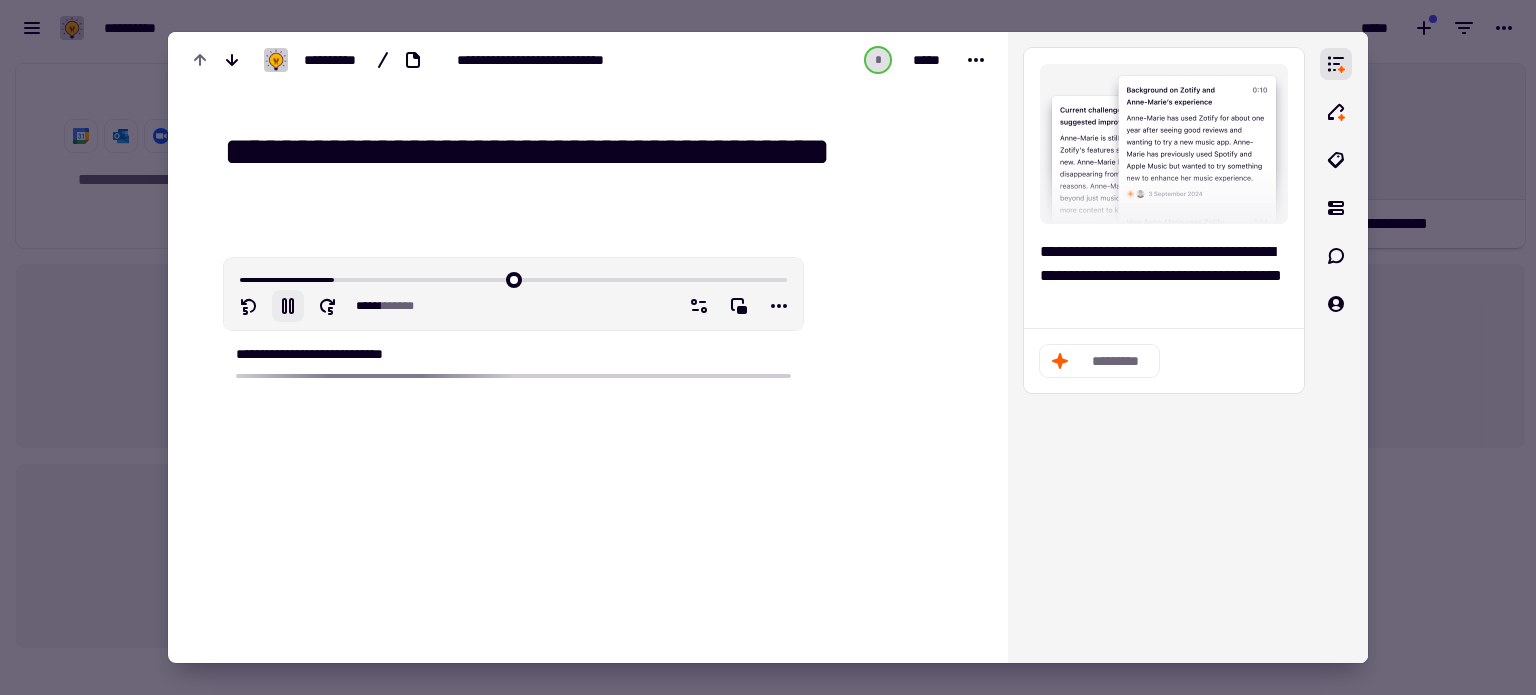type on "******" 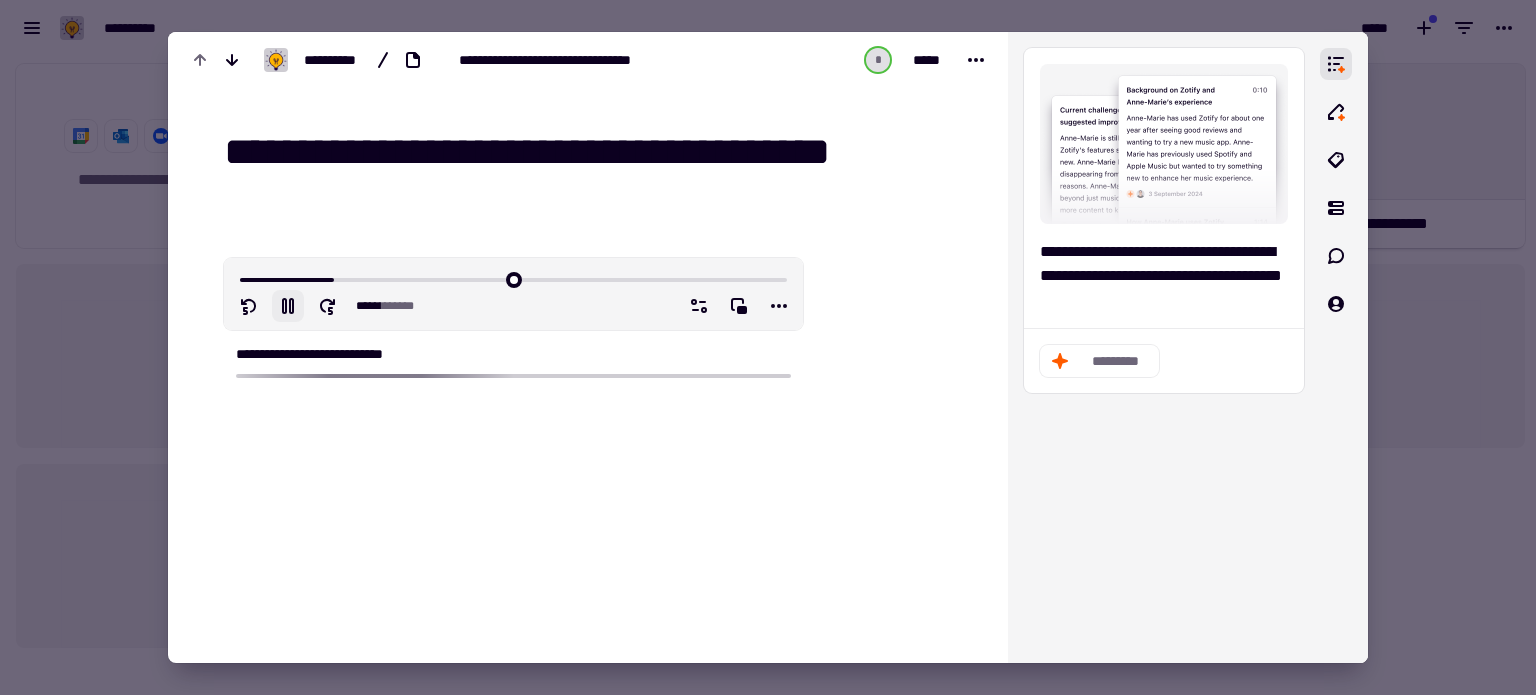type on "**********" 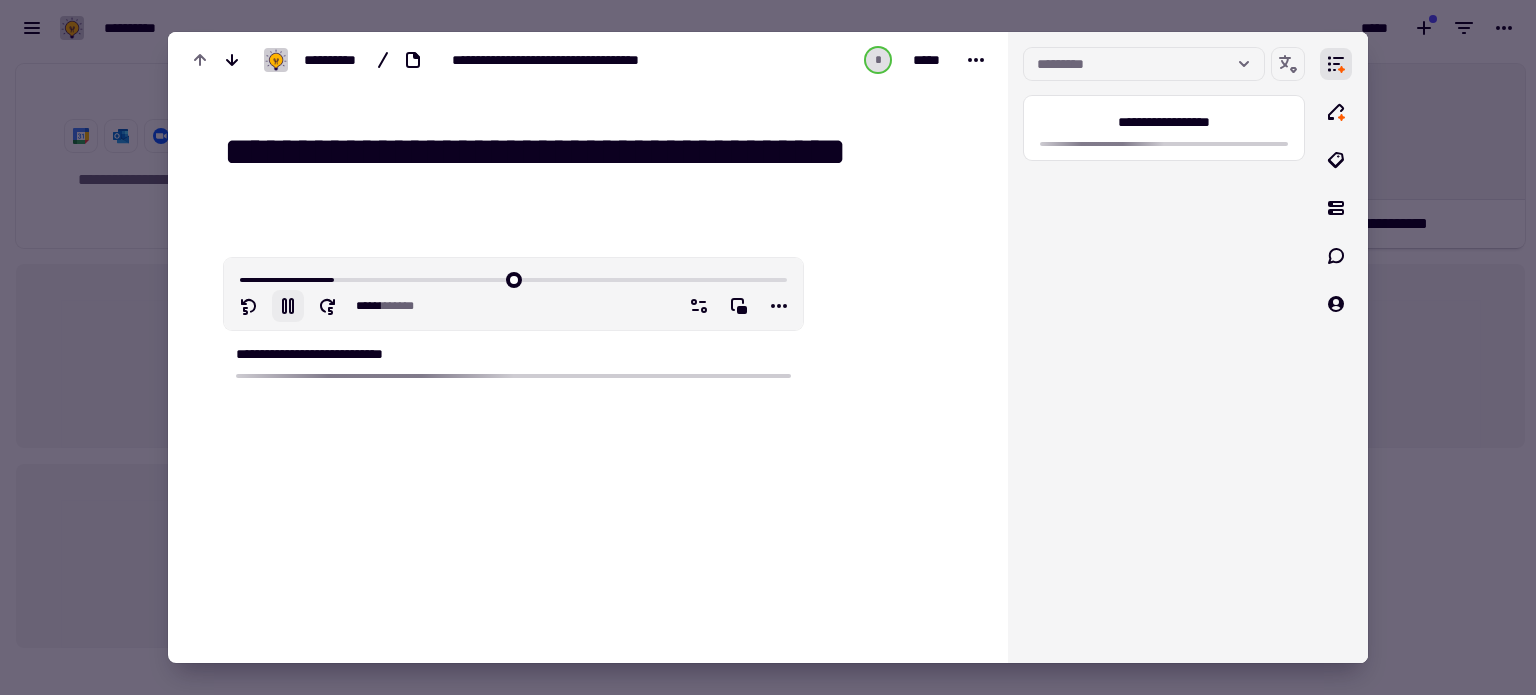 type on "******" 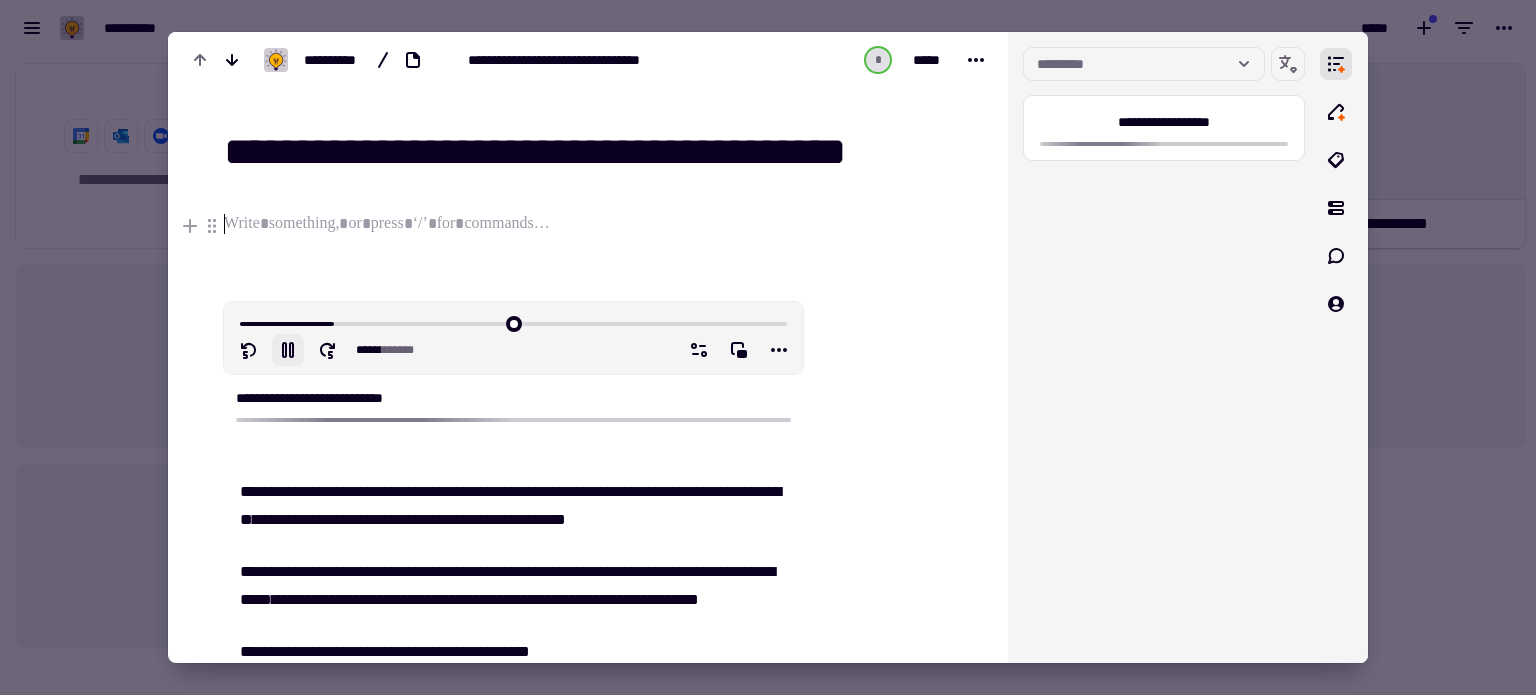 click at bounding box center (891, 5334) 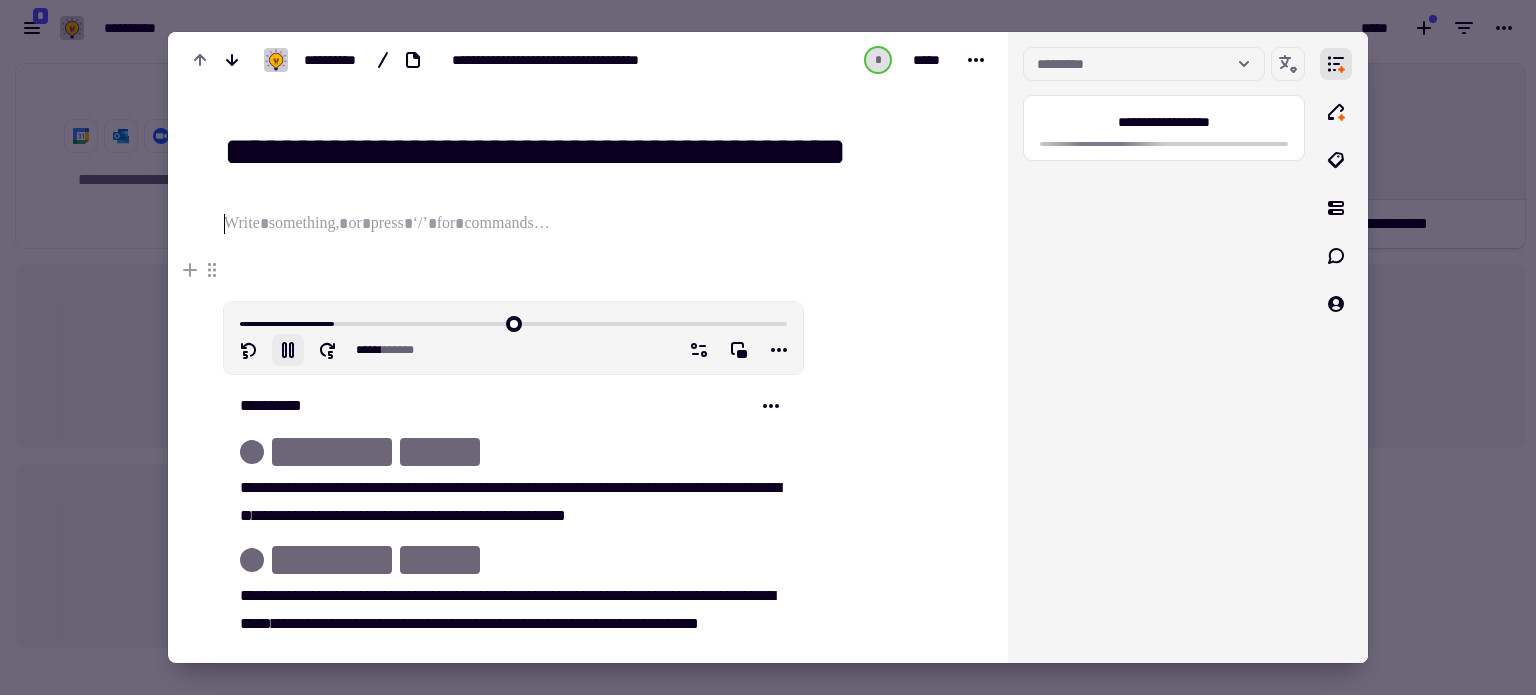 click at bounding box center [768, 347] 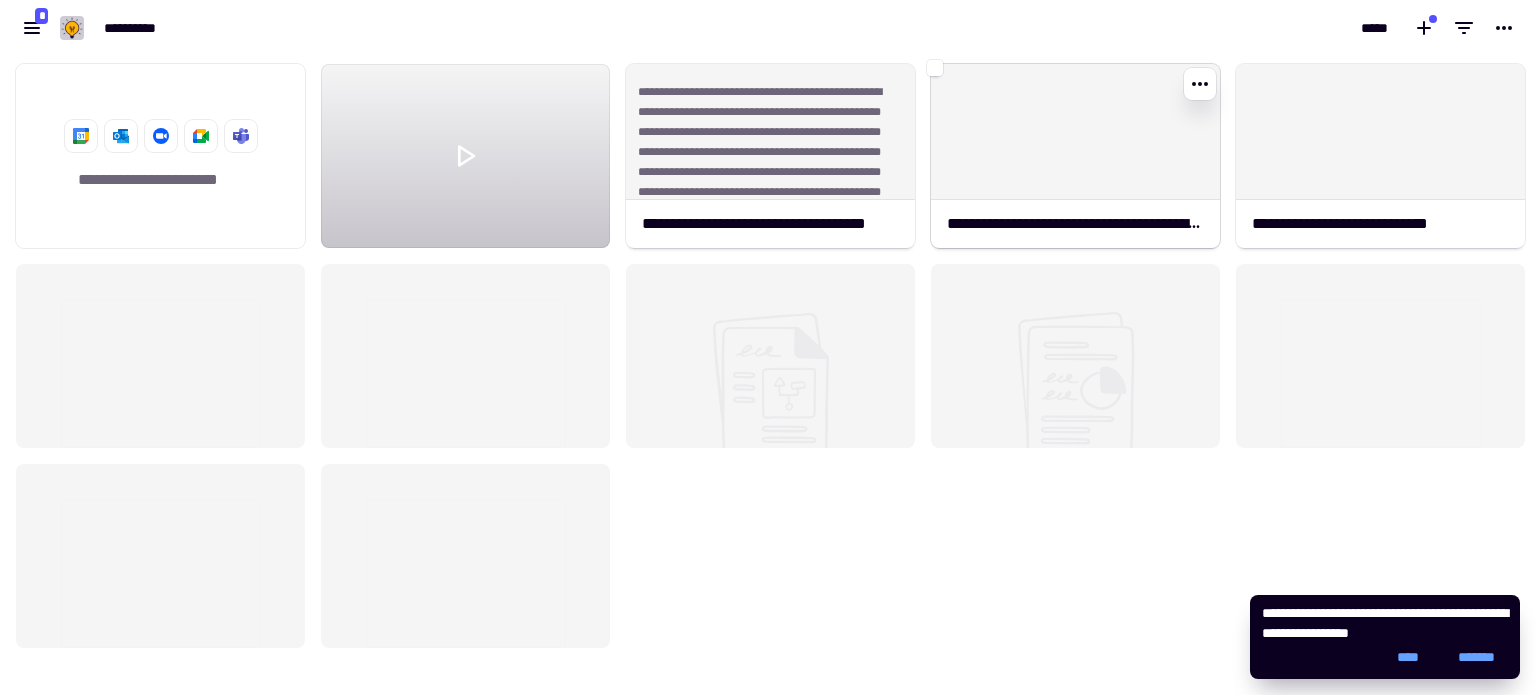 click 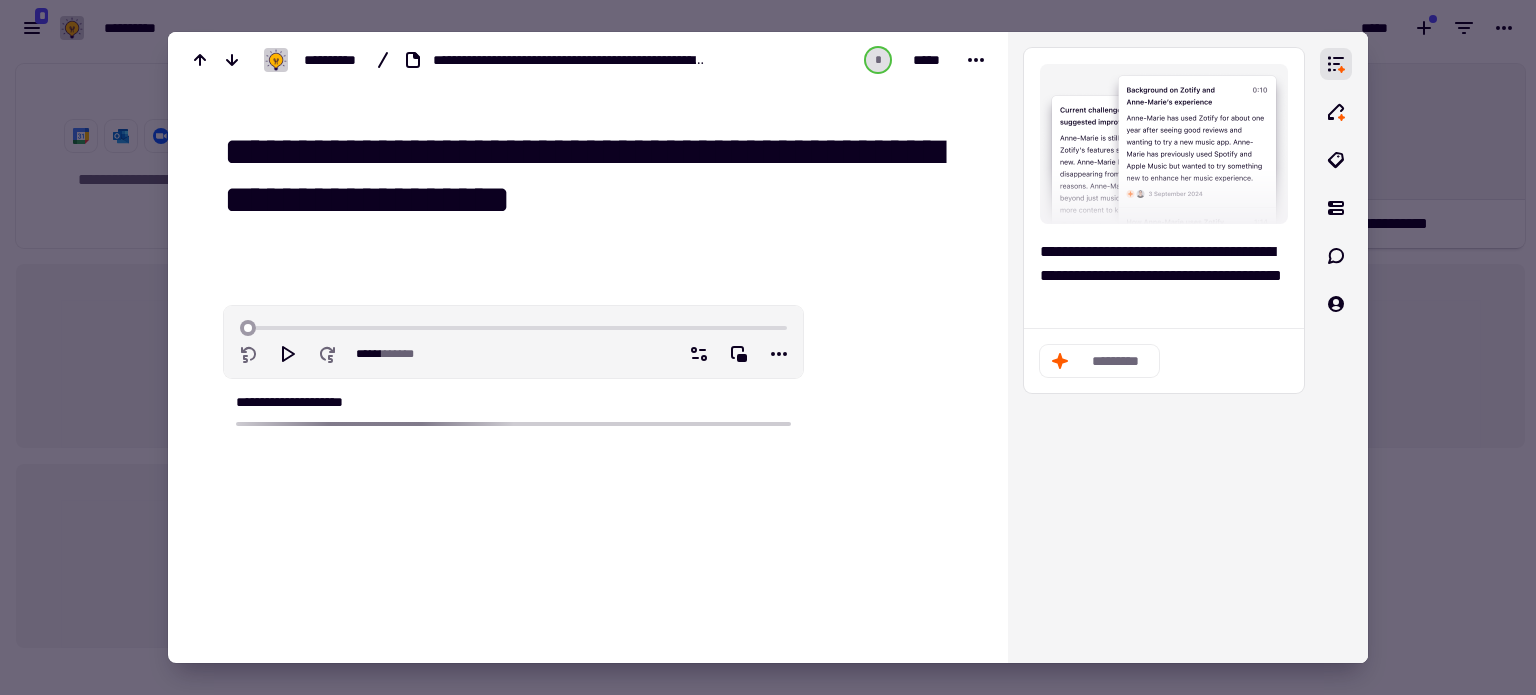click on "**********" at bounding box center (592, 177) 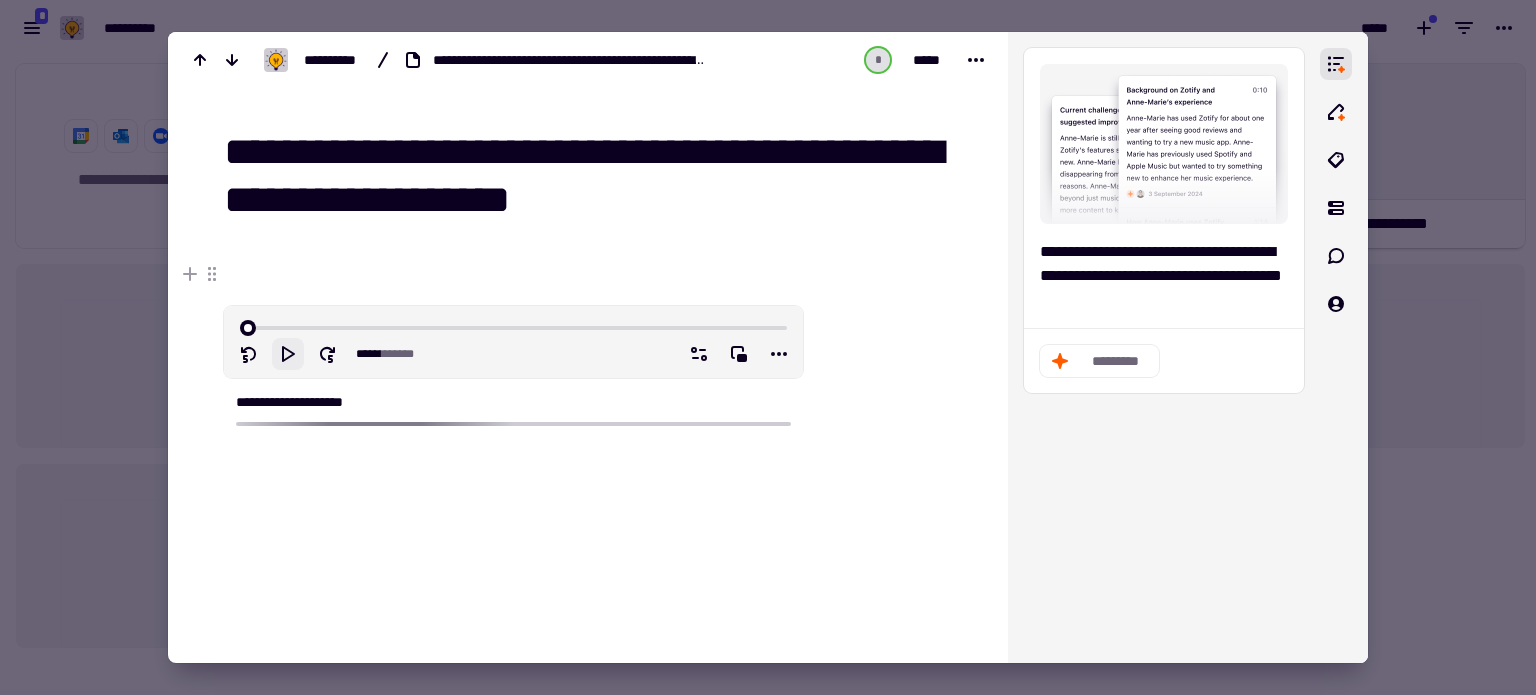click 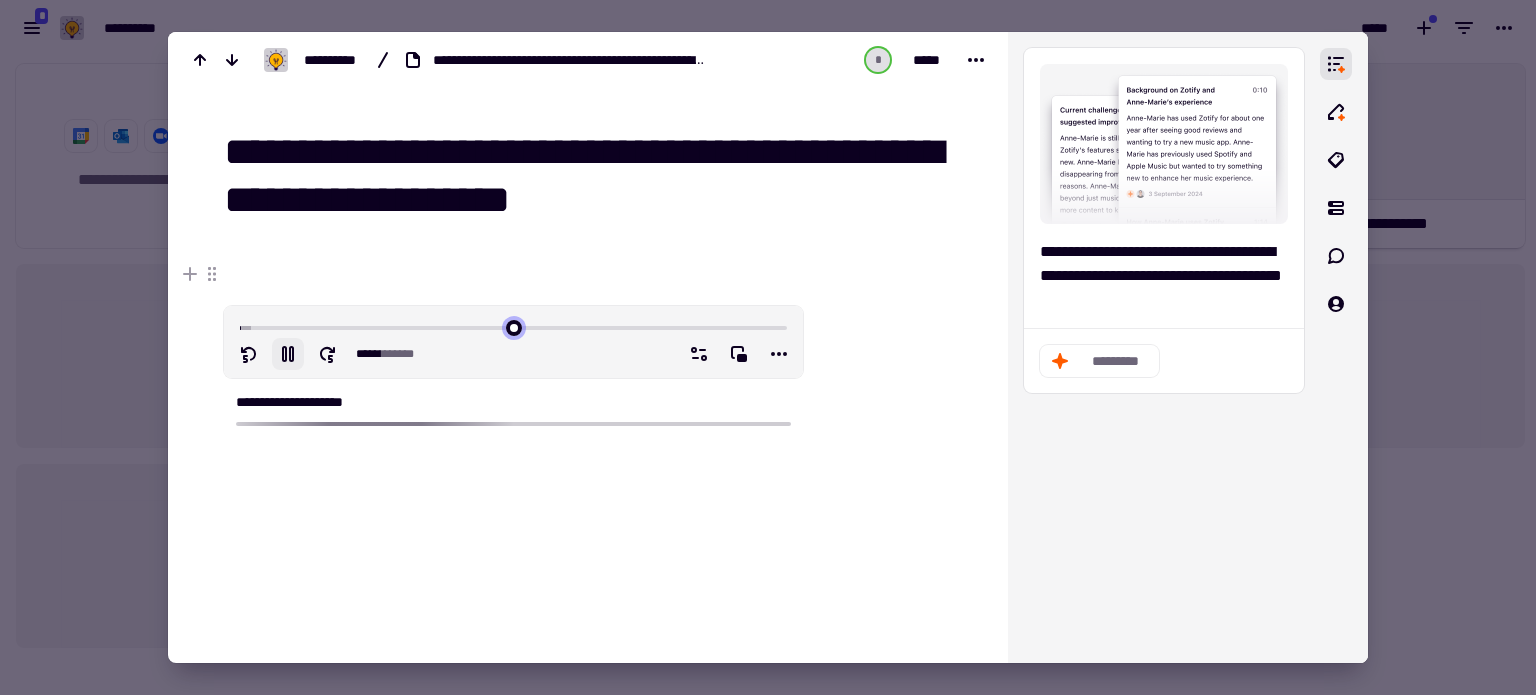 click at bounding box center [513, 326] 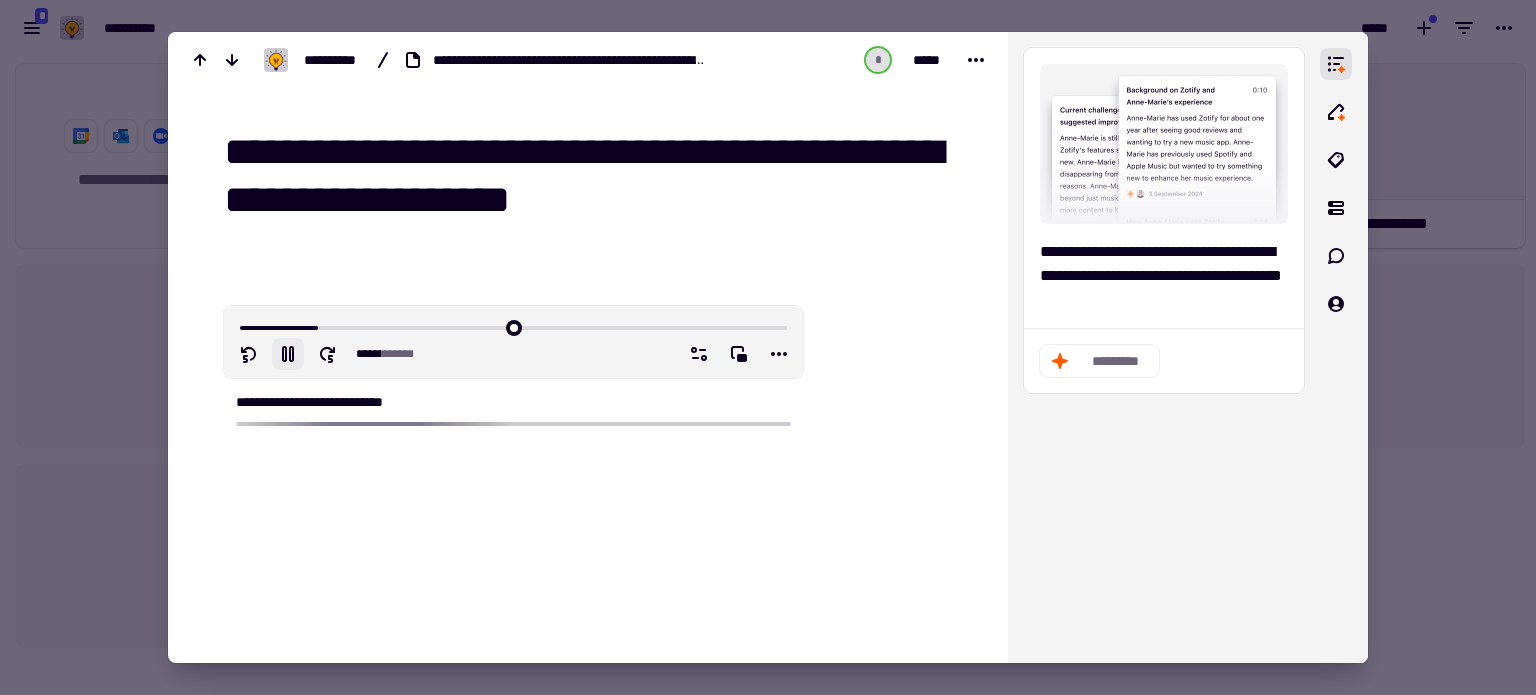 click on "**********" at bounding box center (592, 177) 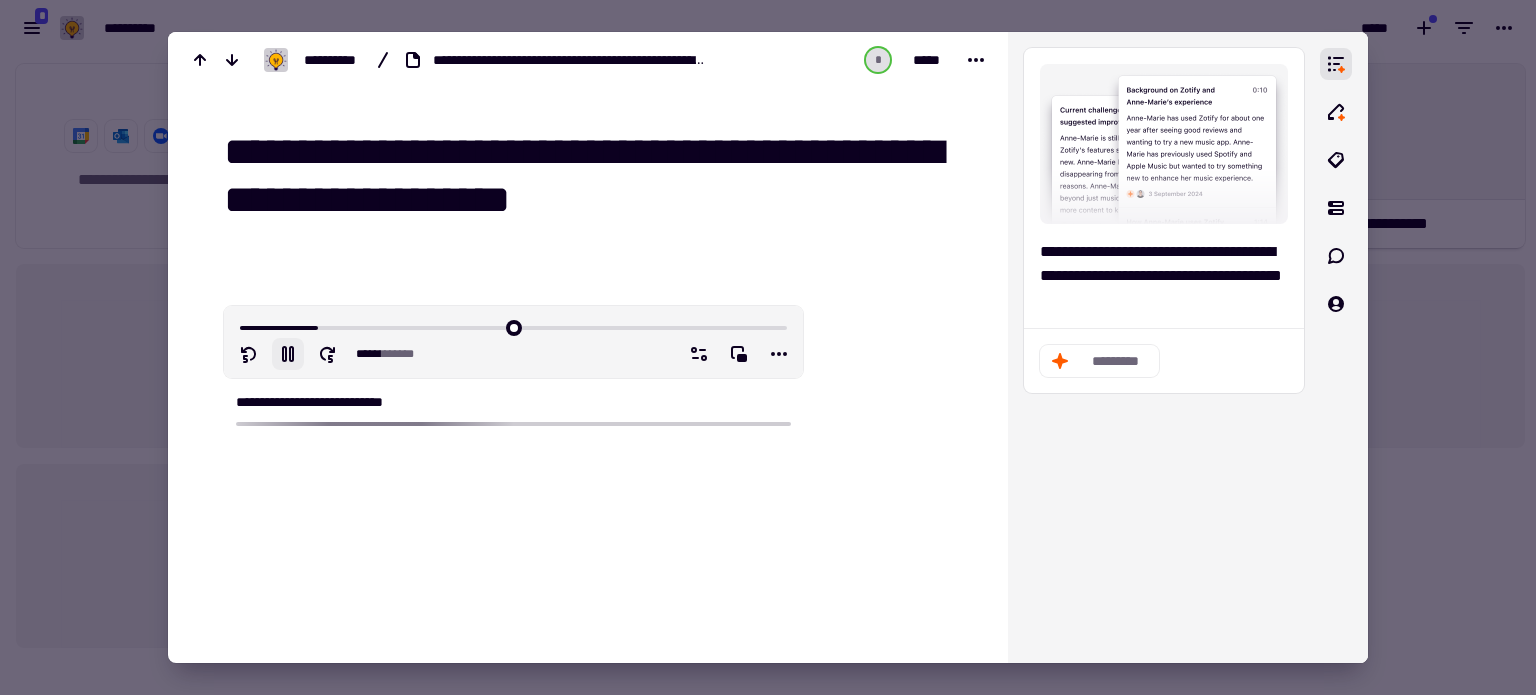 drag, startPoint x: 826, startPoint y: 212, endPoint x: 432, endPoint y: 151, distance: 398.69412 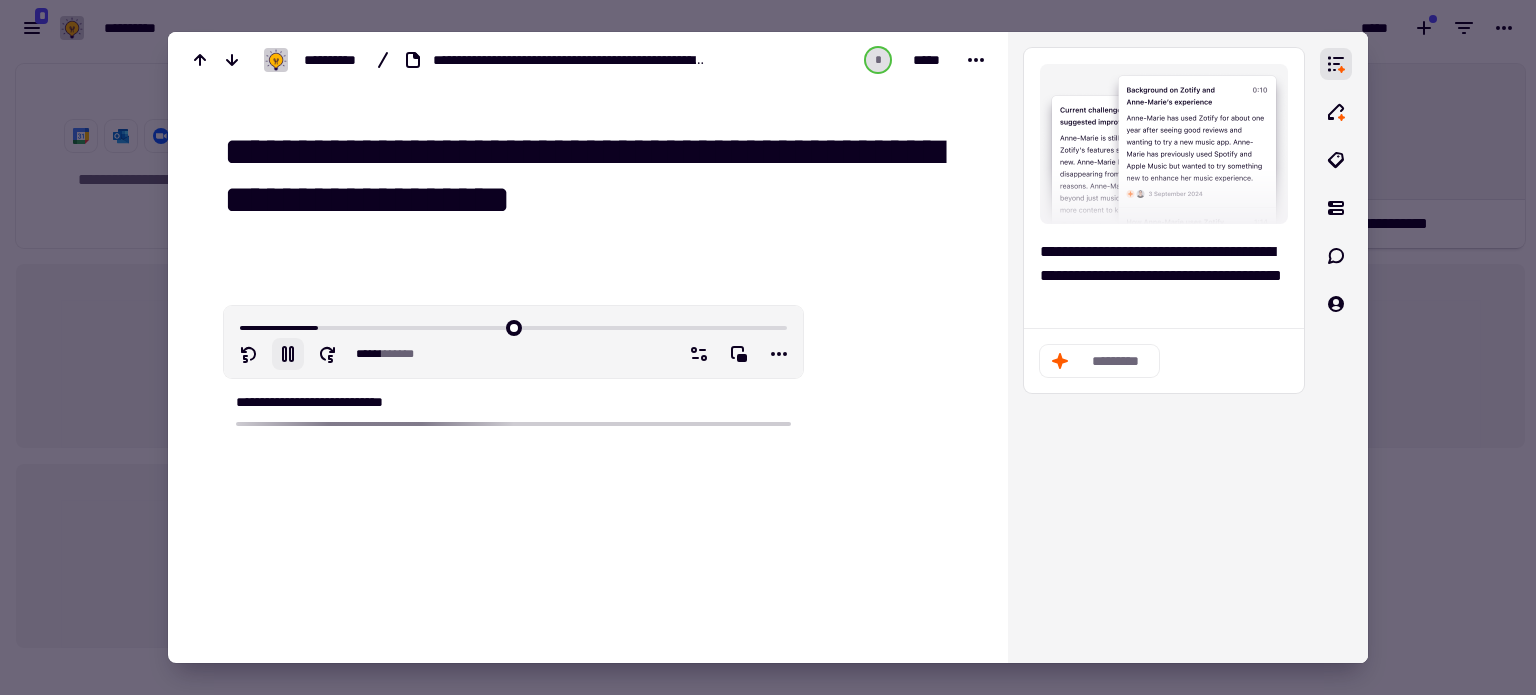 click on "**********" at bounding box center [592, 177] 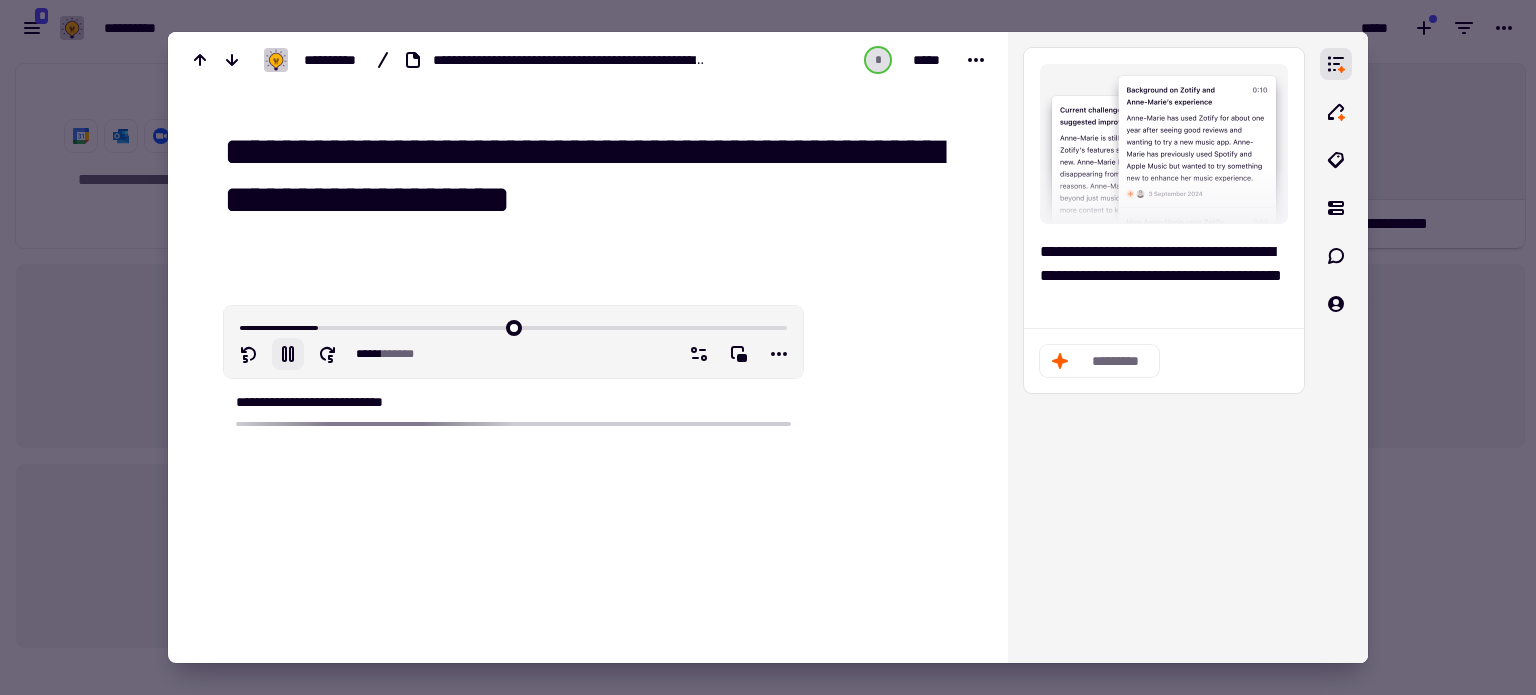 type on "******" 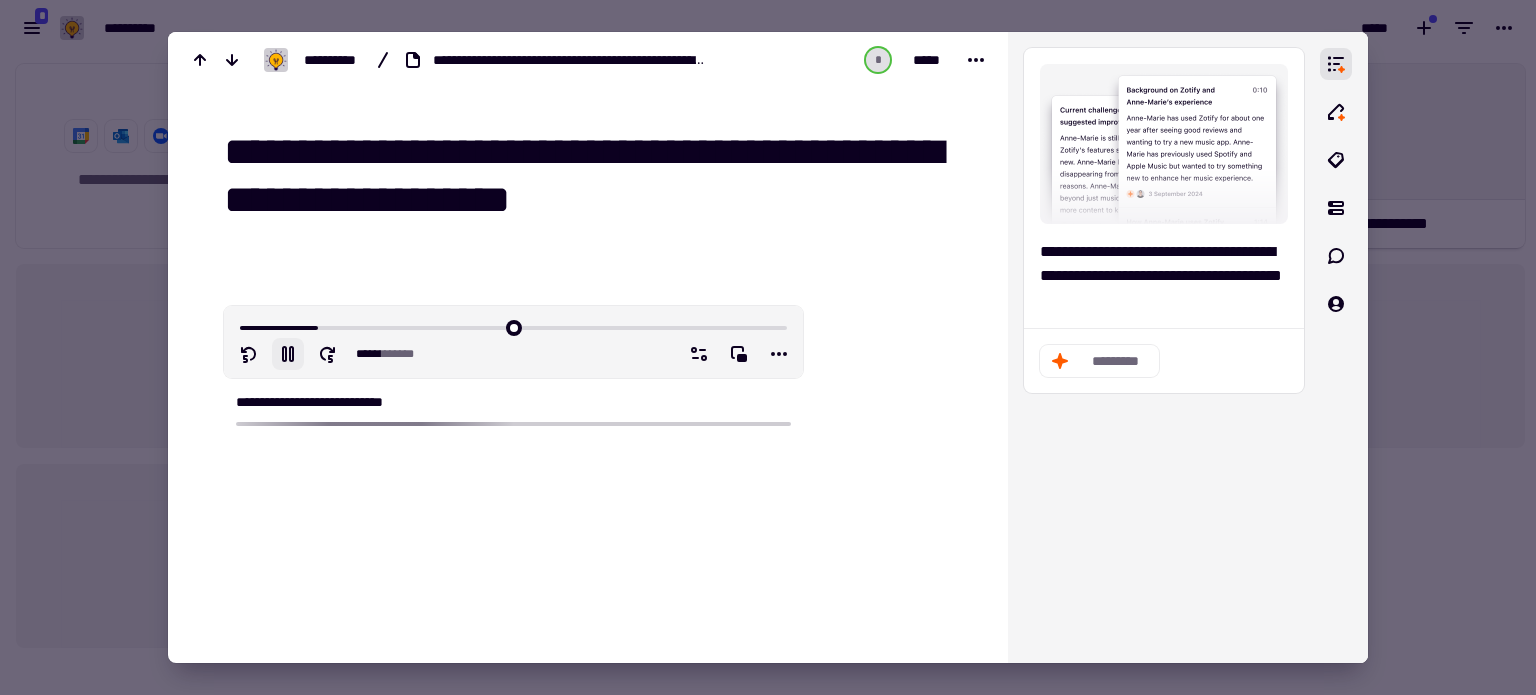 type on "**********" 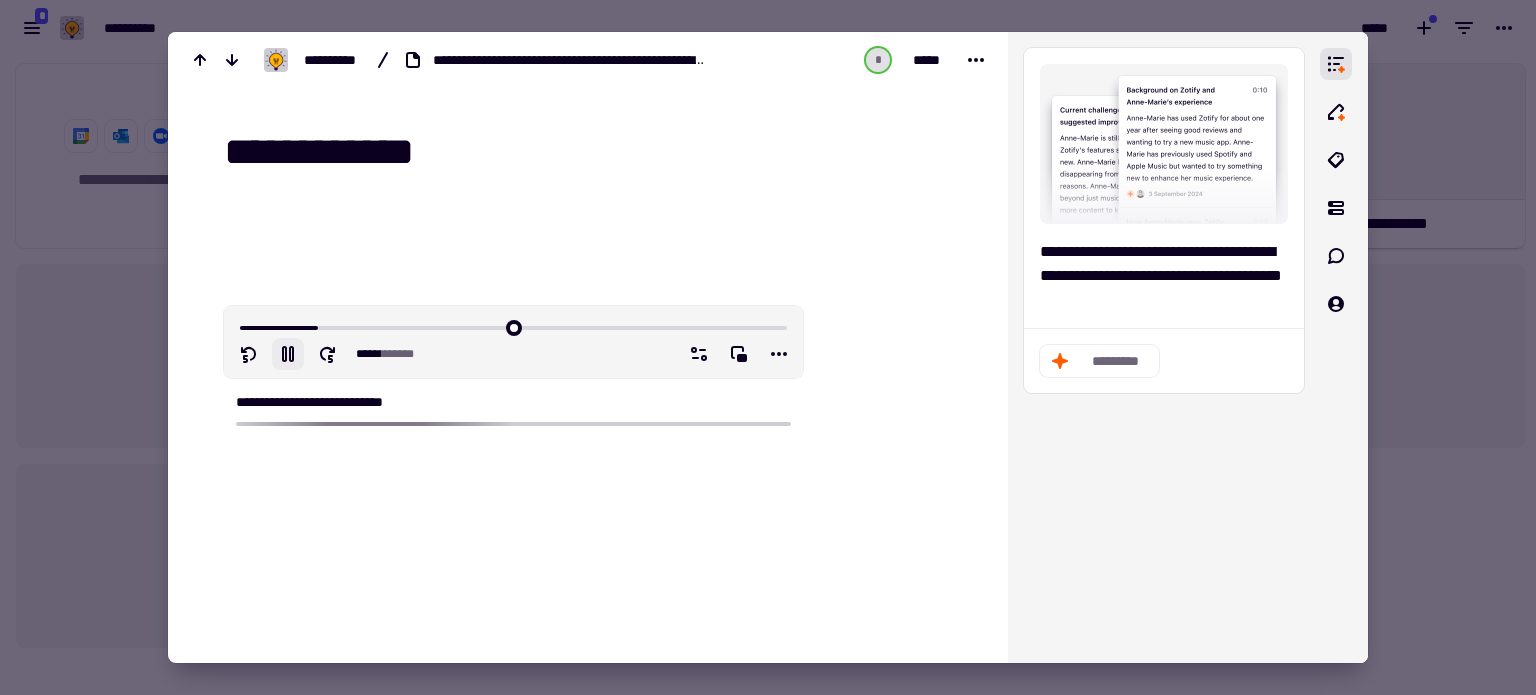 type on "******" 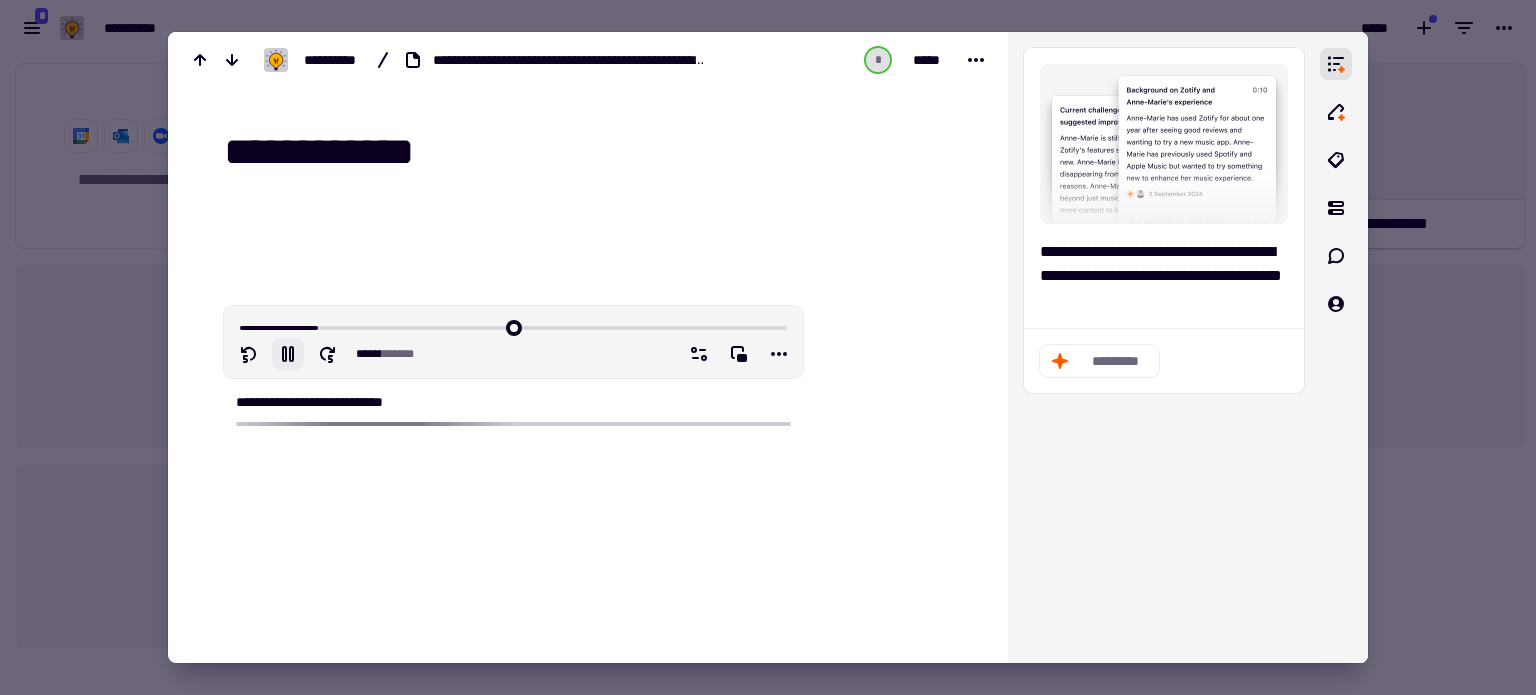 type on "**********" 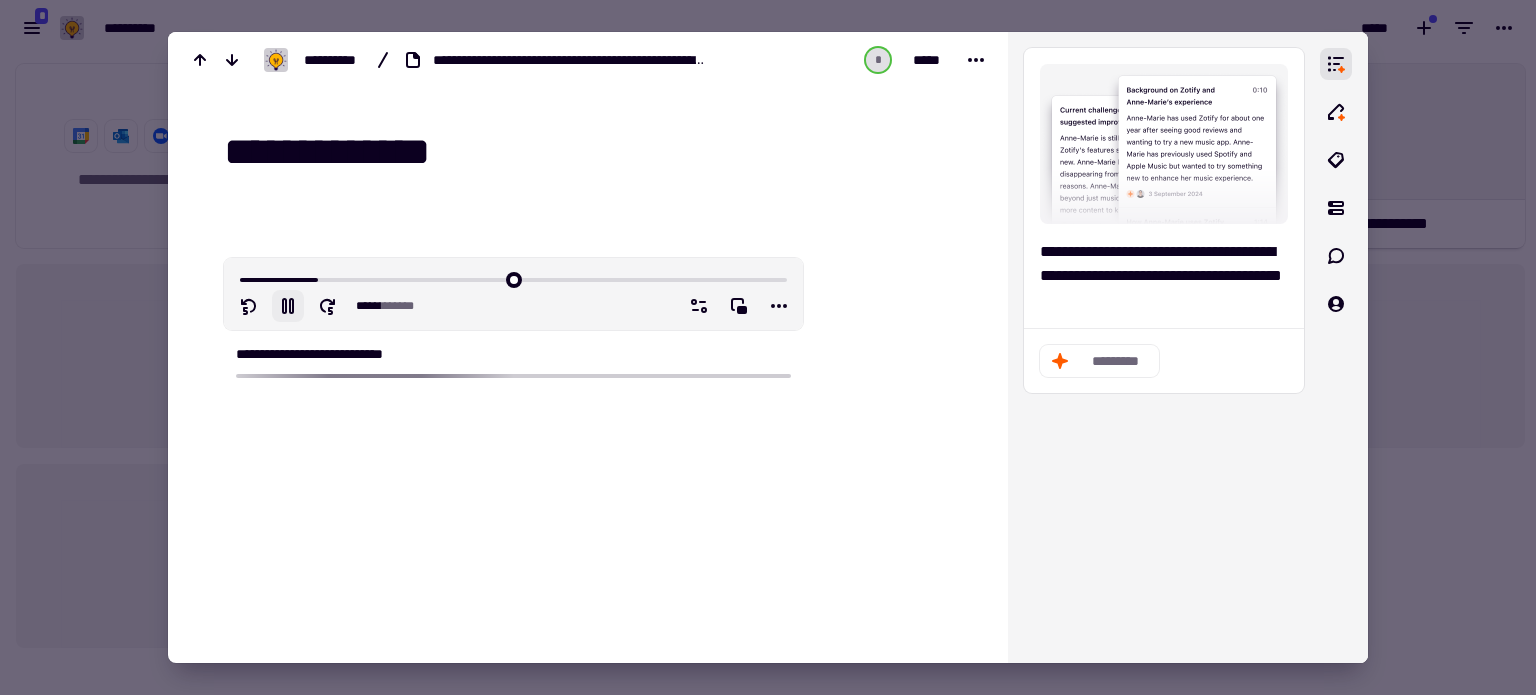 type on "******" 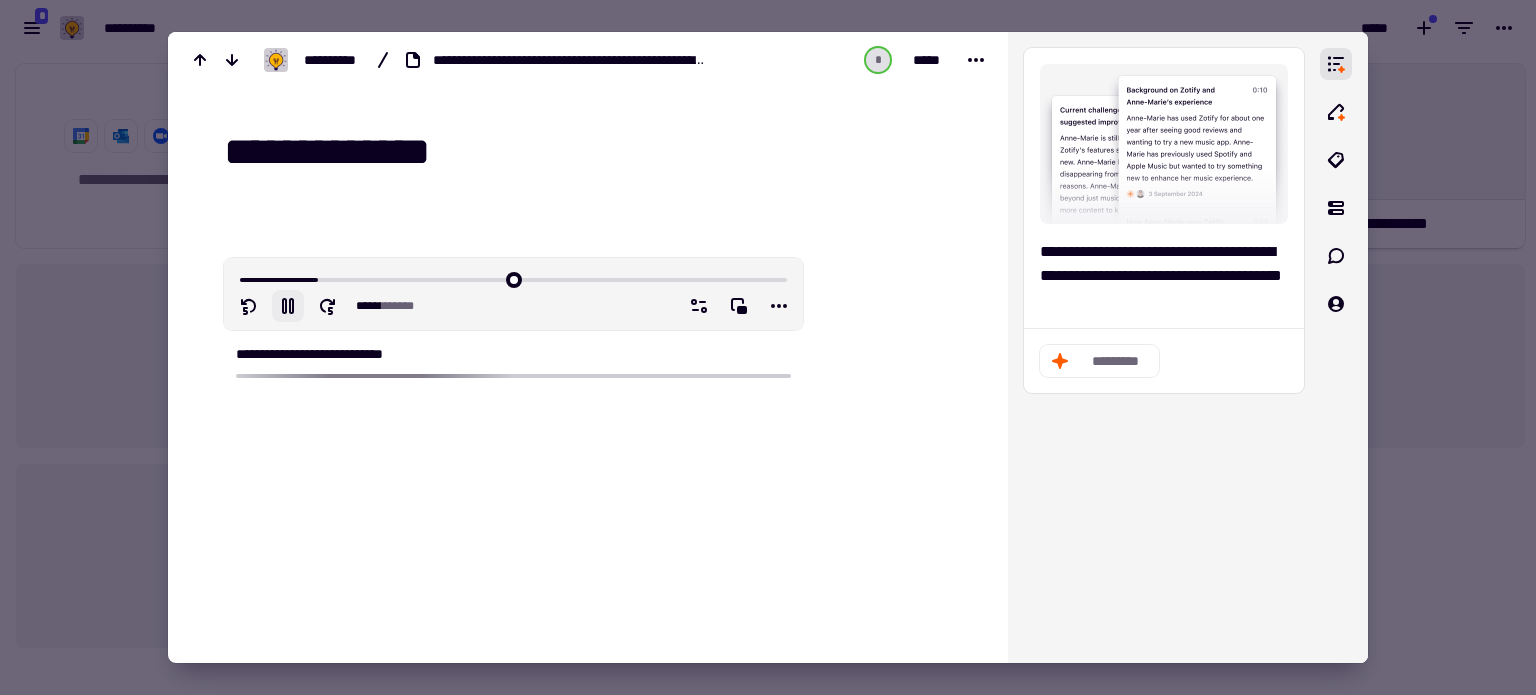 type on "**********" 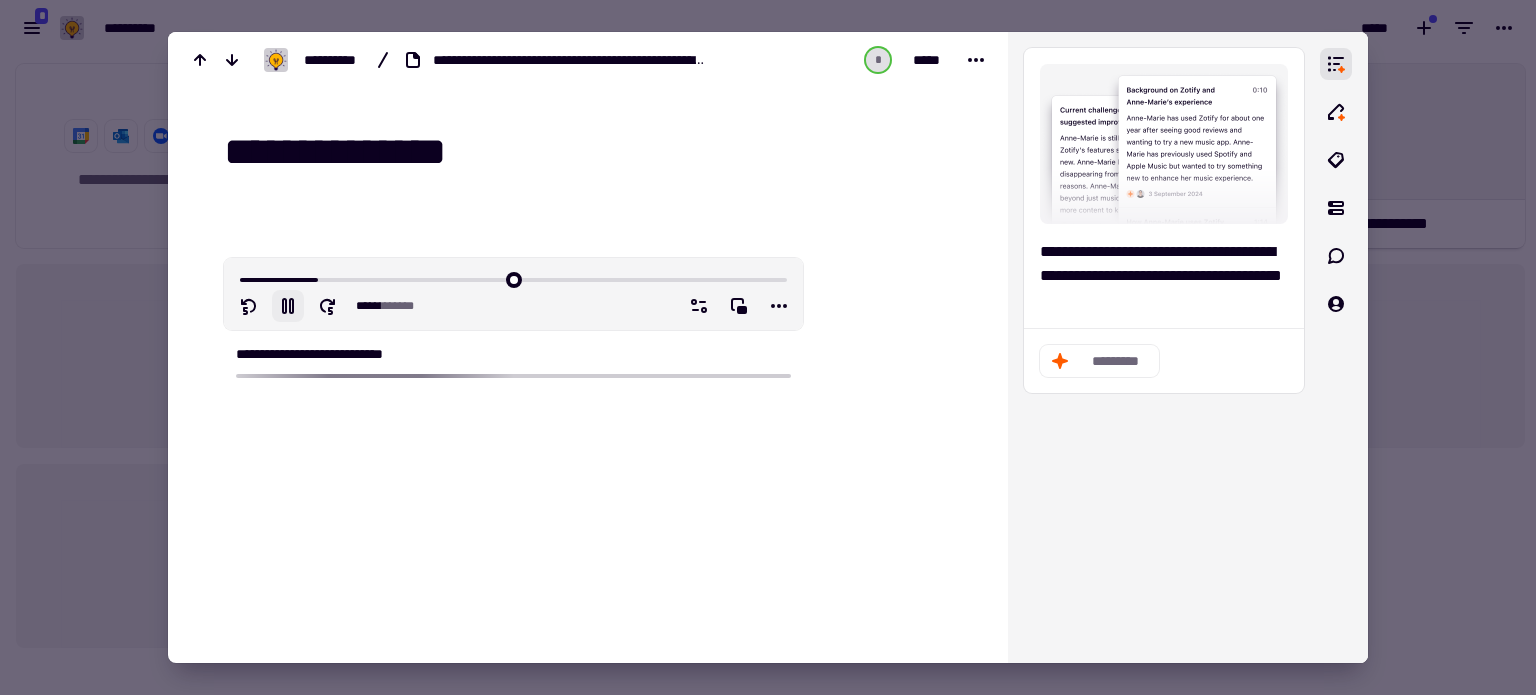 type on "******" 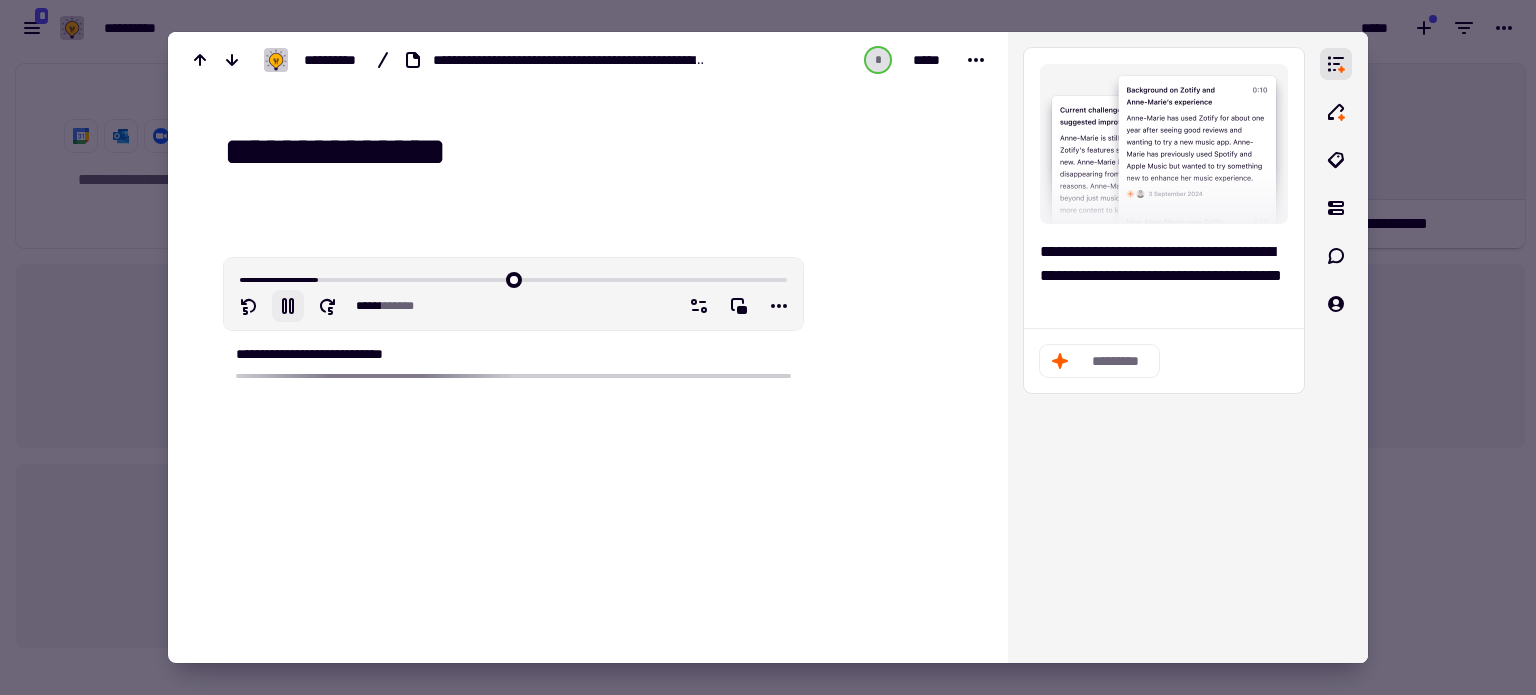 type on "**********" 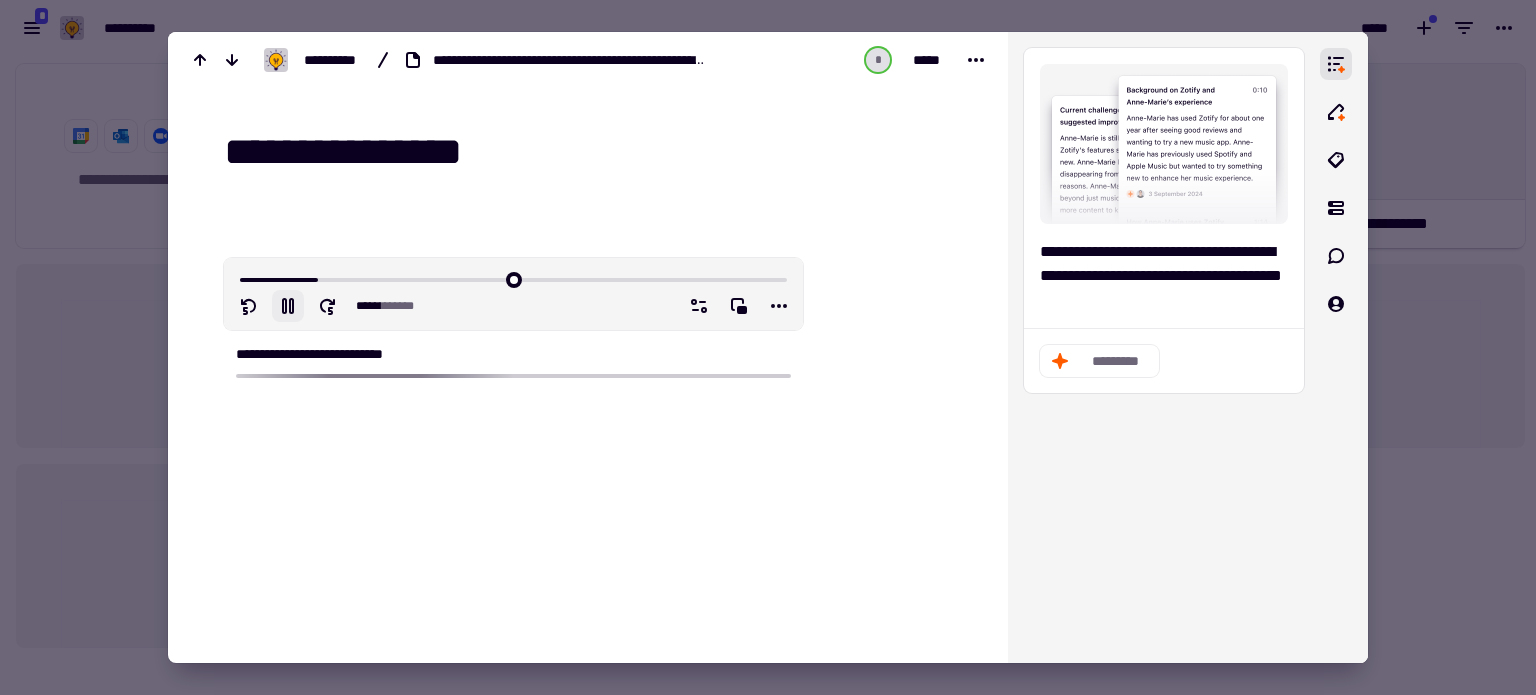 type on "******" 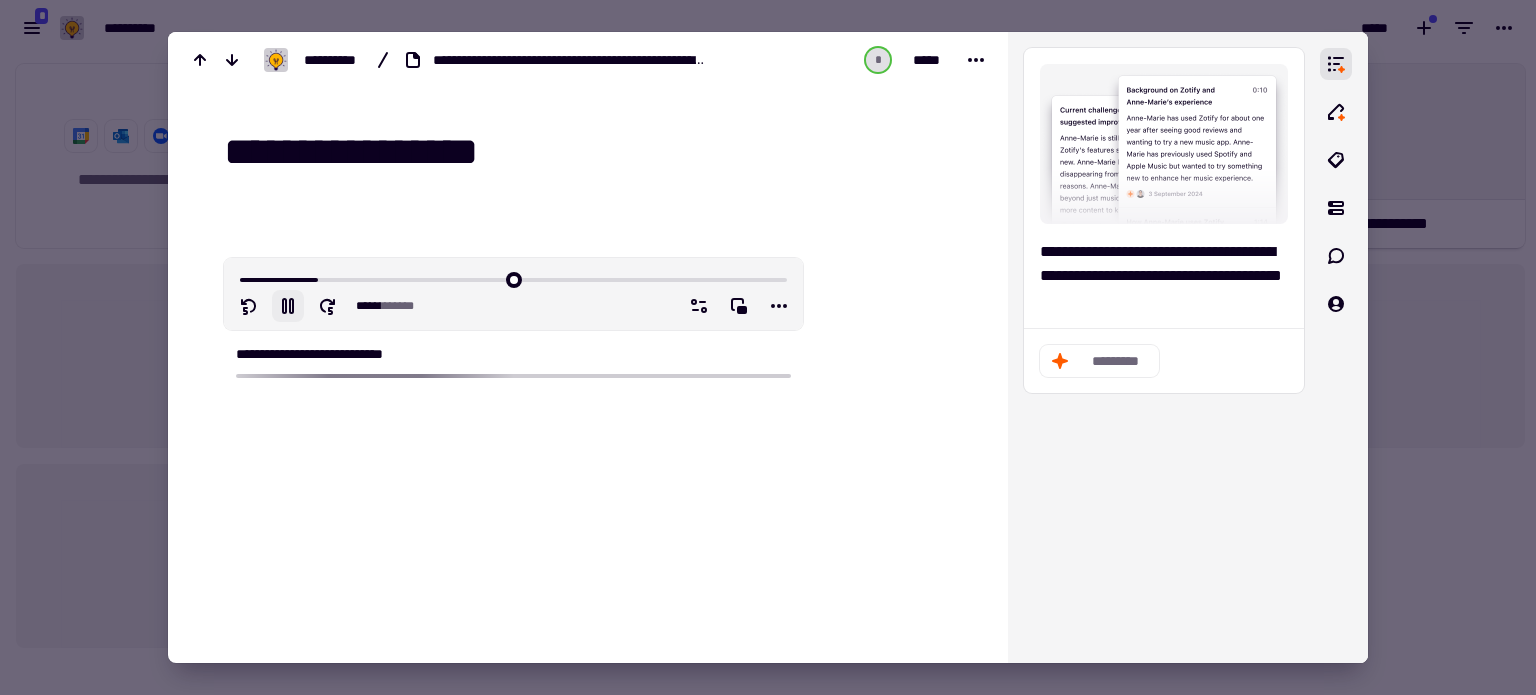 type on "**********" 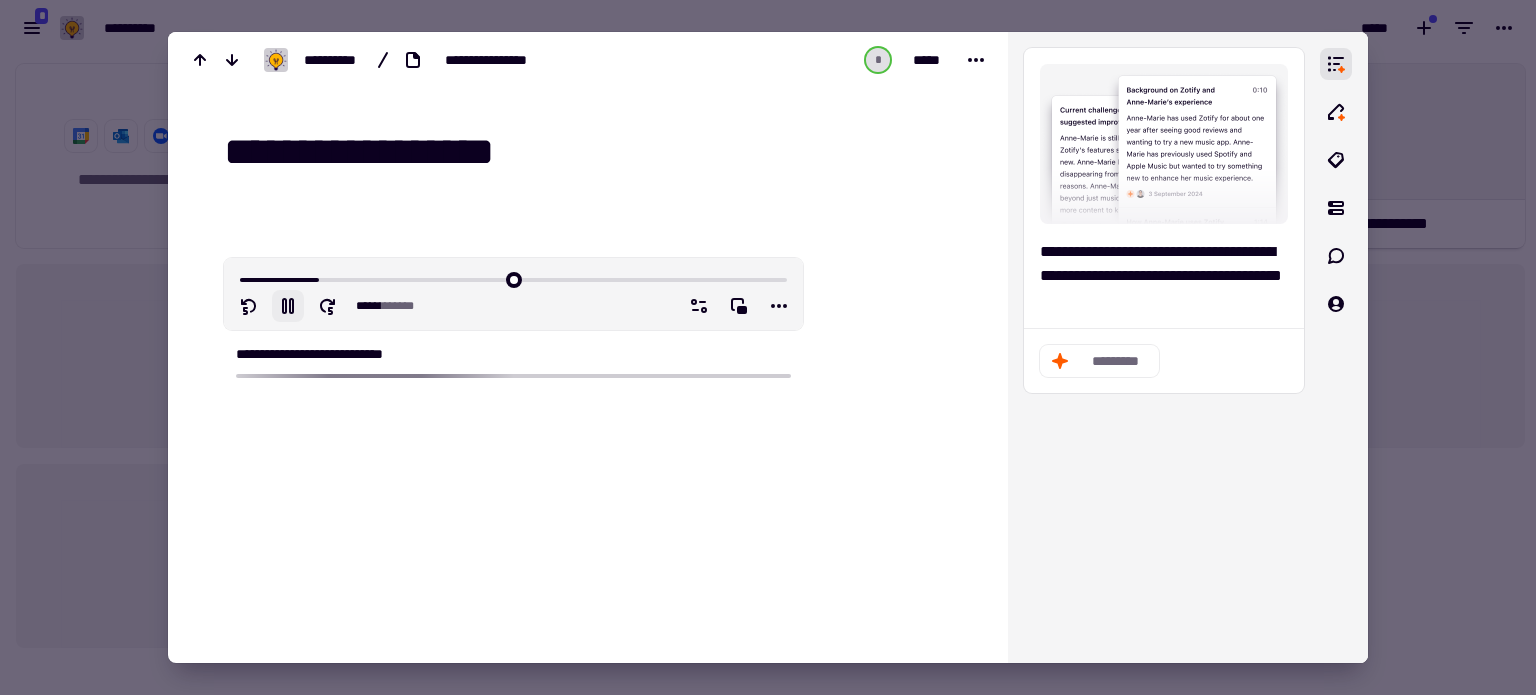 type on "******" 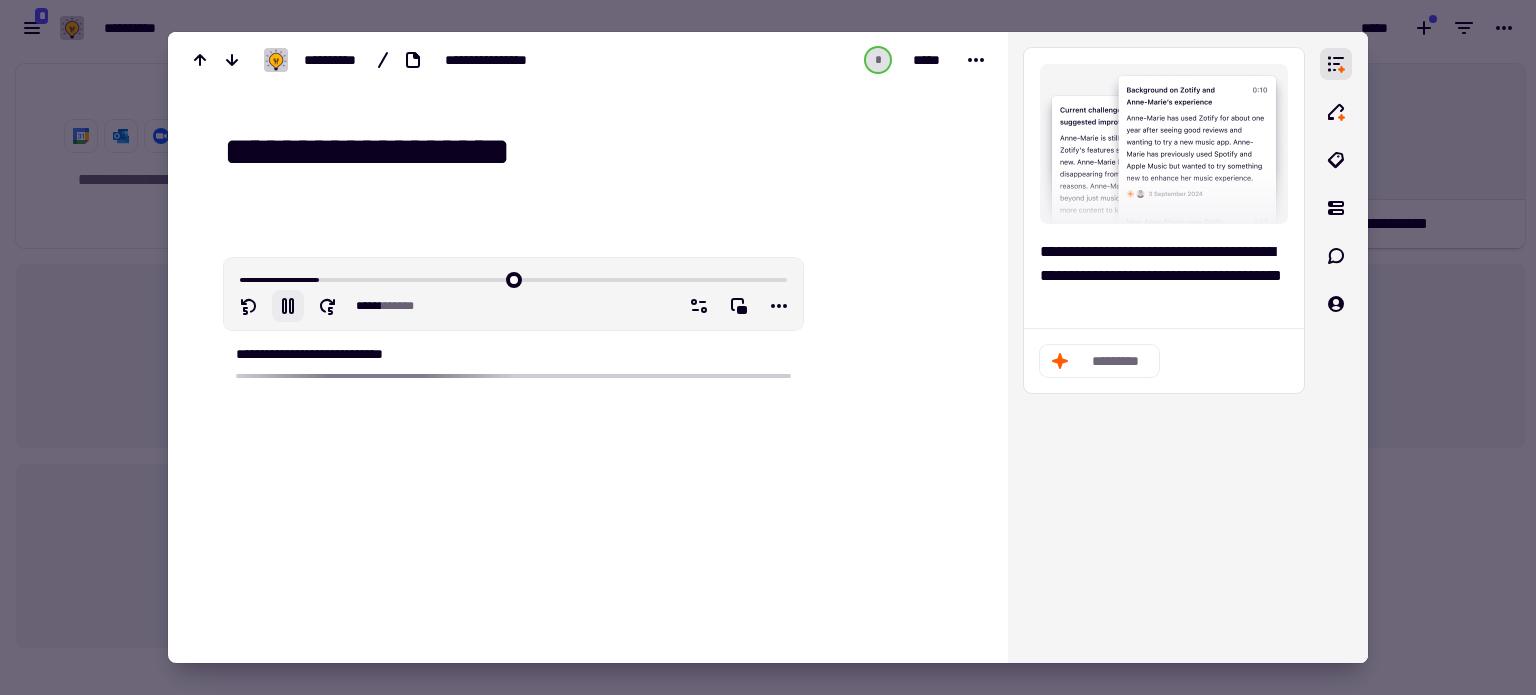 type on "******" 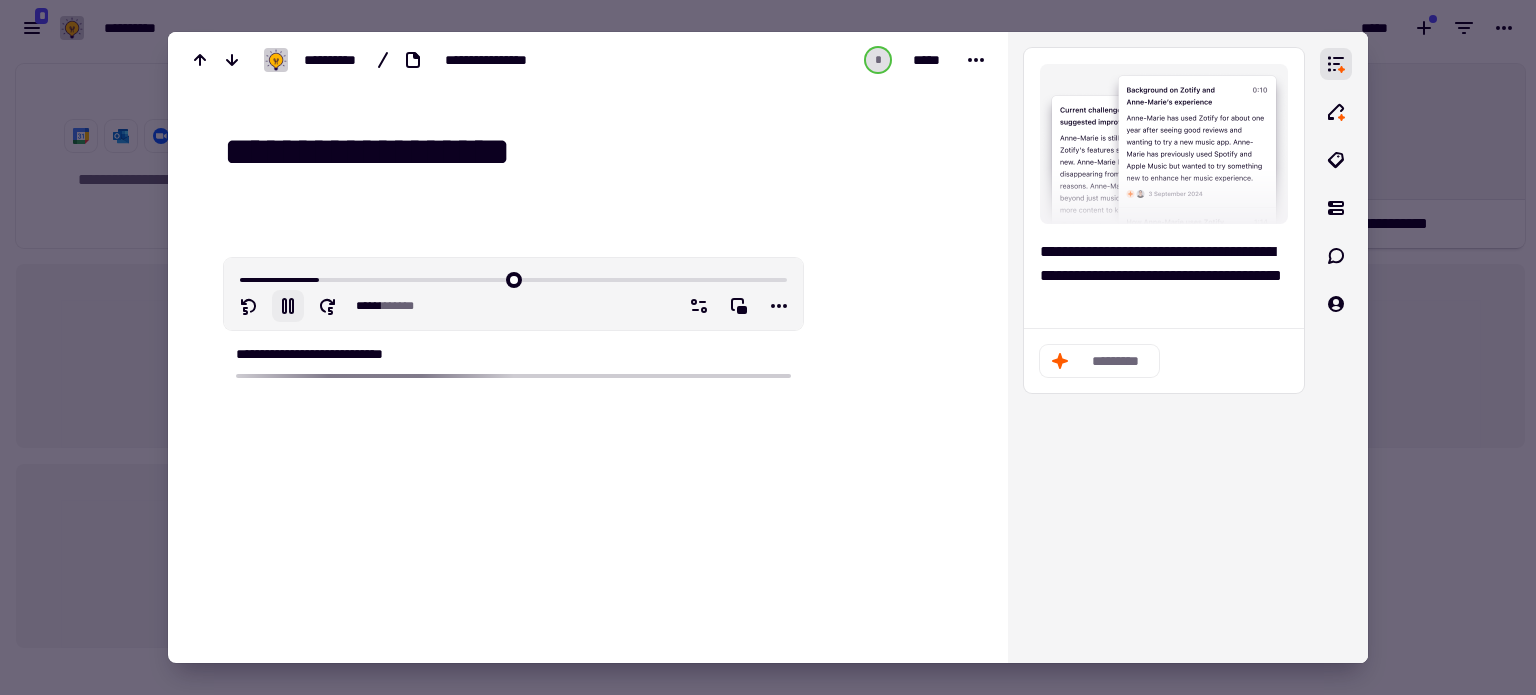 type on "**********" 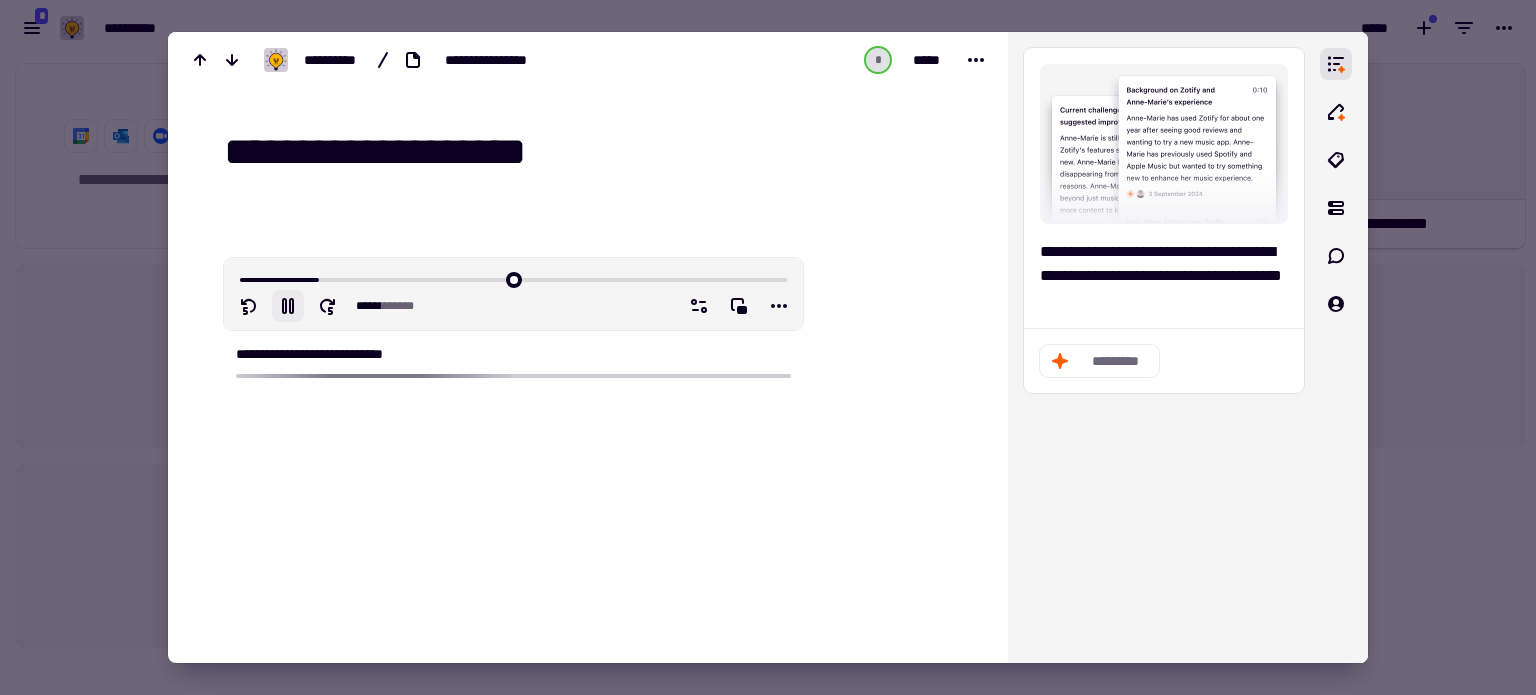type on "******" 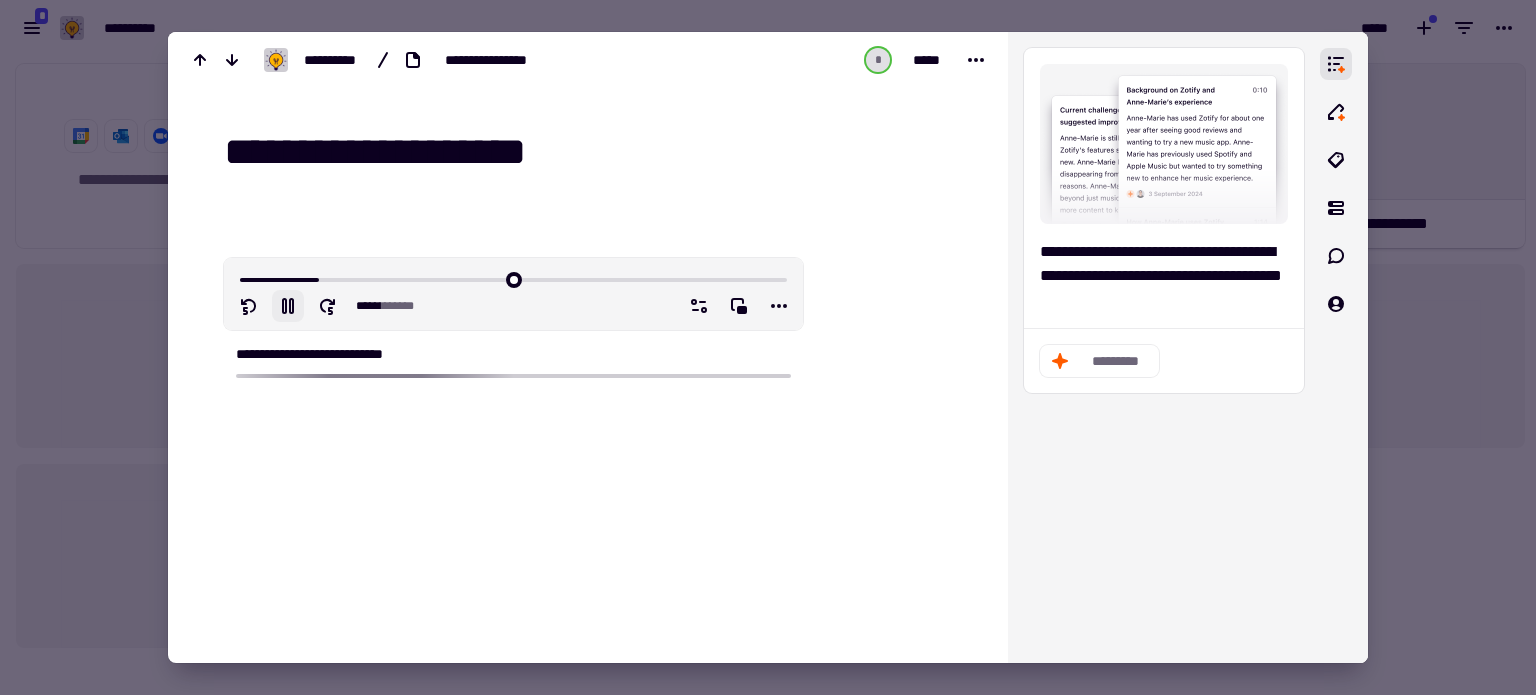 type on "**********" 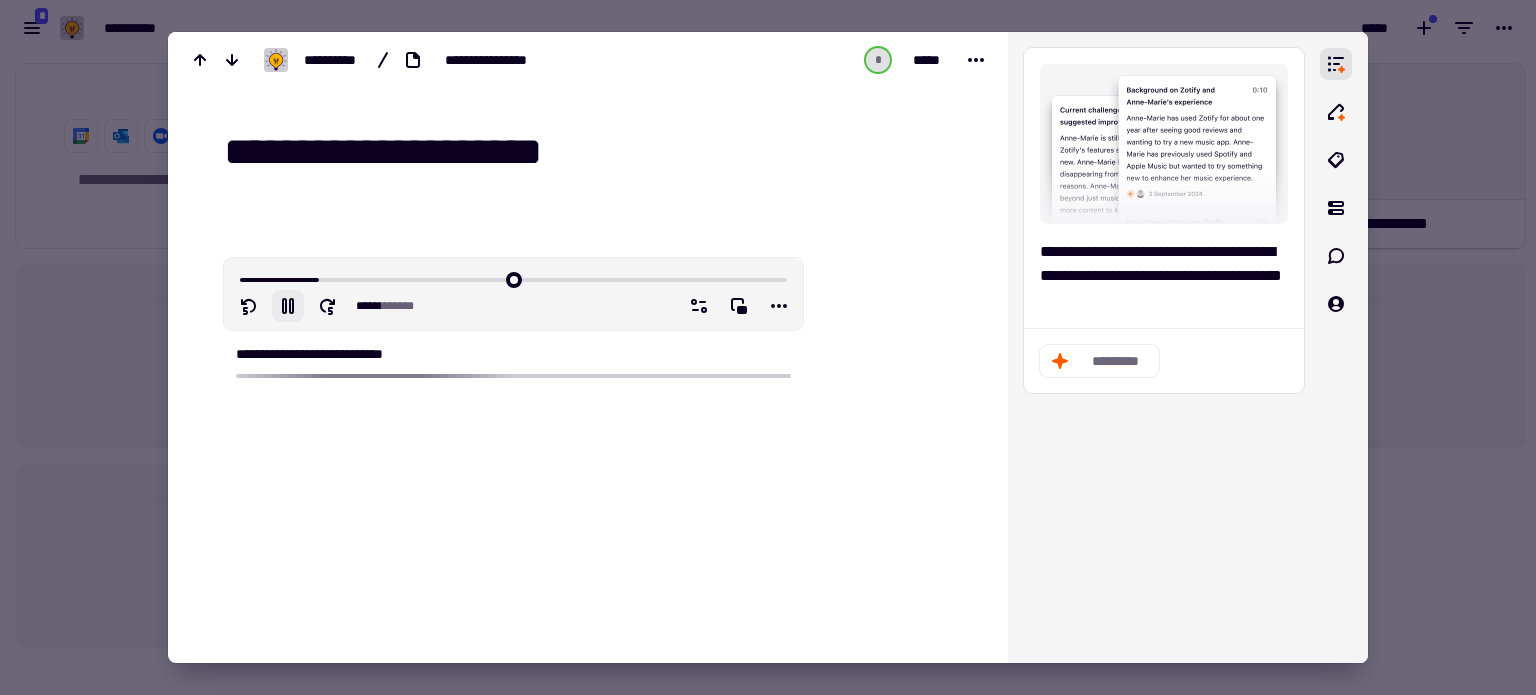type on "******" 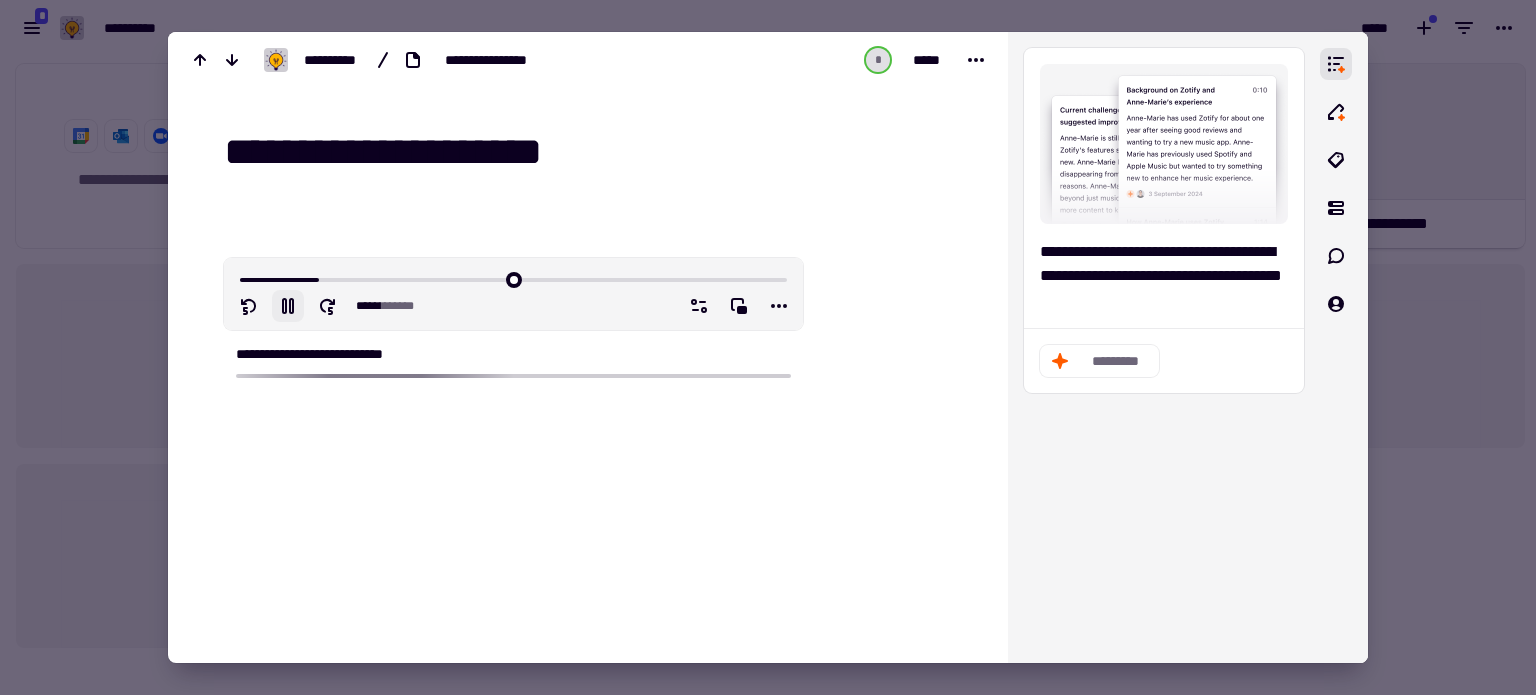 type on "**********" 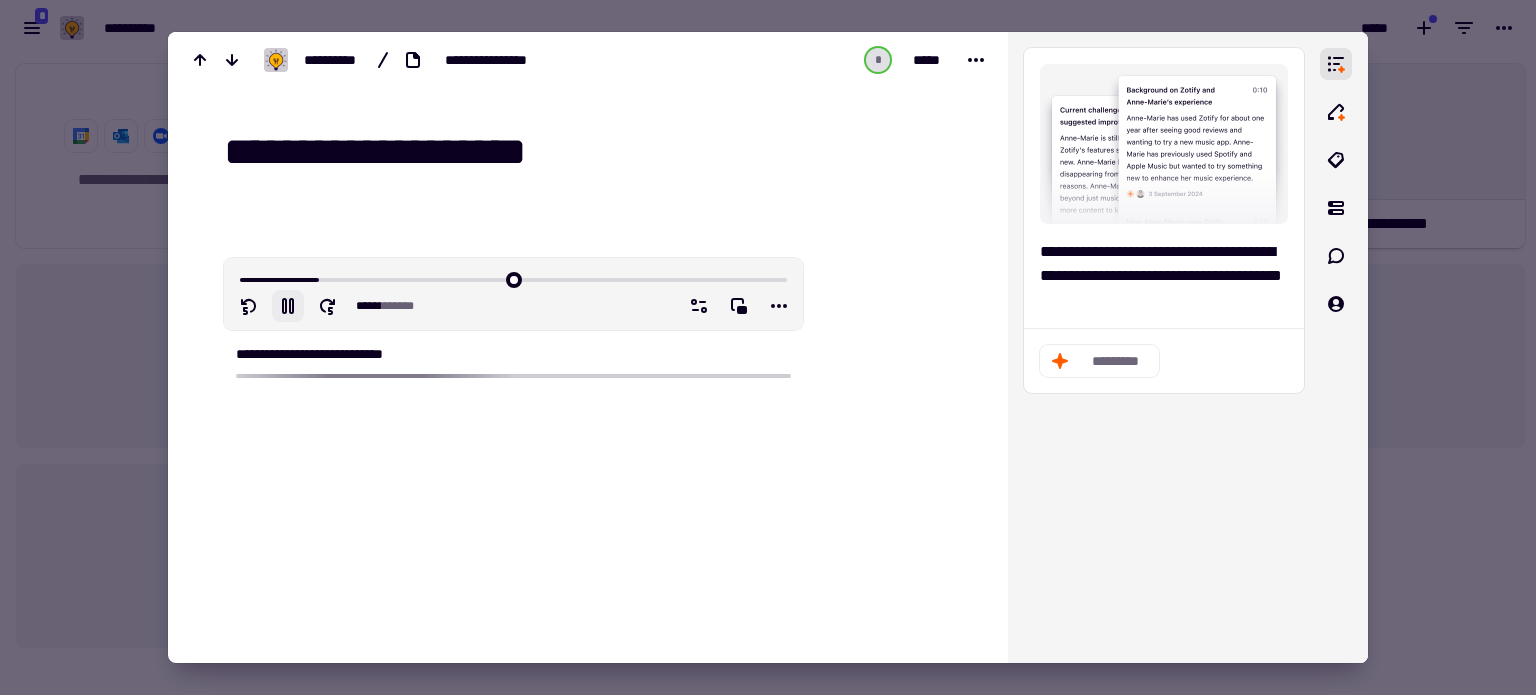 type on "******" 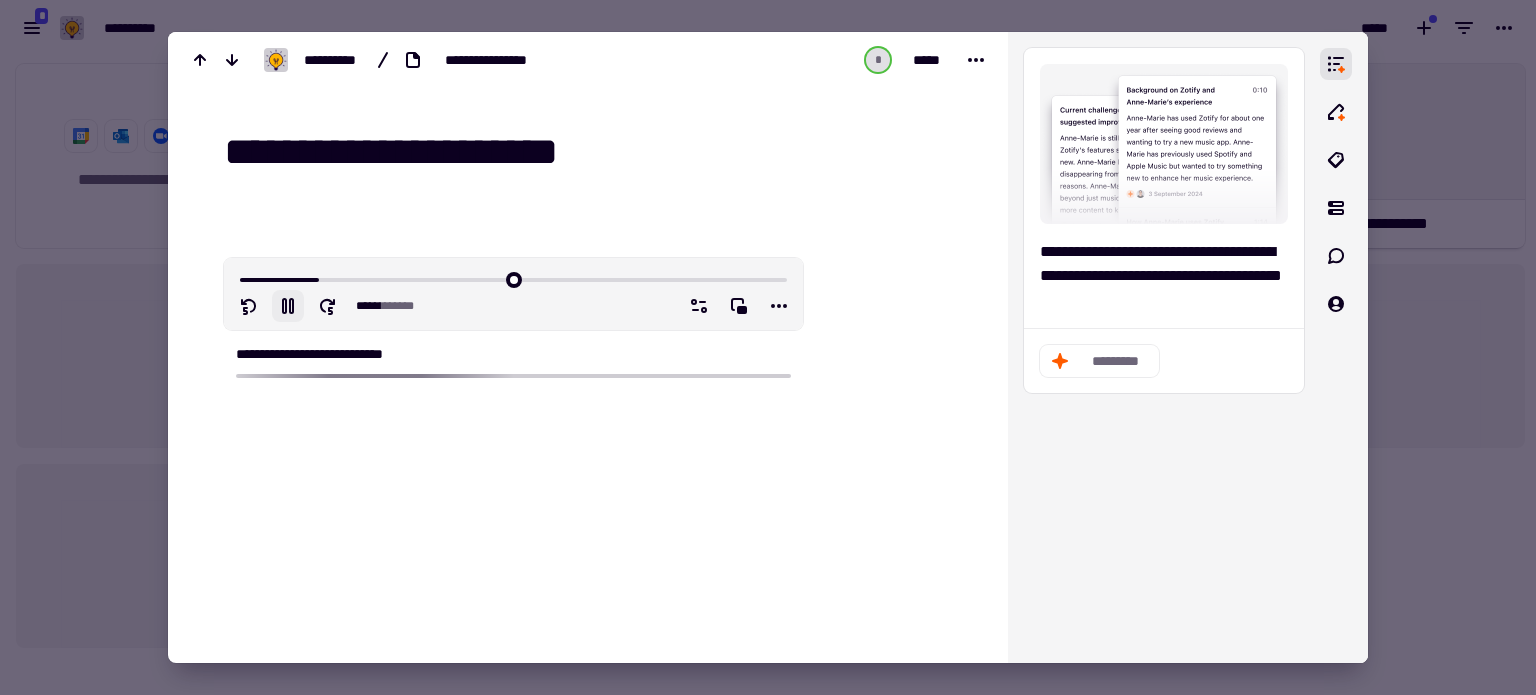 type on "**********" 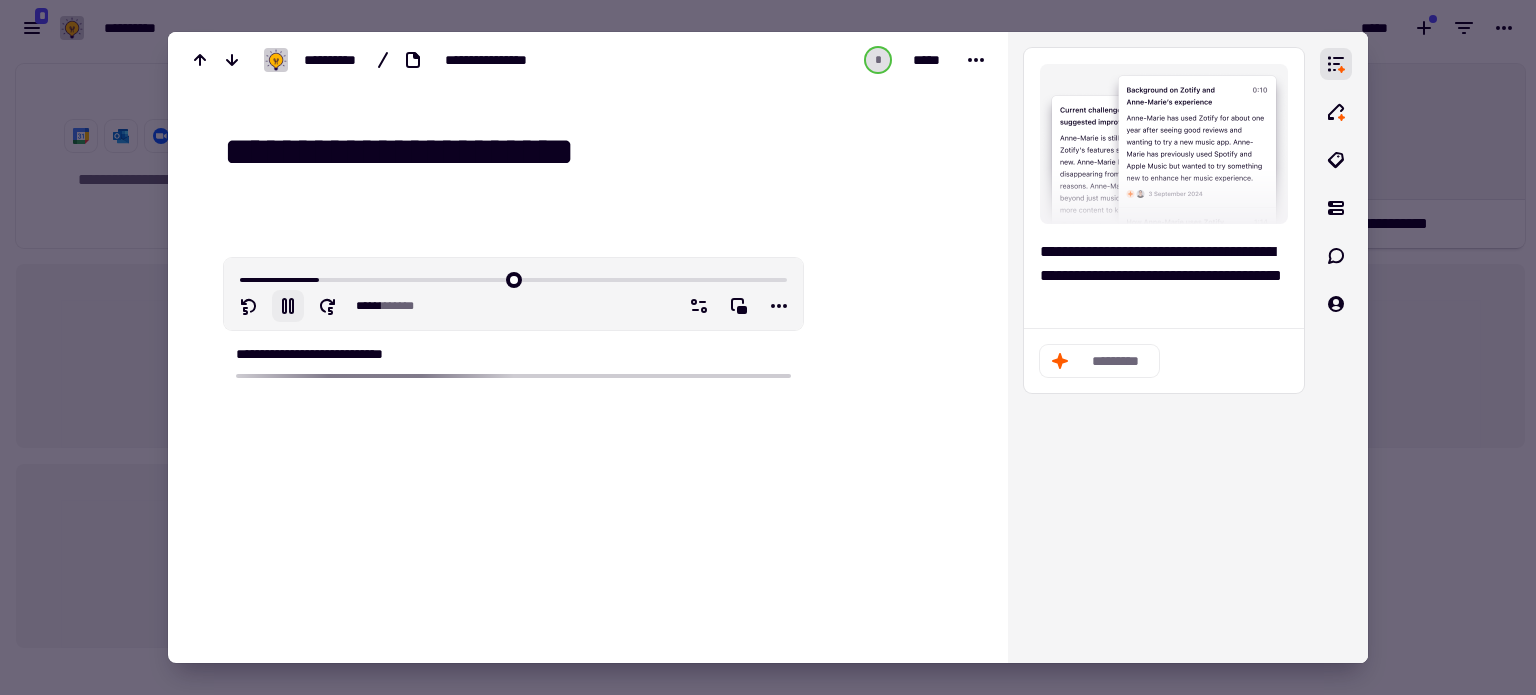 type on "******" 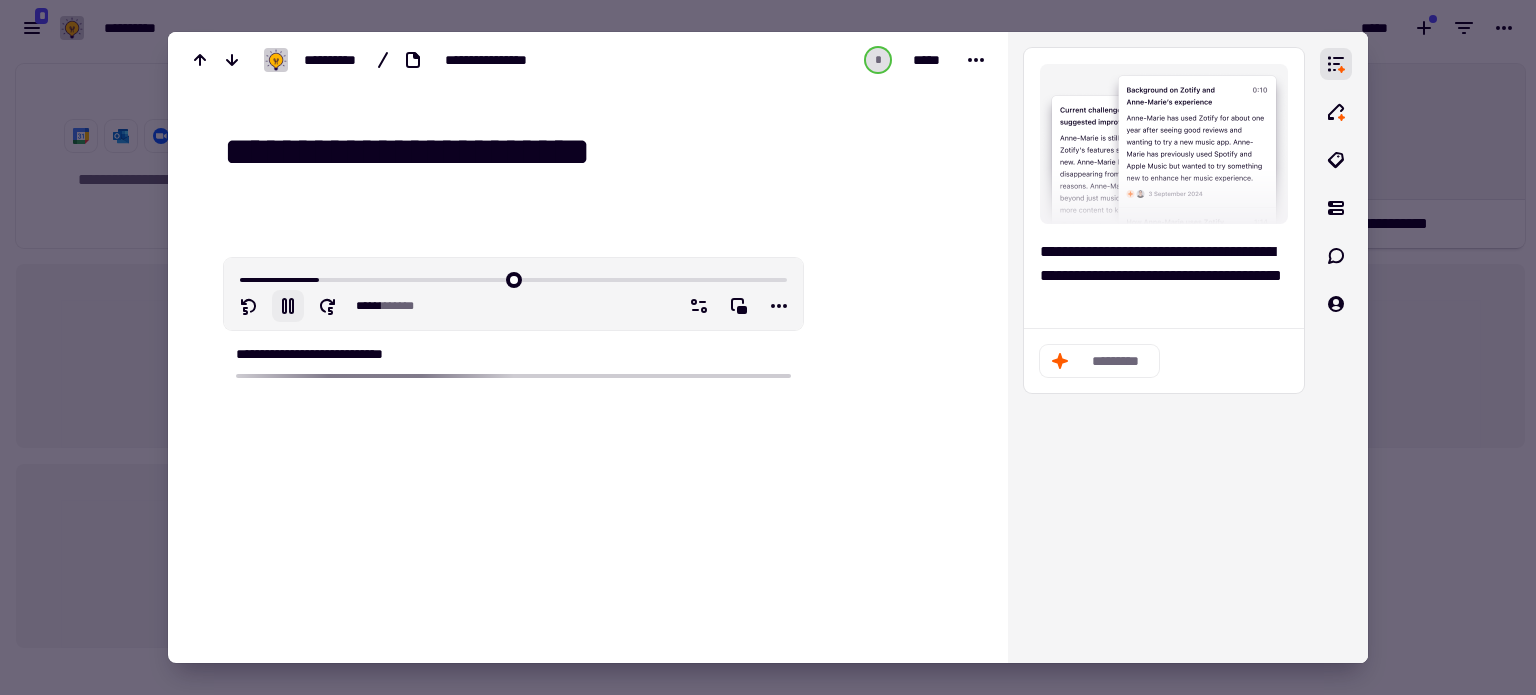 type on "**********" 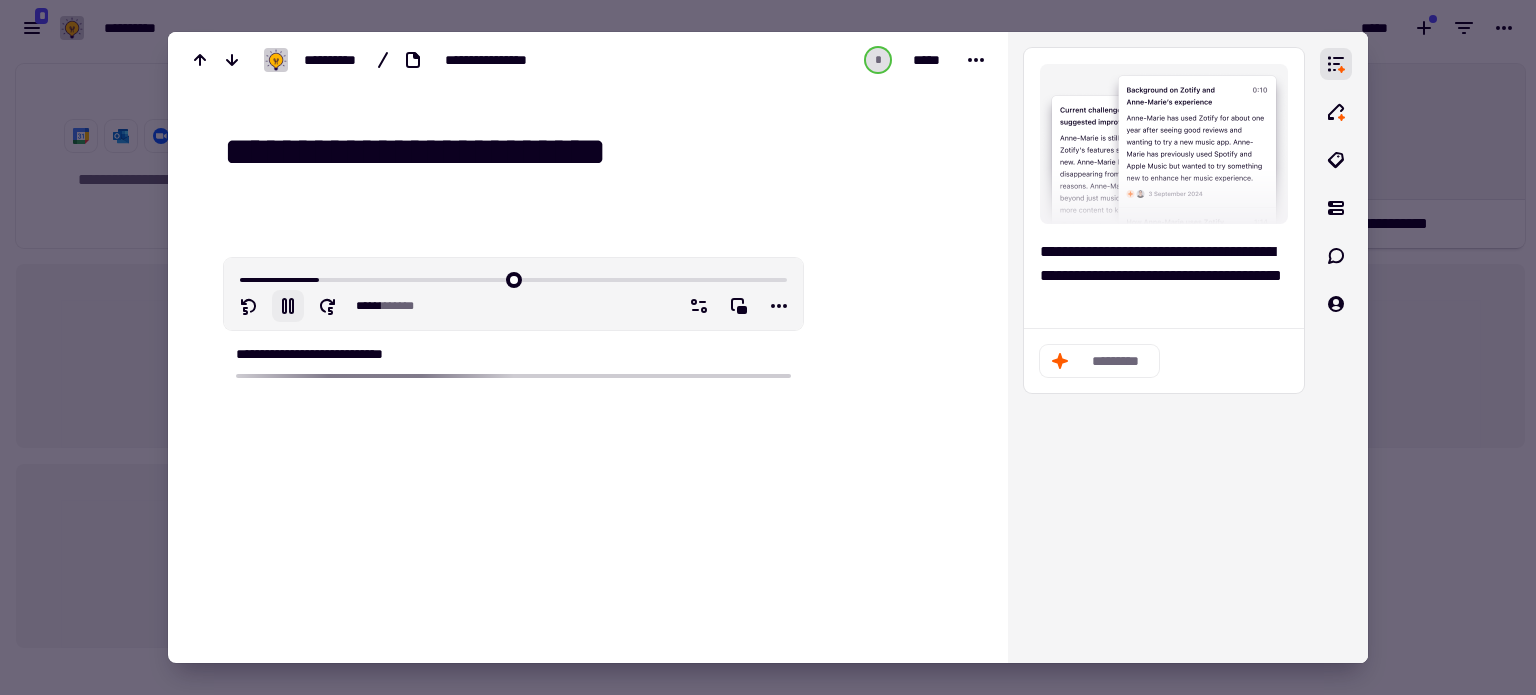 type on "******" 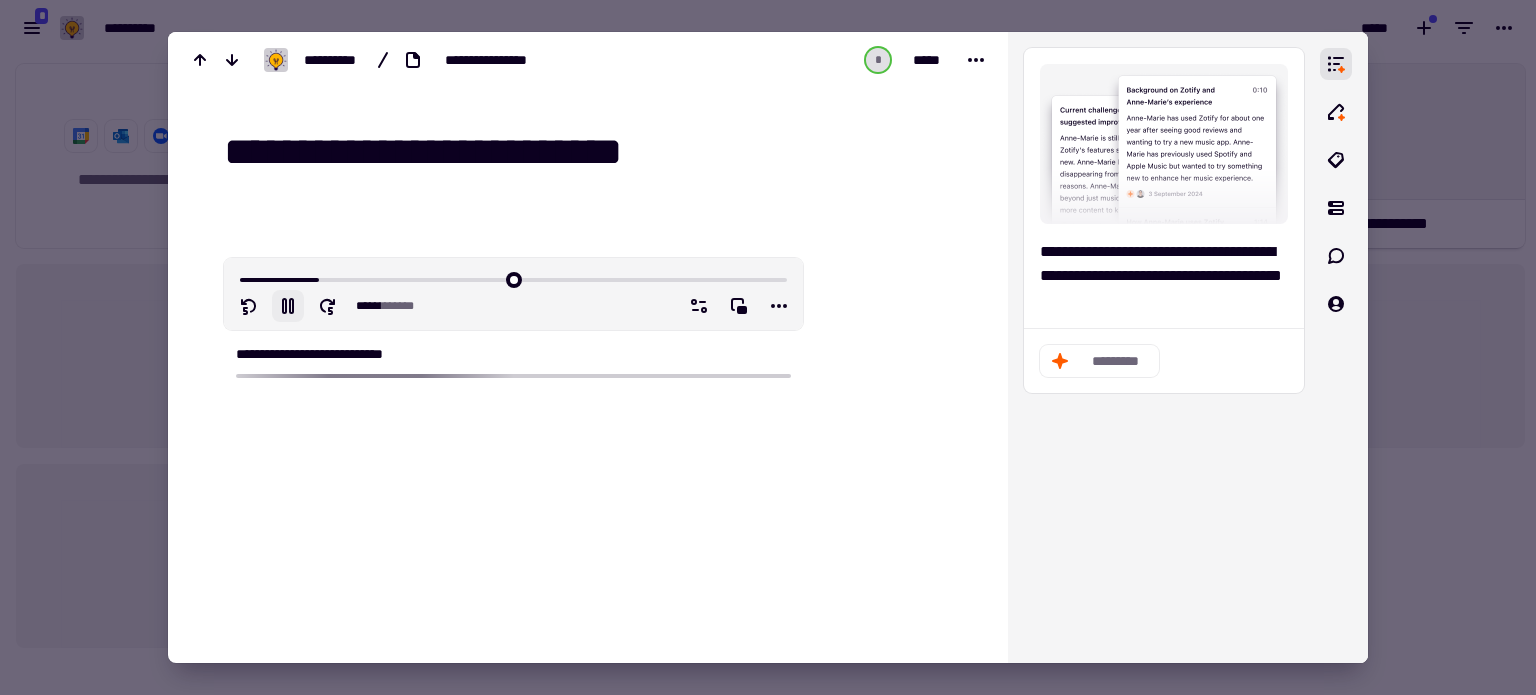 type on "**********" 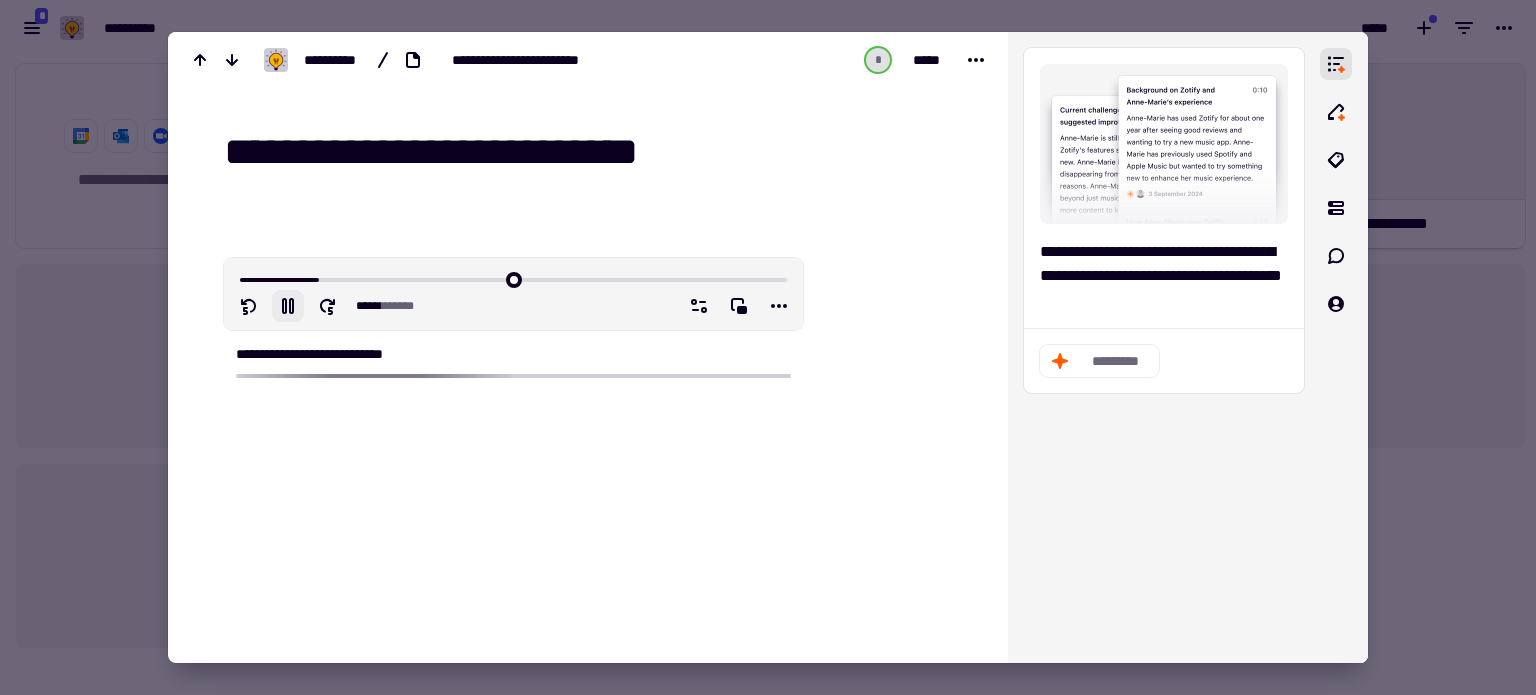 type on "******" 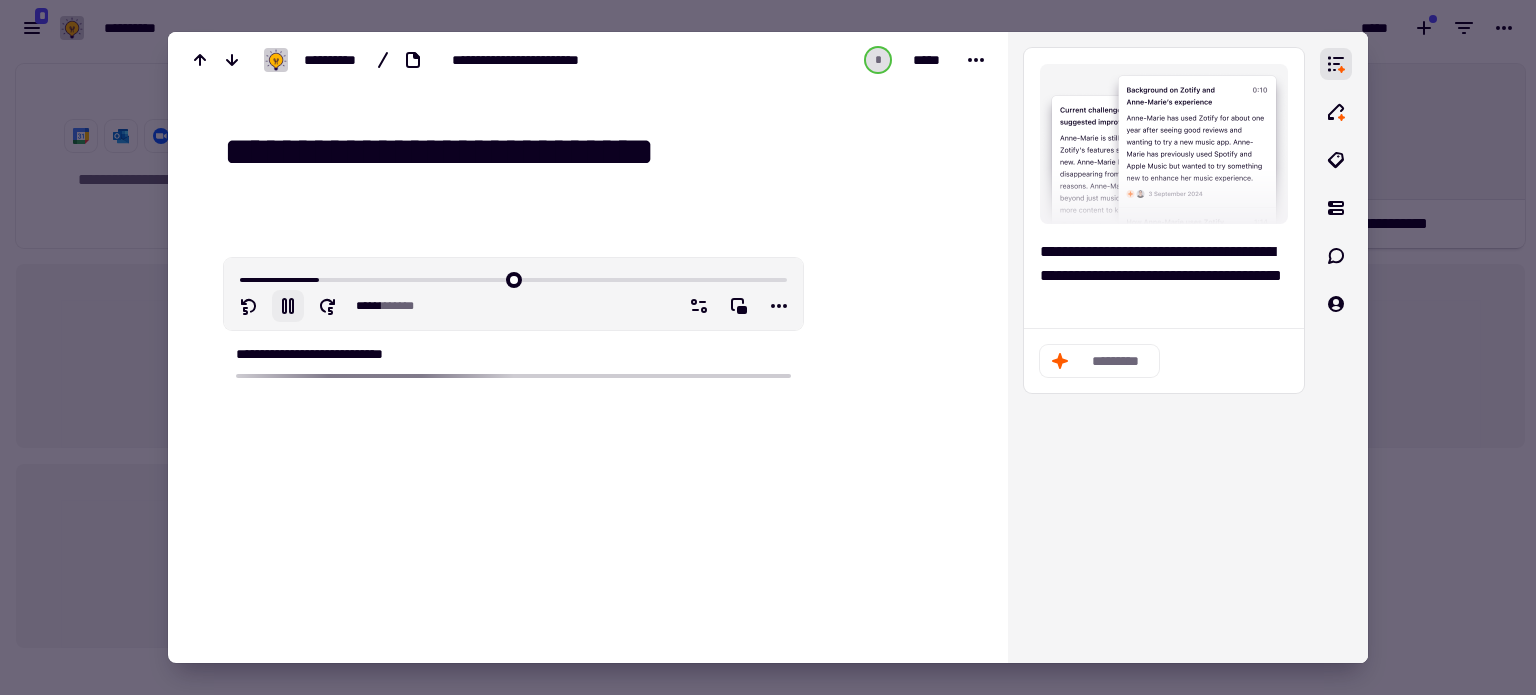type on "**********" 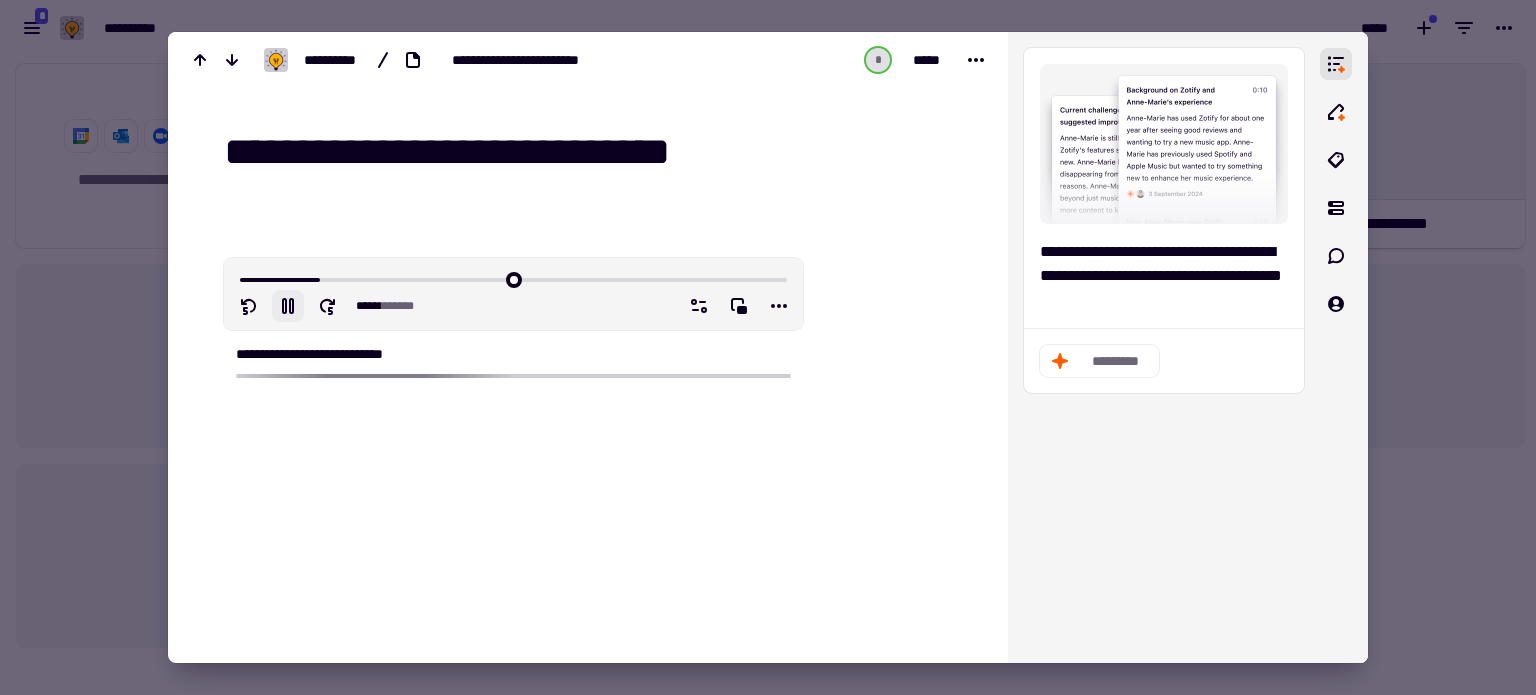 type on "******" 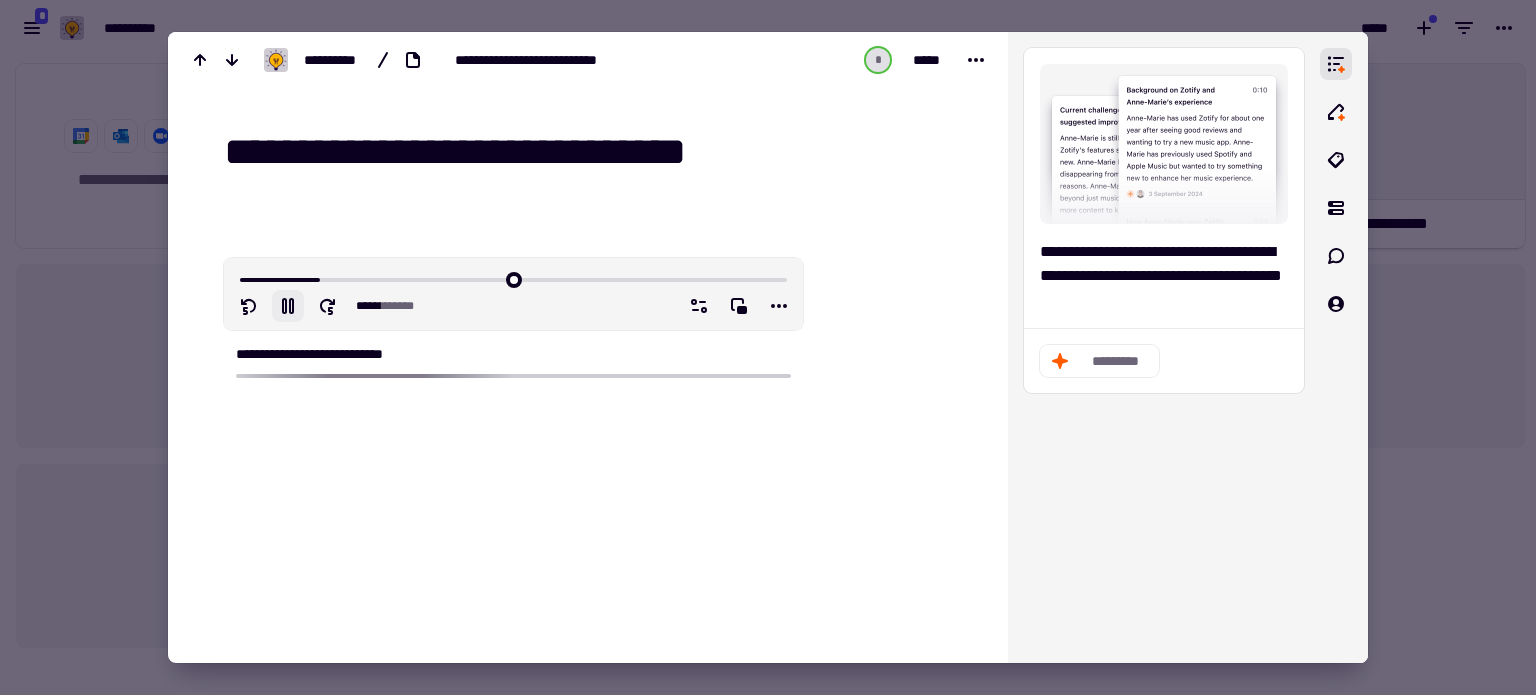 type on "**********" 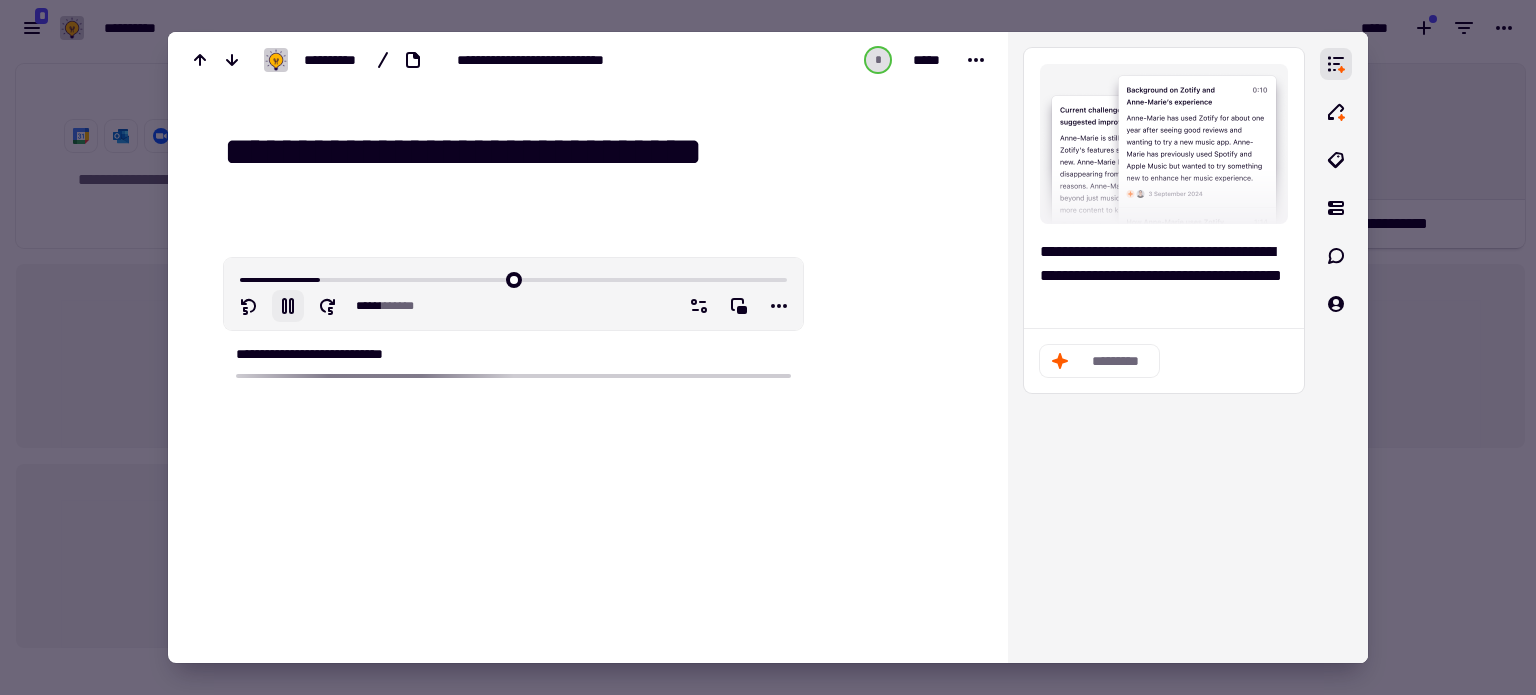 type on "******" 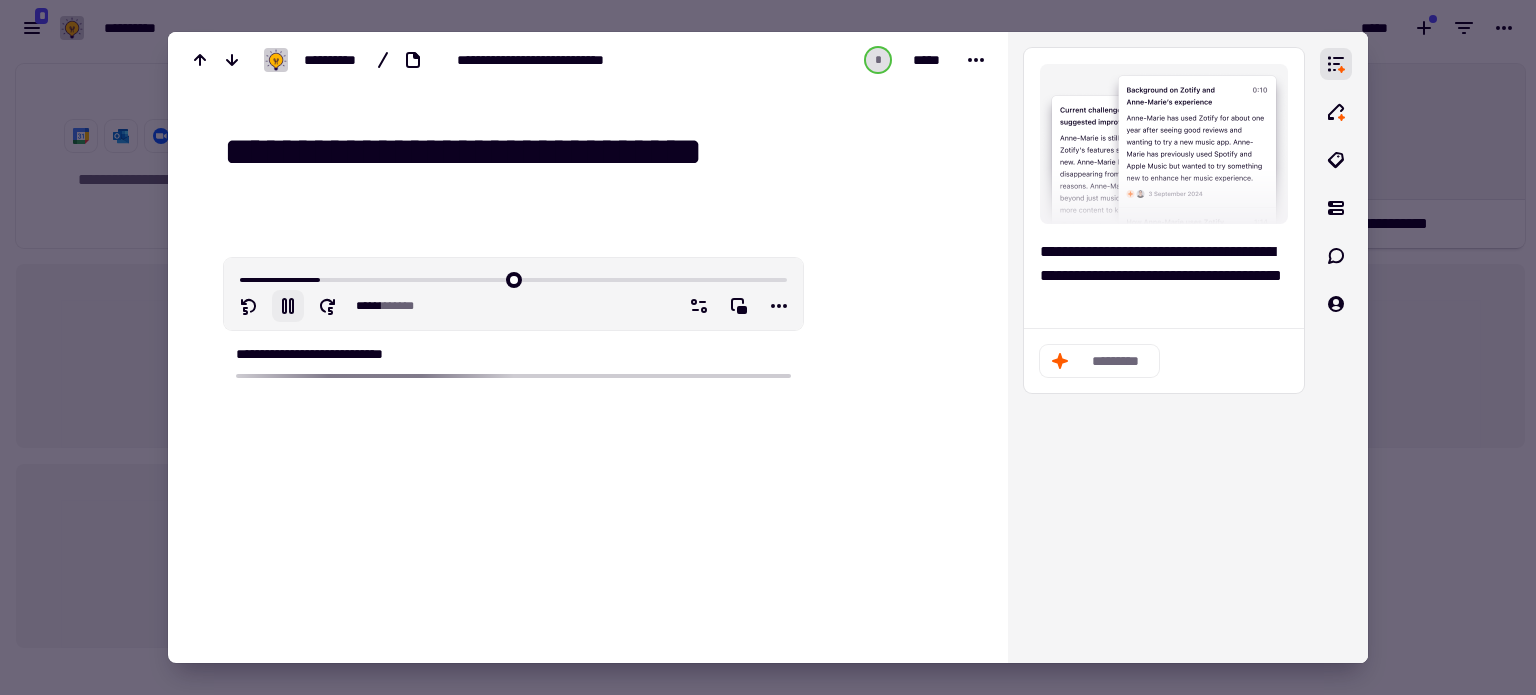type on "**********" 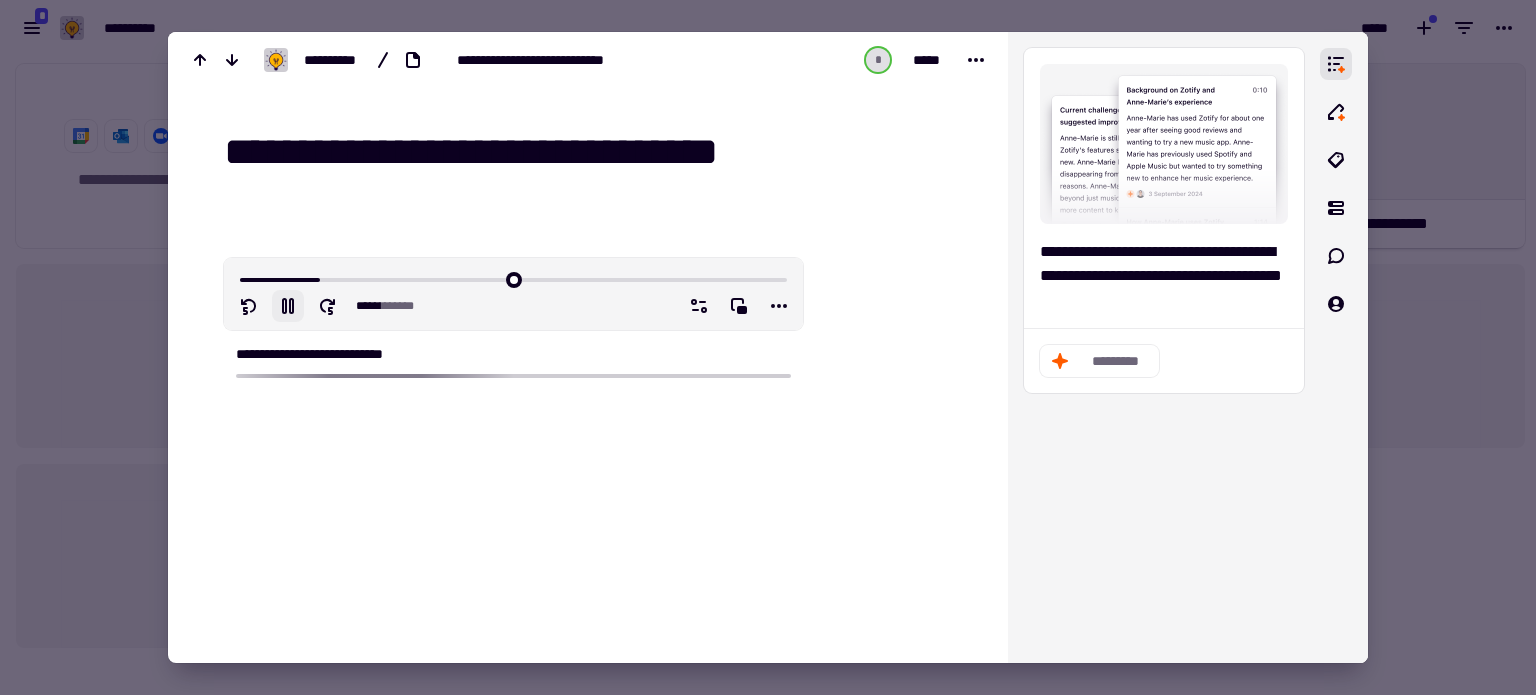 type on "******" 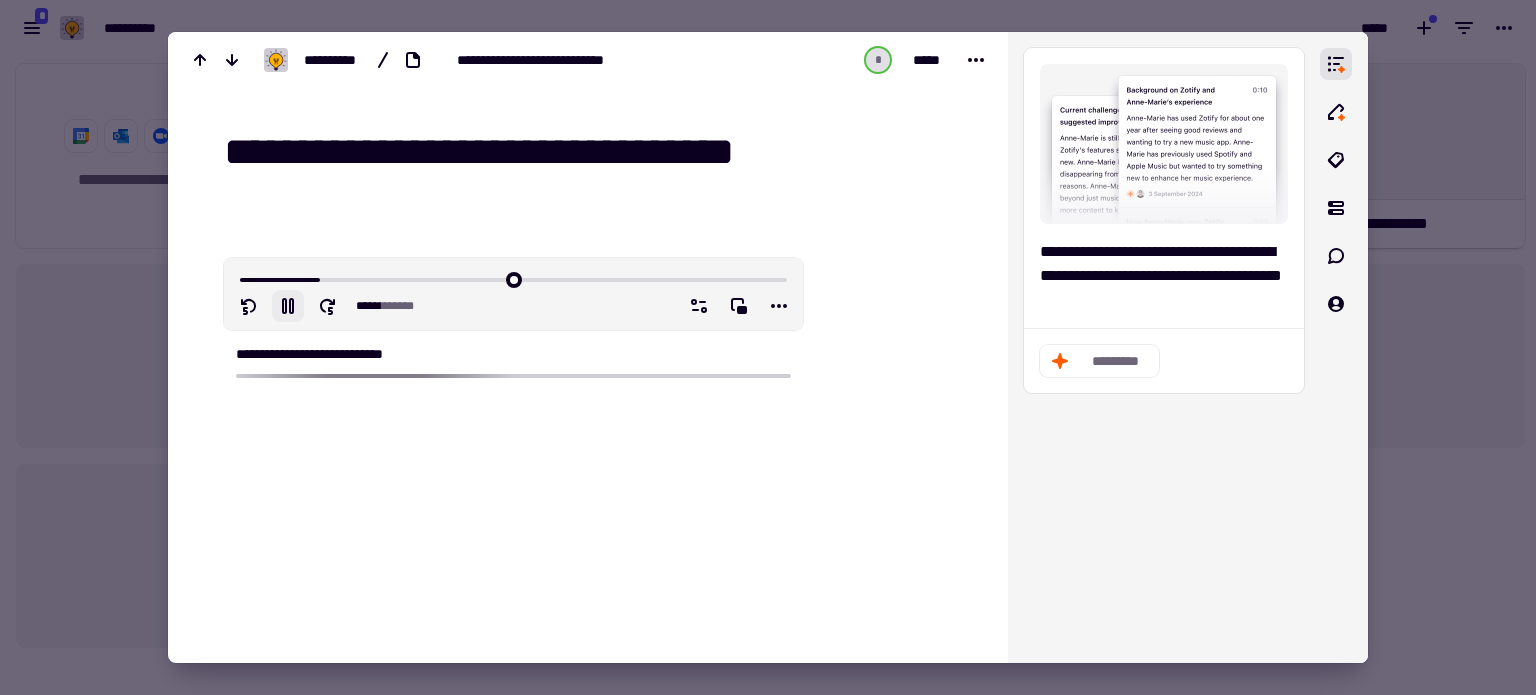 type on "**********" 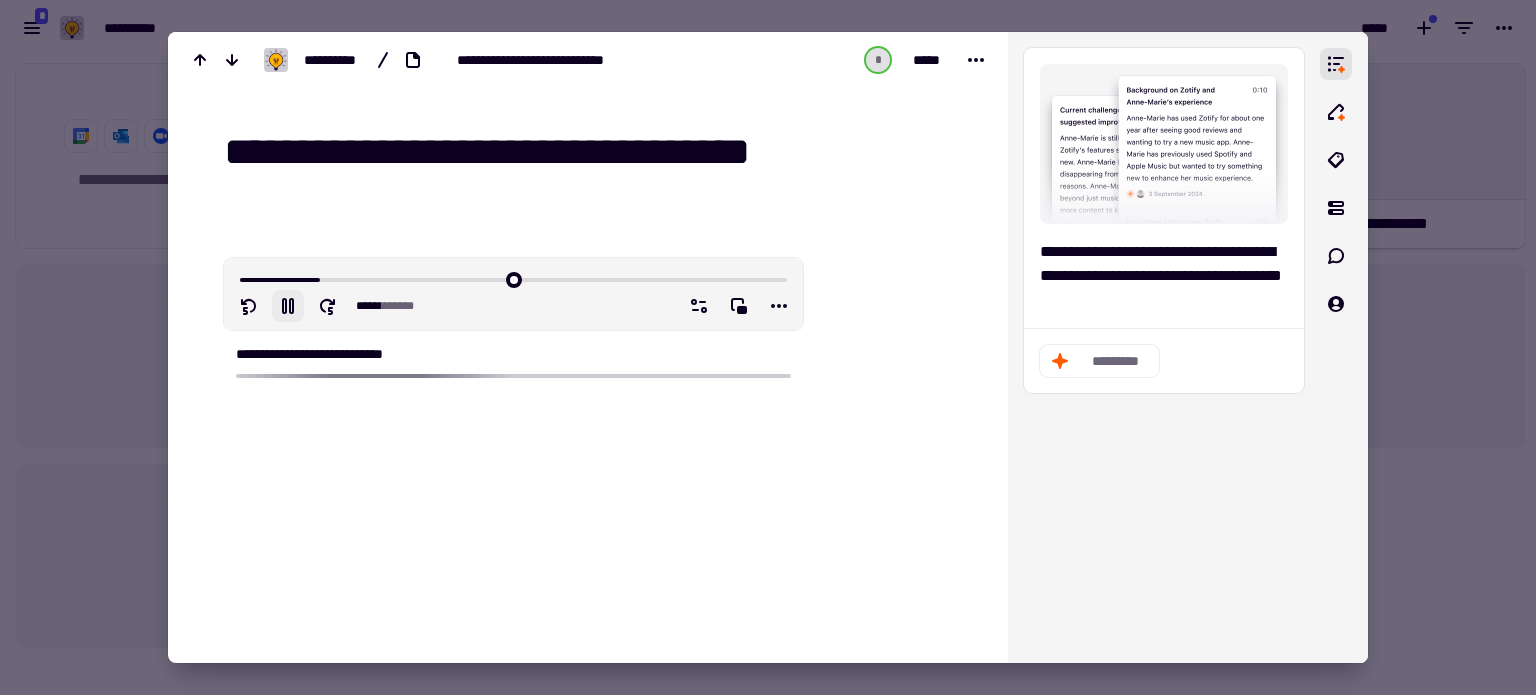 type on "******" 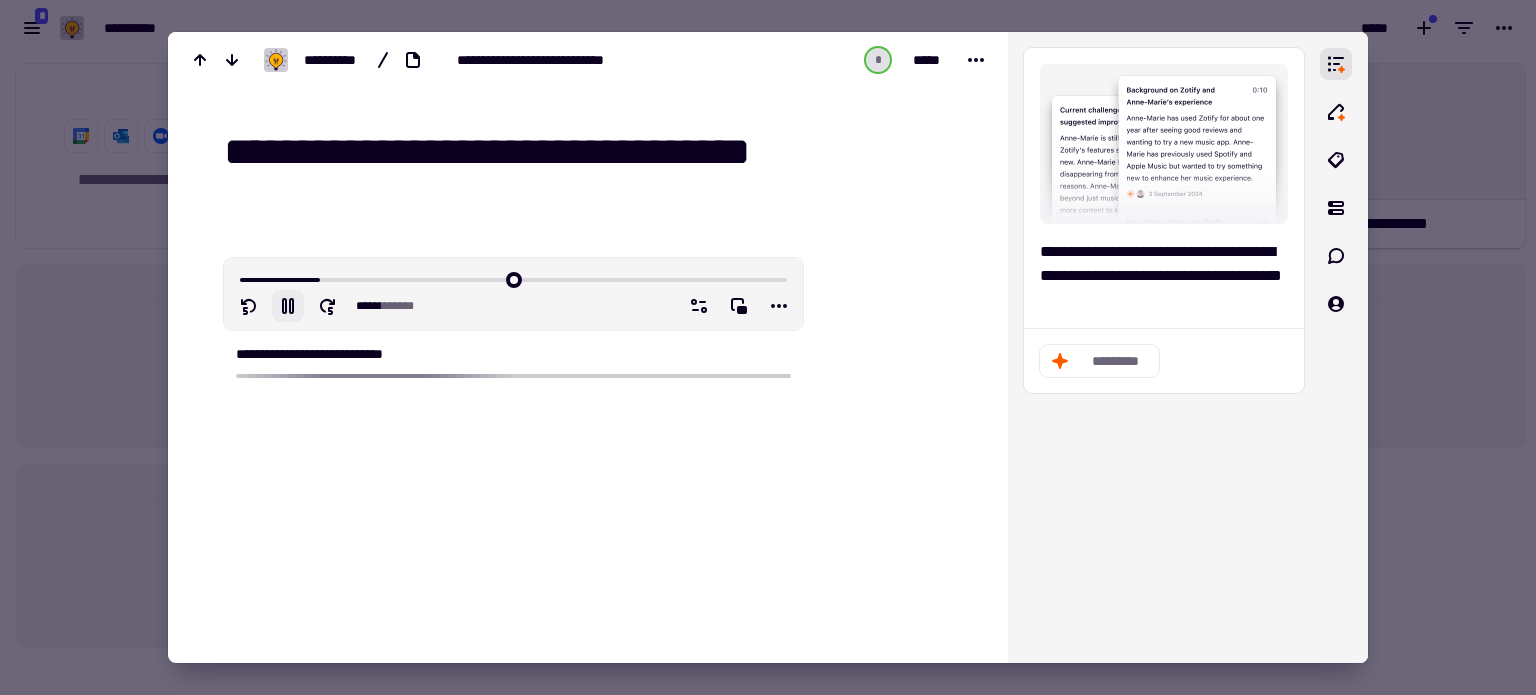 type on "**********" 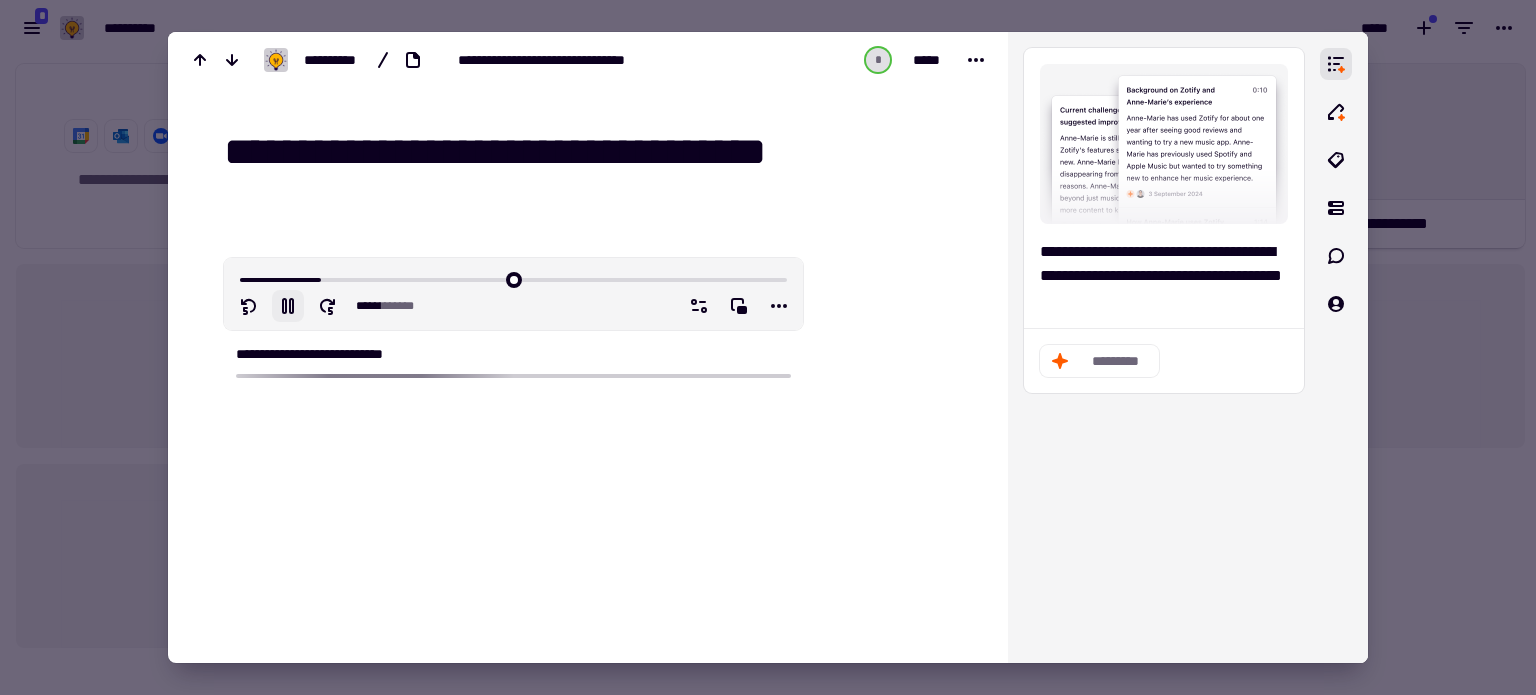 drag, startPoint x: 876, startPoint y: 155, endPoint x: 436, endPoint y: 149, distance: 440.0409 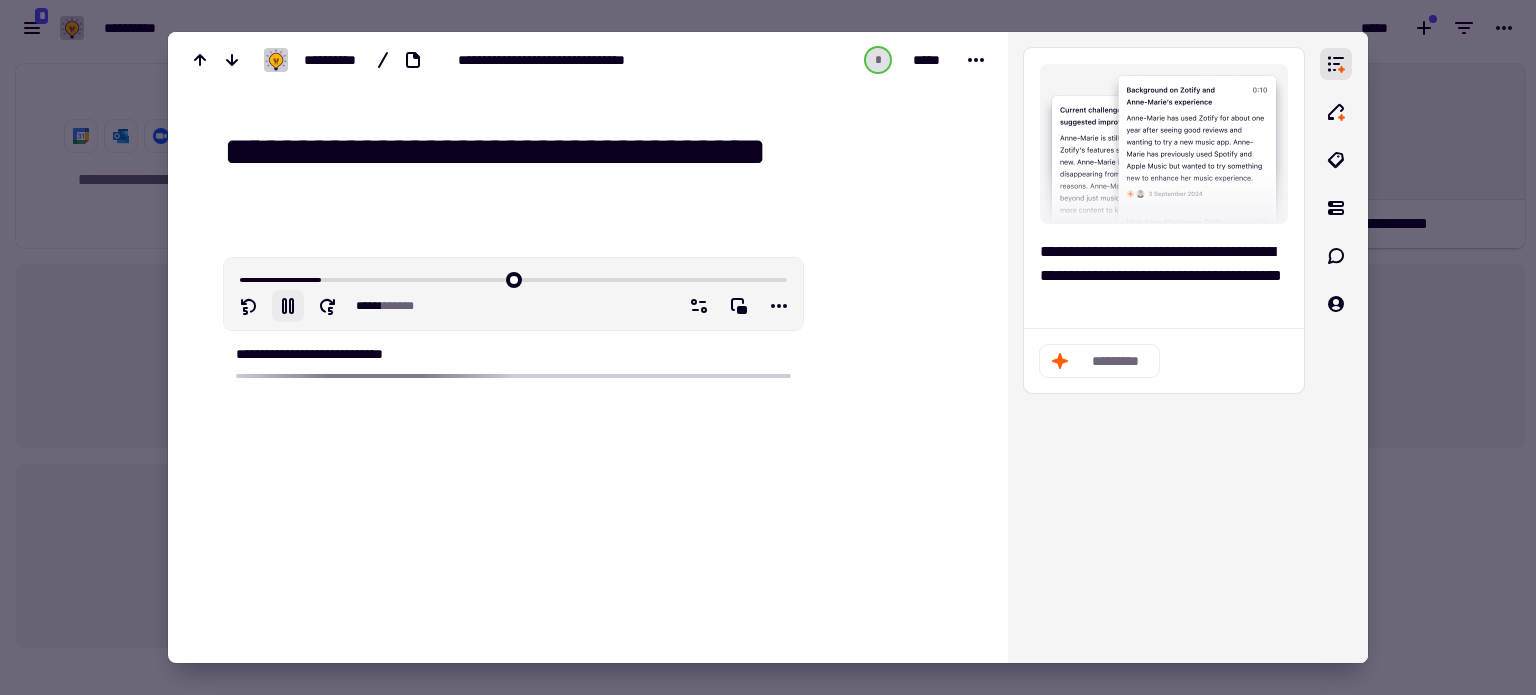 click on "**********" at bounding box center [592, 153] 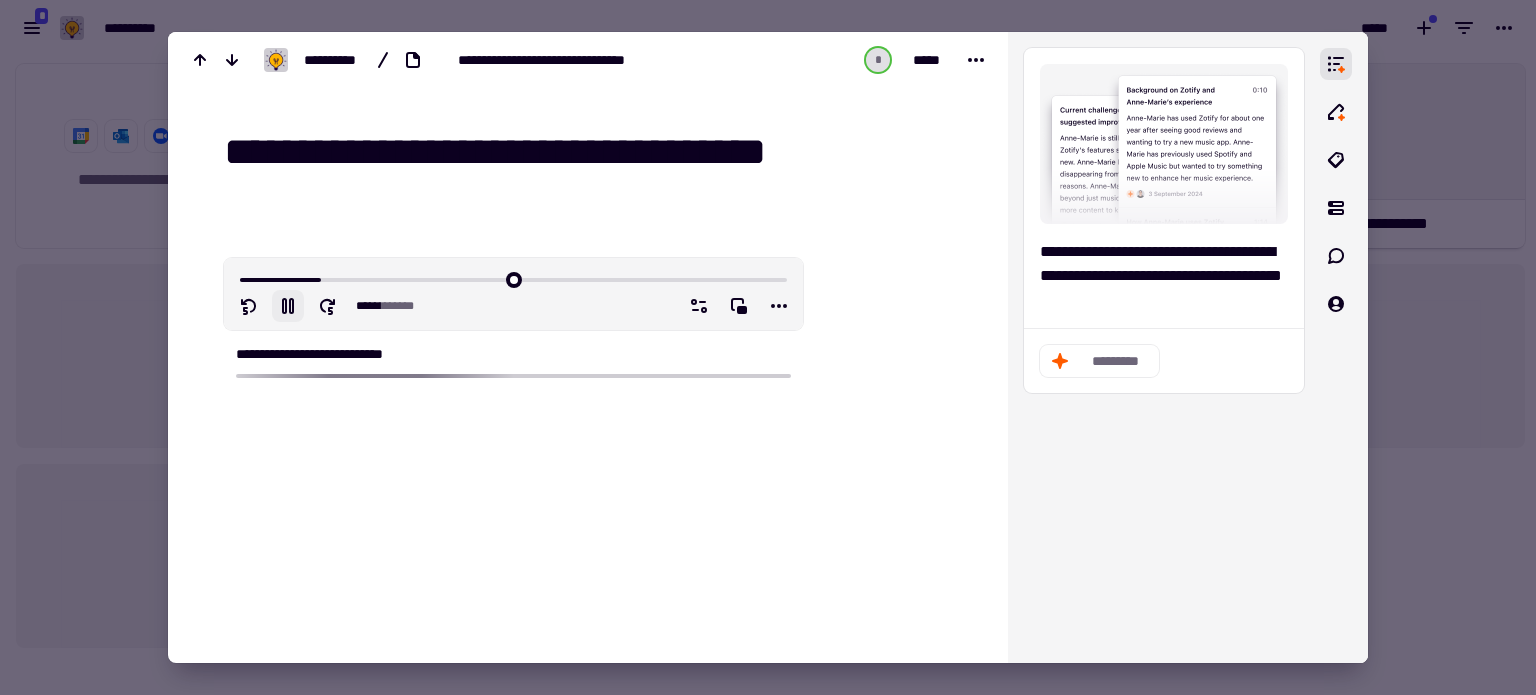 type on "******" 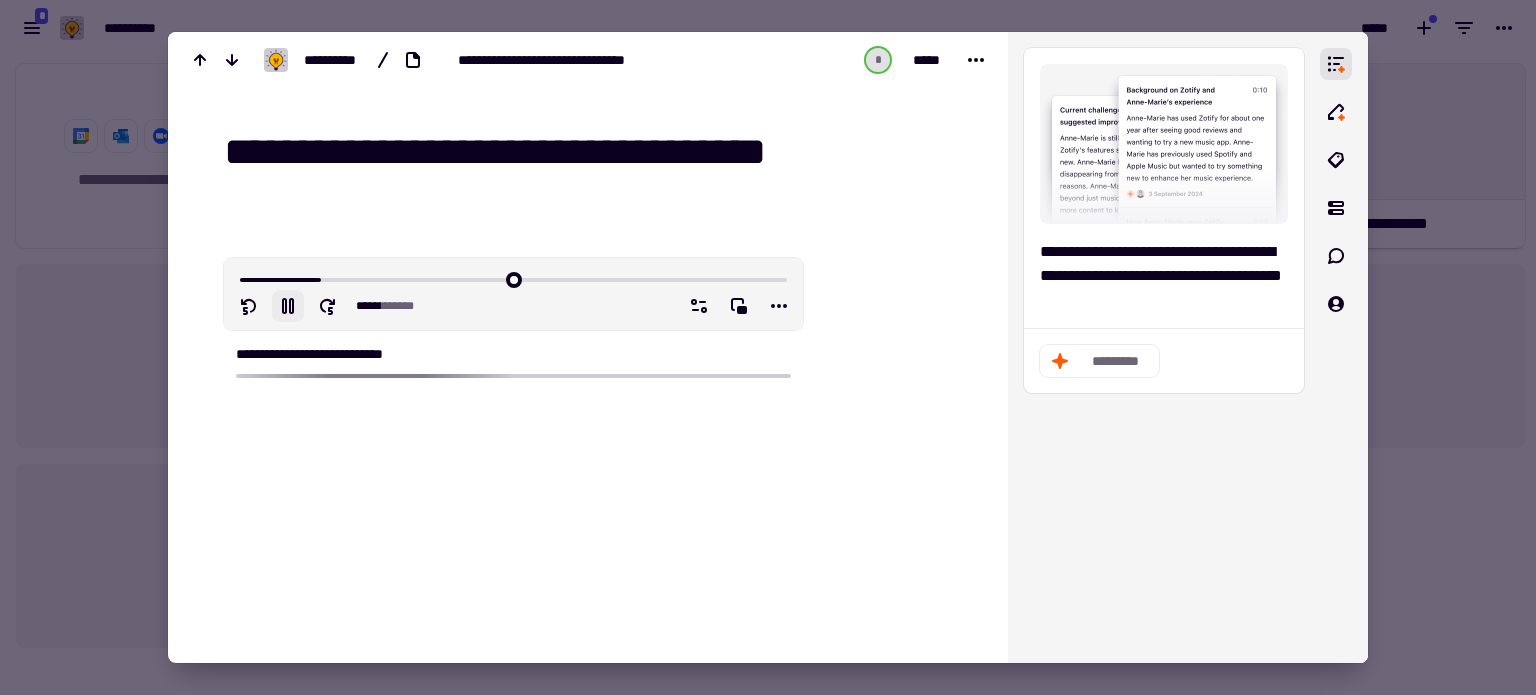 type on "**********" 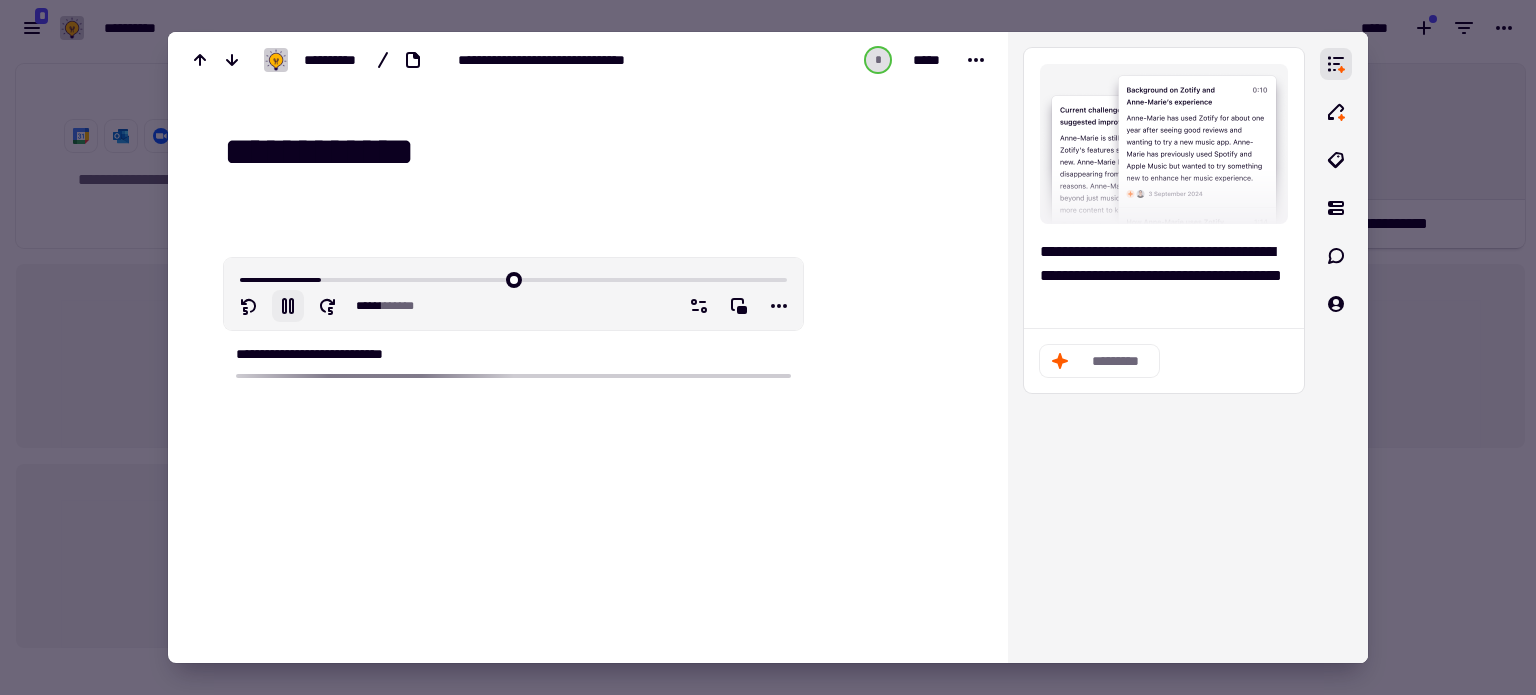 type on "******" 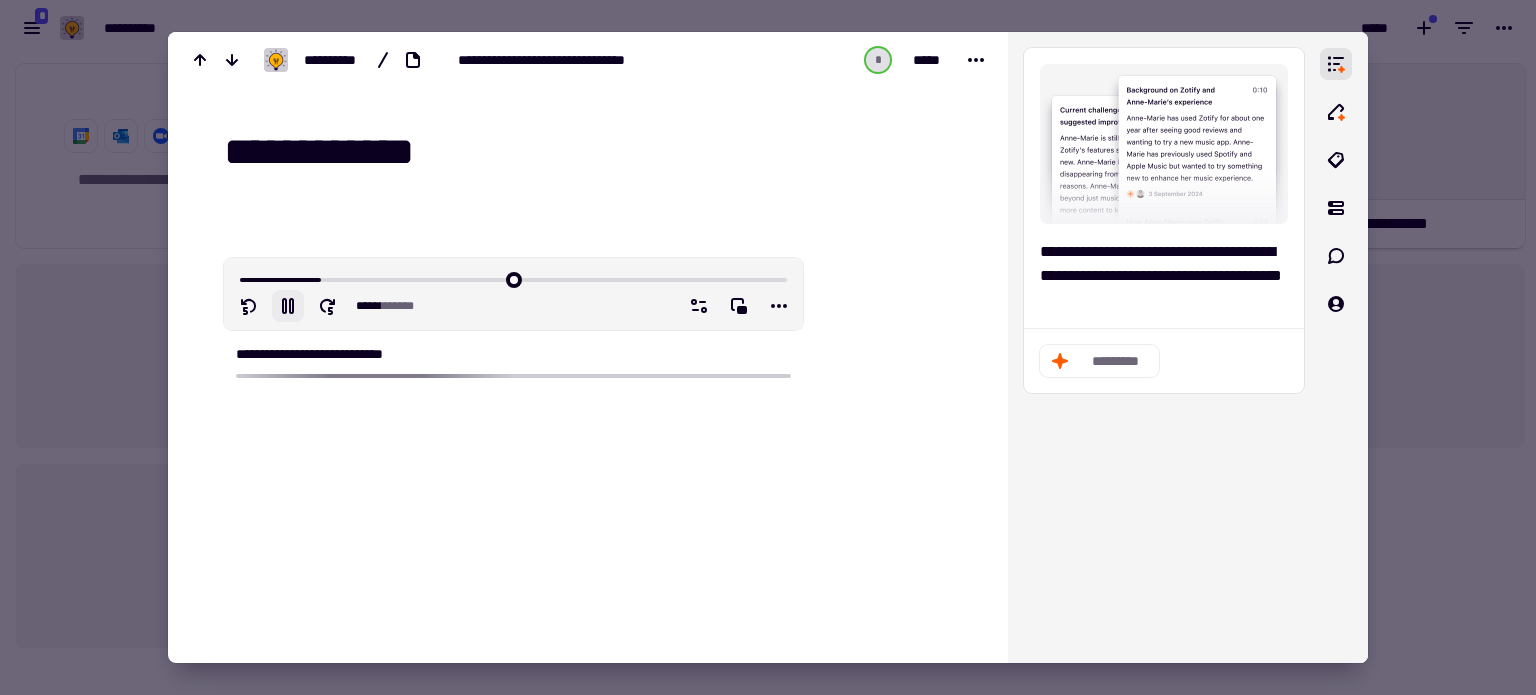 type on "**********" 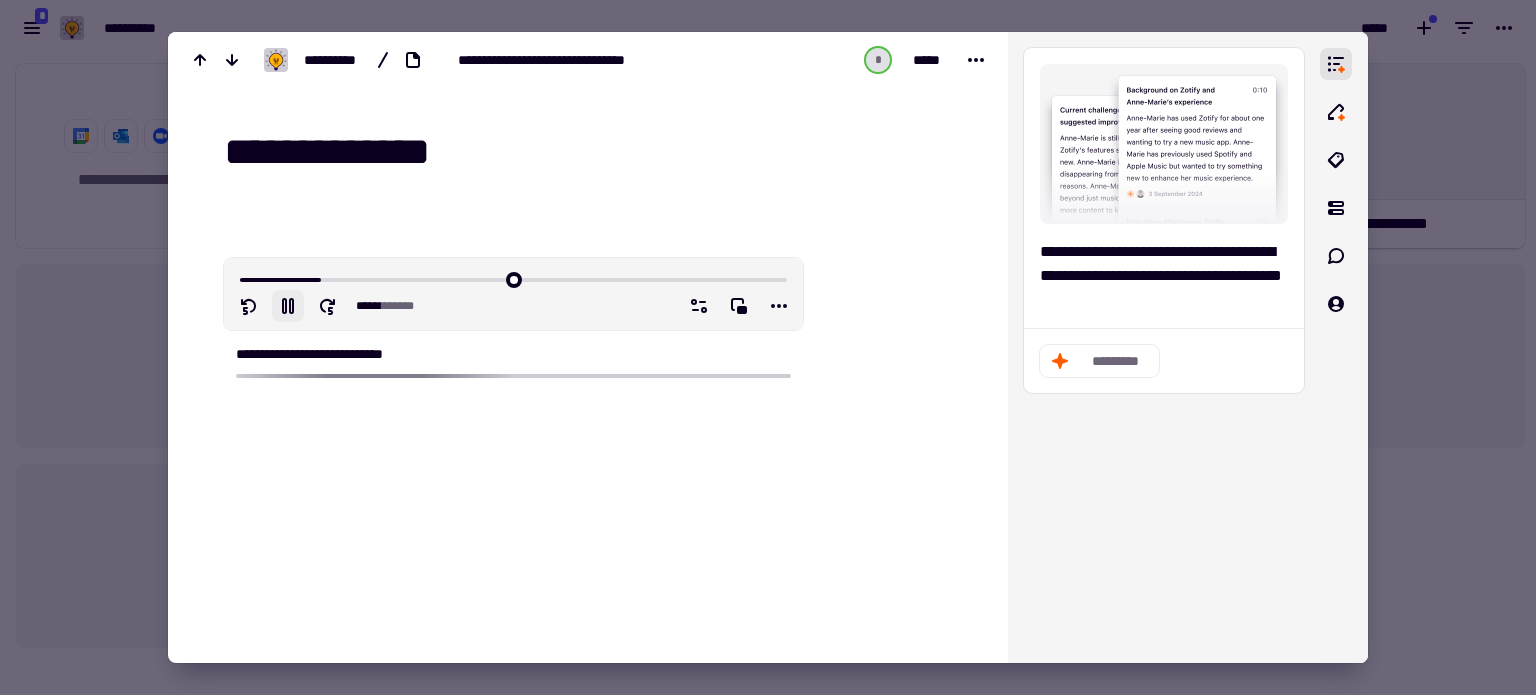 type on "******" 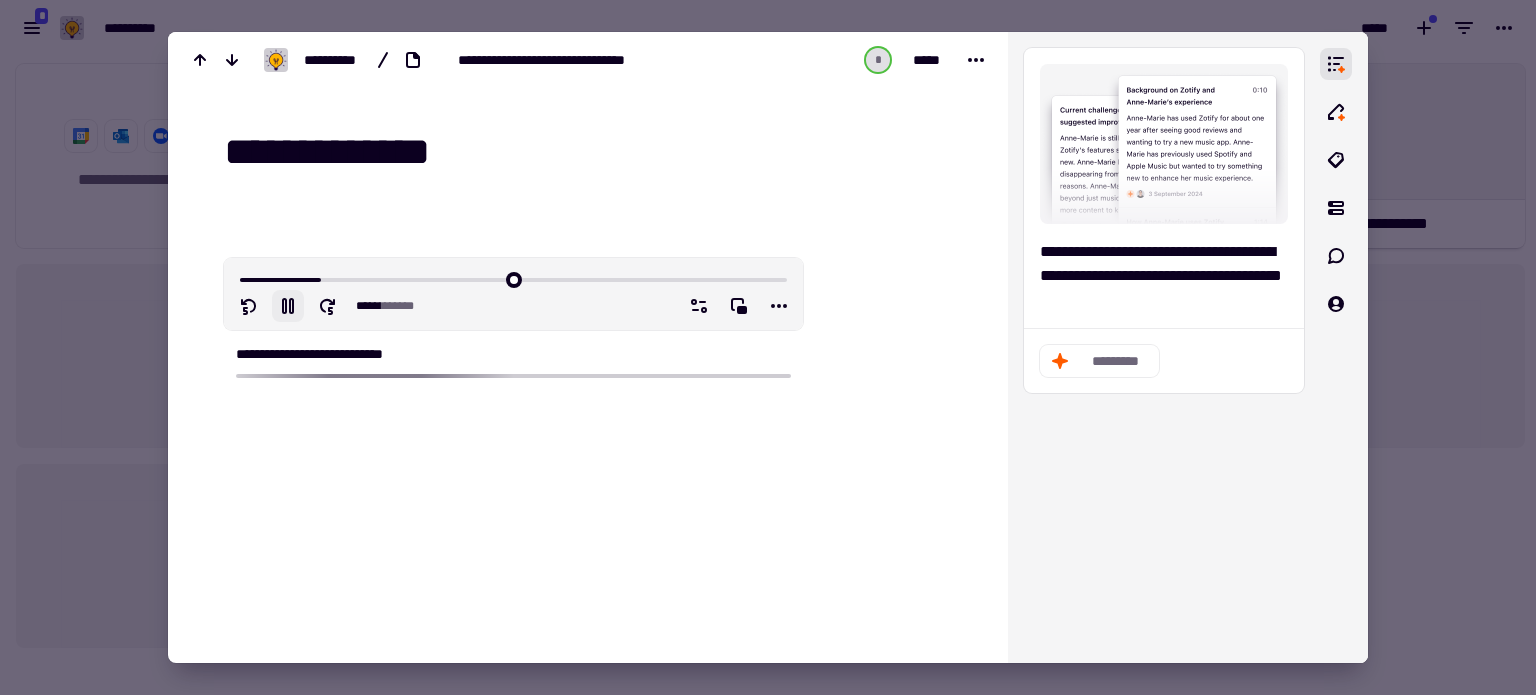 type on "**********" 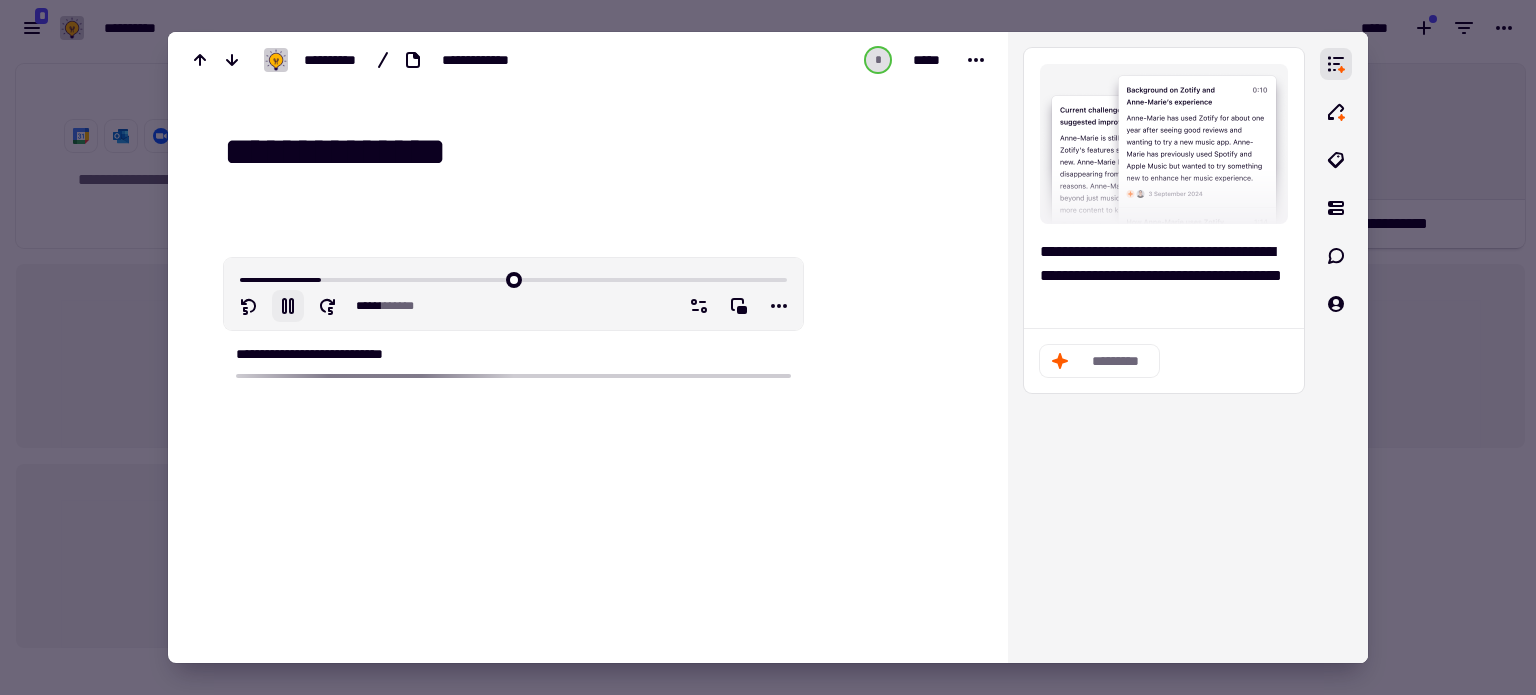 type on "******" 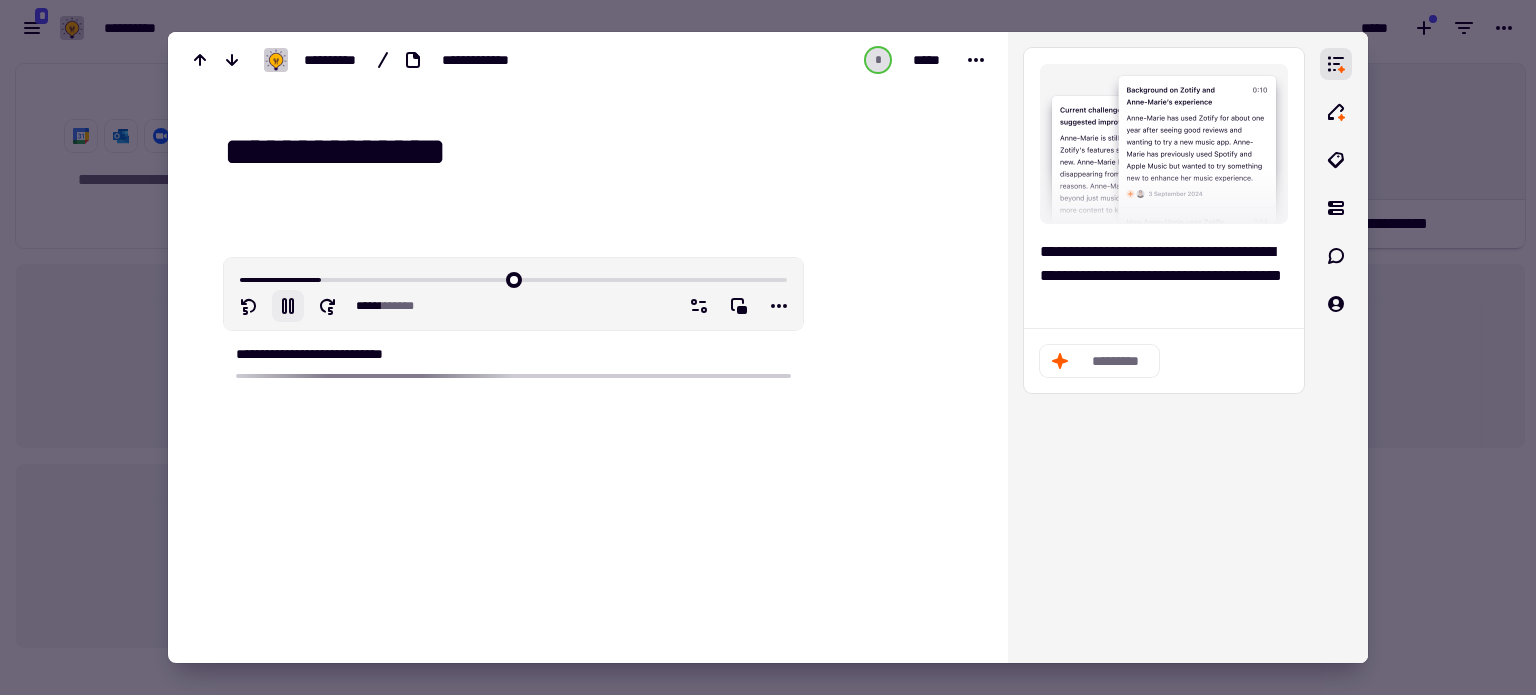 type on "**********" 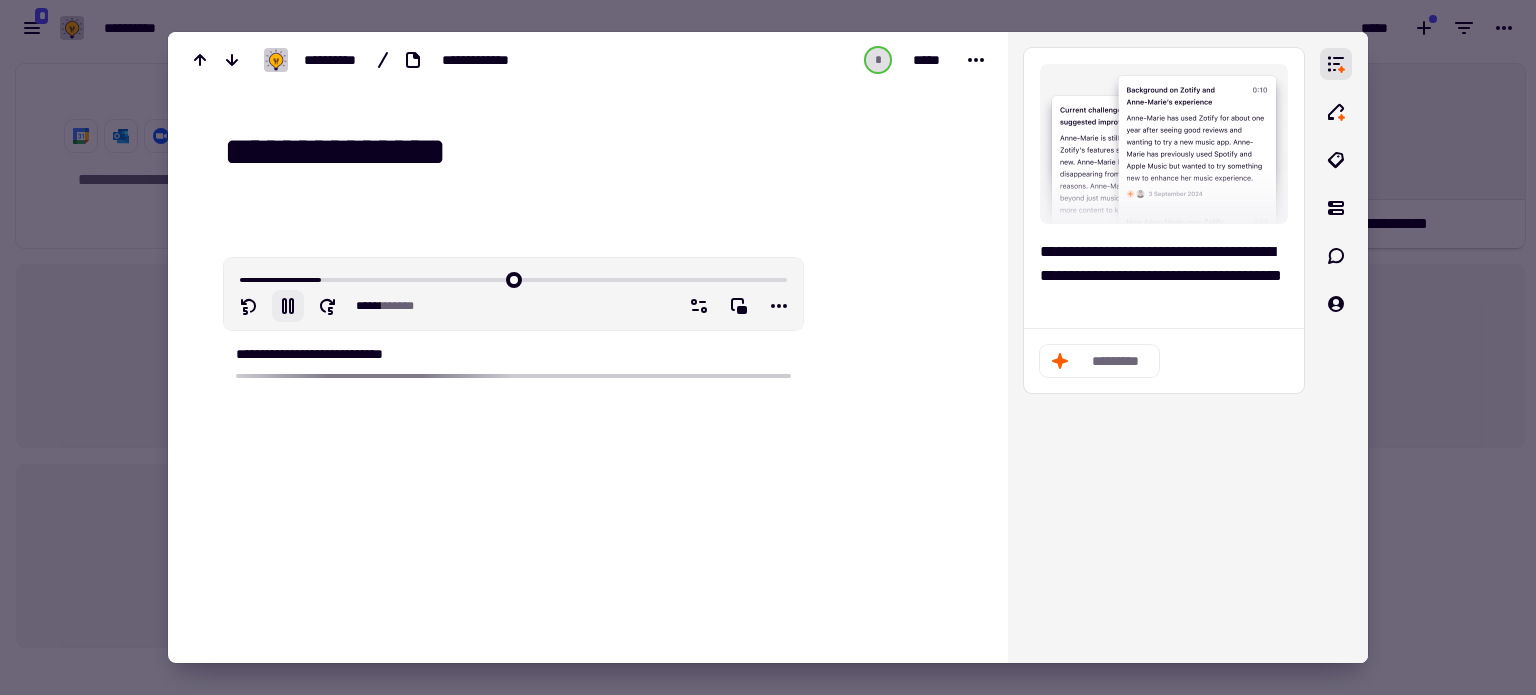 type on "******" 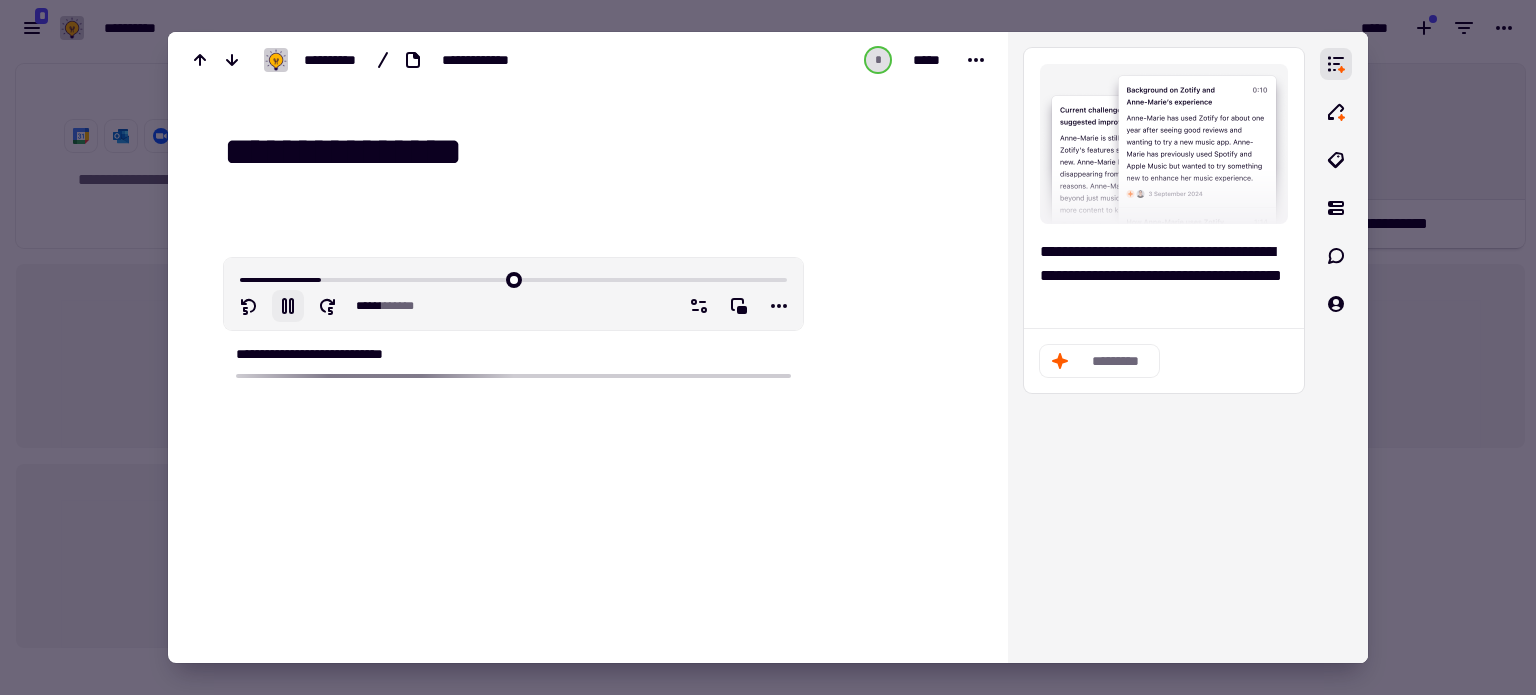 type on "**********" 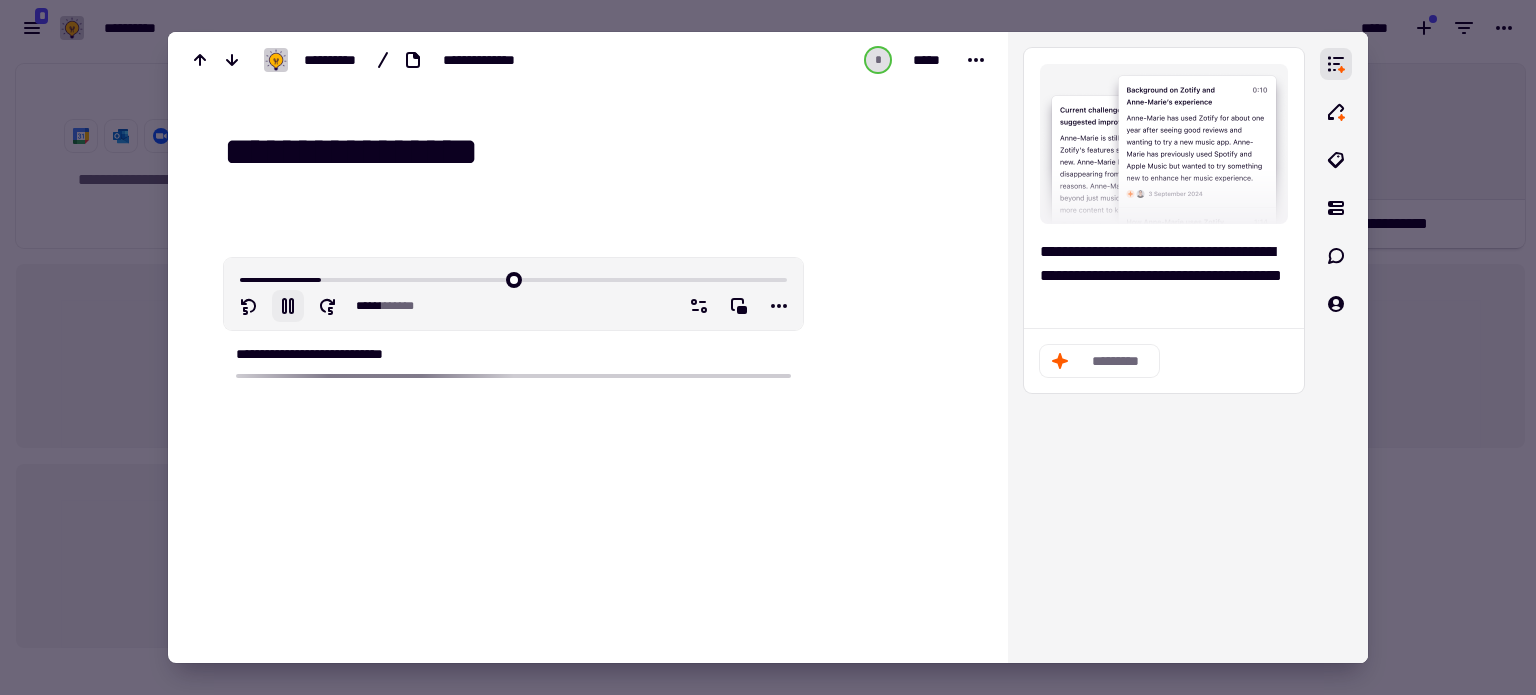 type on "*****" 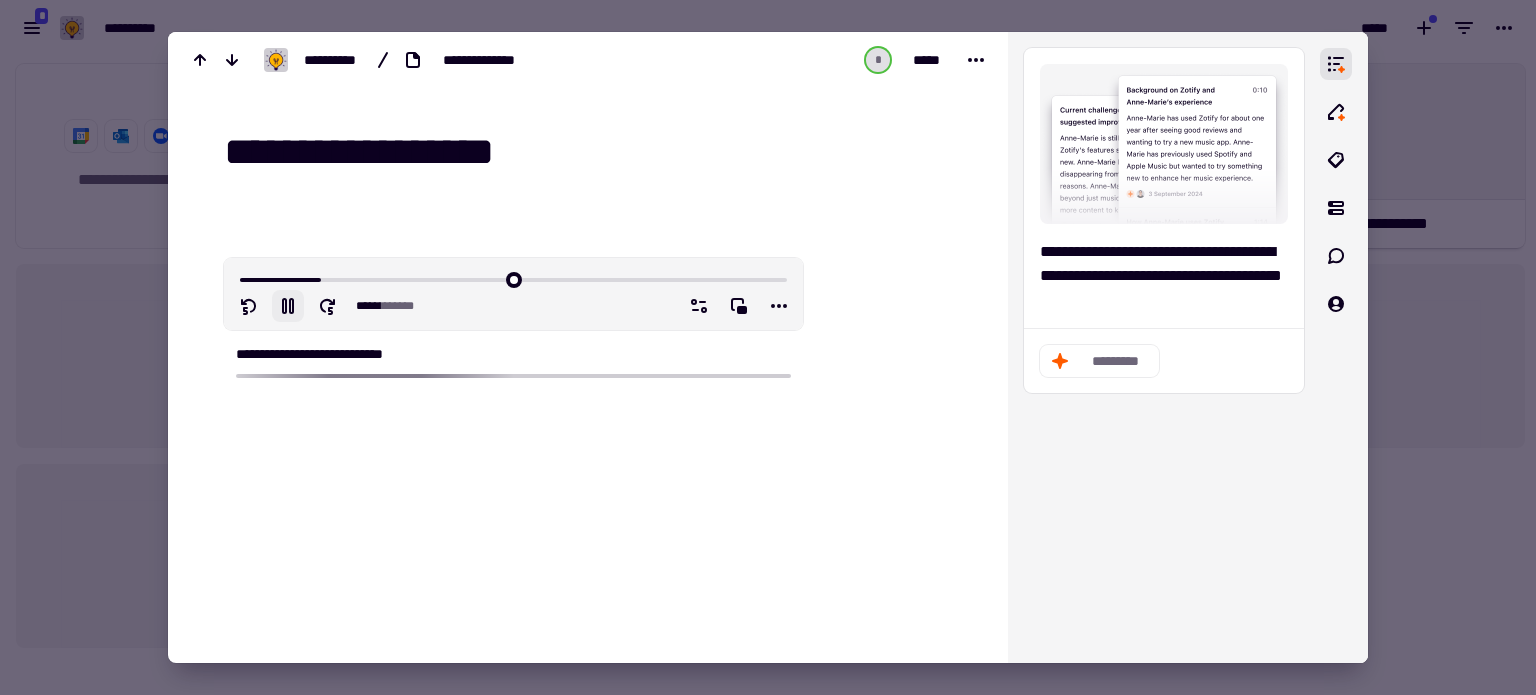 type on "**********" 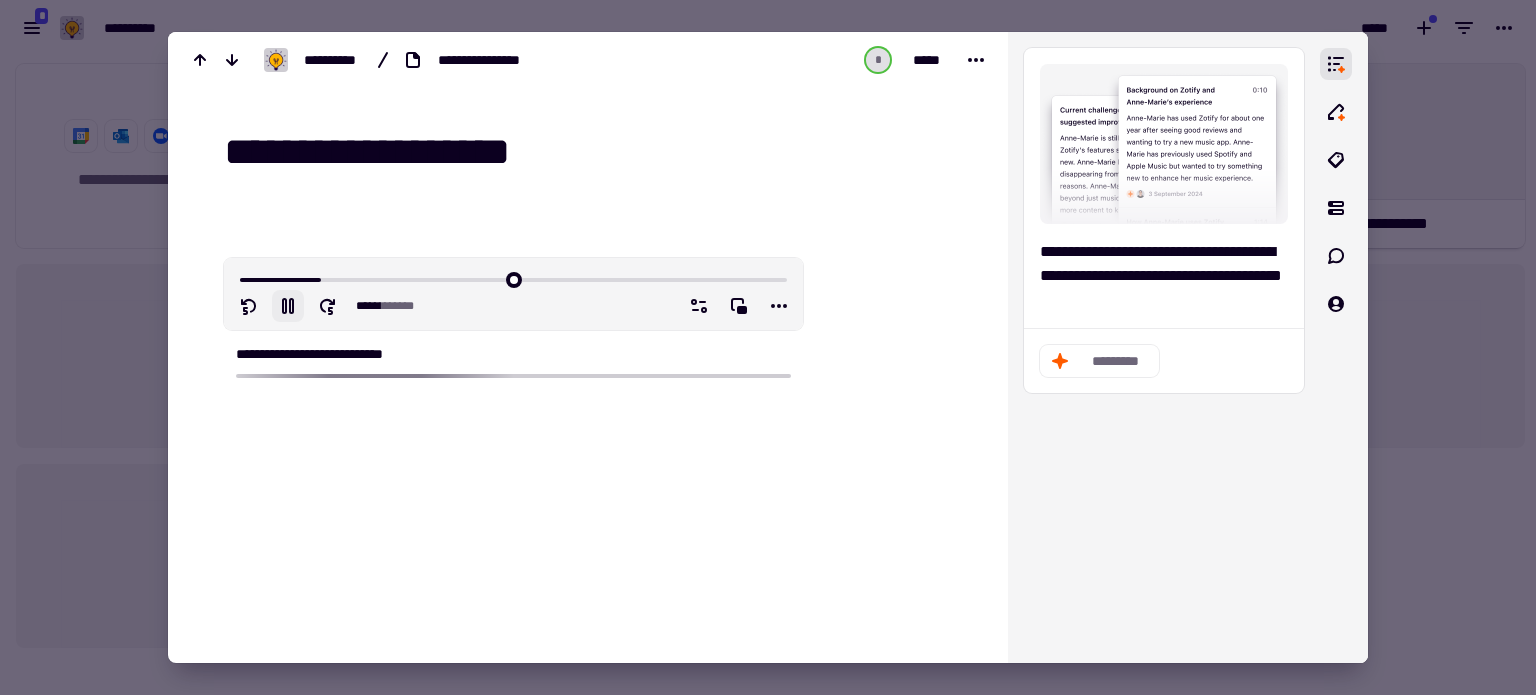 type on "******" 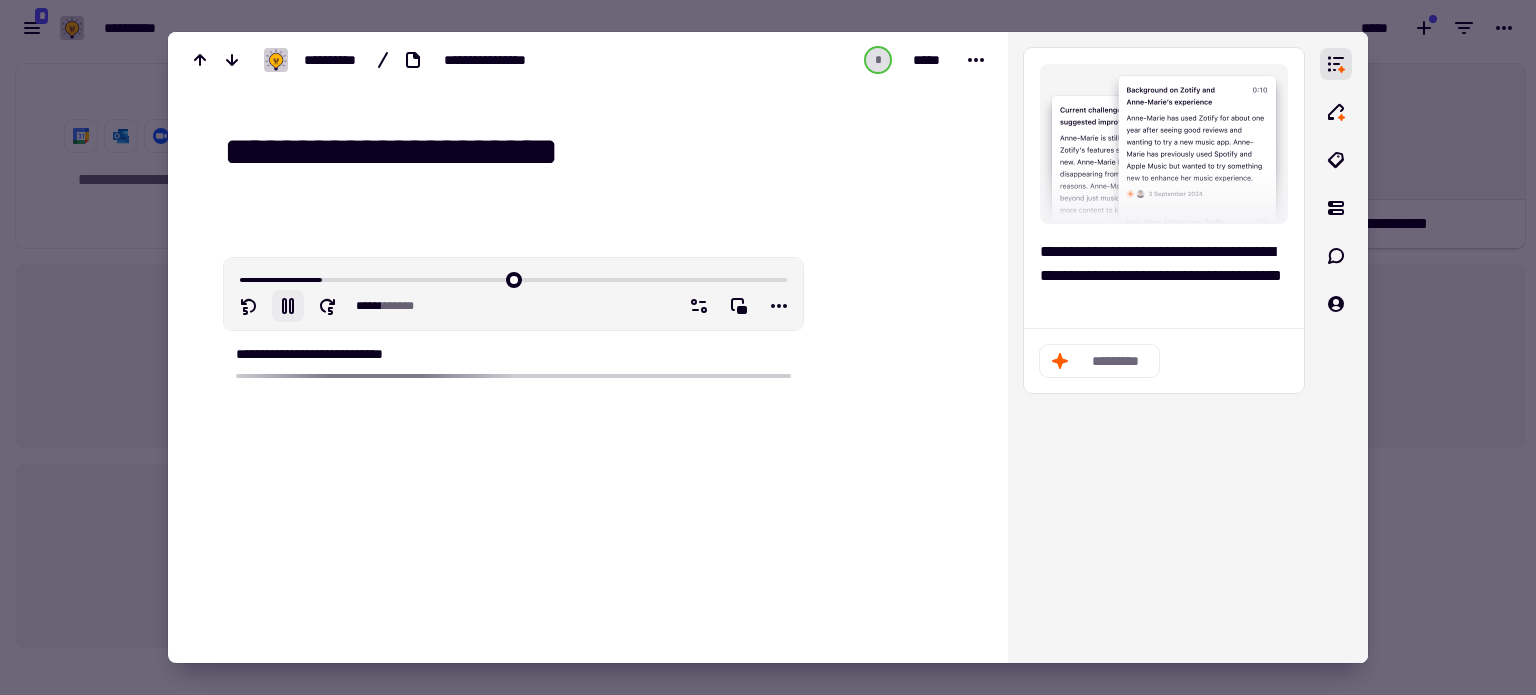 type on "**********" 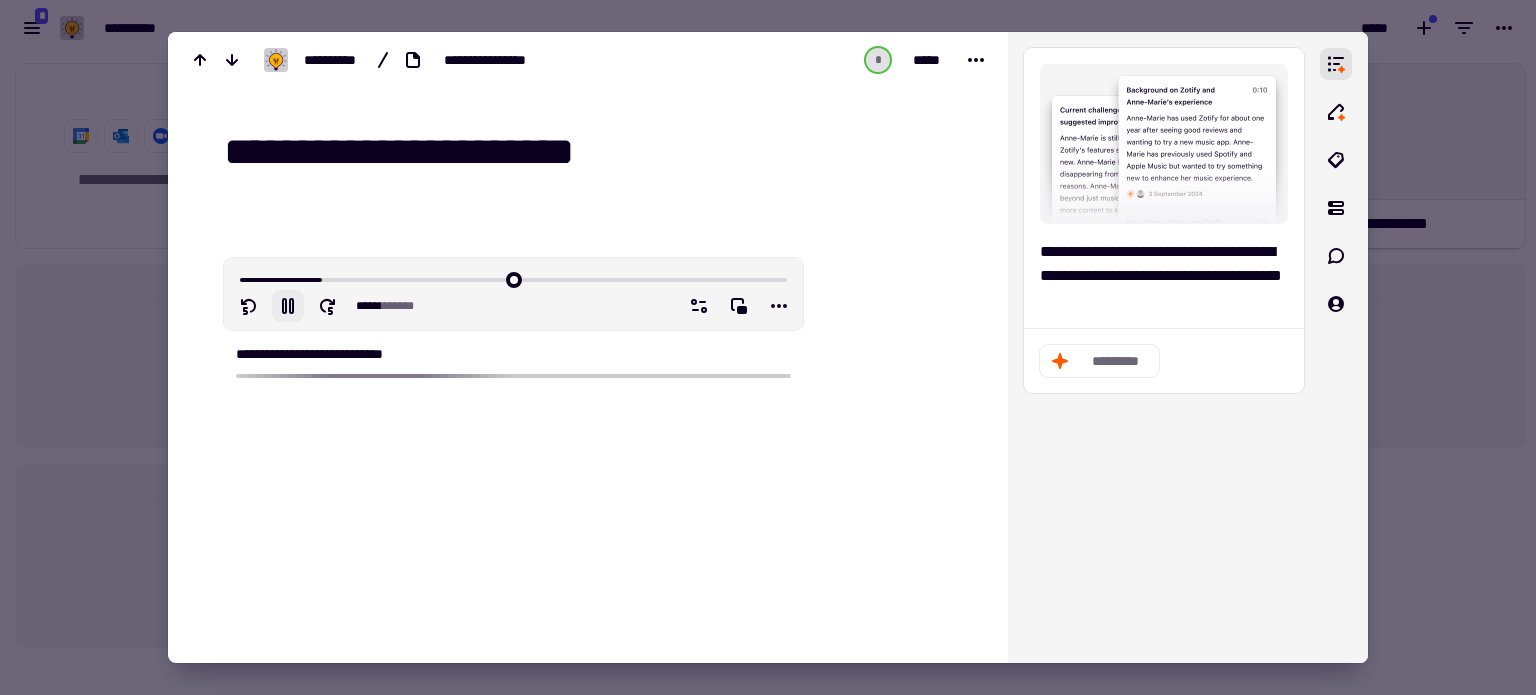 type on "*****" 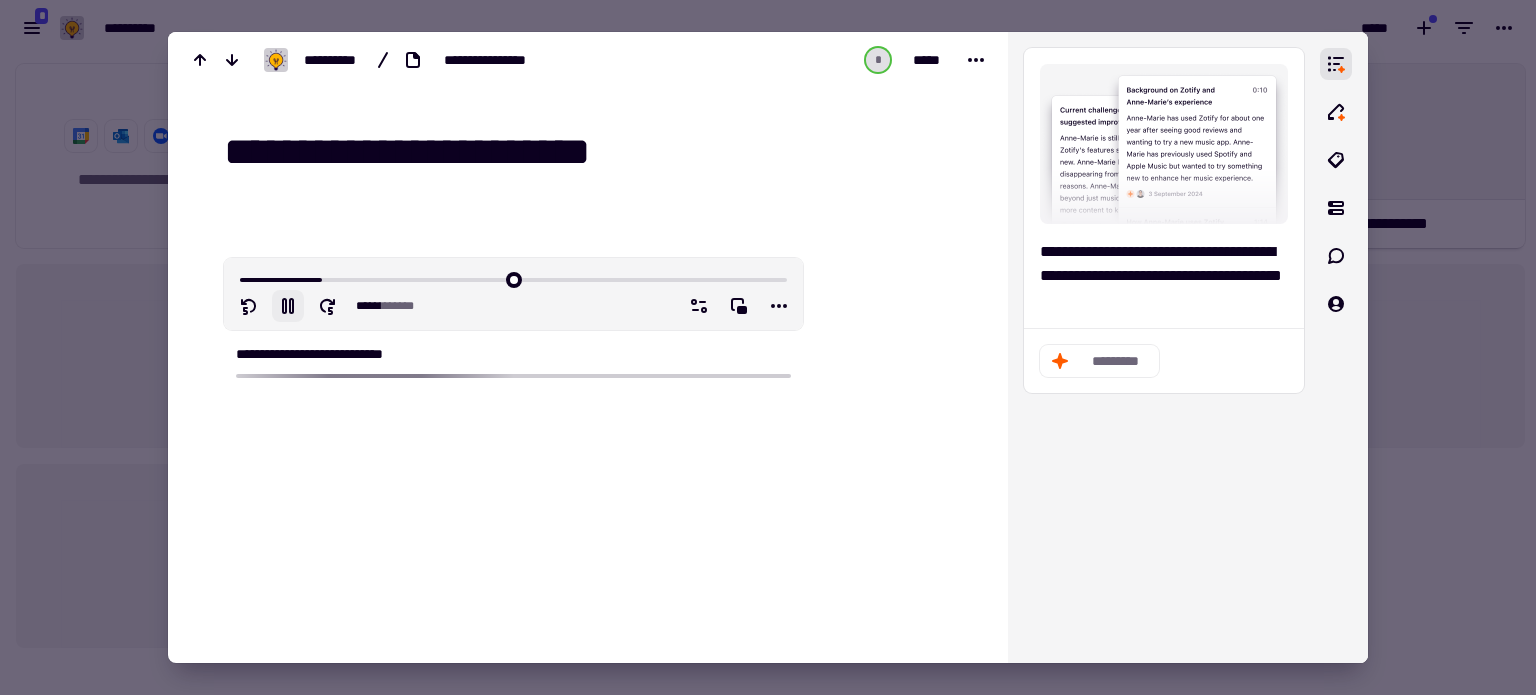 type on "**********" 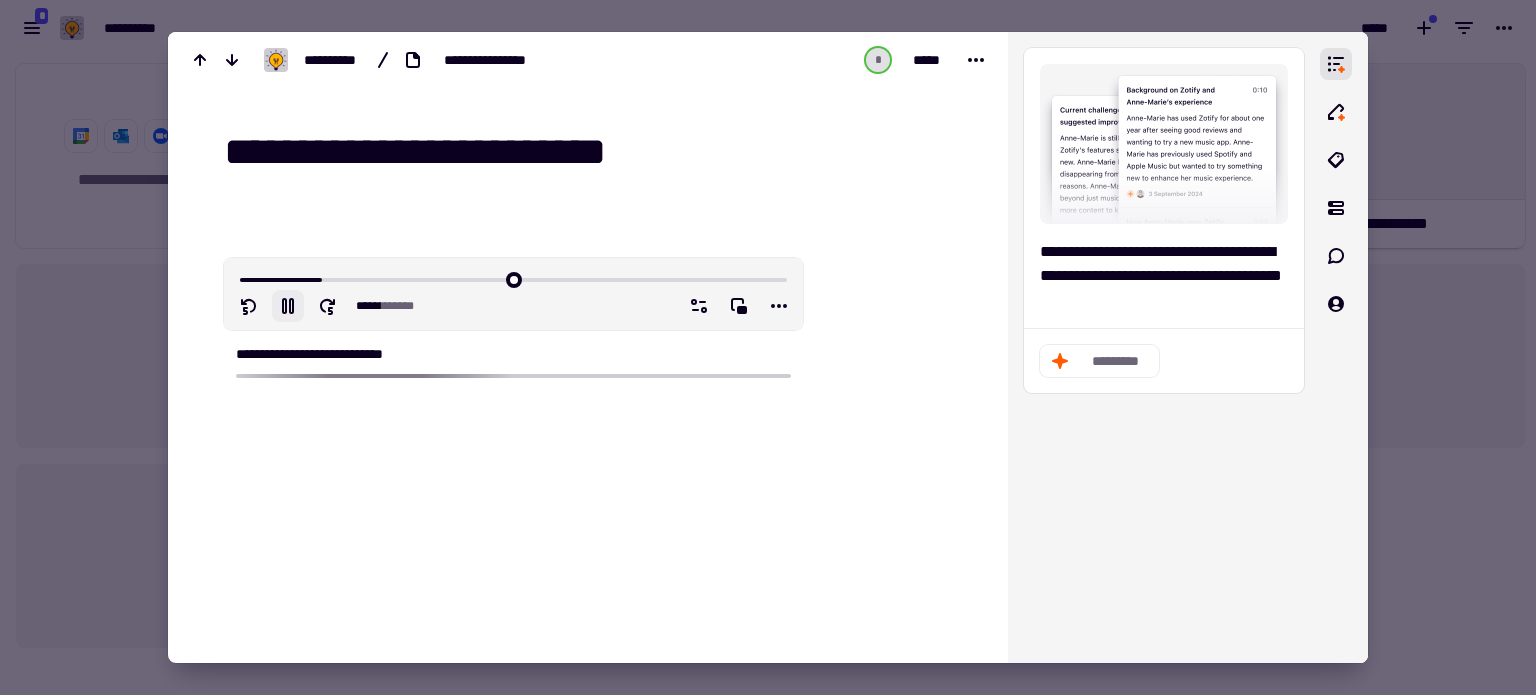 type on "******" 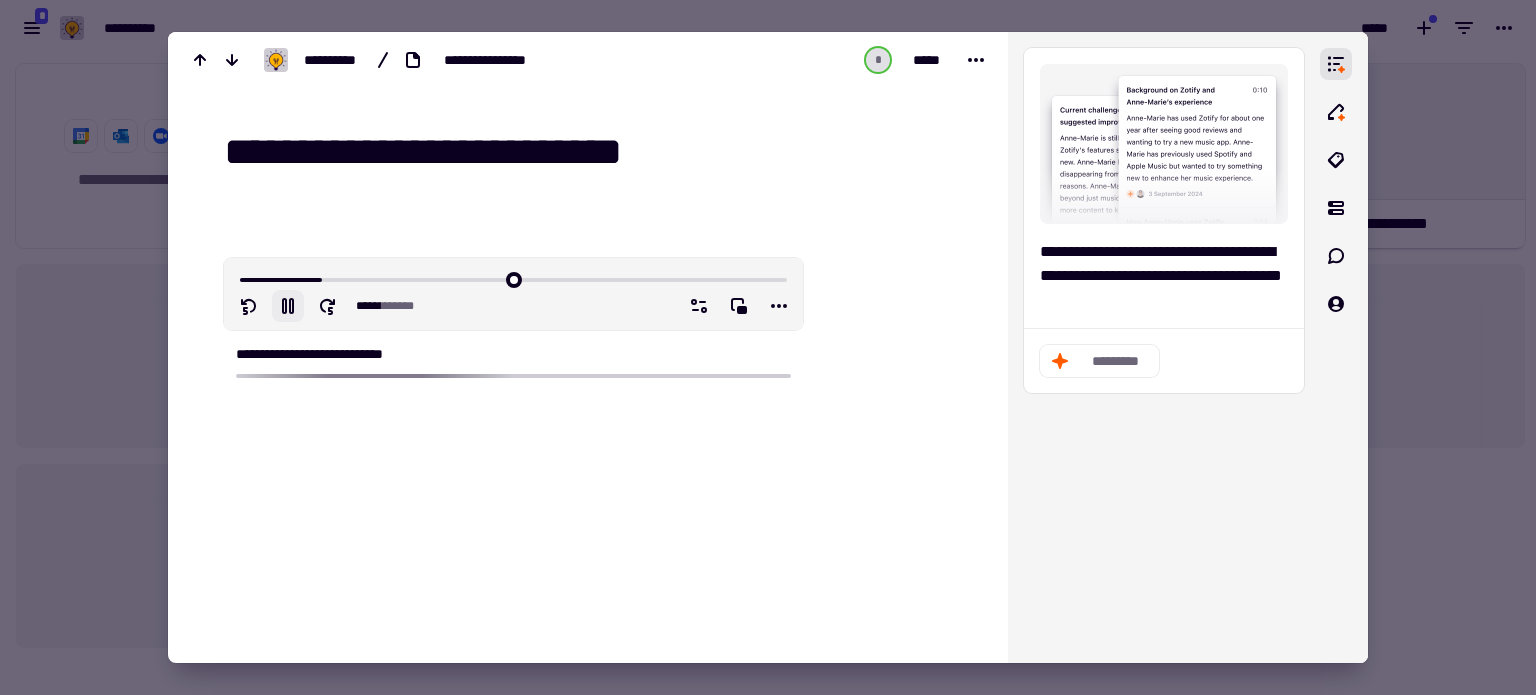 type on "******" 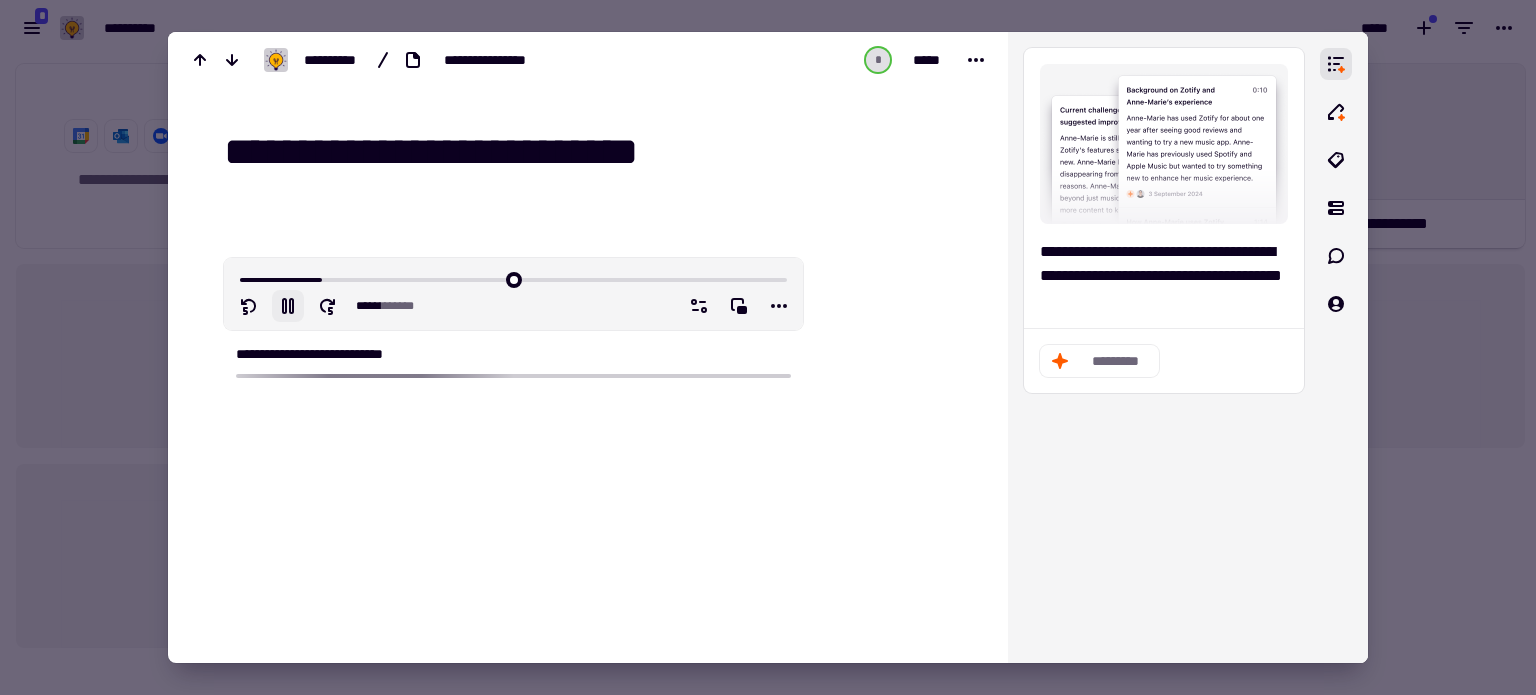 type on "**********" 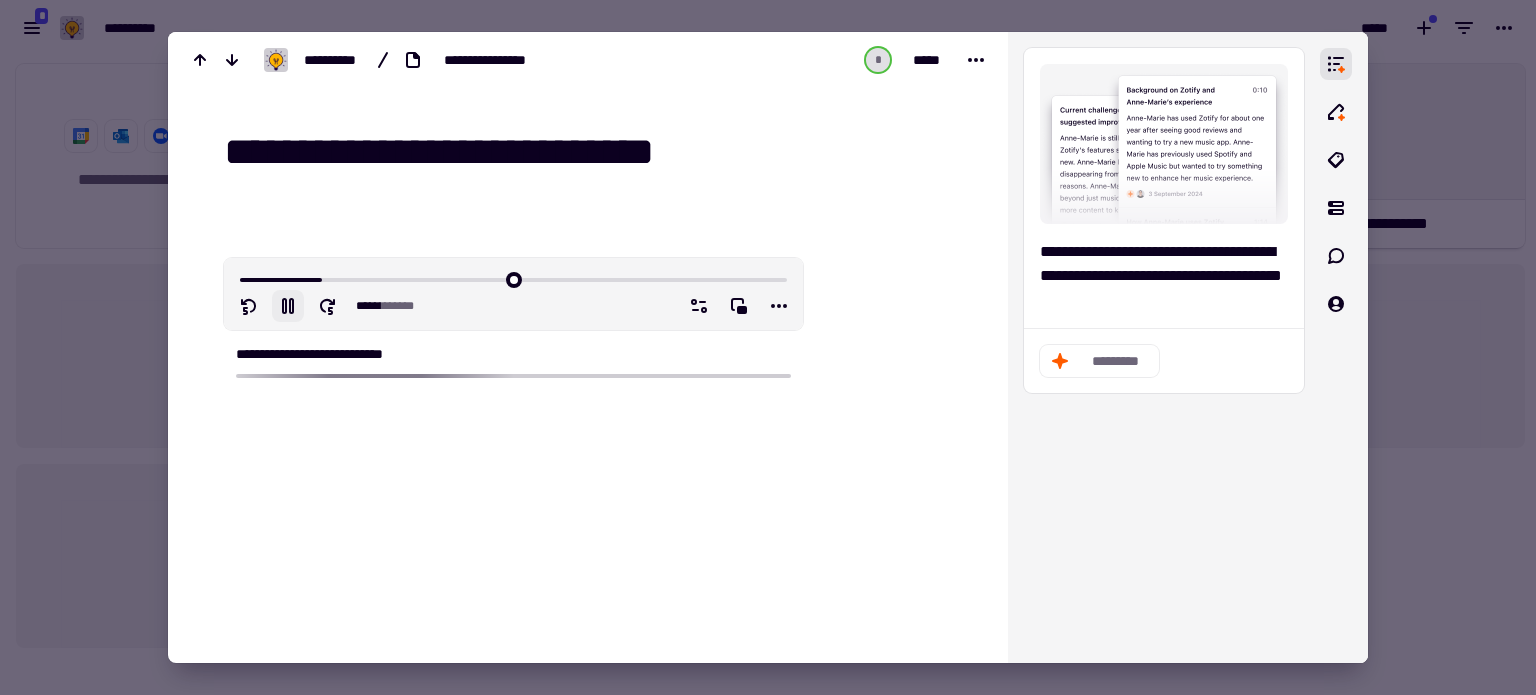 type on "******" 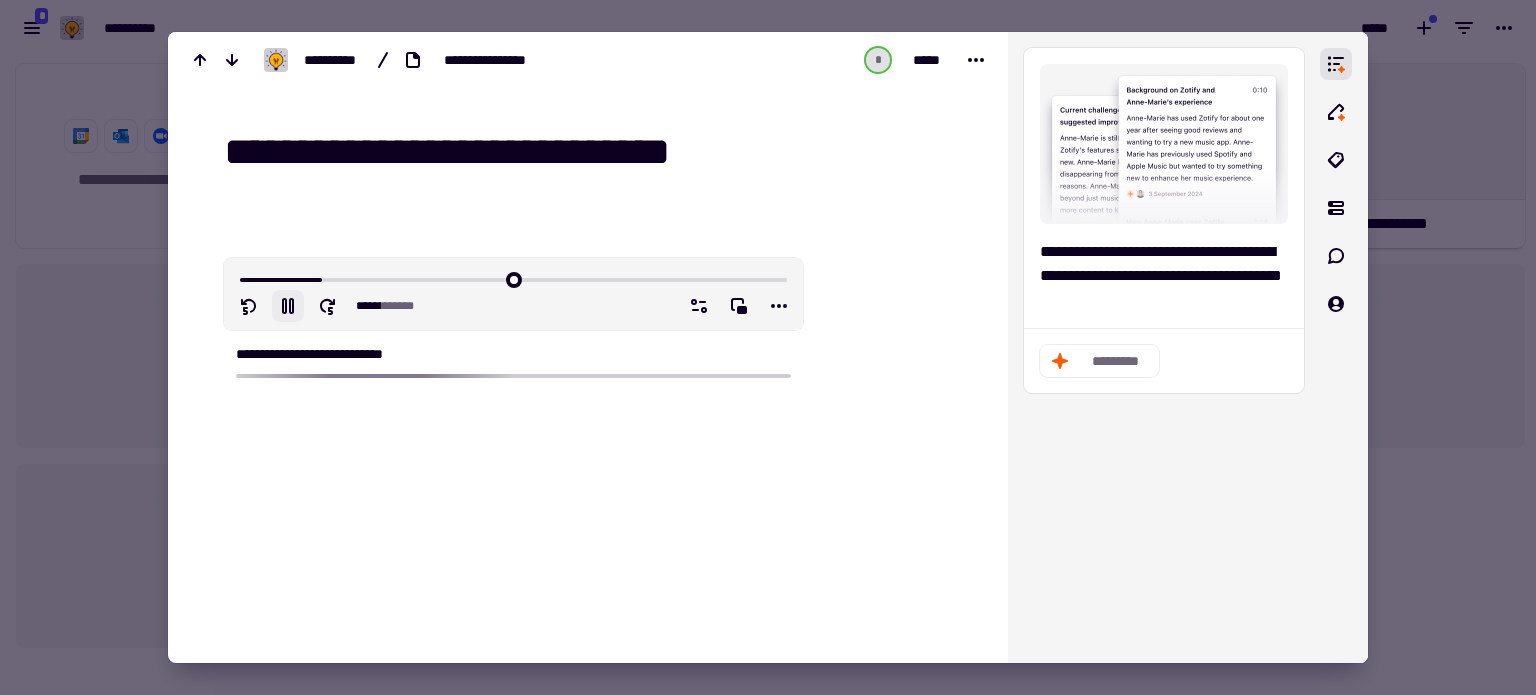 type on "**********" 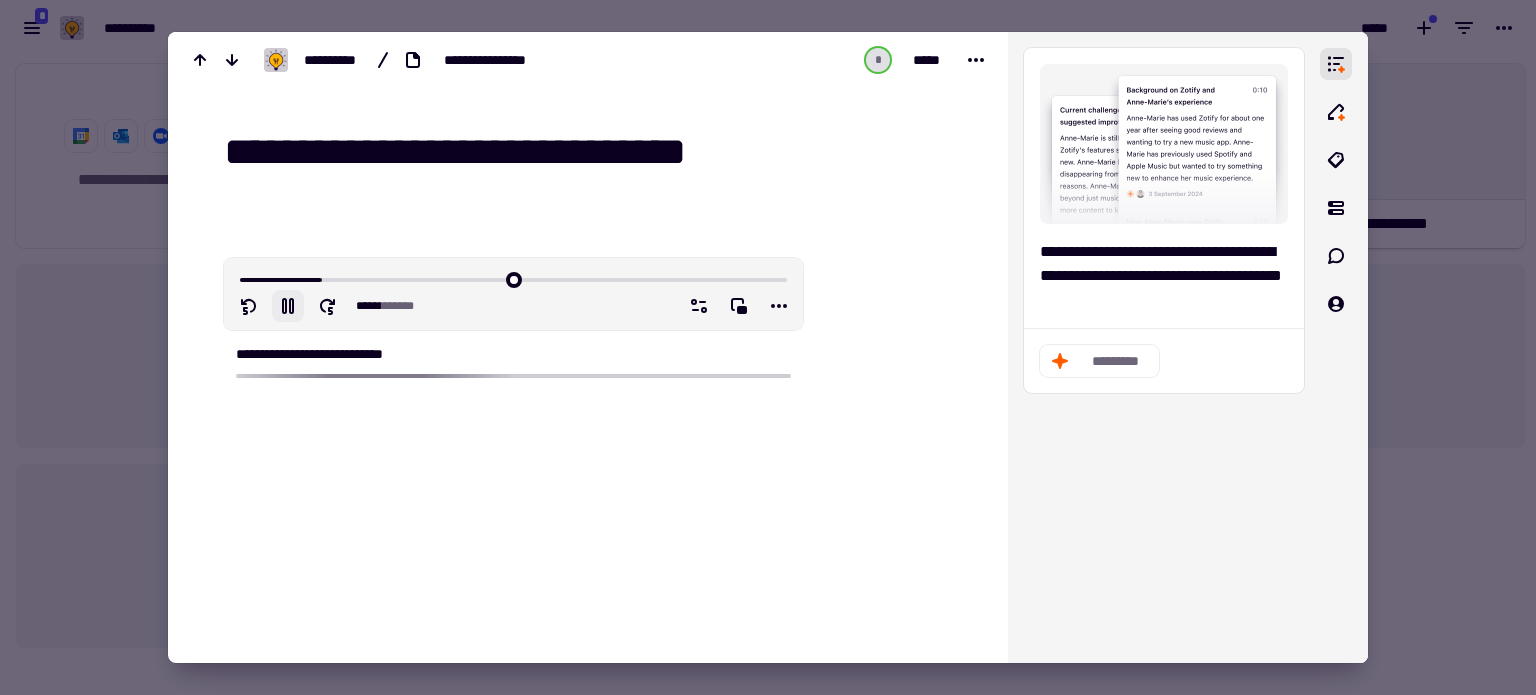 type on "******" 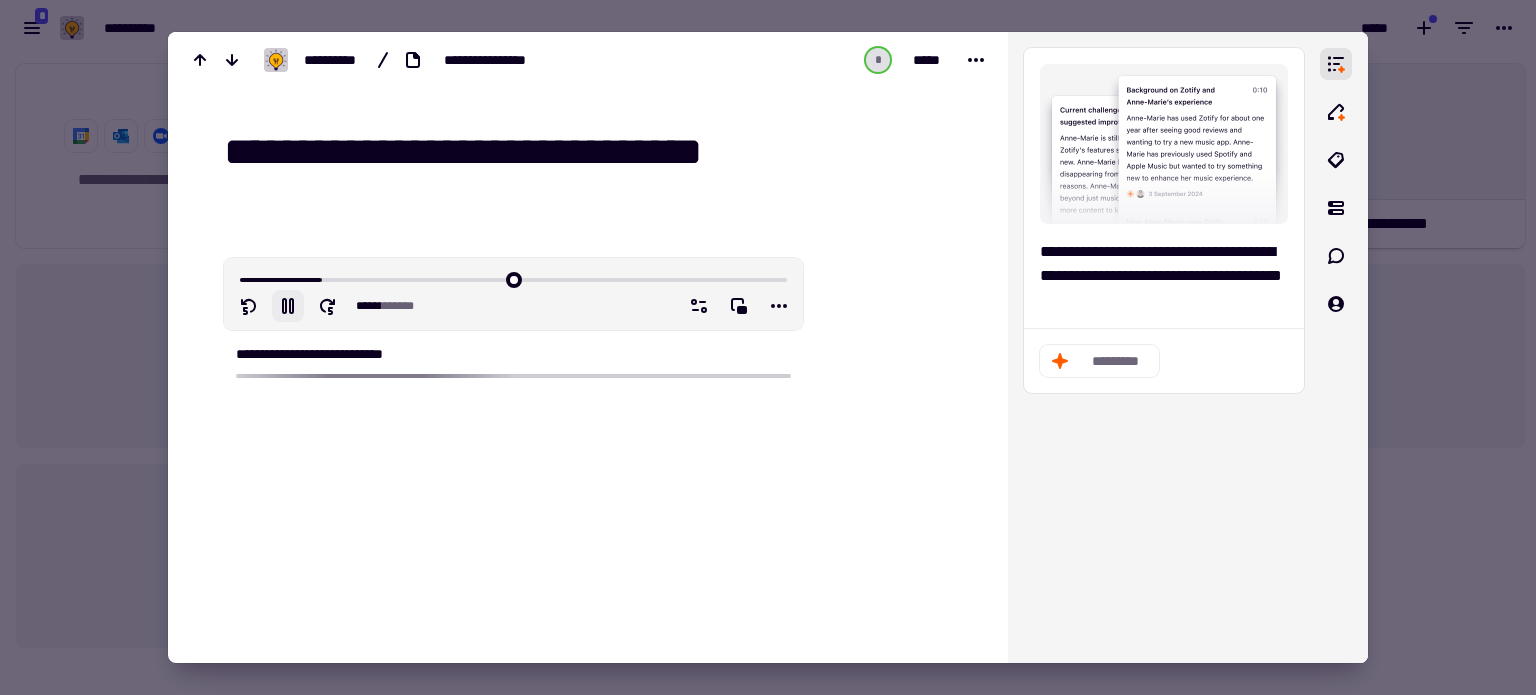 type on "******" 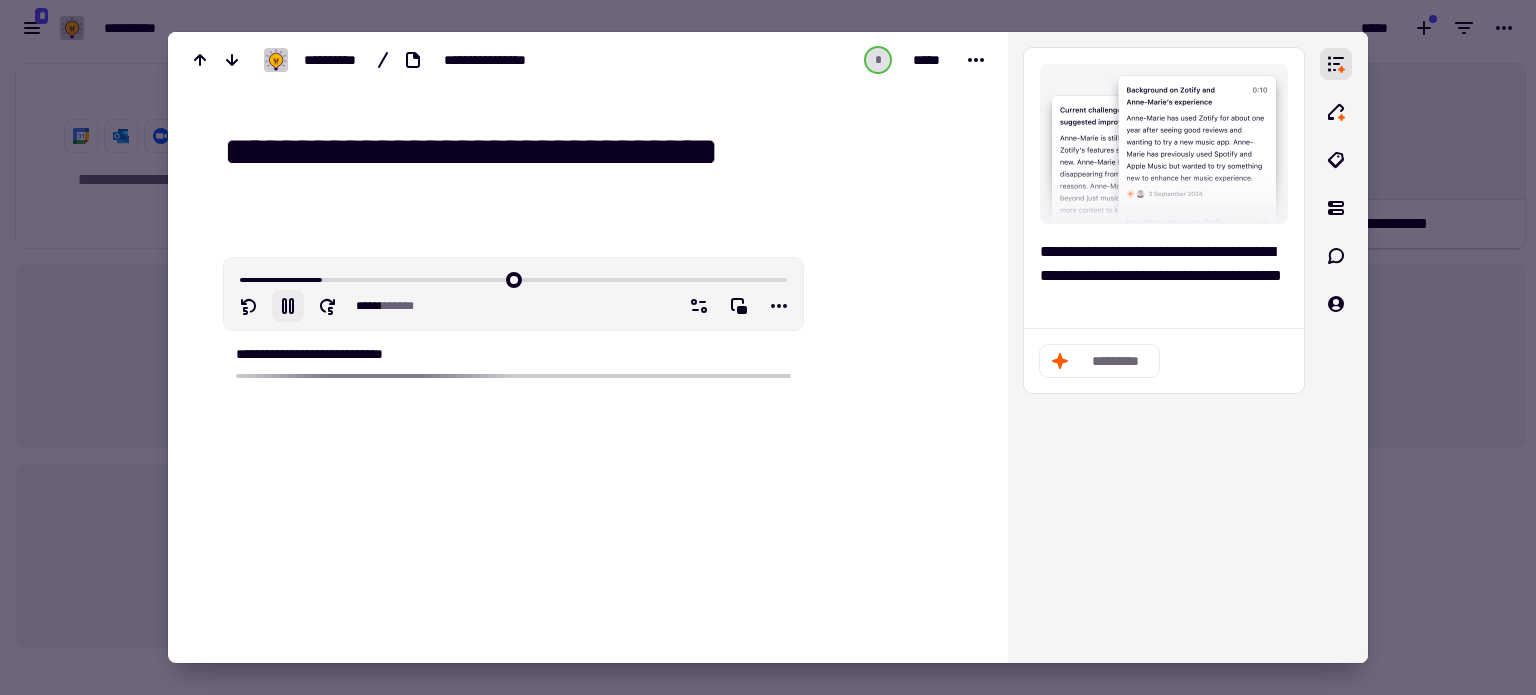 type on "******" 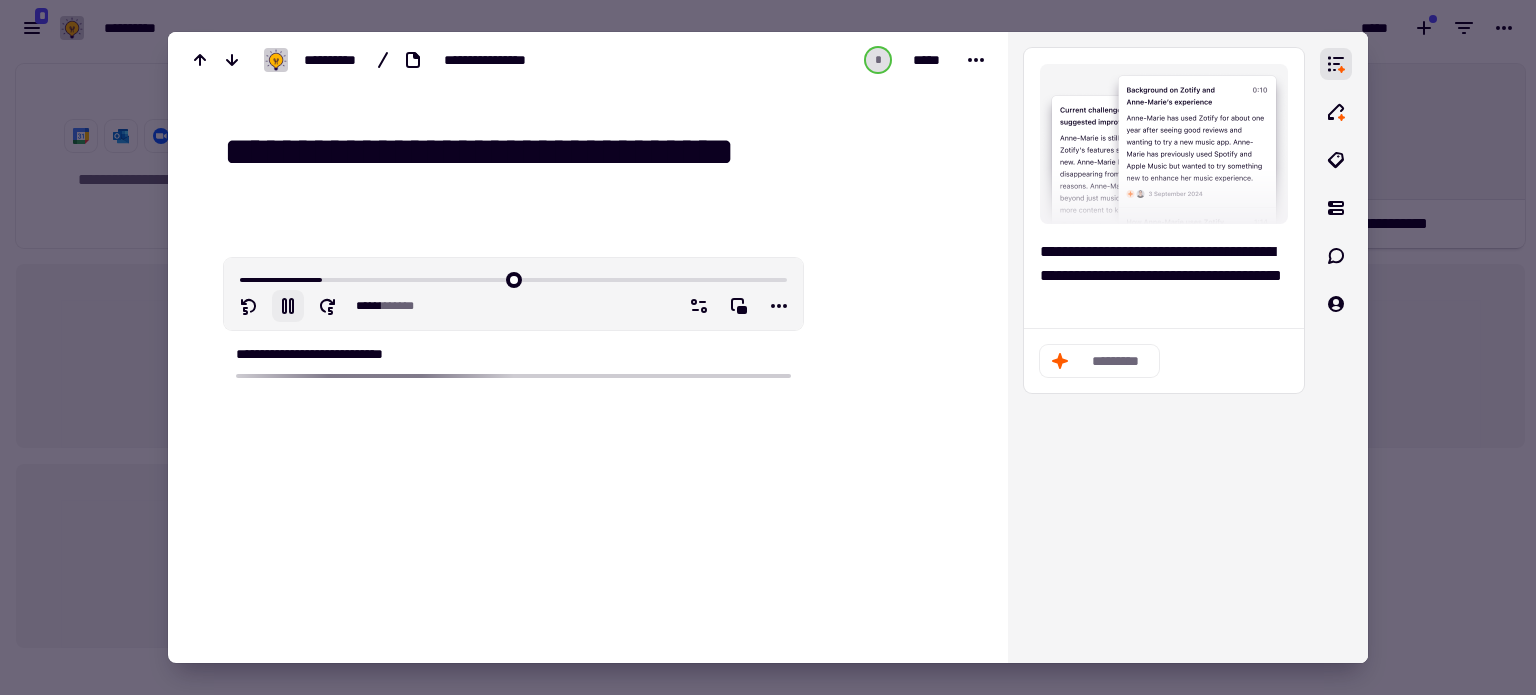 type on "******" 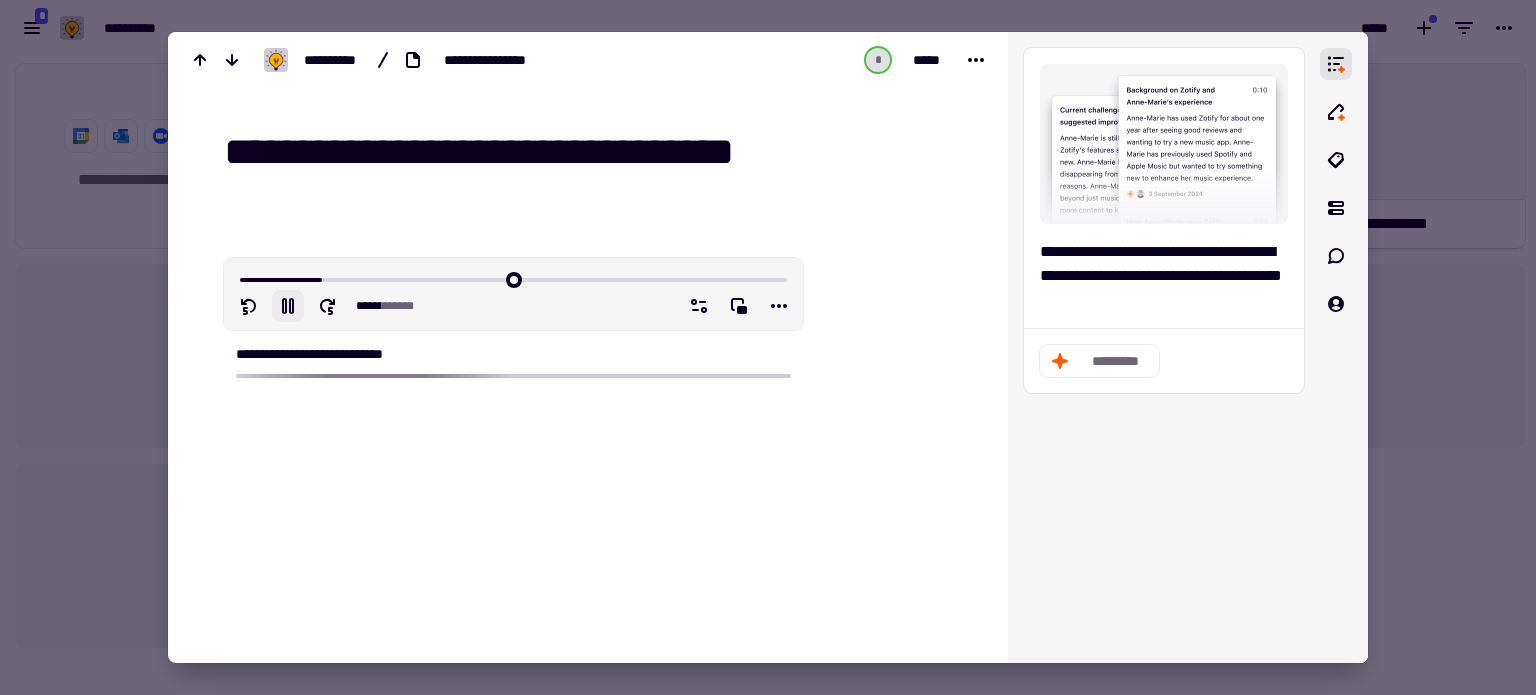 type on "**********" 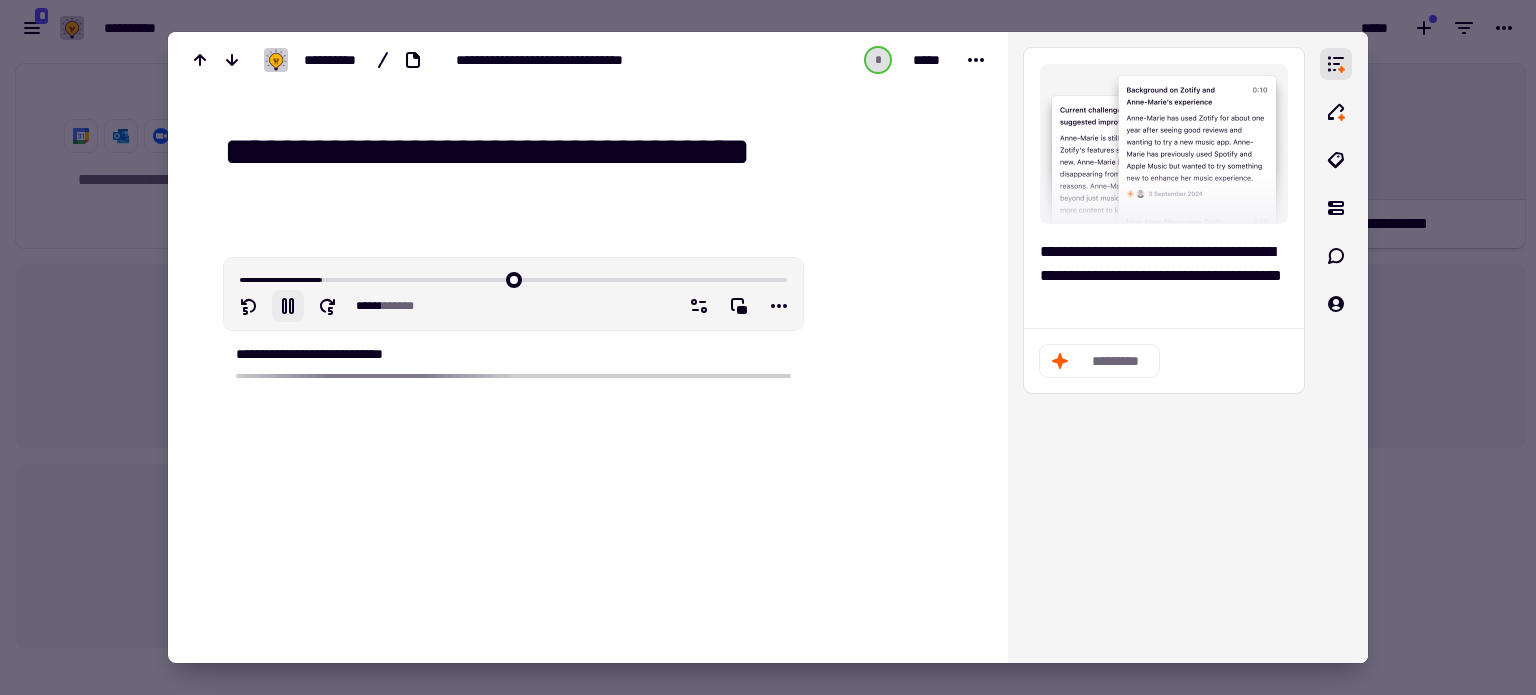 type on "******" 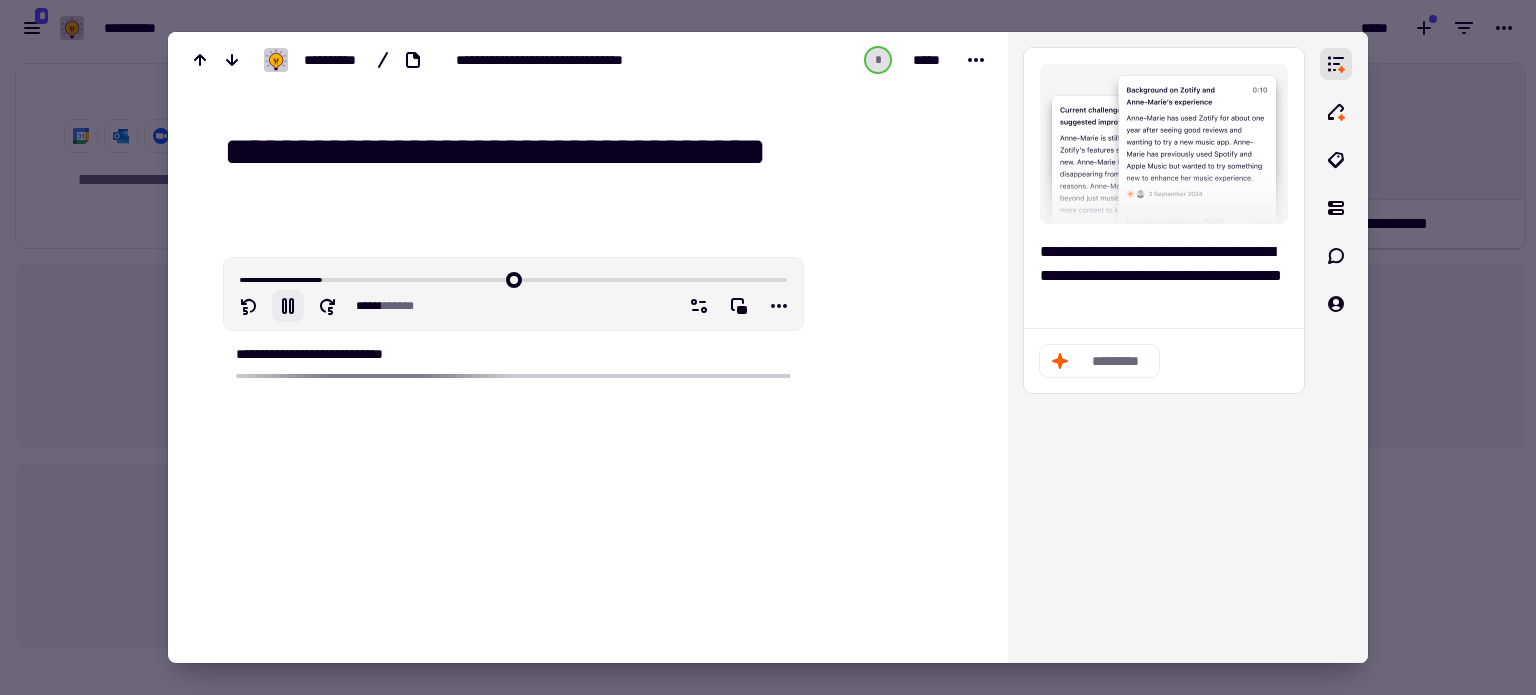 type on "**********" 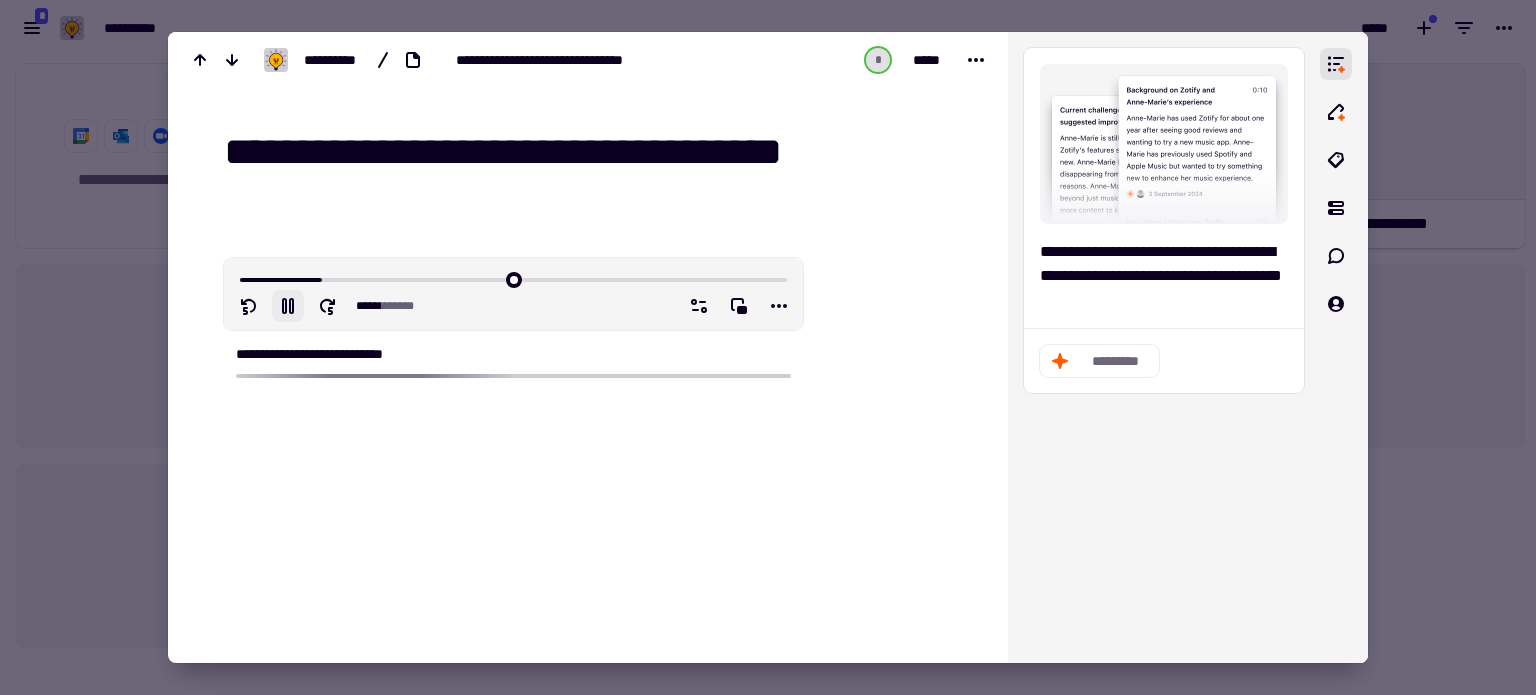 type on "******" 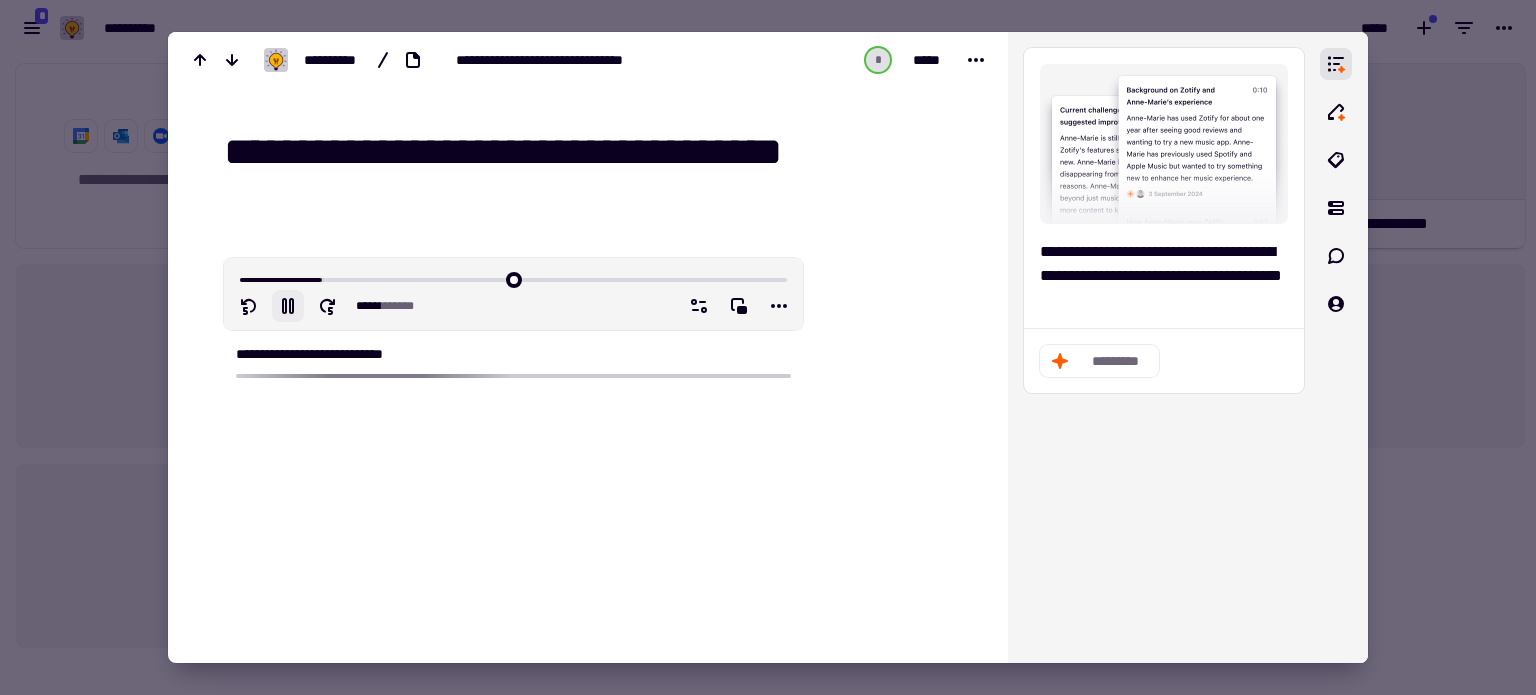 type on "**********" 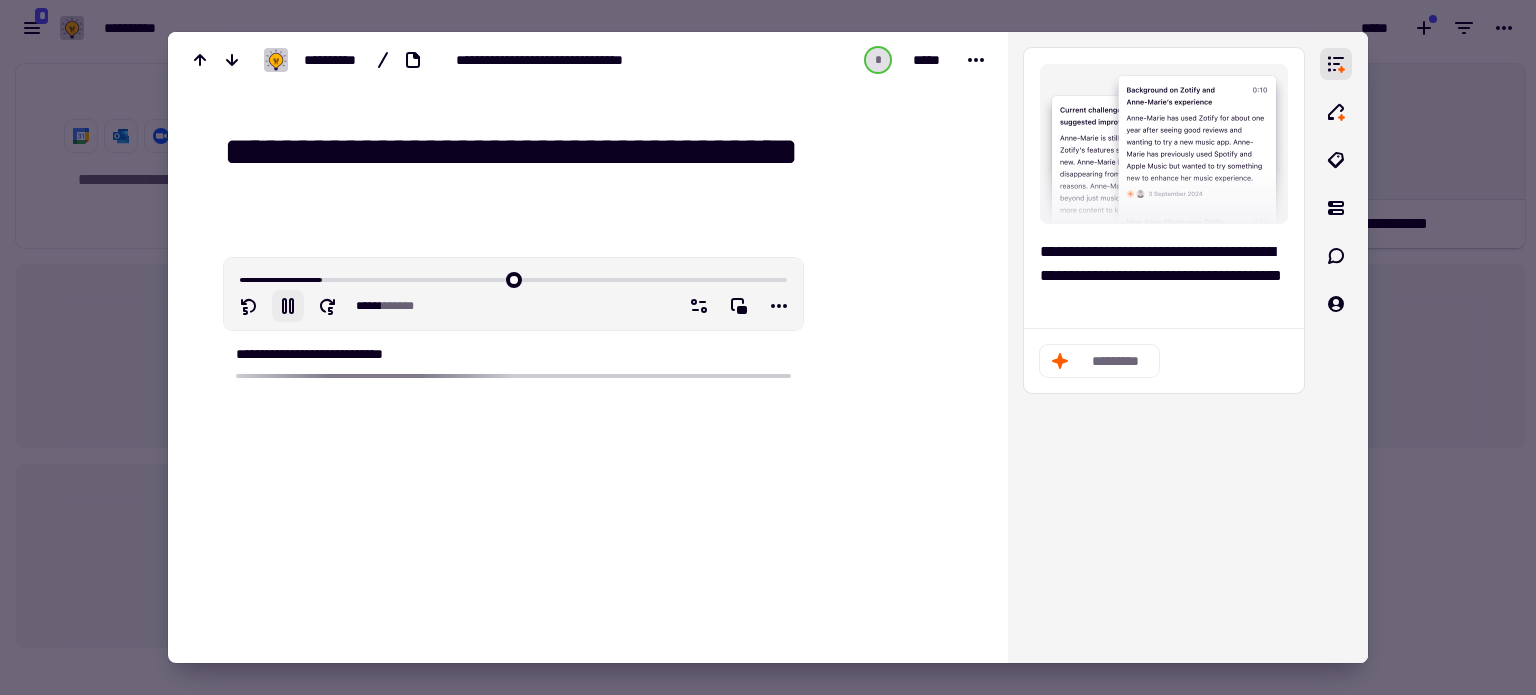type on "******" 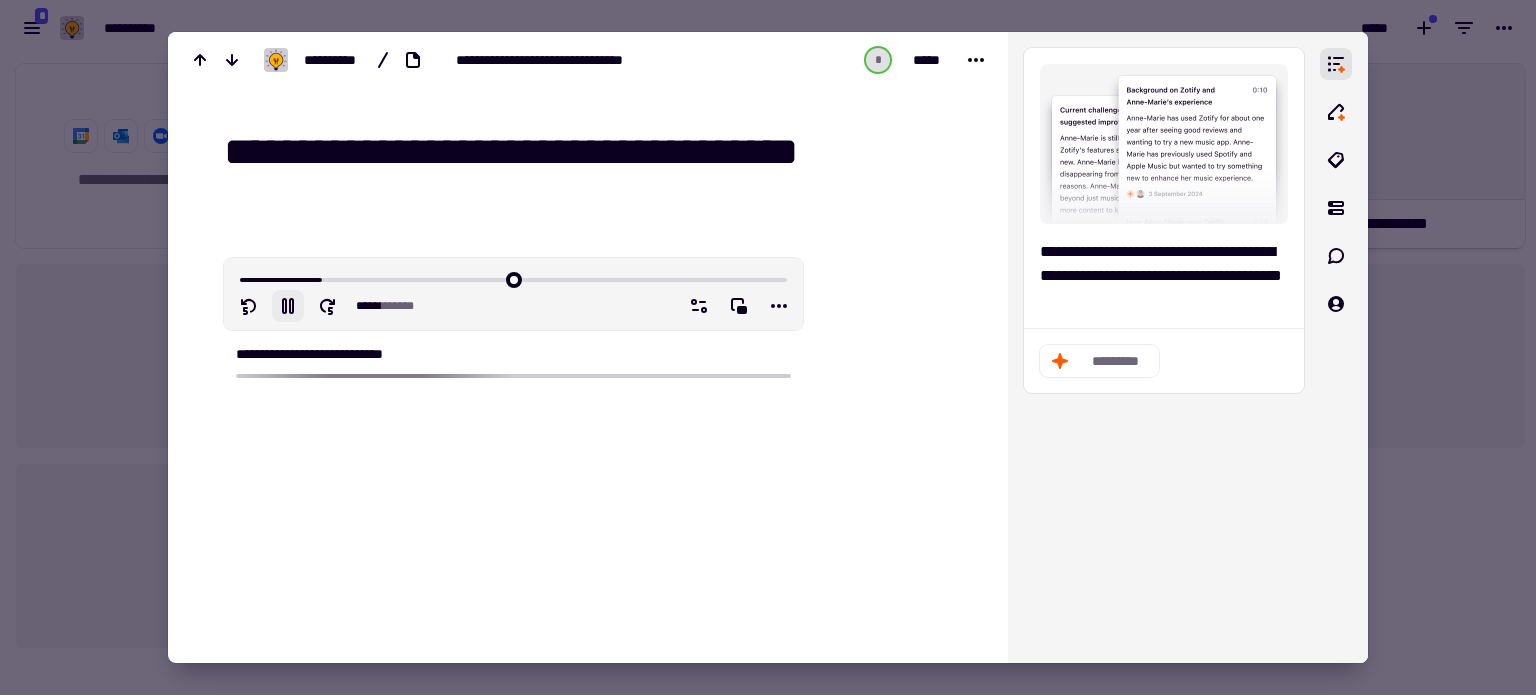 type on "**********" 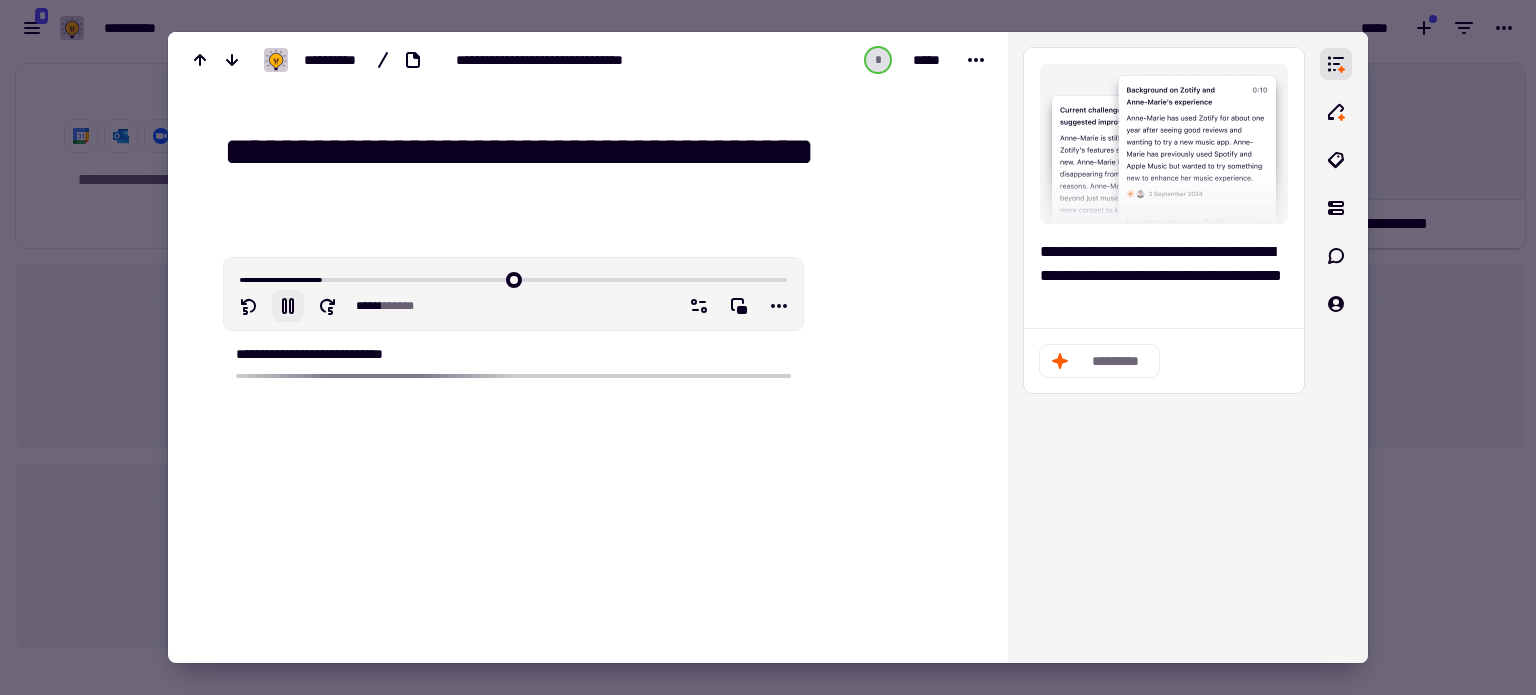 type on "******" 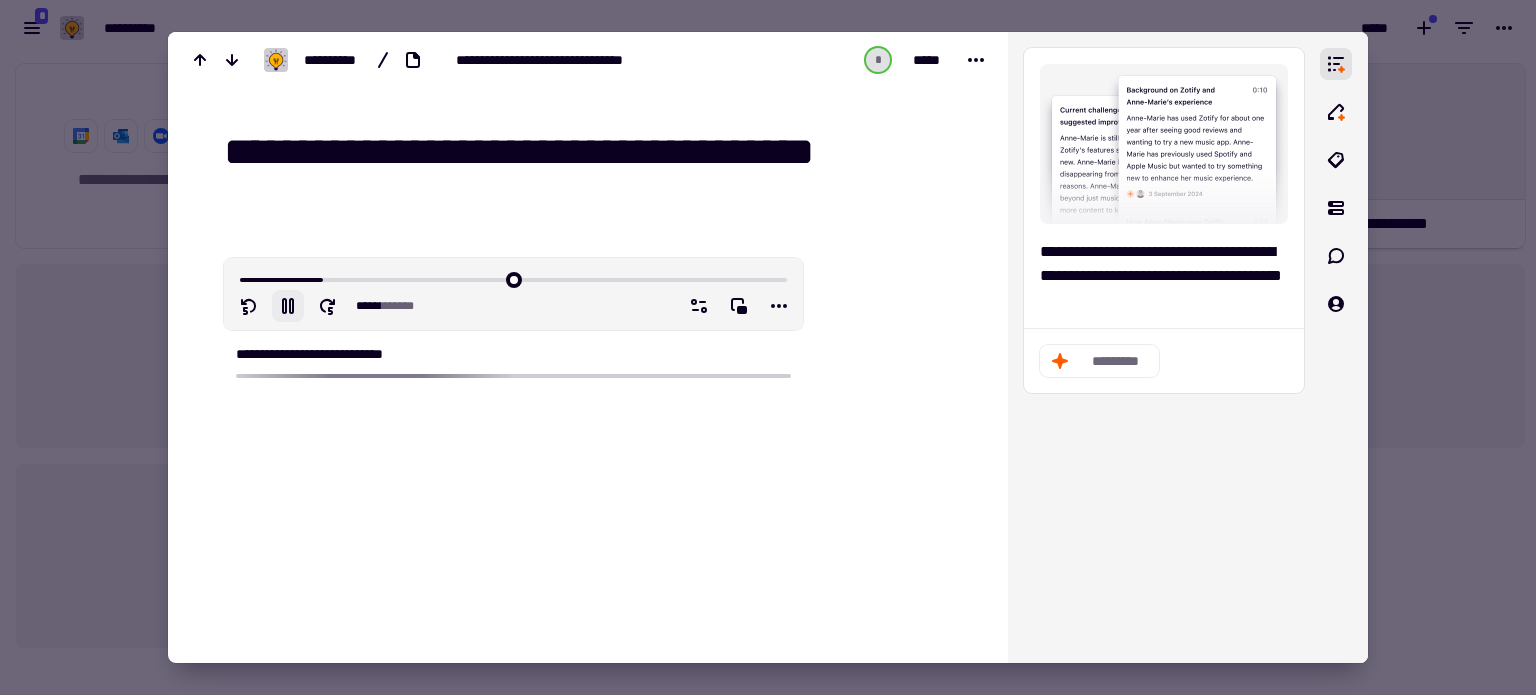 type on "**********" 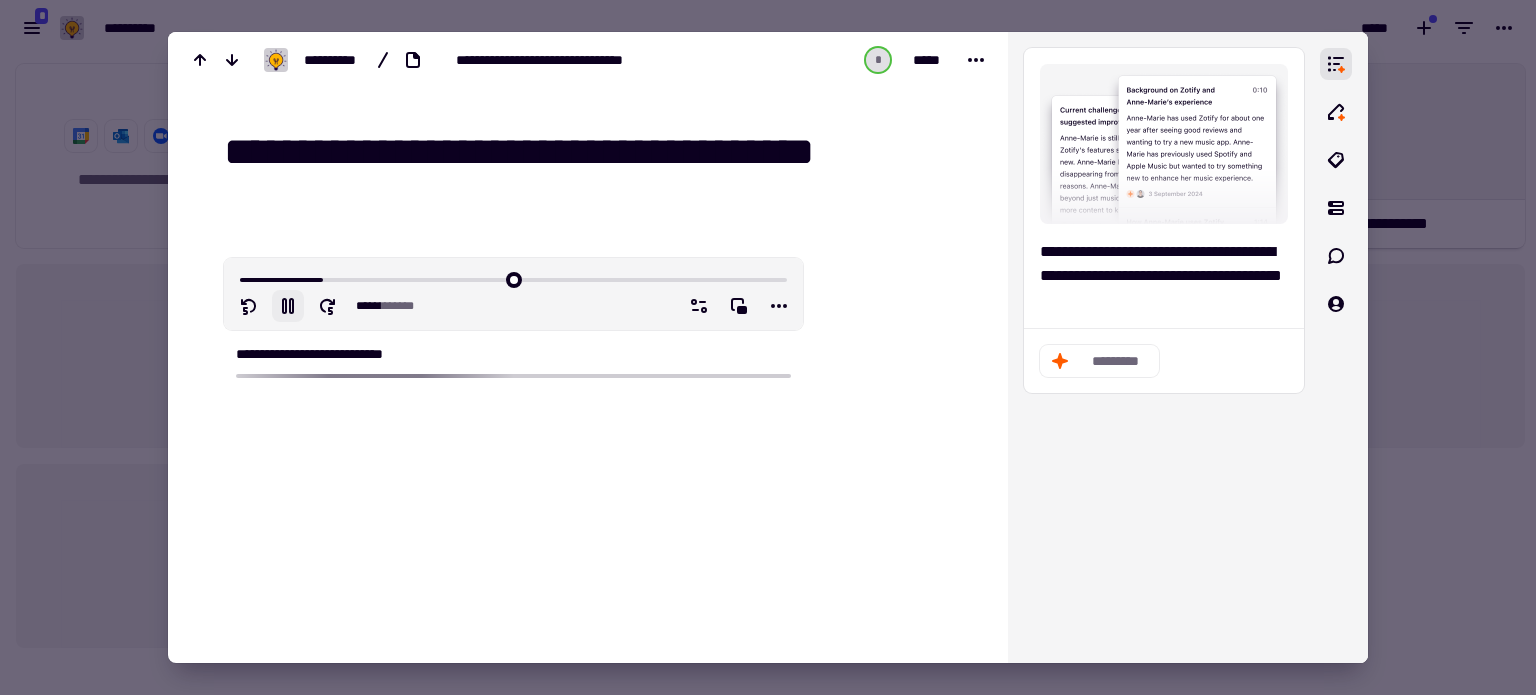 type on "*****" 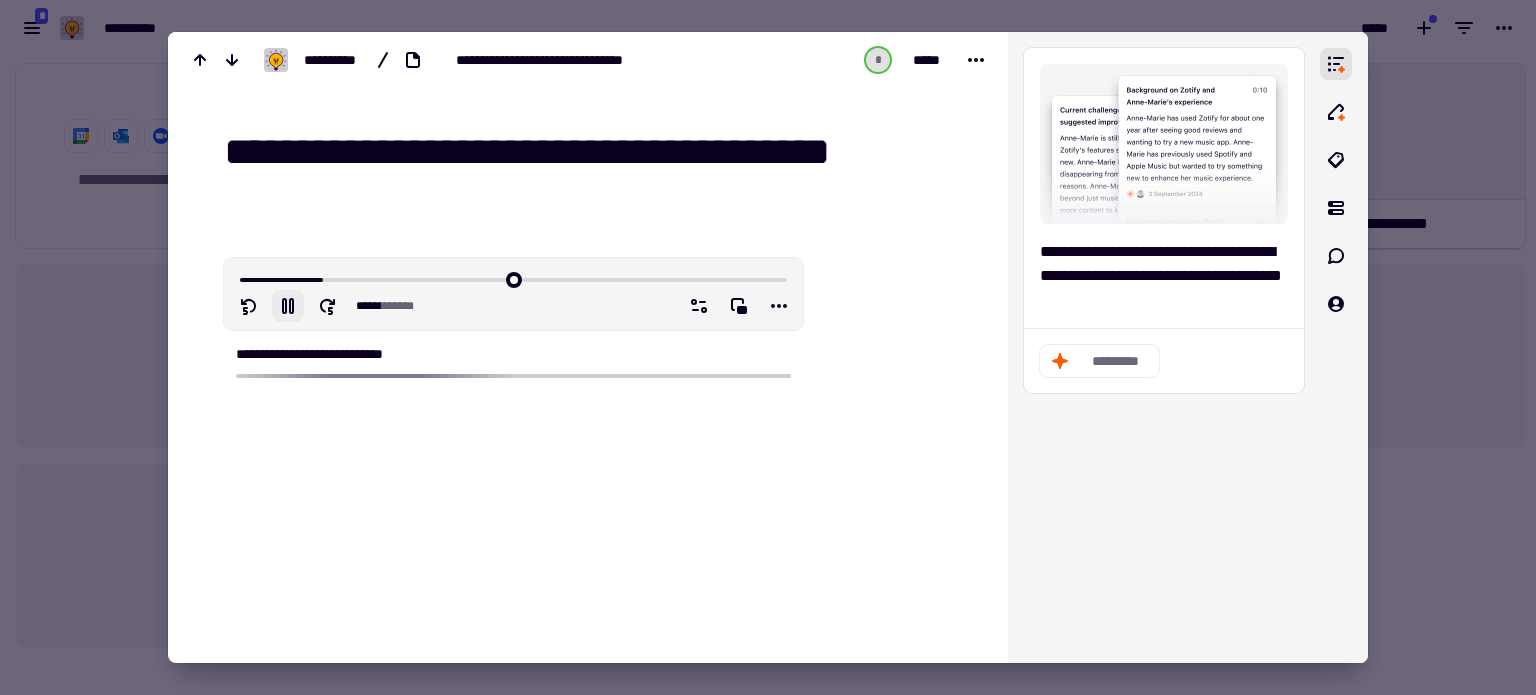 type on "**********" 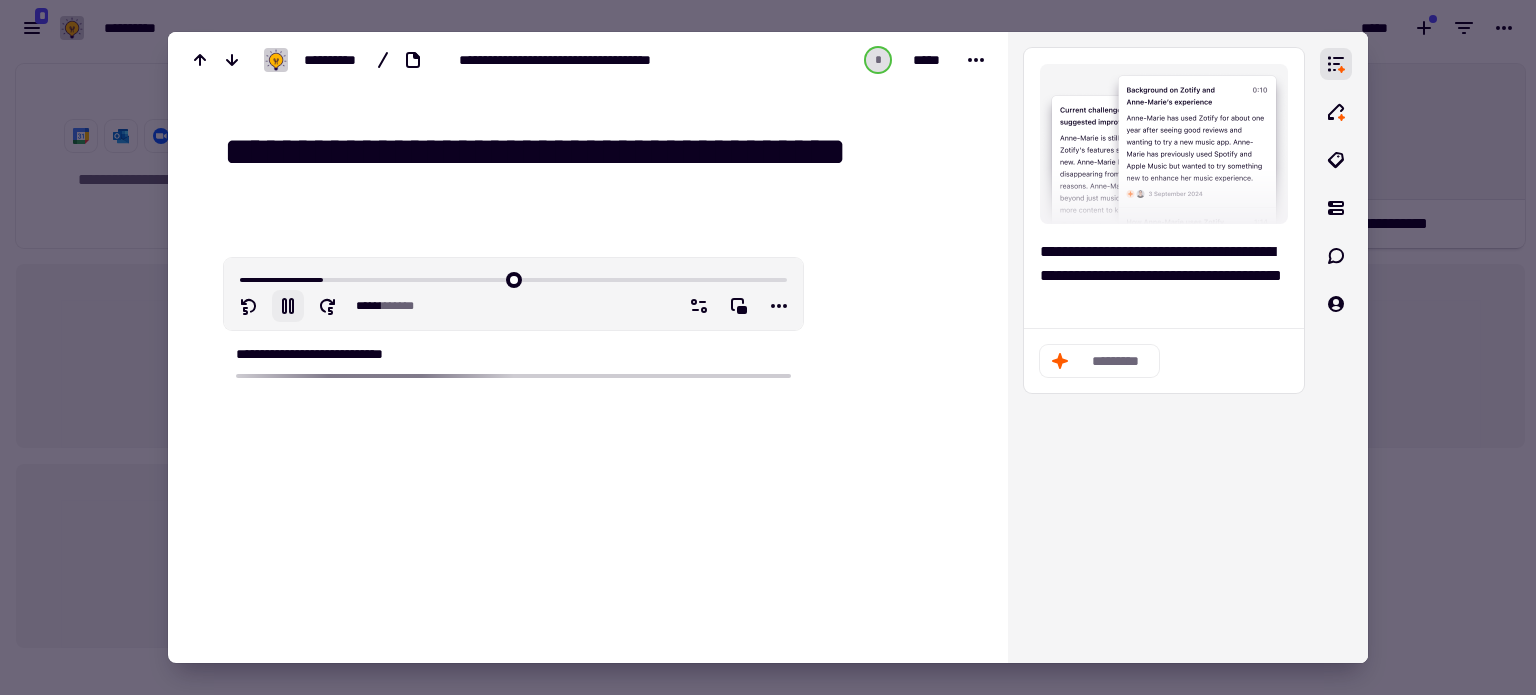 type on "******" 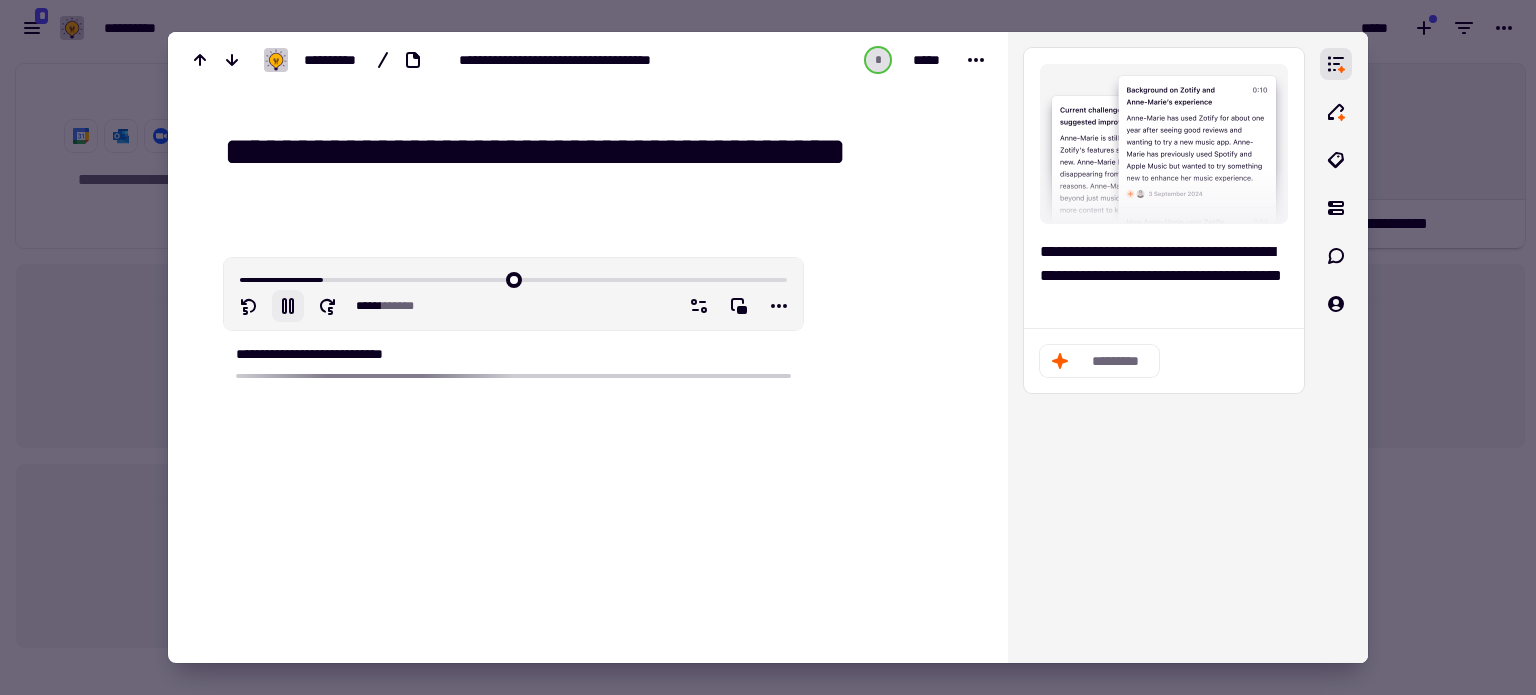 type on "**********" 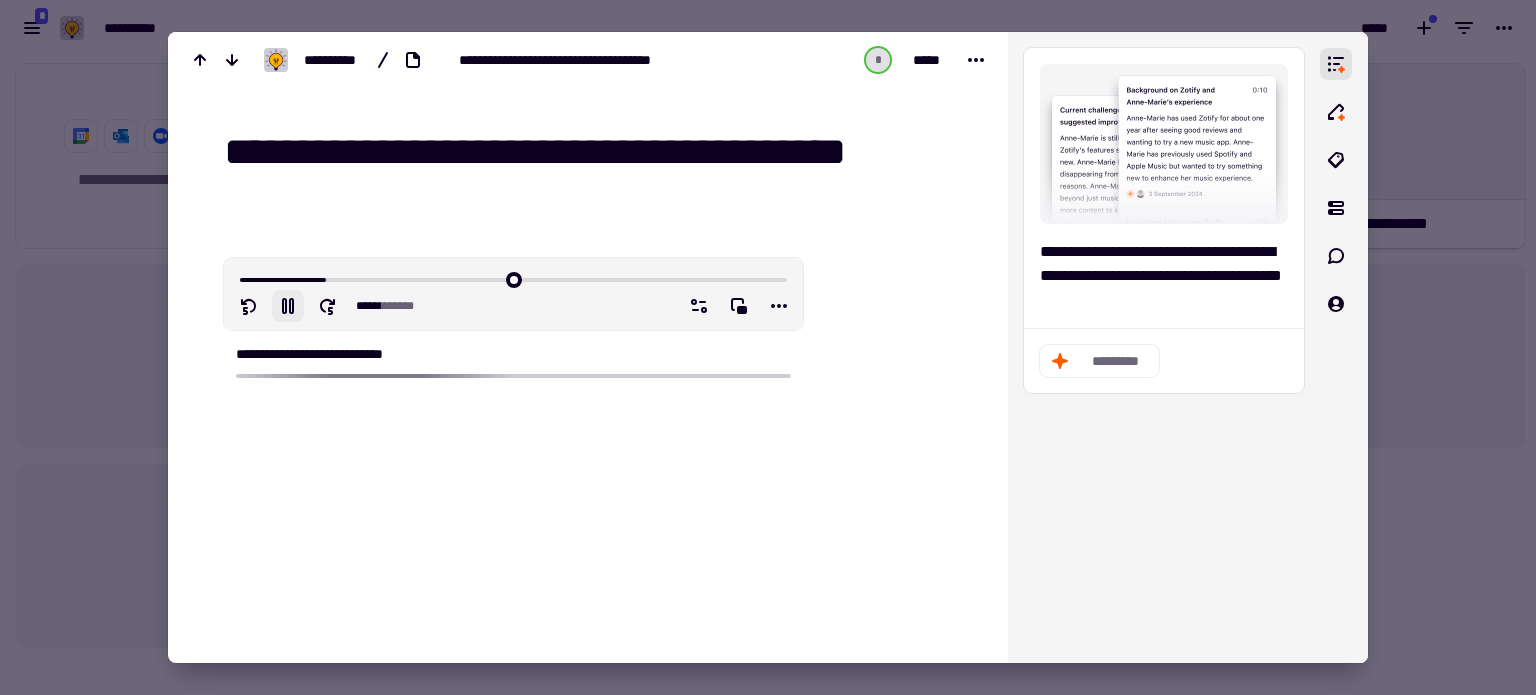 click on "**********" at bounding box center [592, 153] 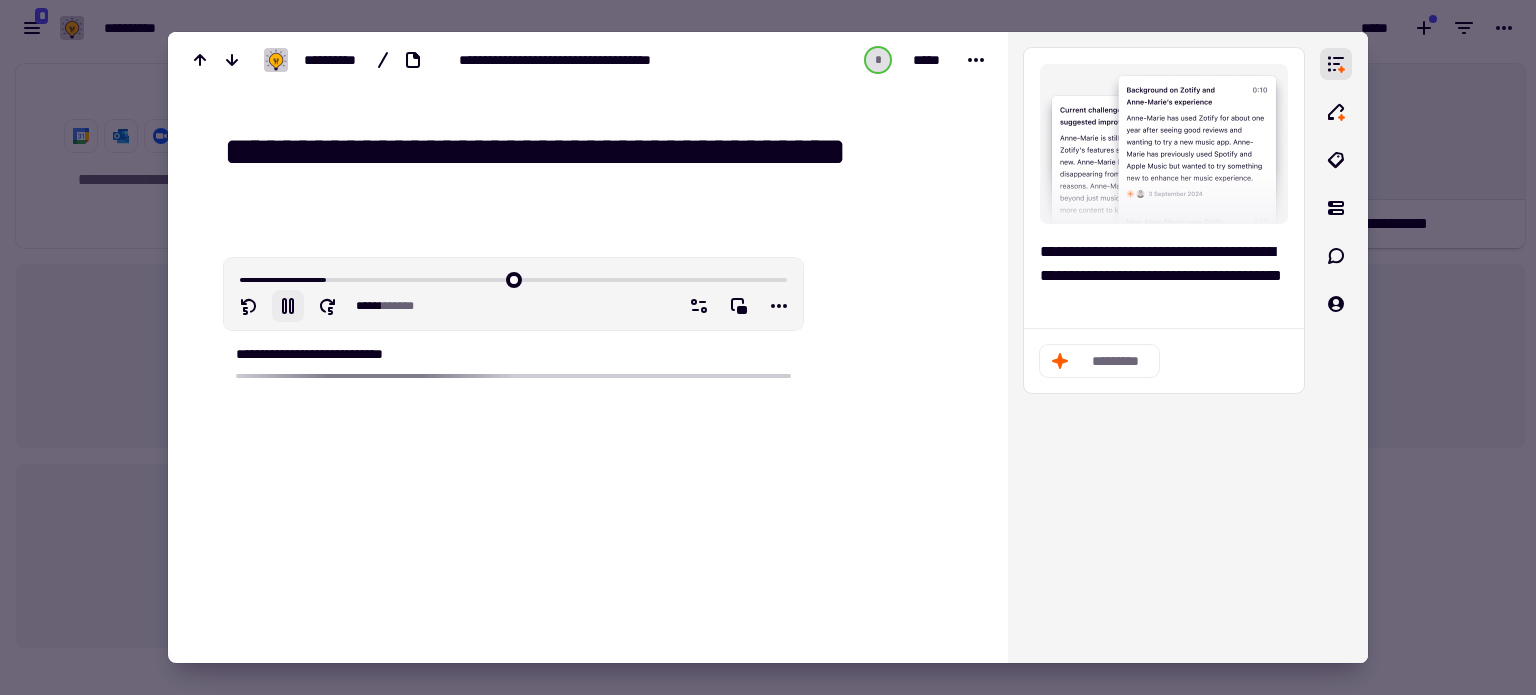 type on "******" 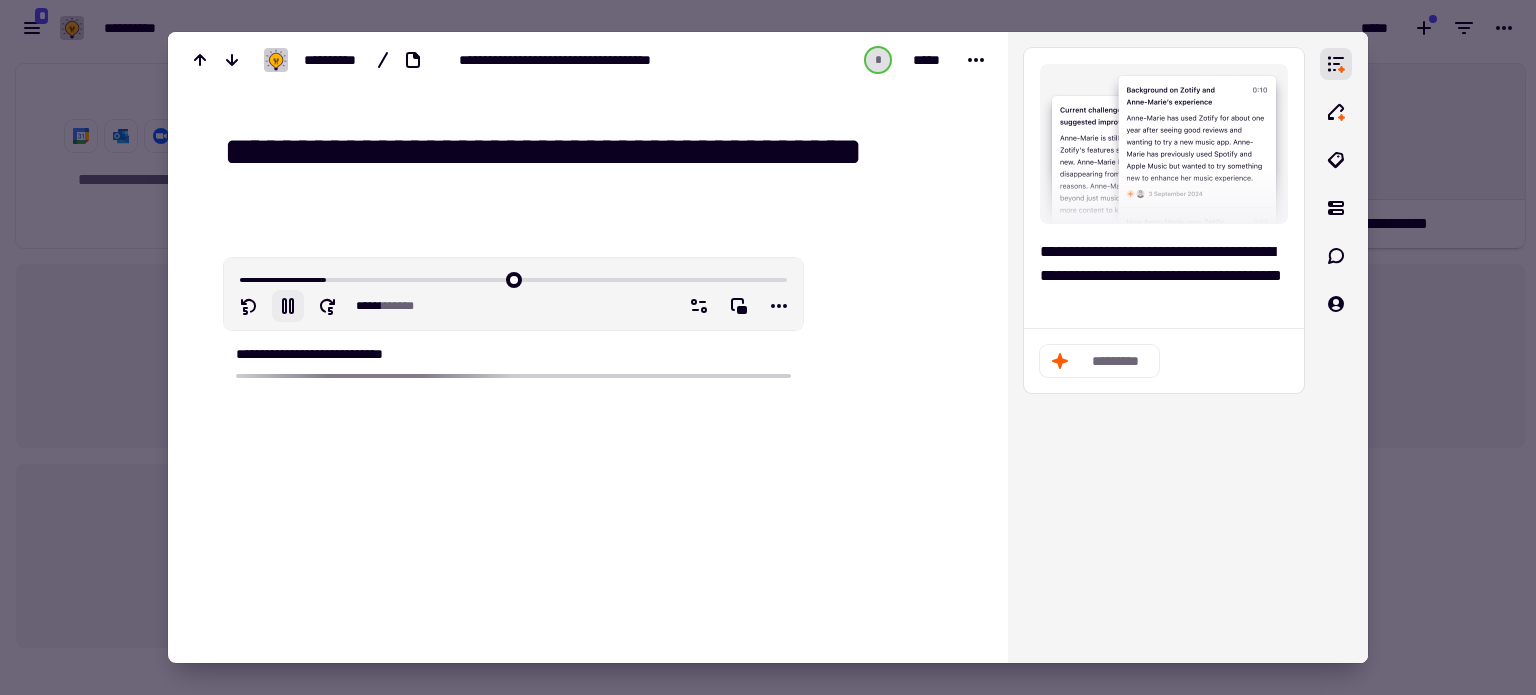 type on "******" 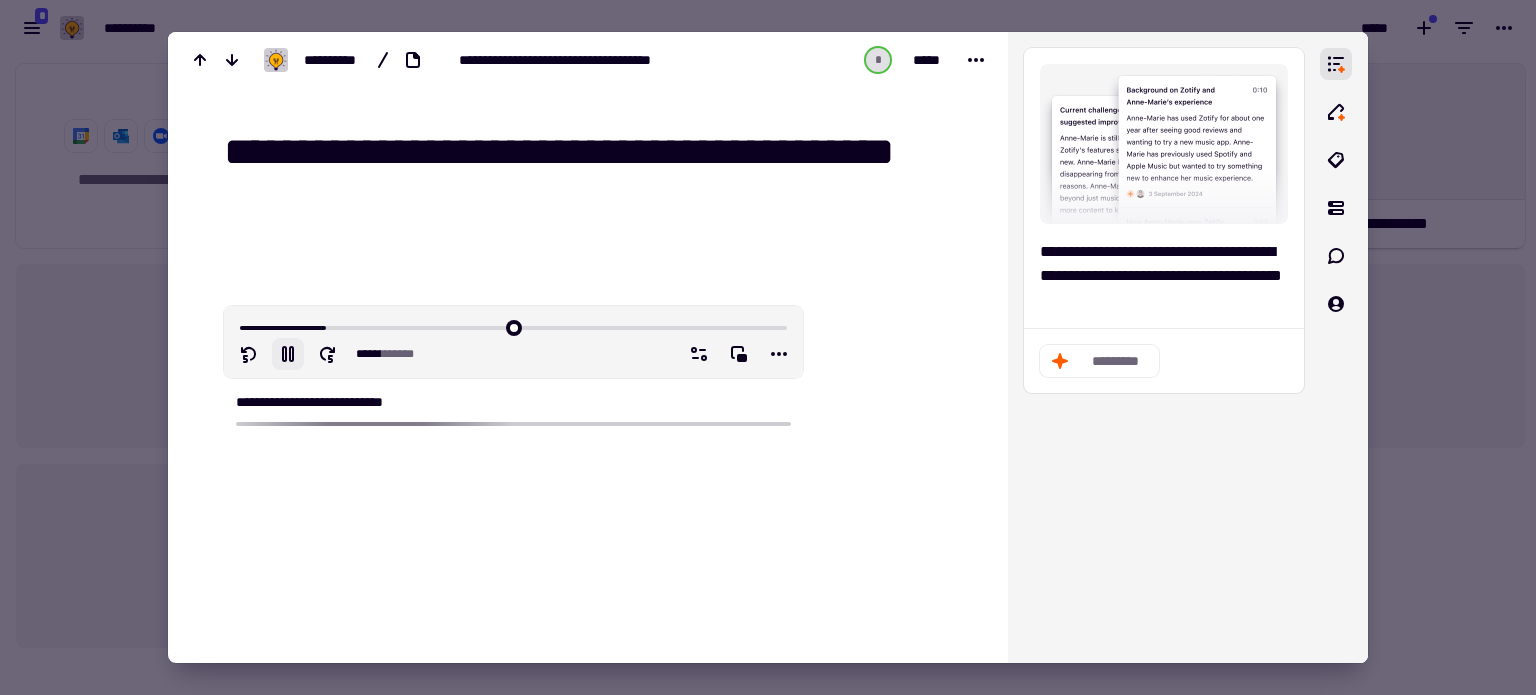 type on "**********" 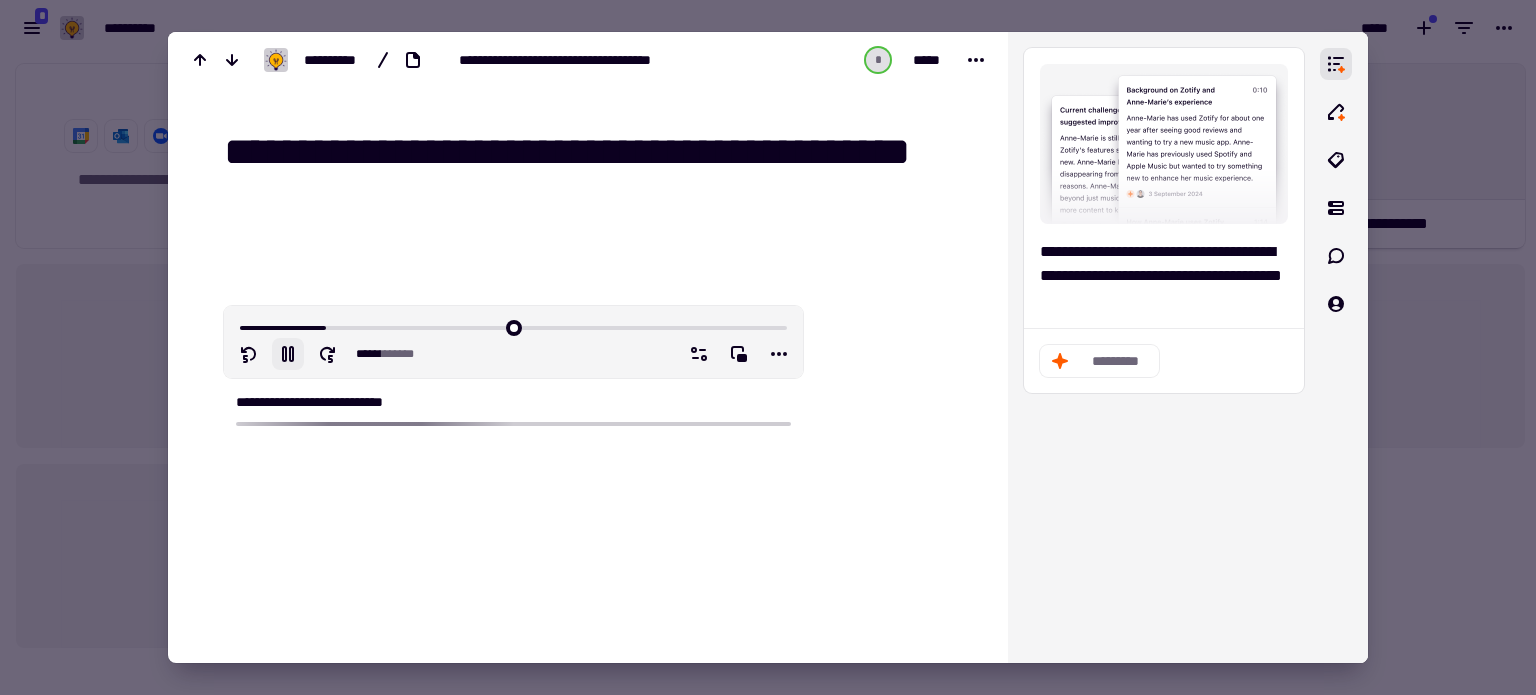 type on "**********" 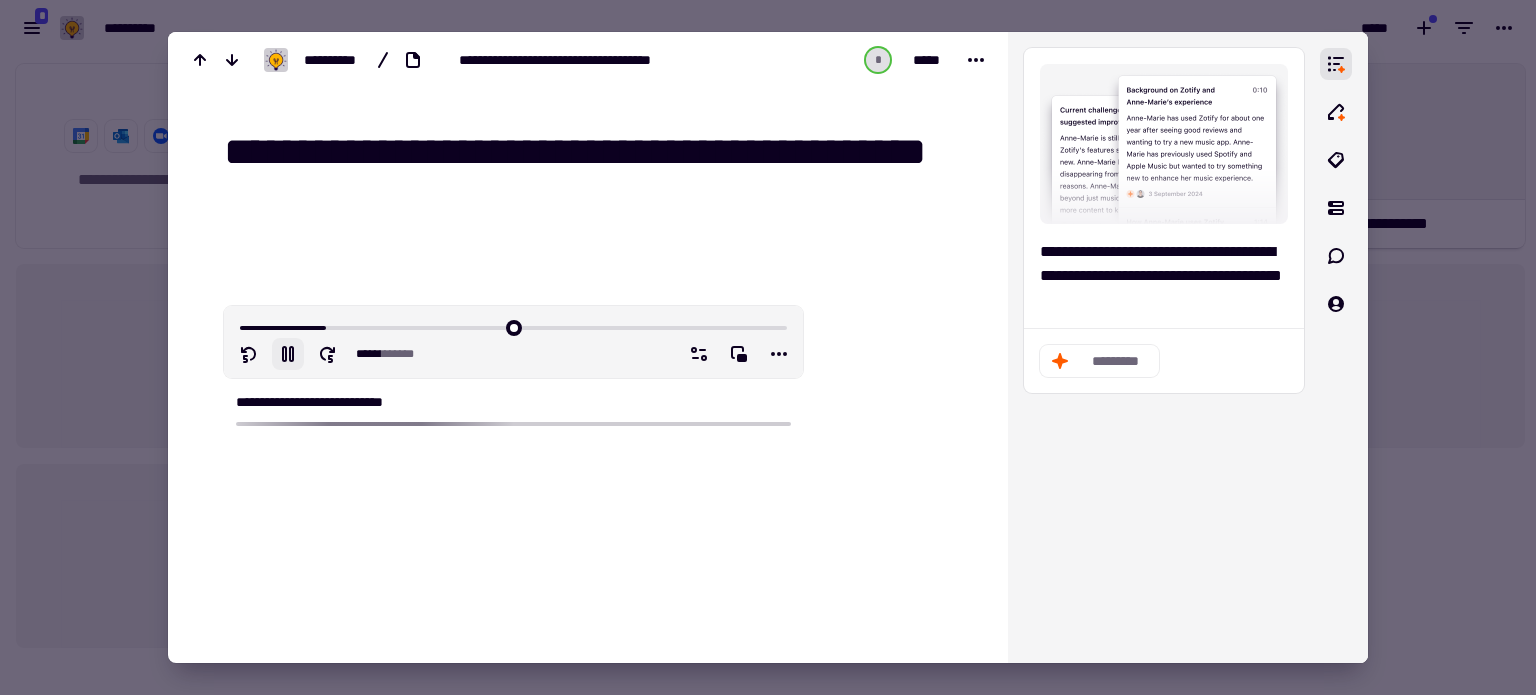 type on "******" 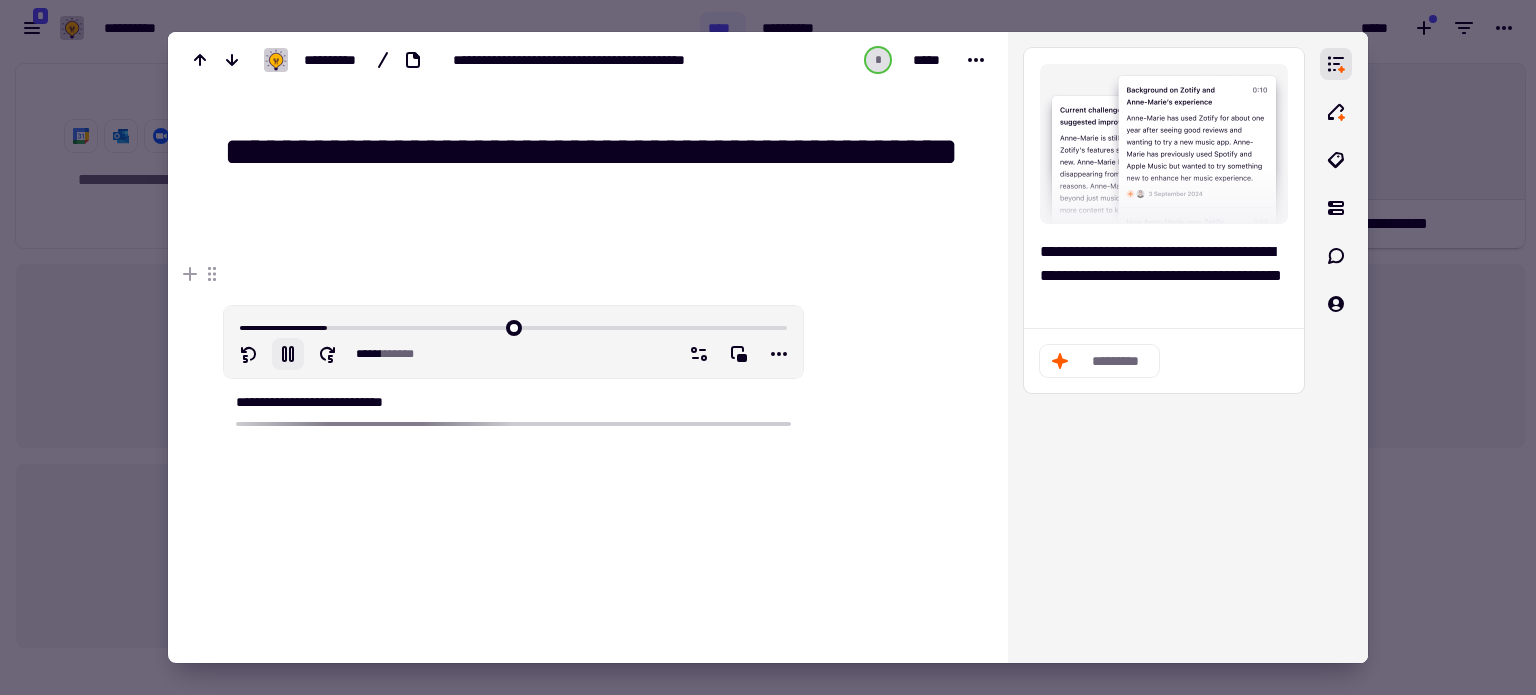 click at bounding box center (768, 347) 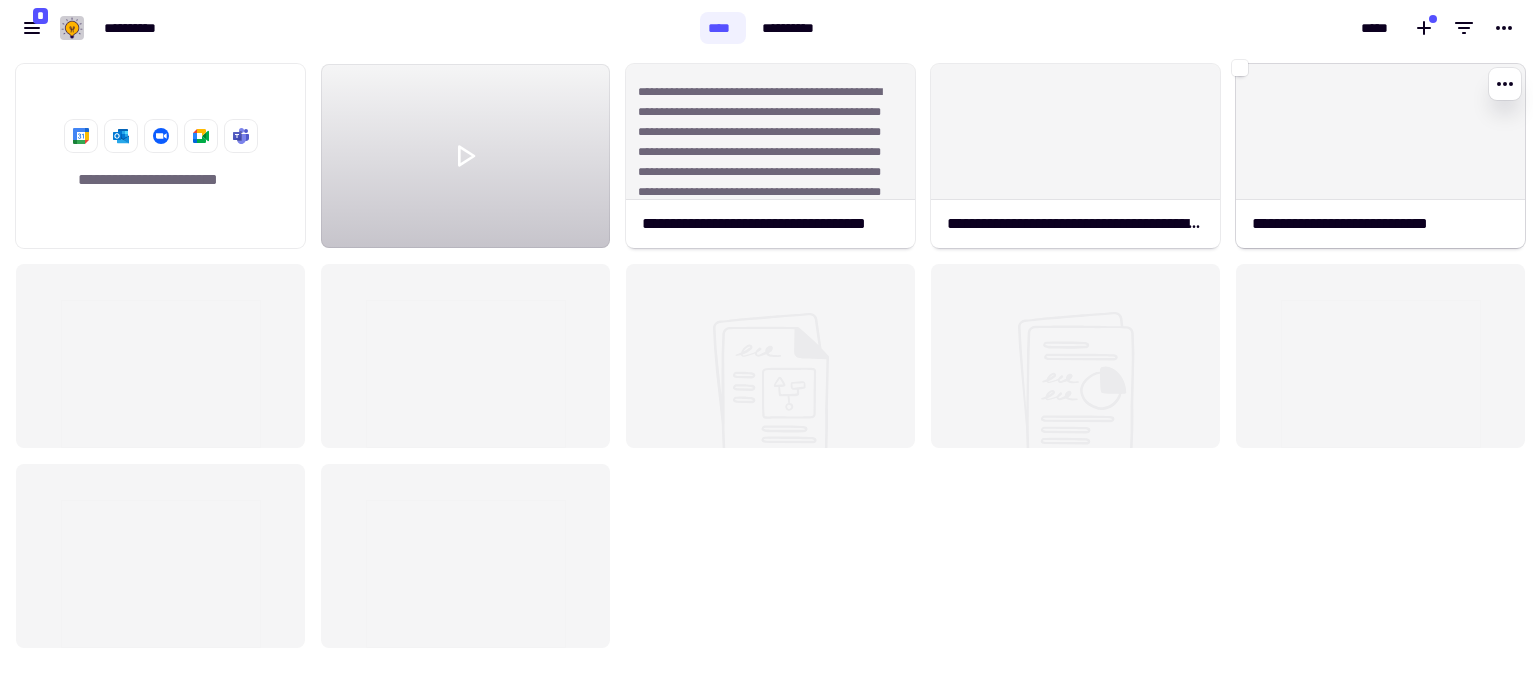 click 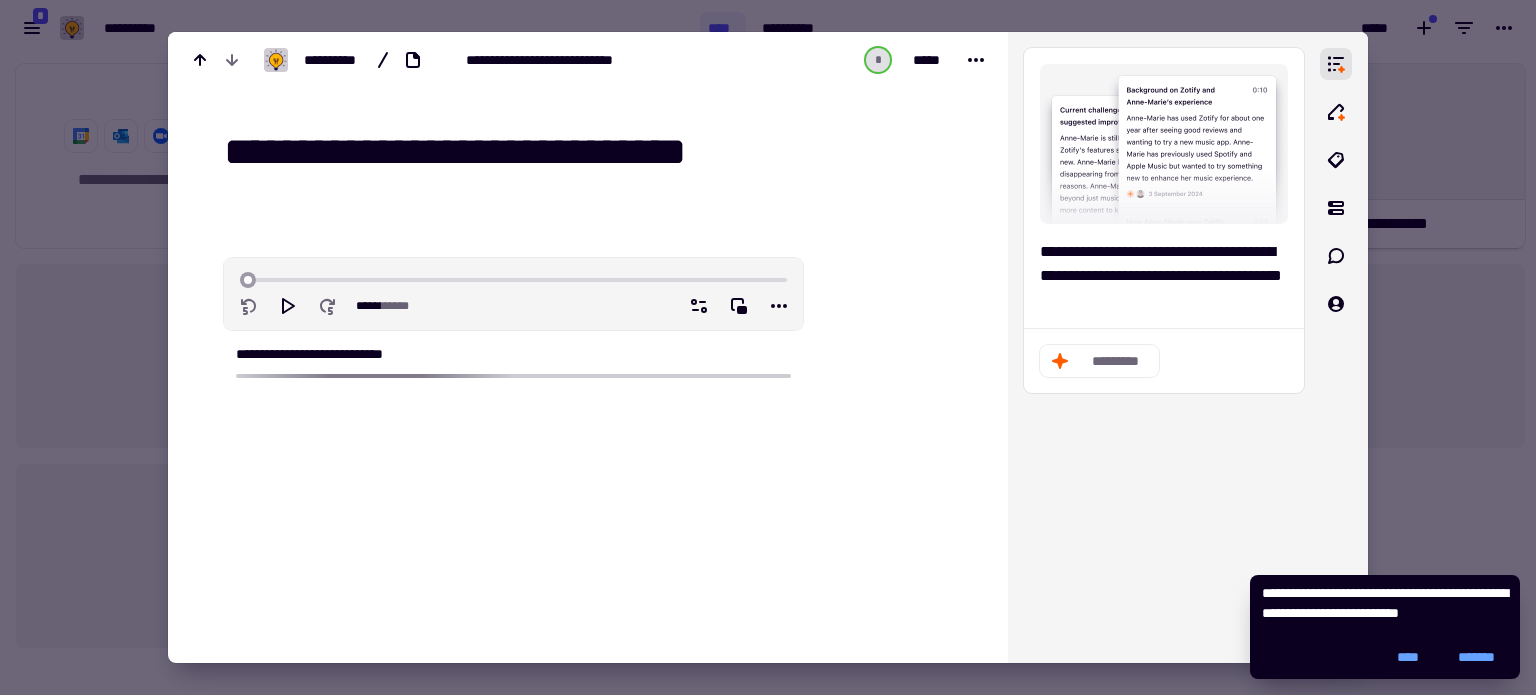 click on "**********" at bounding box center (592, 153) 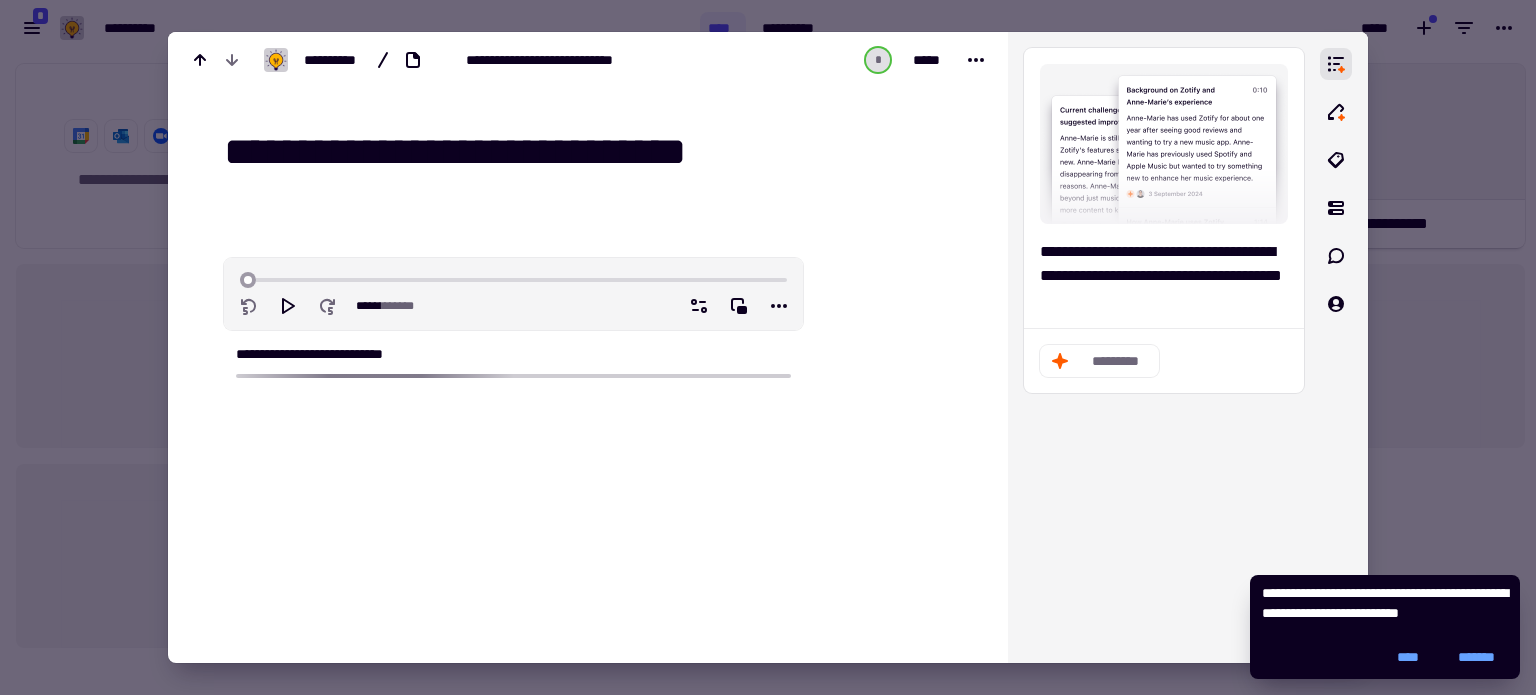 drag, startPoint x: 864, startPoint y: 155, endPoint x: 164, endPoint y: 88, distance: 703.1991 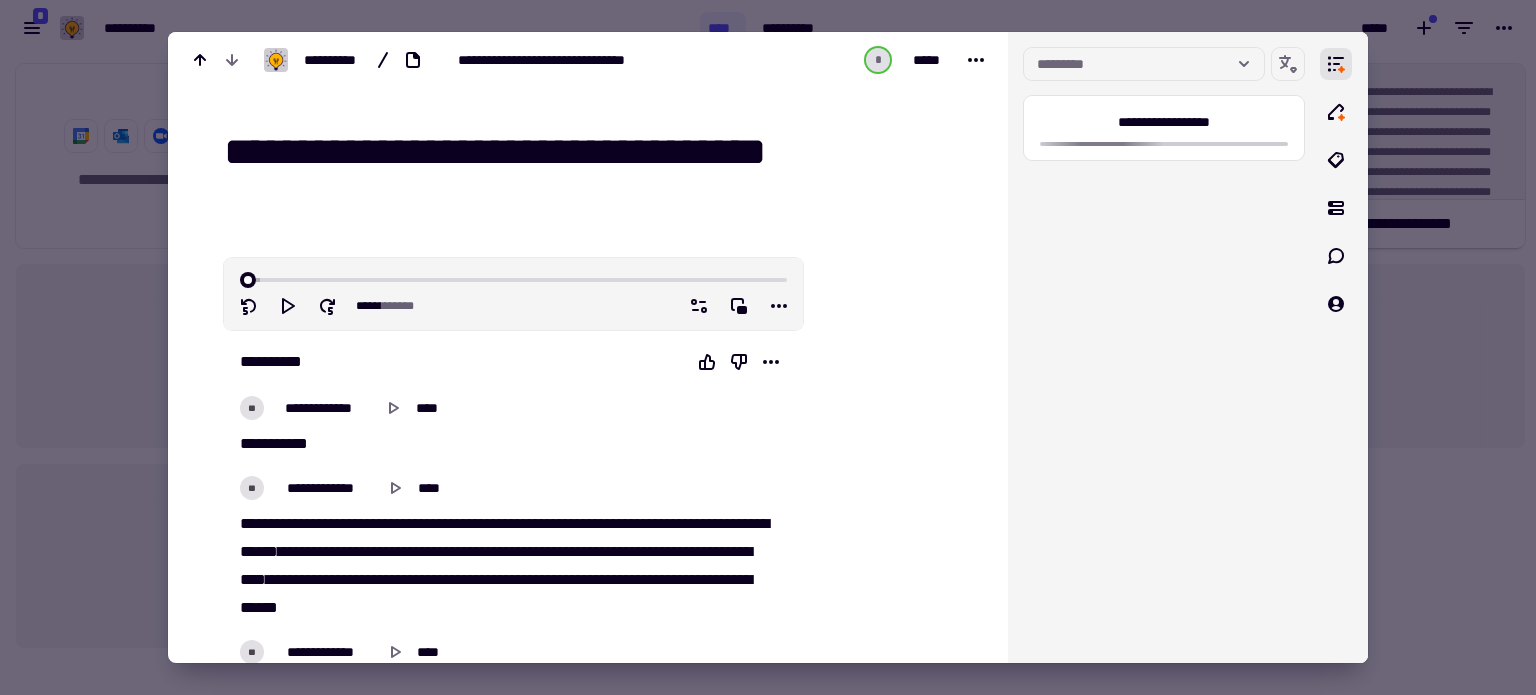 drag, startPoint x: 824, startPoint y: 166, endPoint x: 849, endPoint y: 165, distance: 25.019993 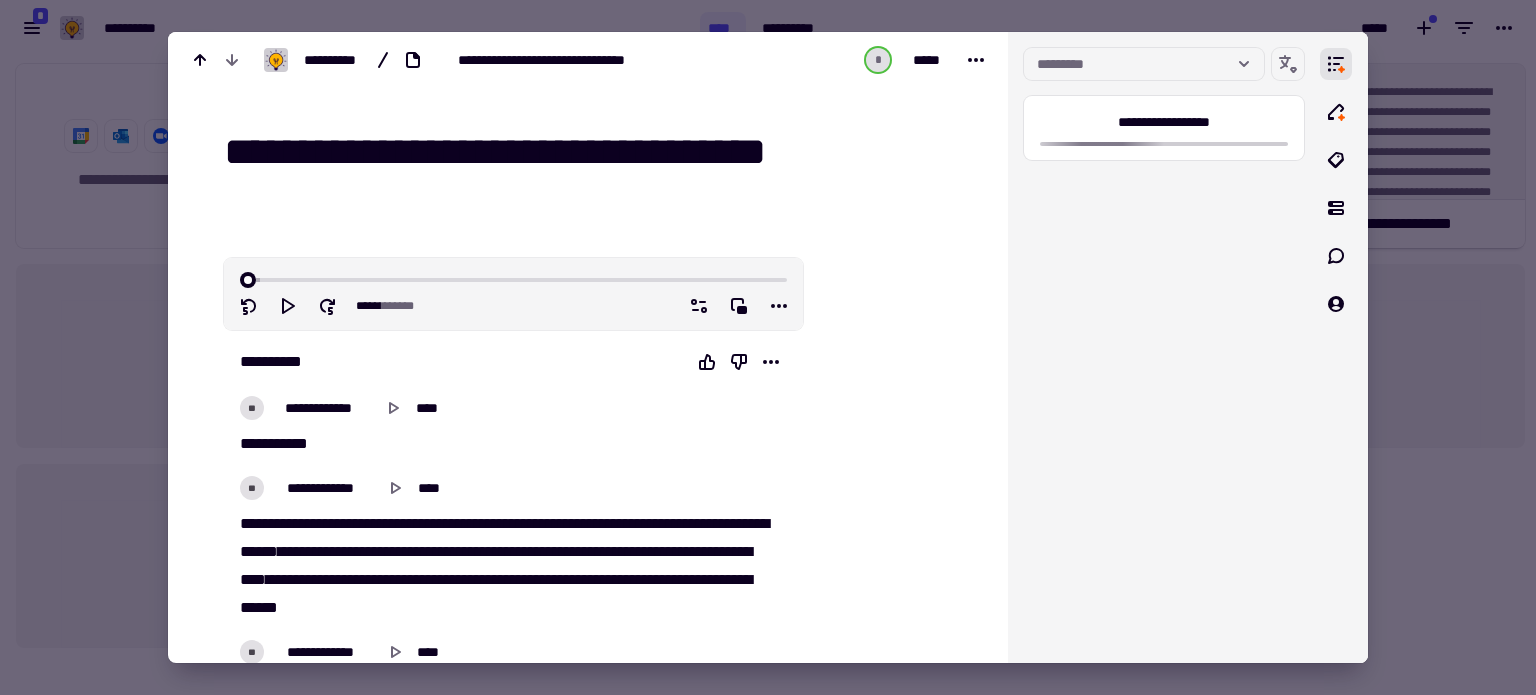 click on "**********" at bounding box center (592, 153) 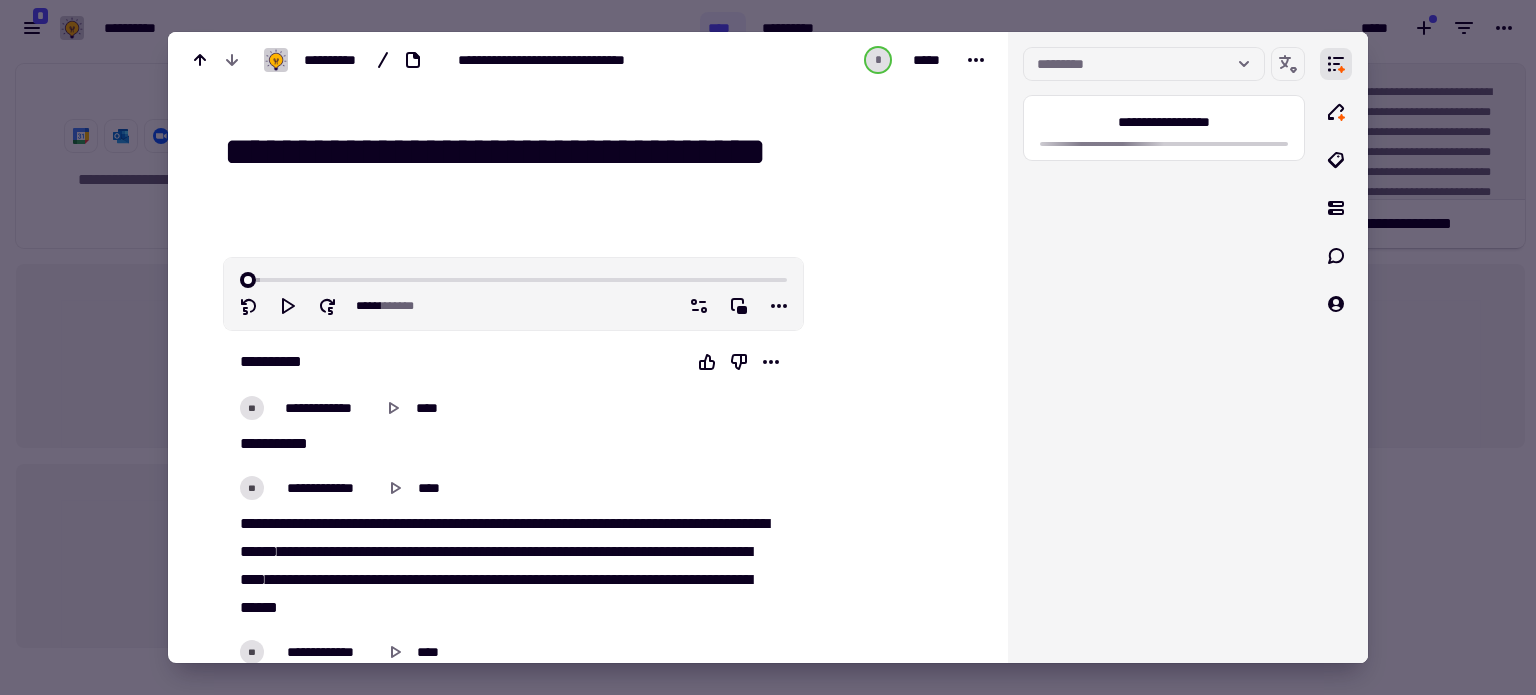 click on "**********" at bounding box center [592, 153] 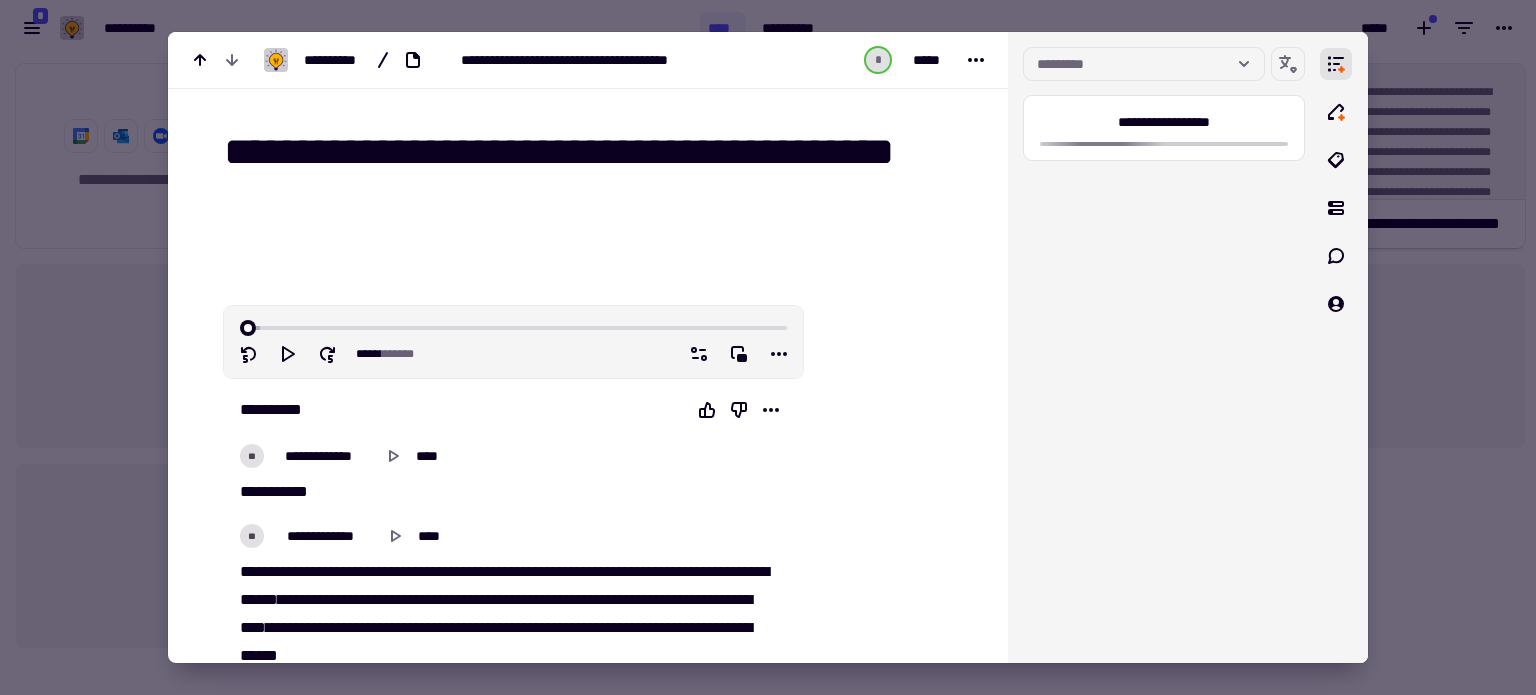 scroll, scrollTop: 133, scrollLeft: 0, axis: vertical 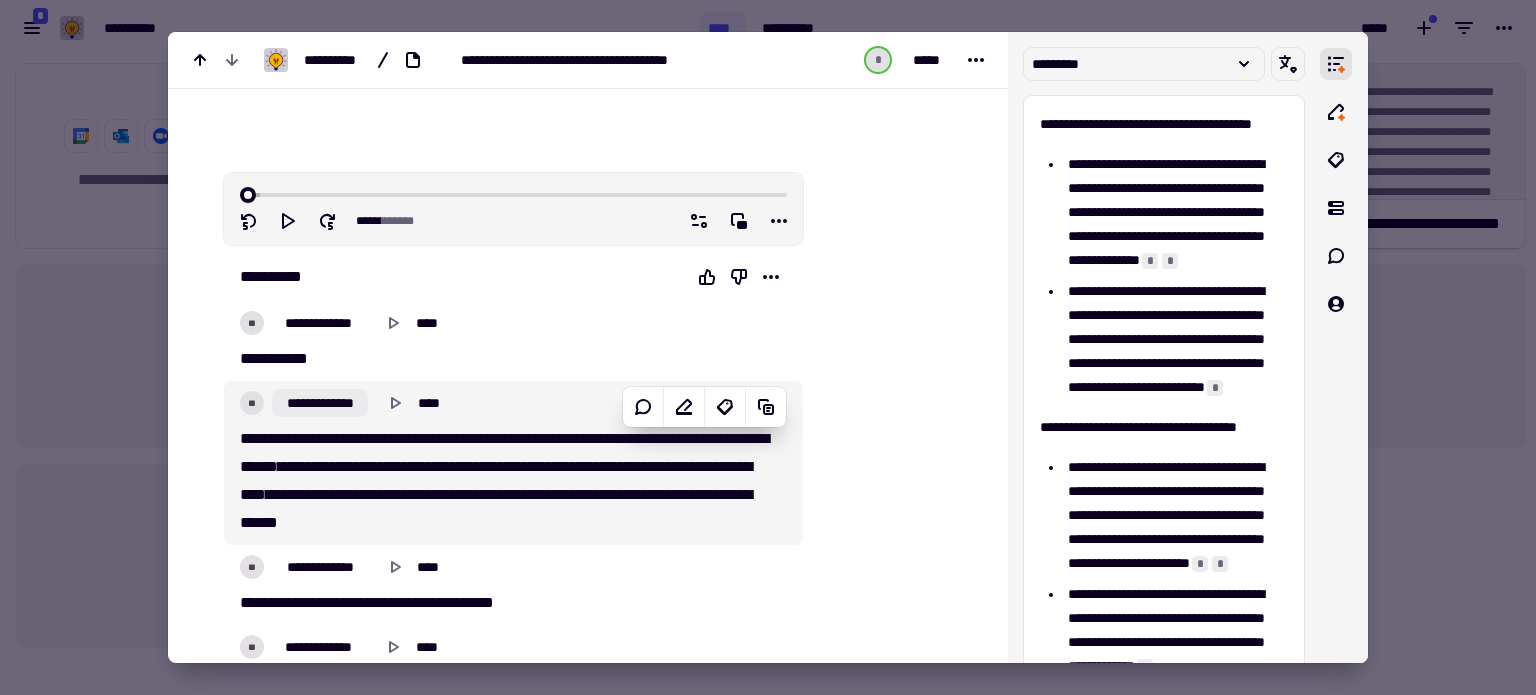 click on "**********" 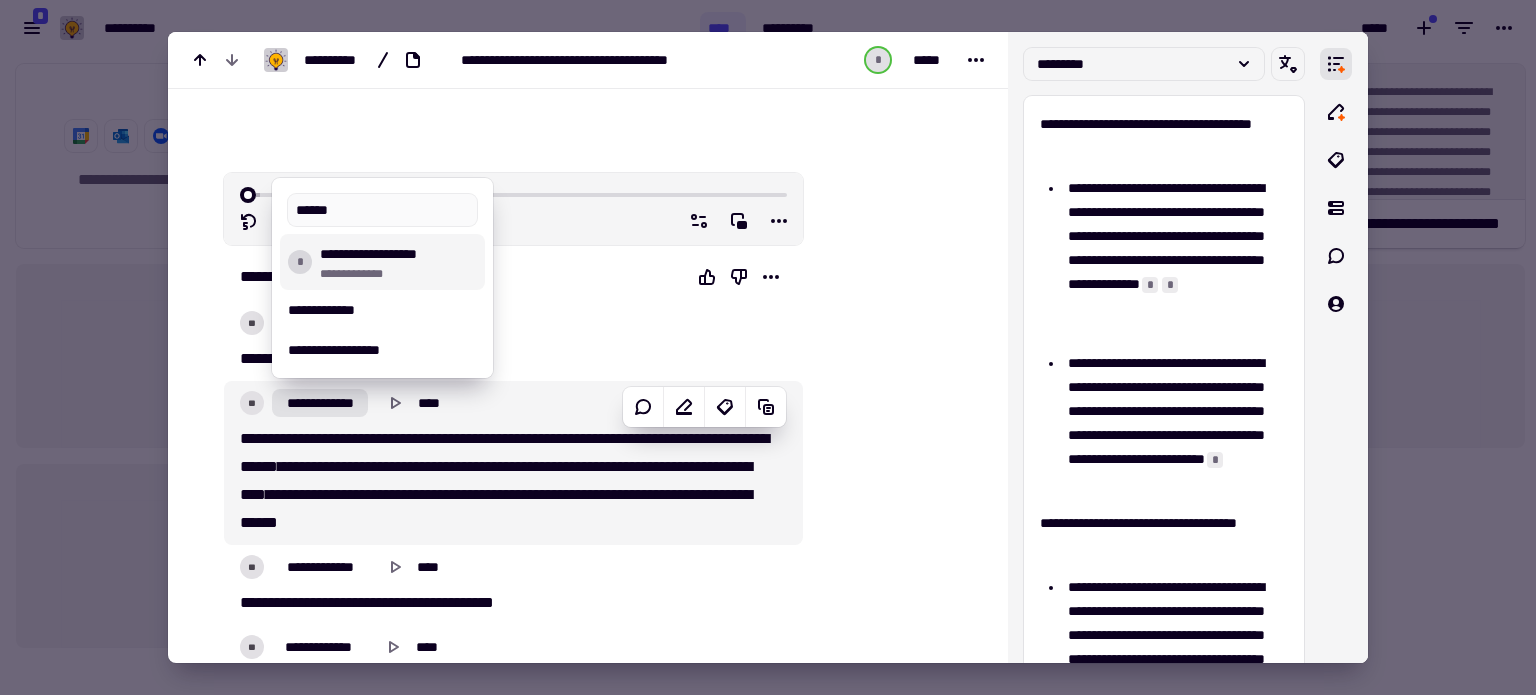 click on "**********" at bounding box center (398, 274) 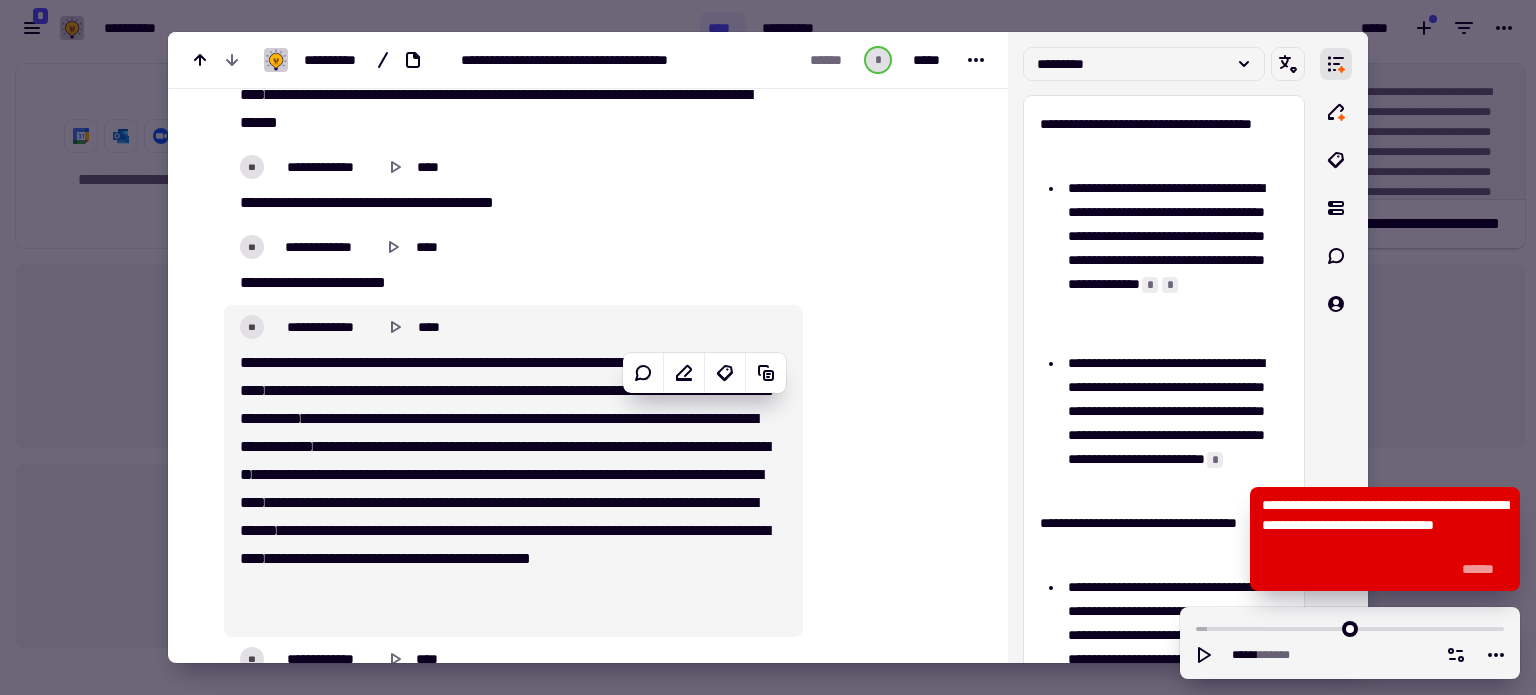 scroll, scrollTop: 666, scrollLeft: 0, axis: vertical 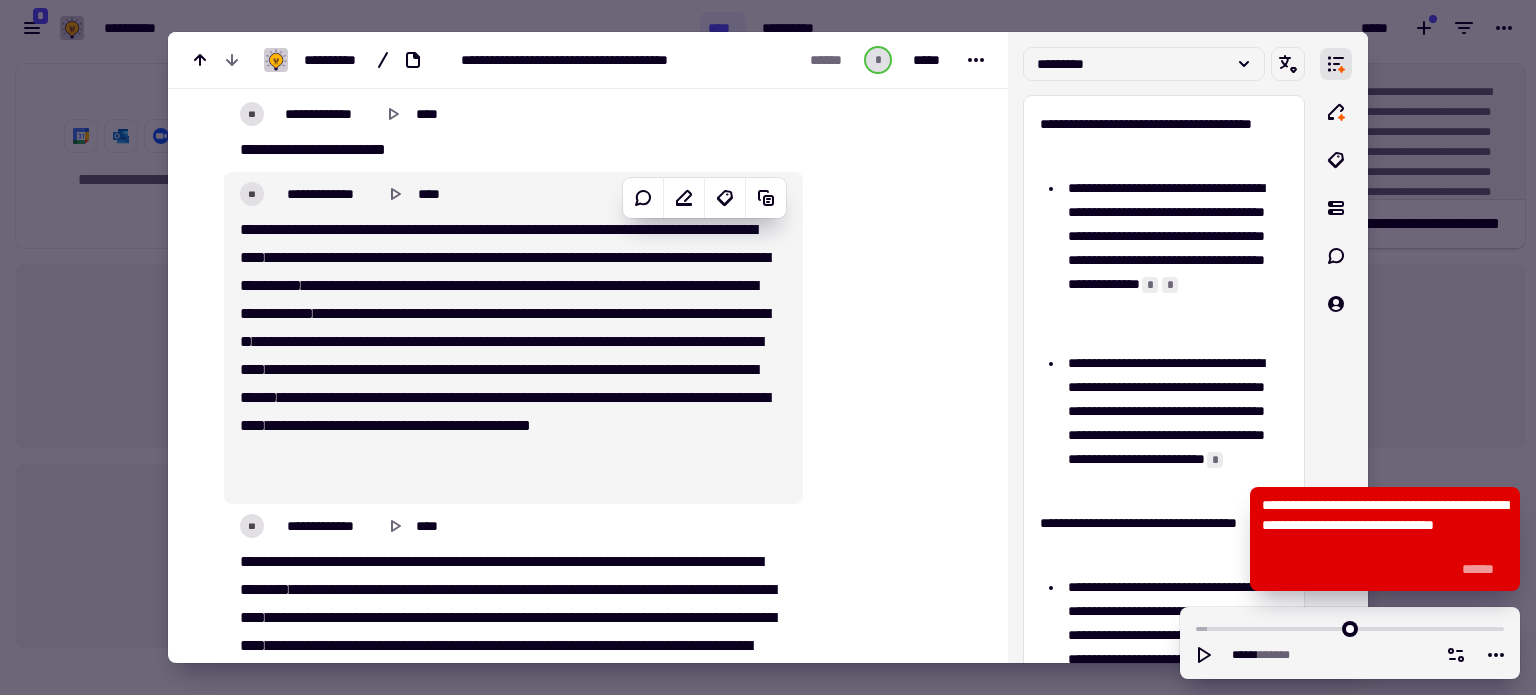 click on "*********" at bounding box center (647, 285) 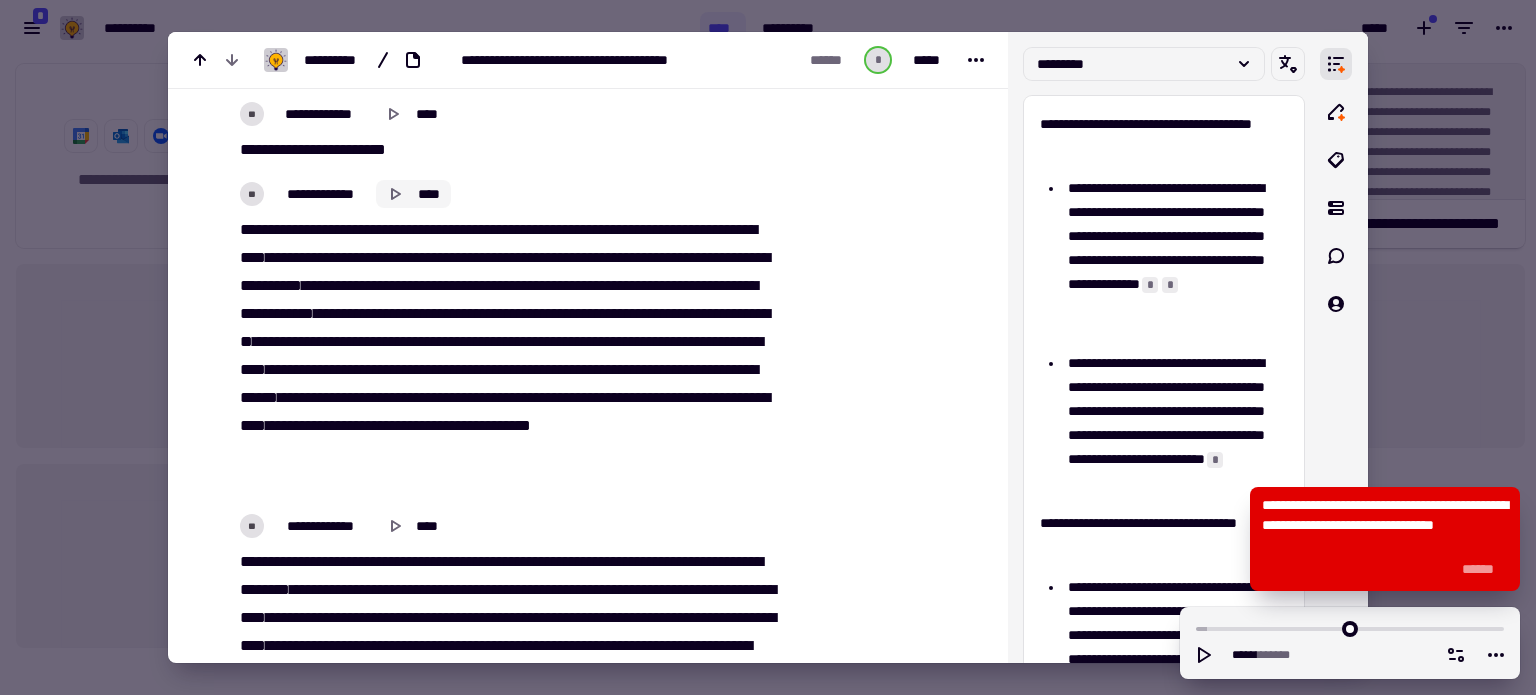 click 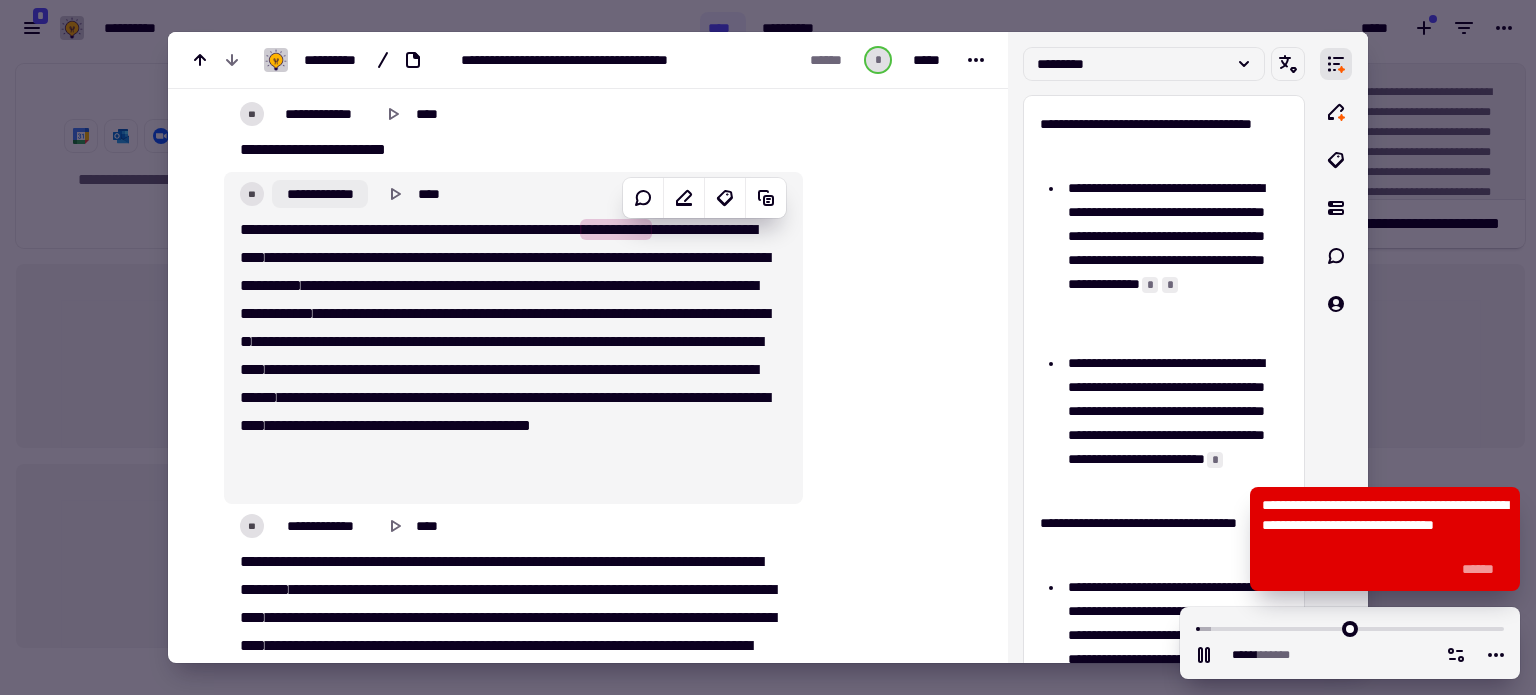 click on "**********" 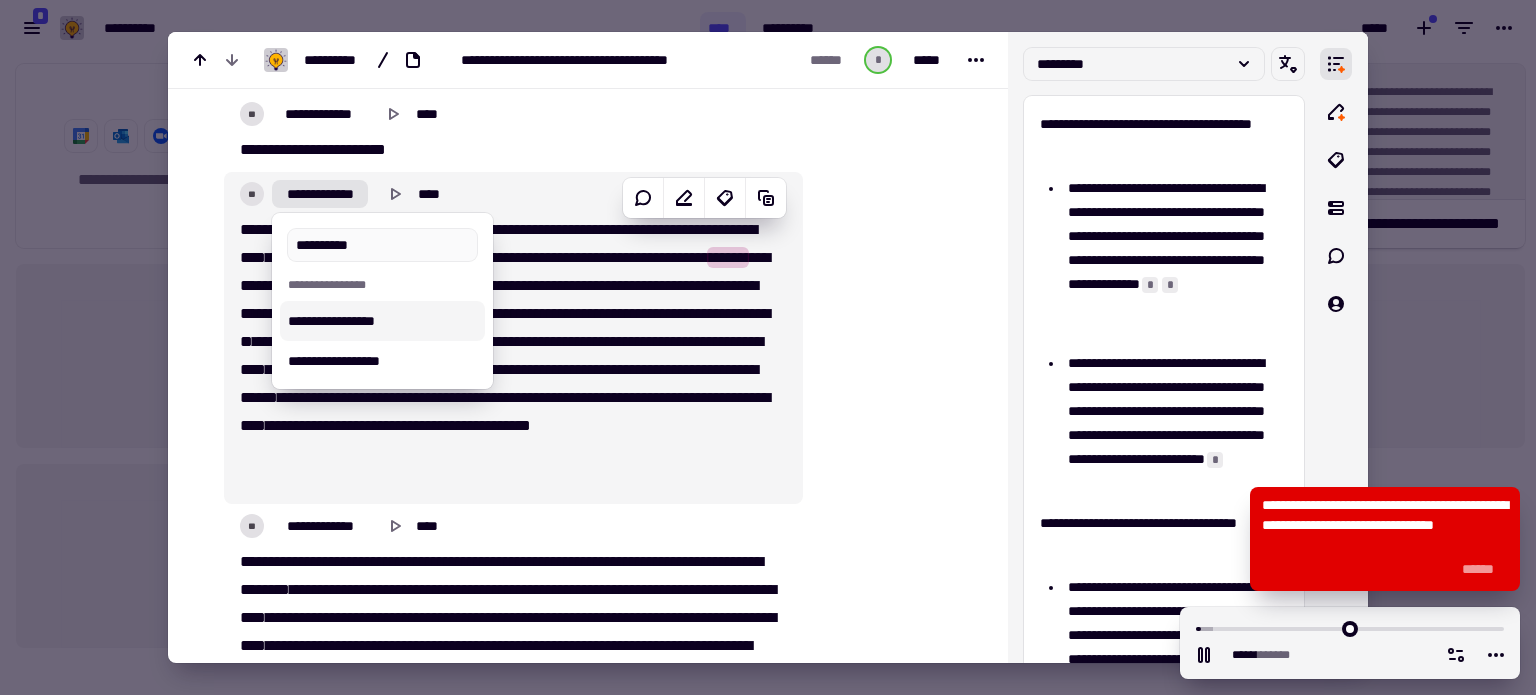 click on "**********" at bounding box center (382, 321) 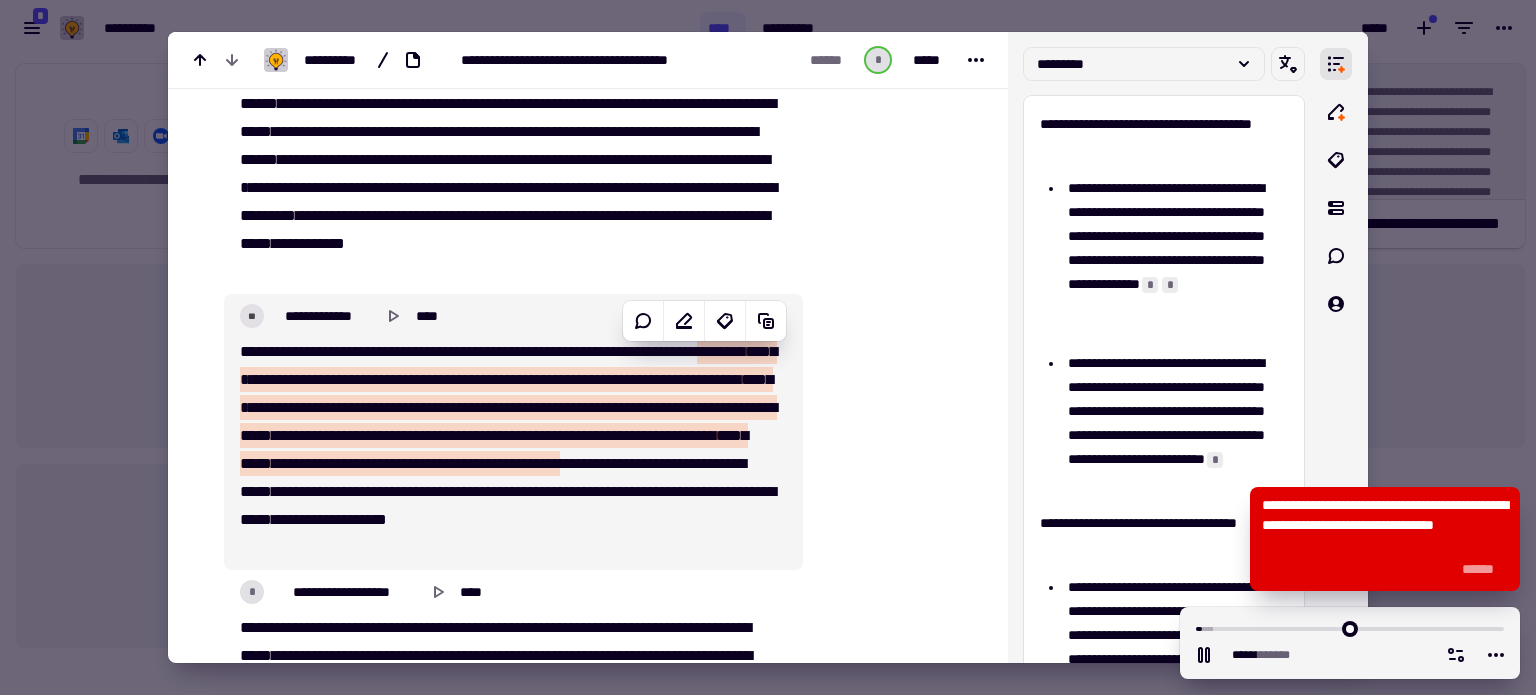 scroll, scrollTop: 1466, scrollLeft: 0, axis: vertical 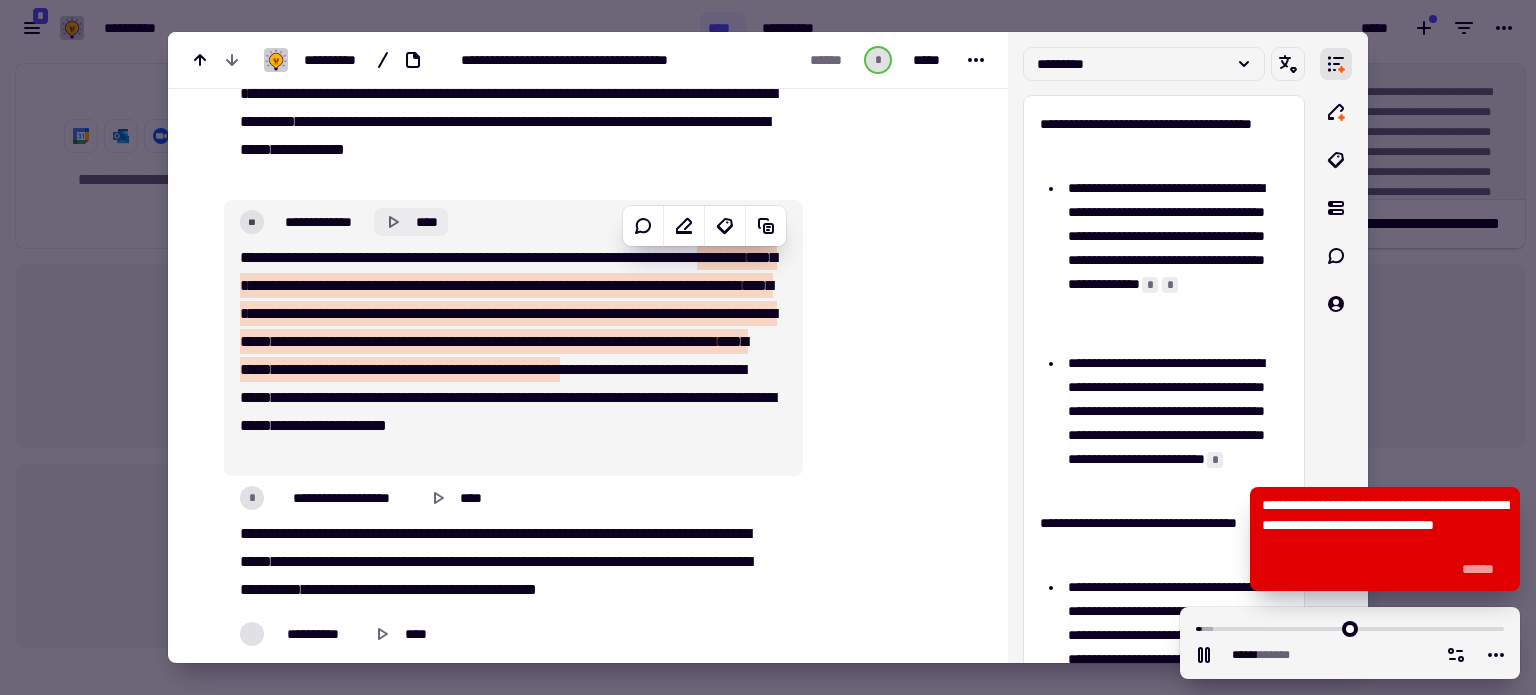 click 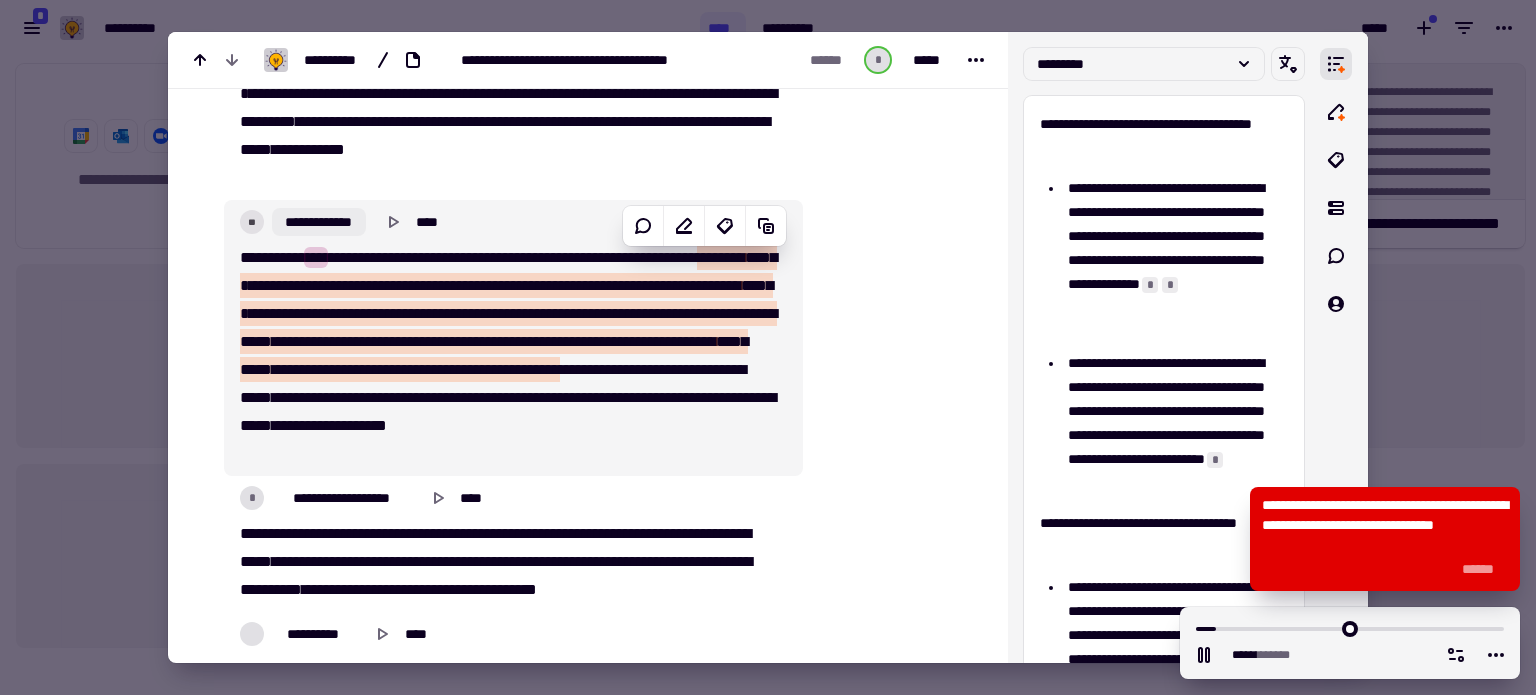 click on "**********" 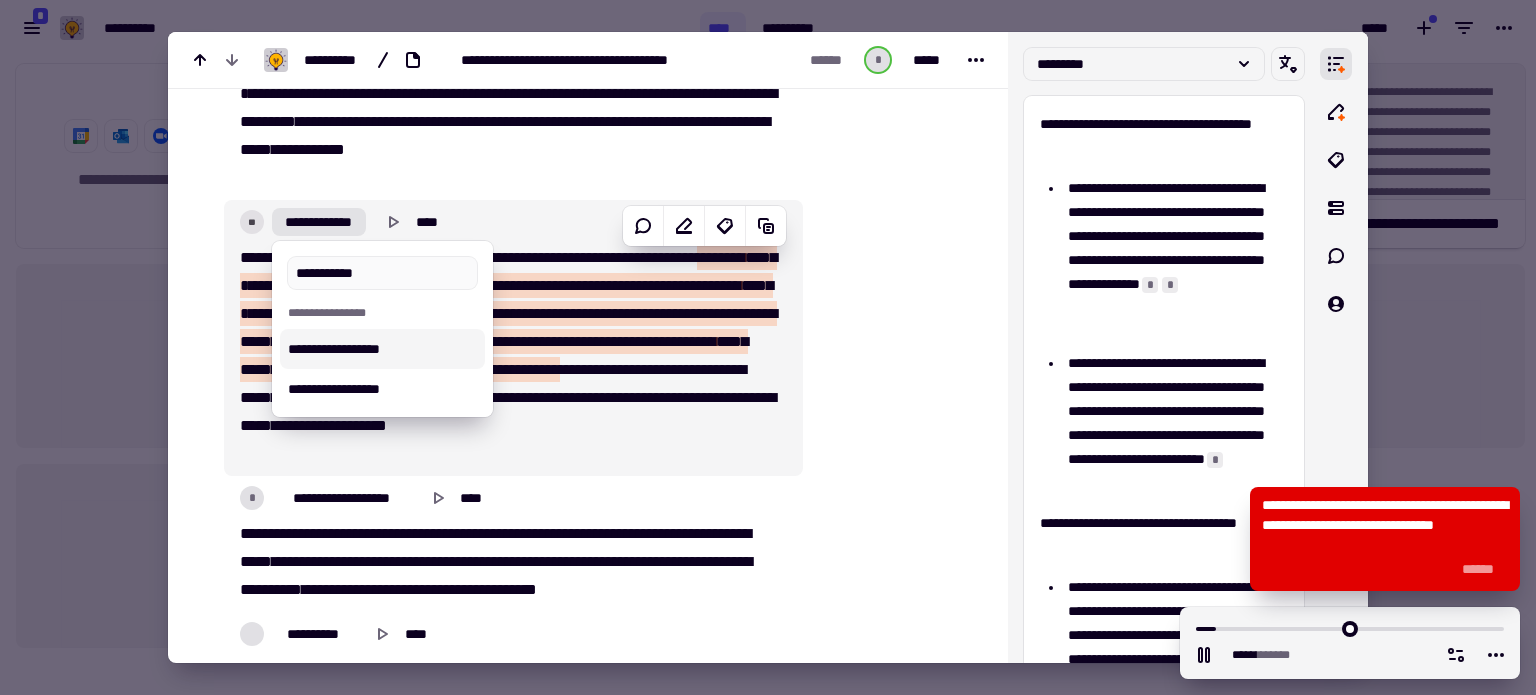 click on "**********" at bounding box center [382, 349] 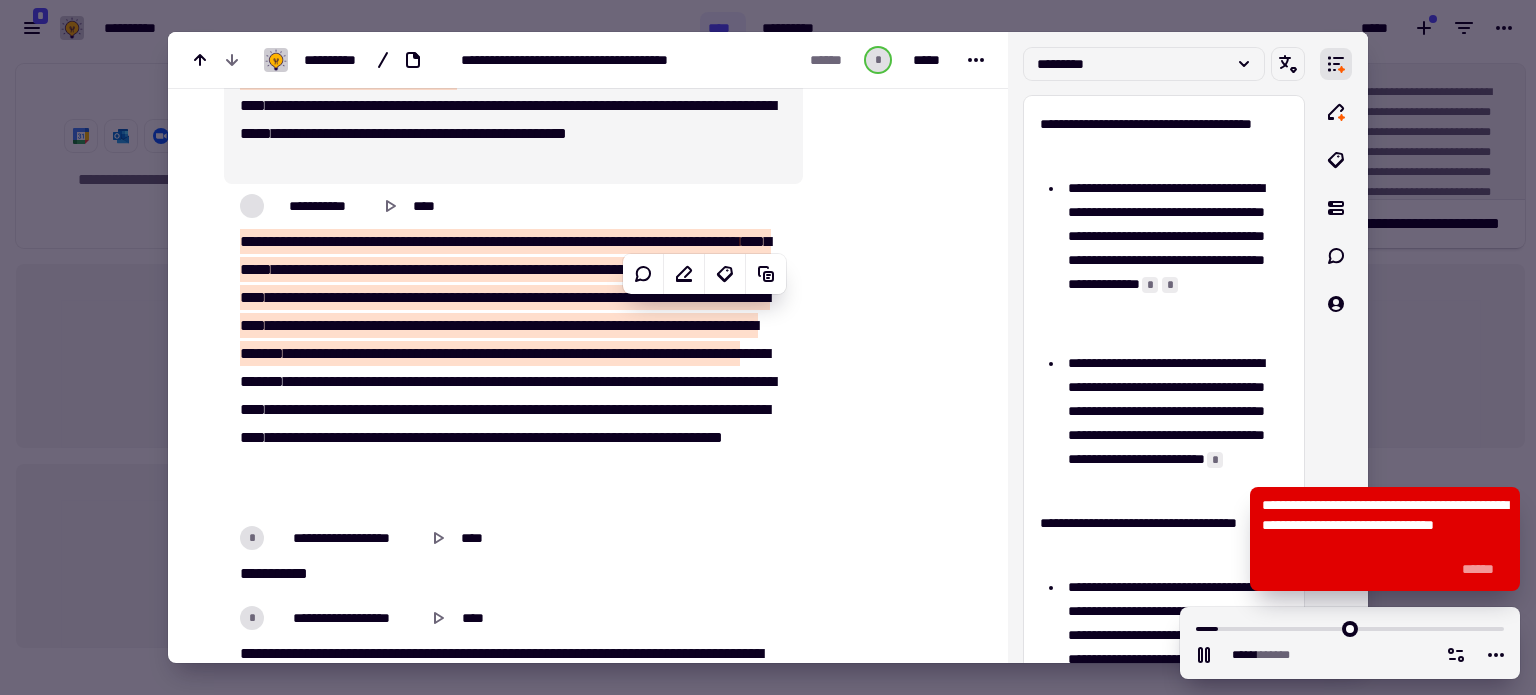 scroll, scrollTop: 3600, scrollLeft: 0, axis: vertical 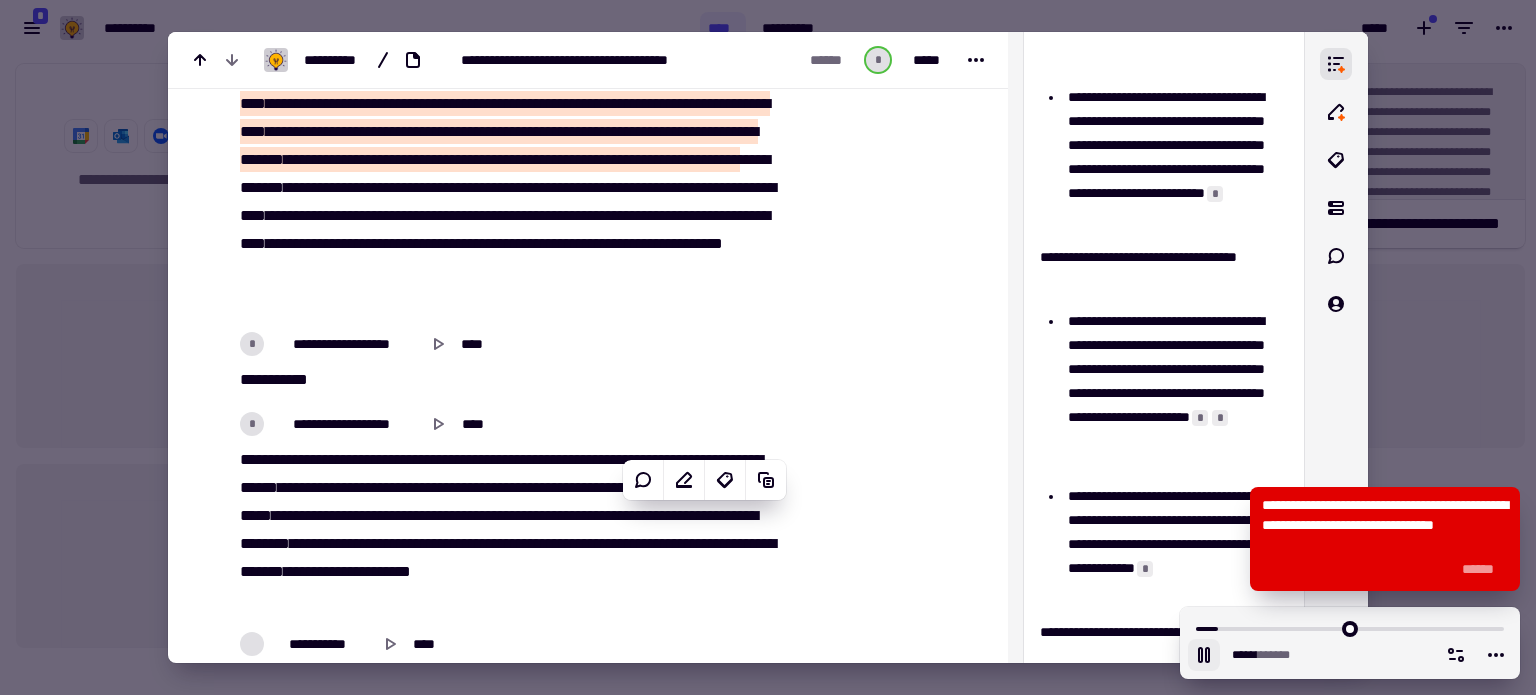 click 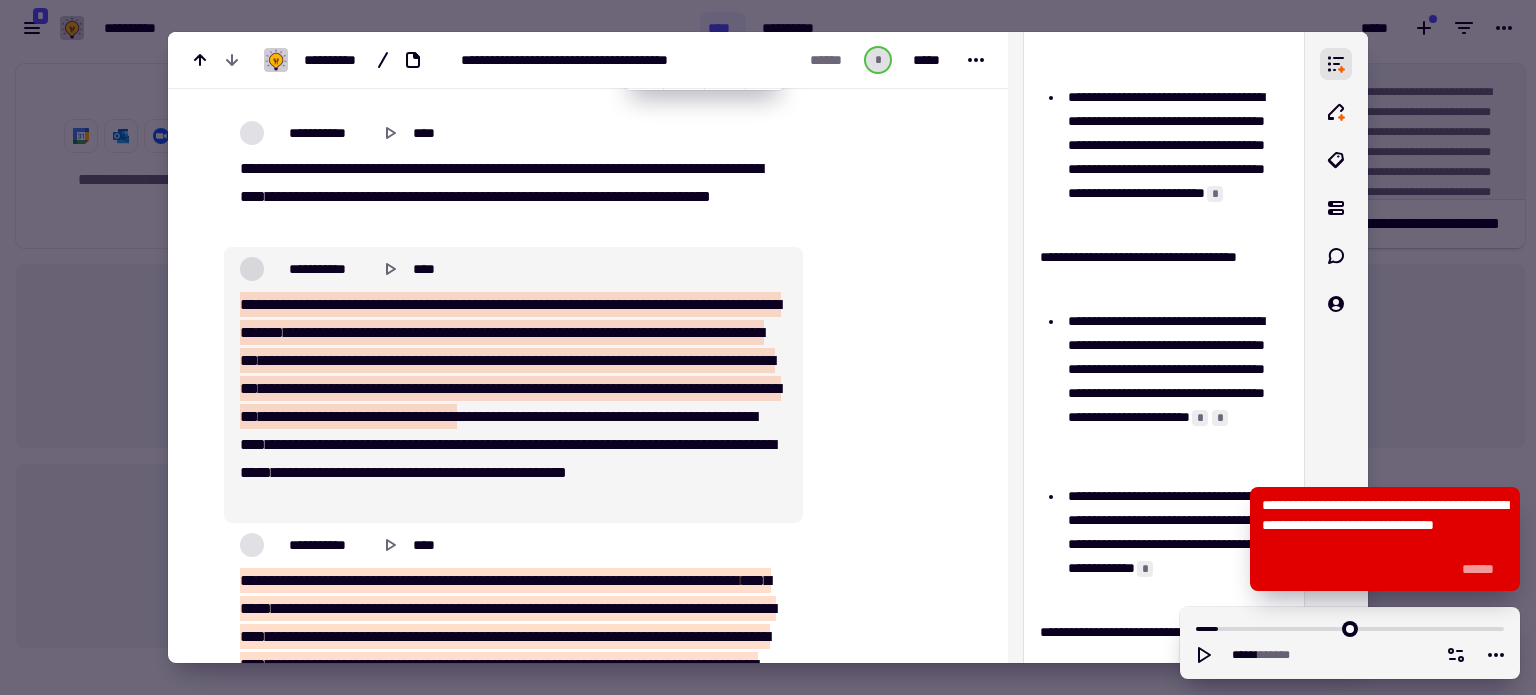 scroll, scrollTop: 3066, scrollLeft: 0, axis: vertical 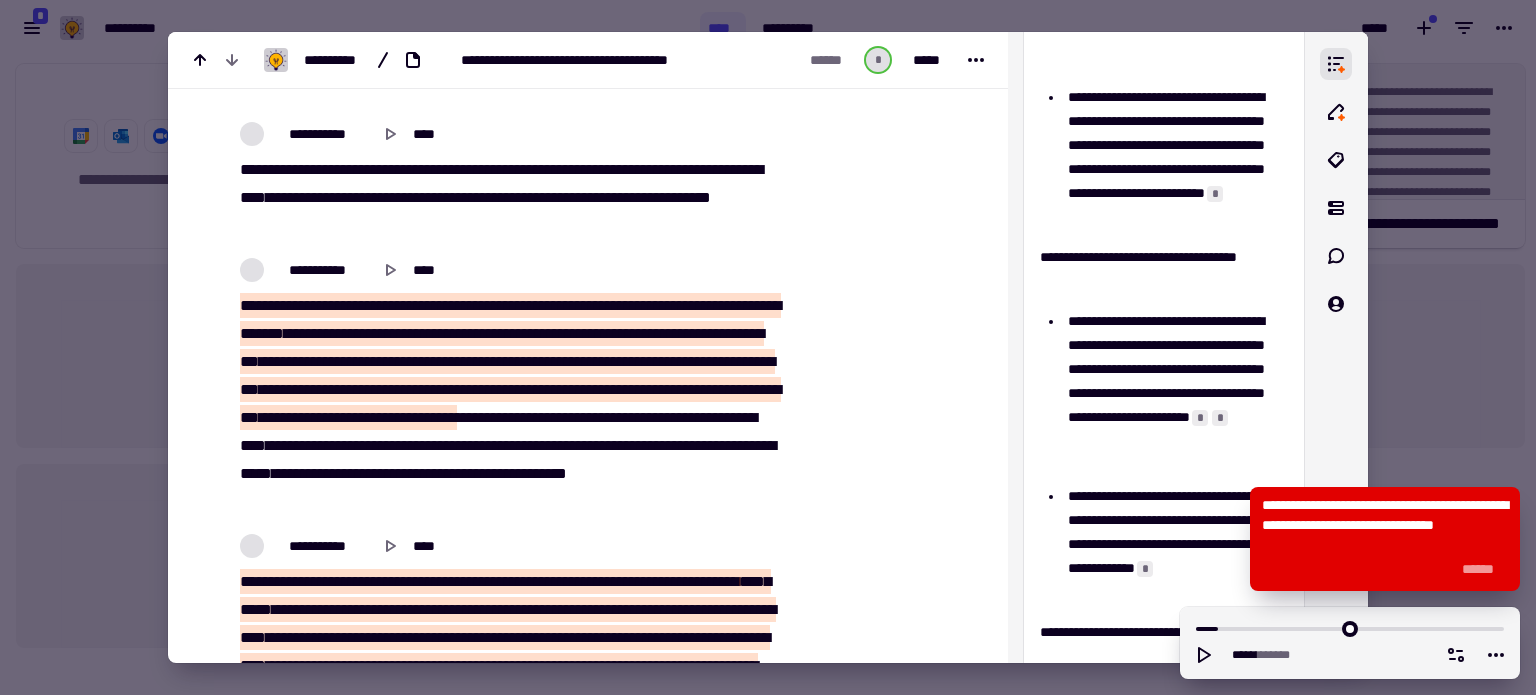 click at bounding box center [768, 347] 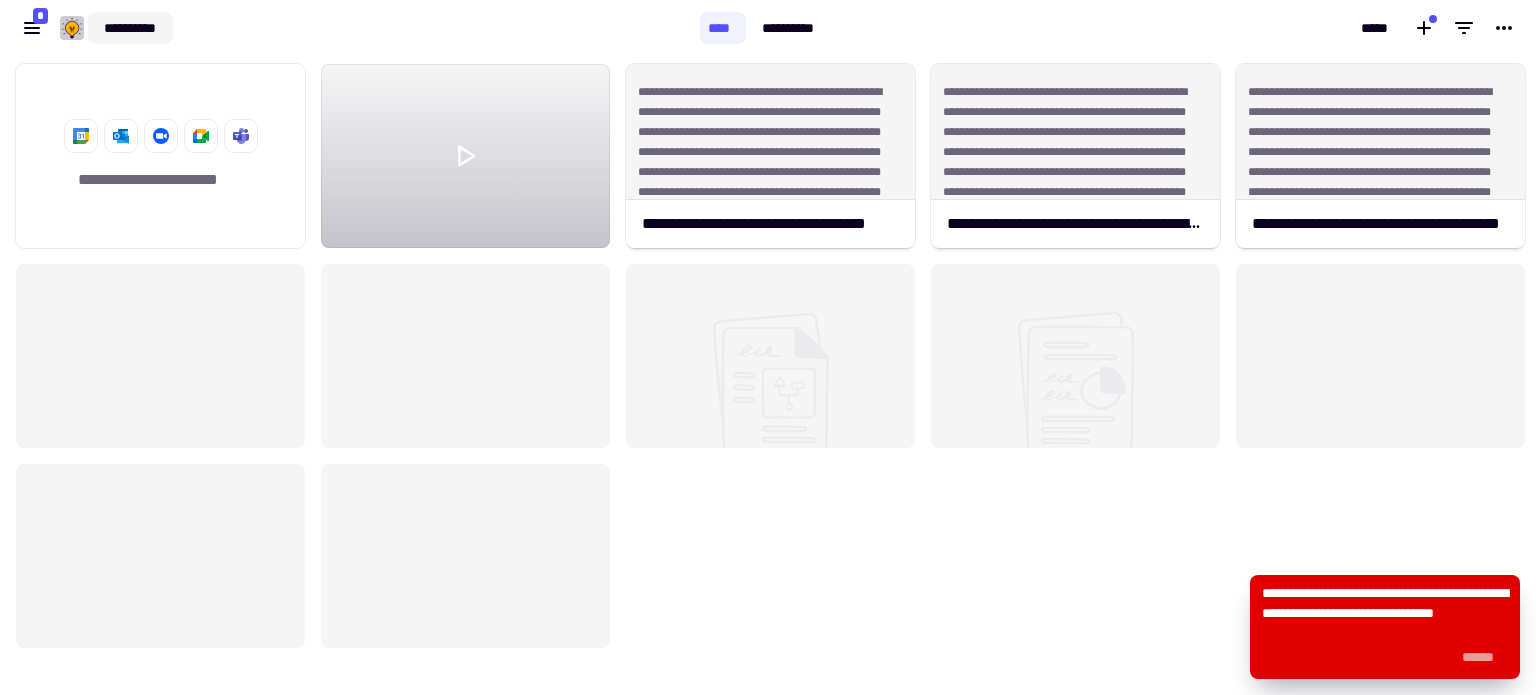 click on "**********" 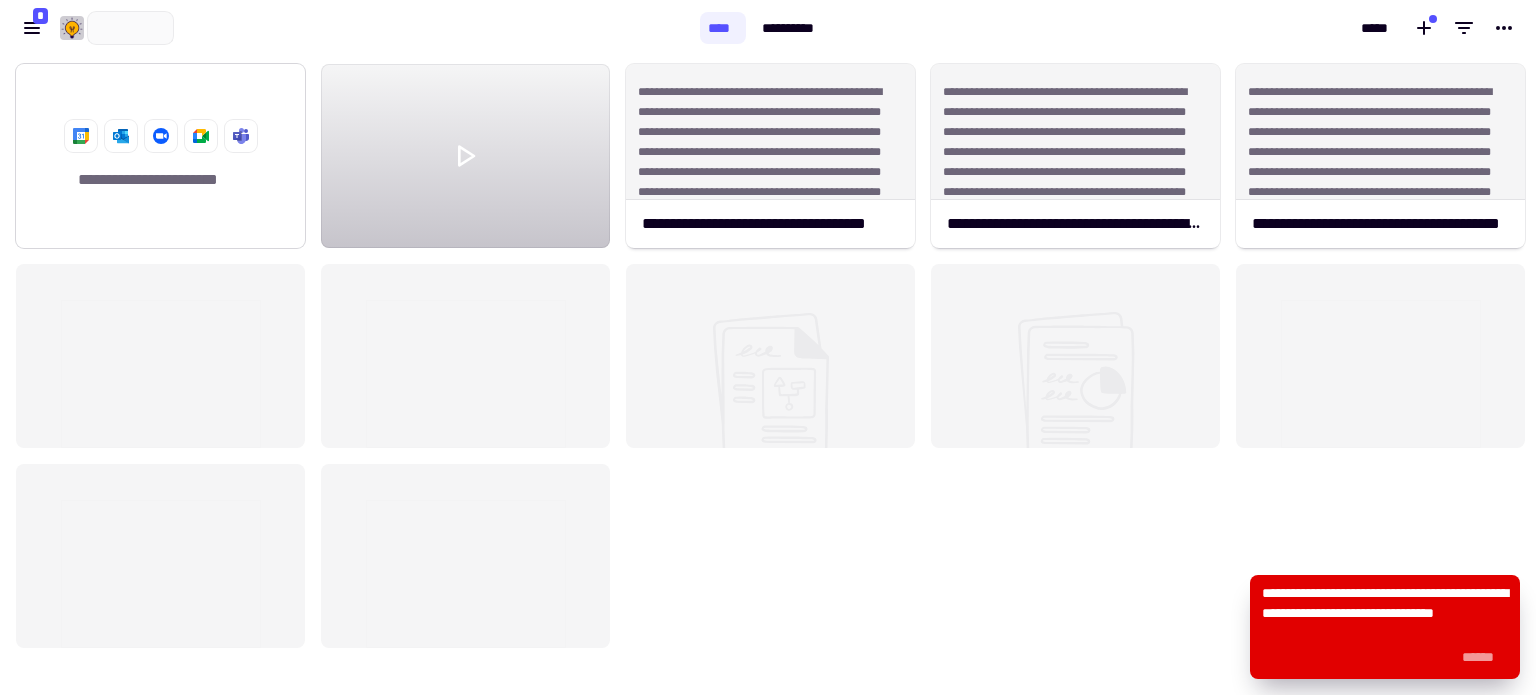 scroll, scrollTop: 0, scrollLeft: 134, axis: horizontal 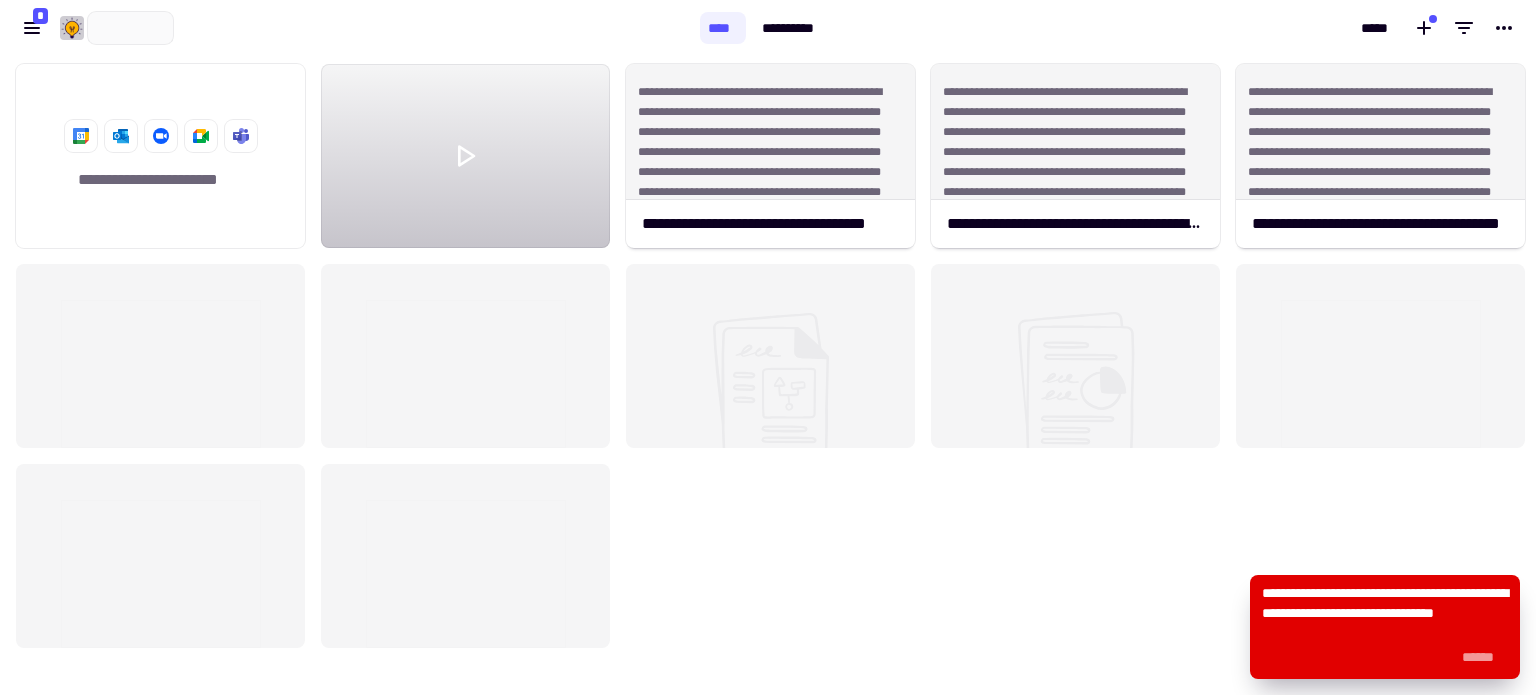 click on "[FIRST] [LAST]" at bounding box center [350, 28] 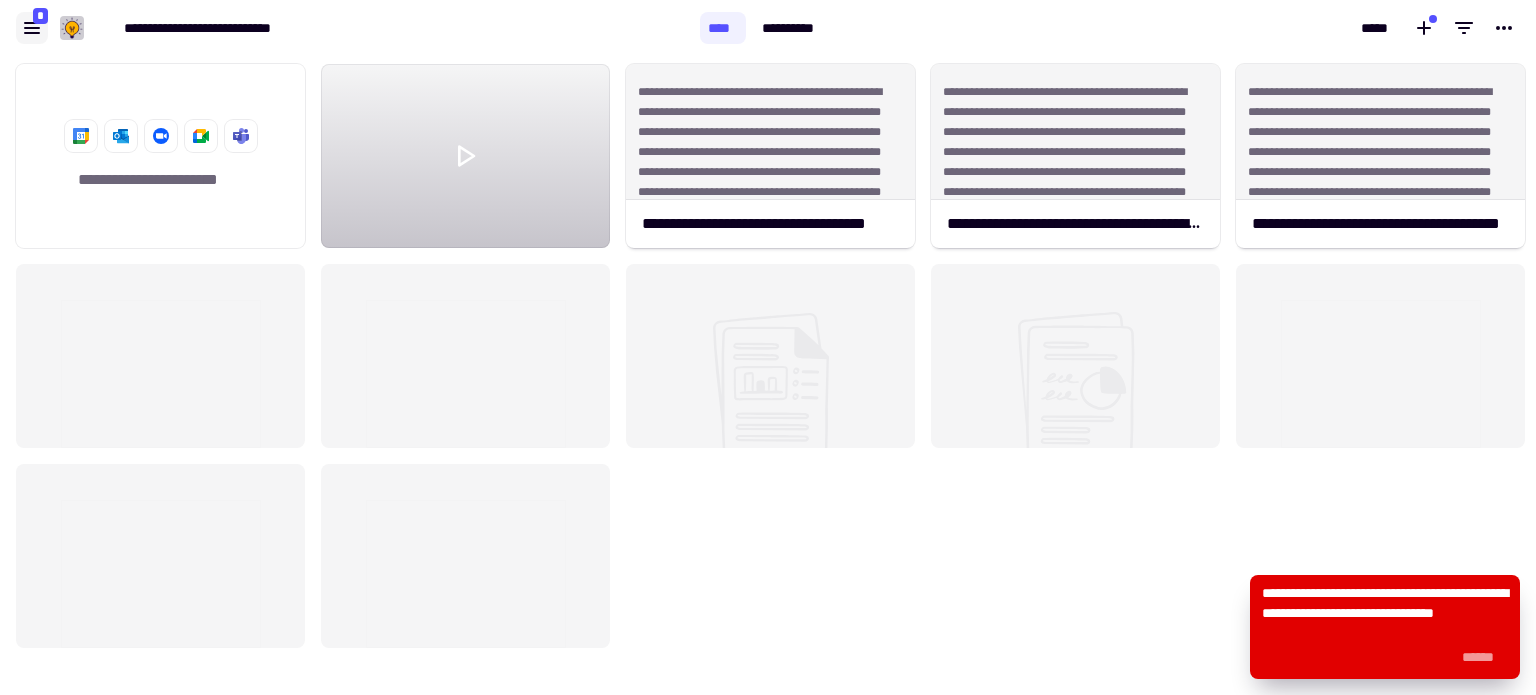click 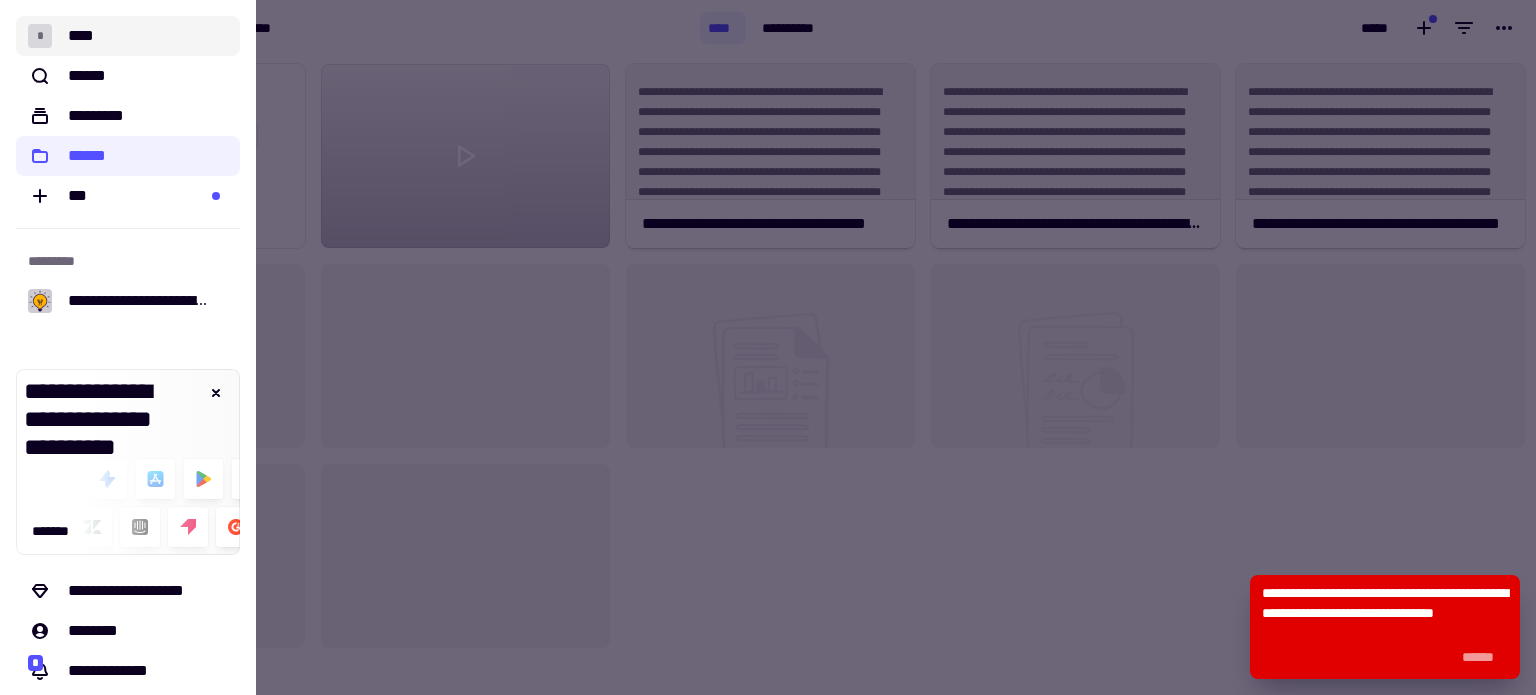 click on "* ****" 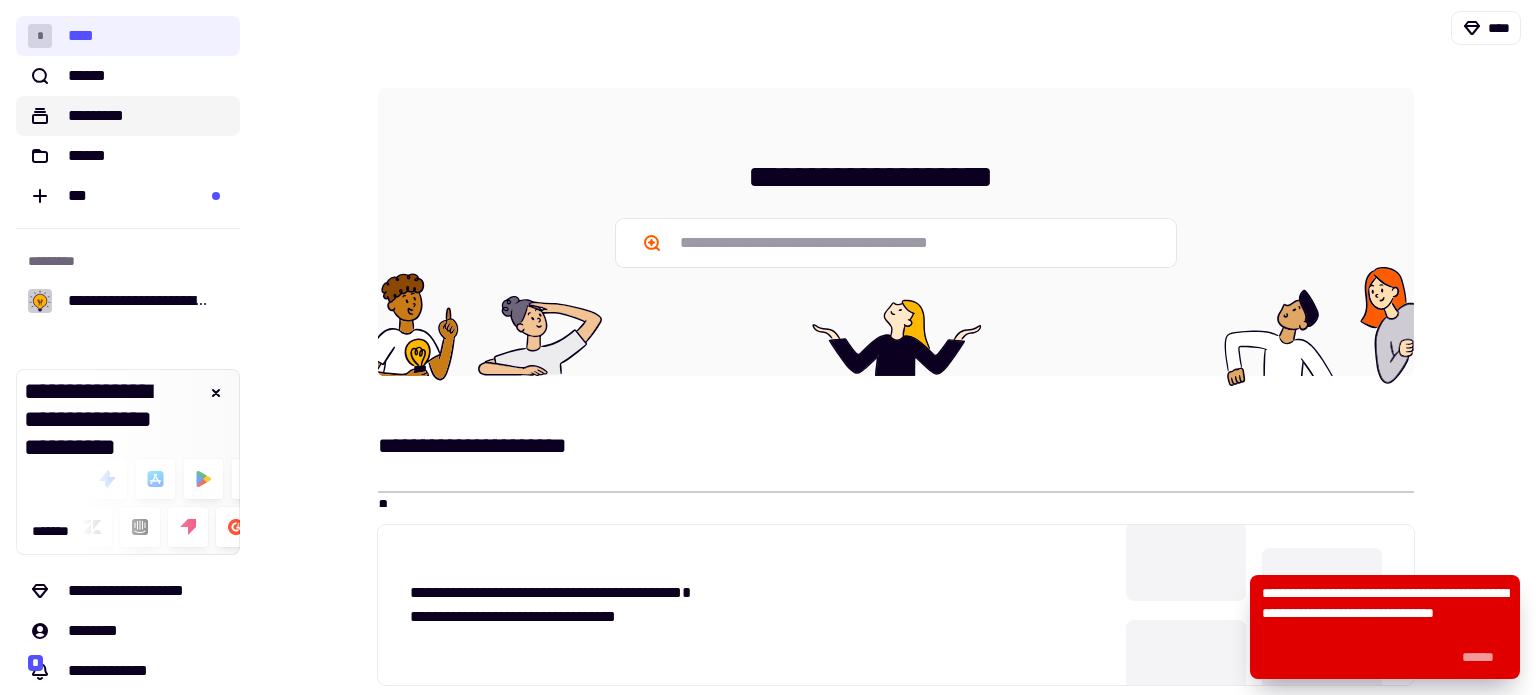 click on "*********" 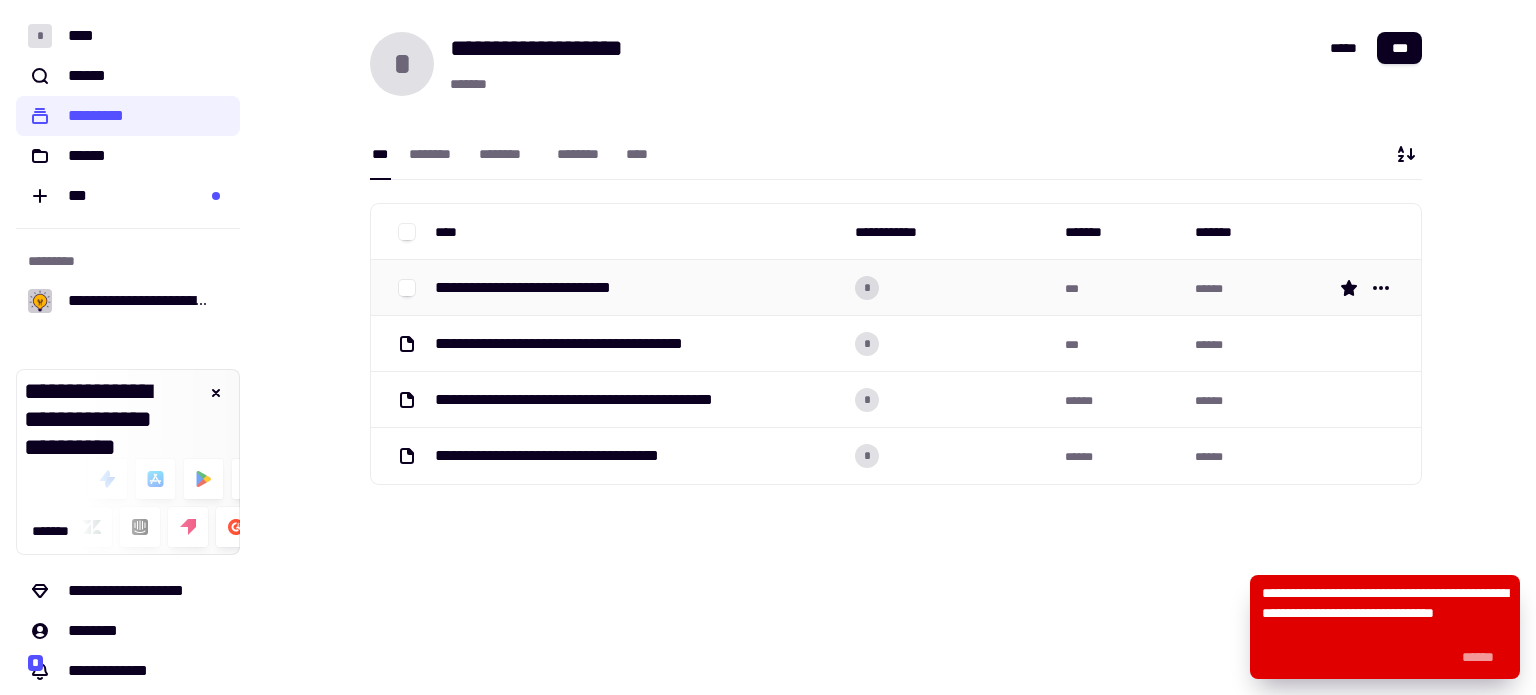 click on "**********" at bounding box center [551, 288] 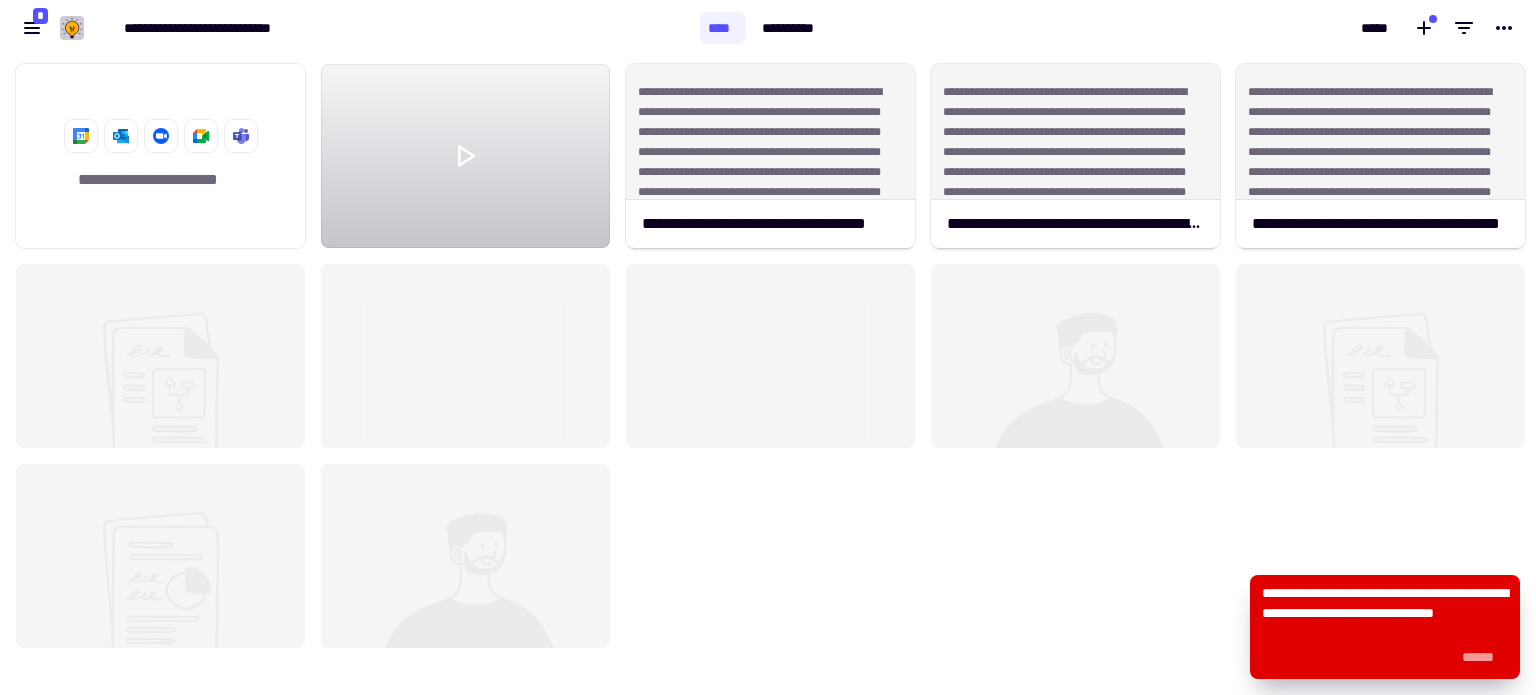 scroll, scrollTop: 16, scrollLeft: 16, axis: both 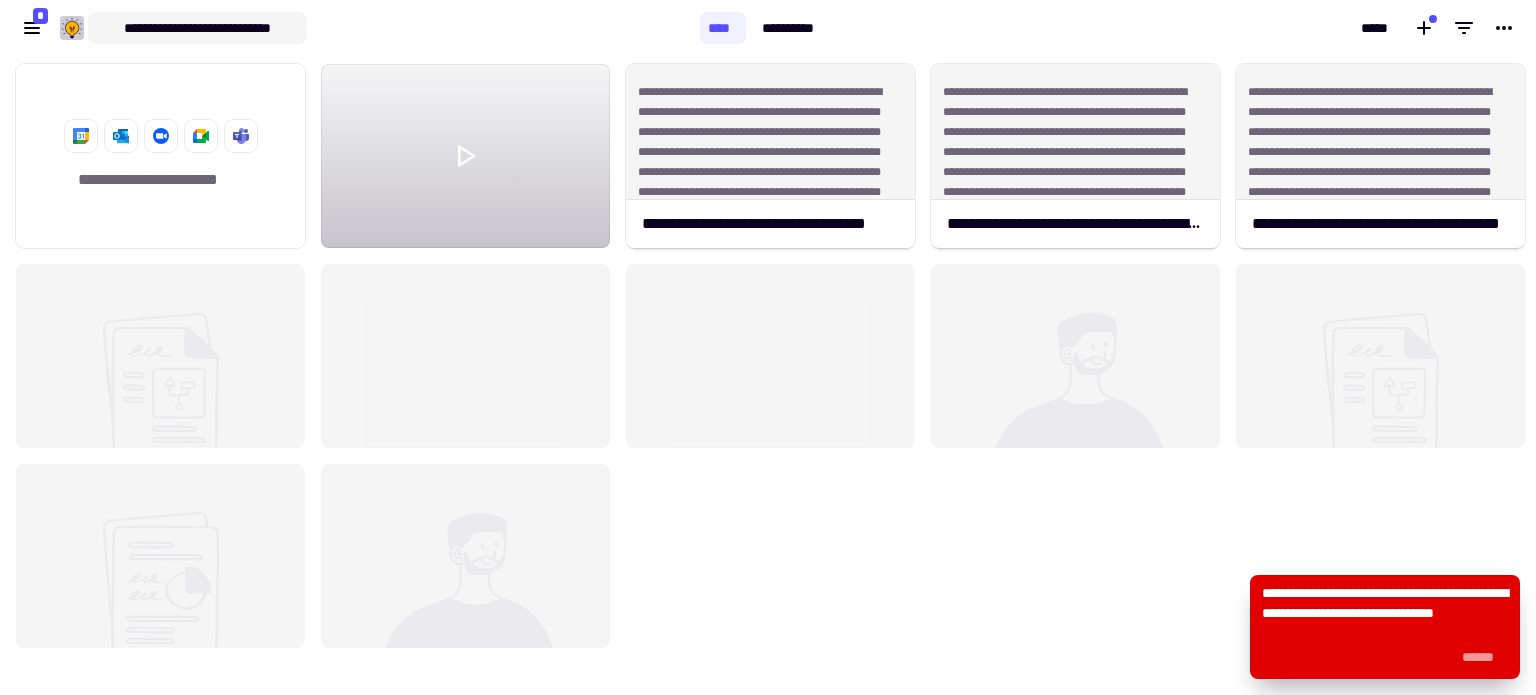 click on "**********" 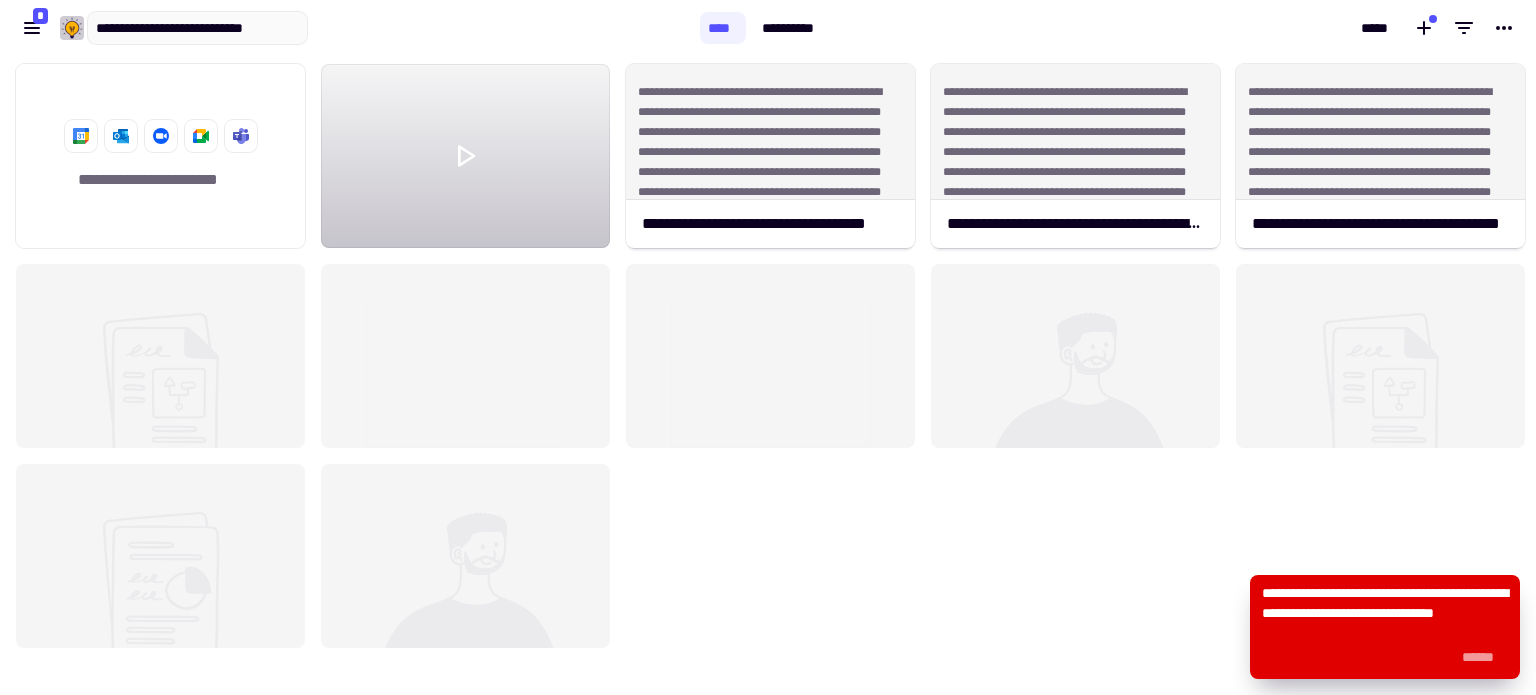 click on "**********" at bounding box center (197, 28) 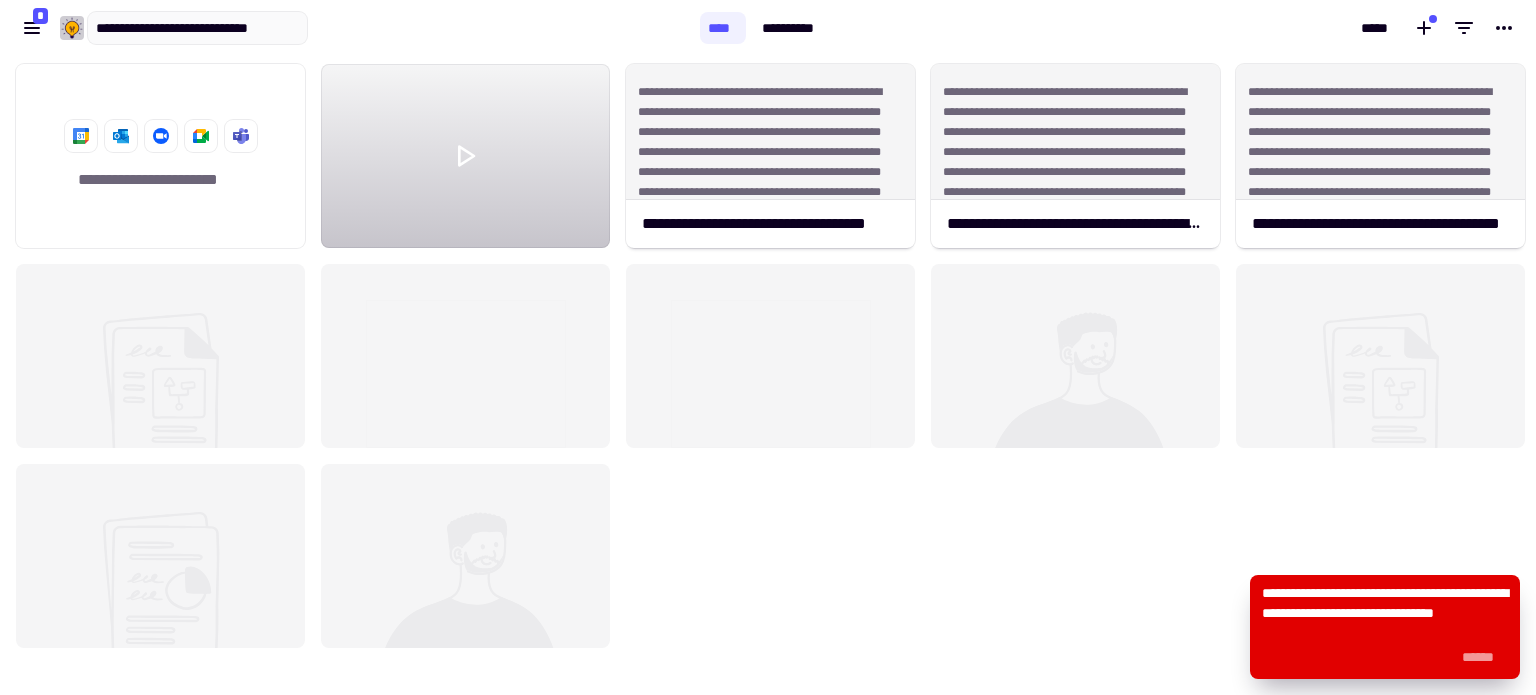 click on "[FIRST] [LAST]" 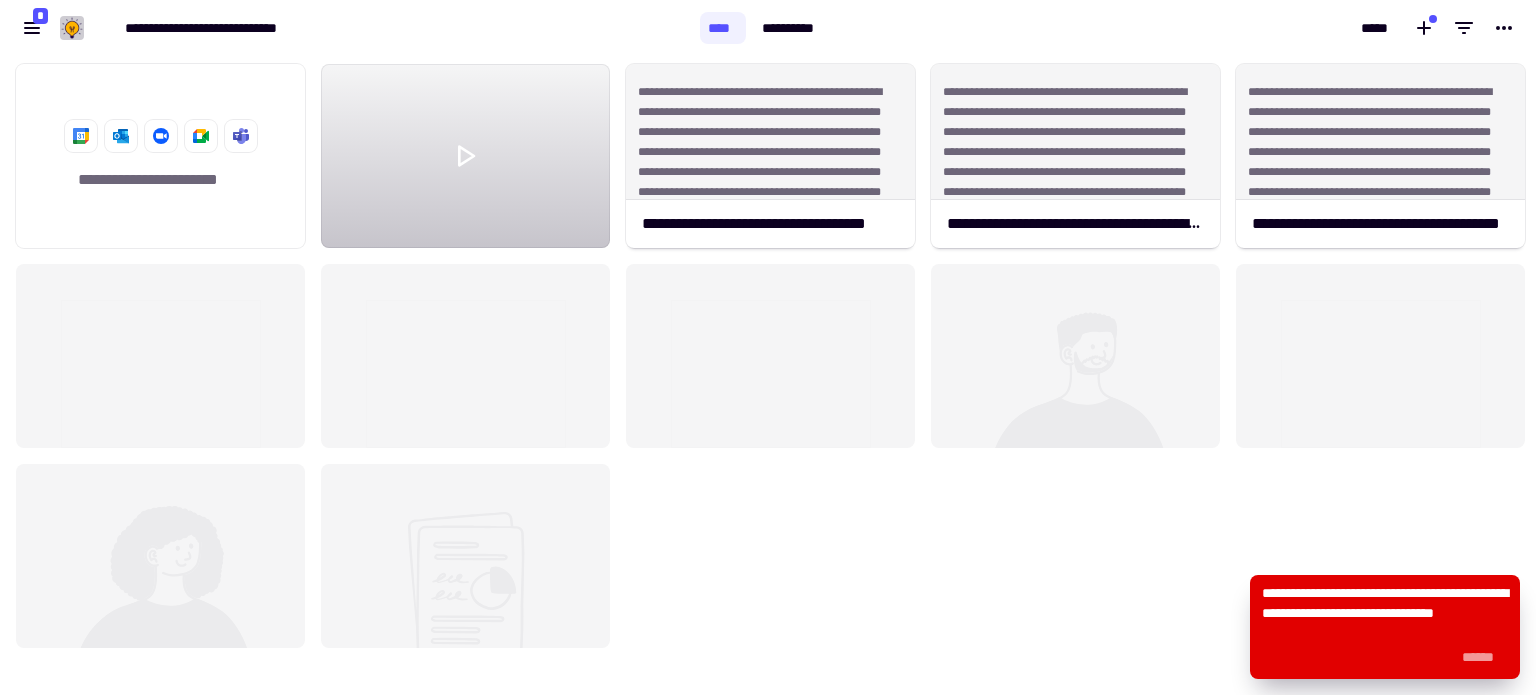 click on "**********" at bounding box center (201, 28) 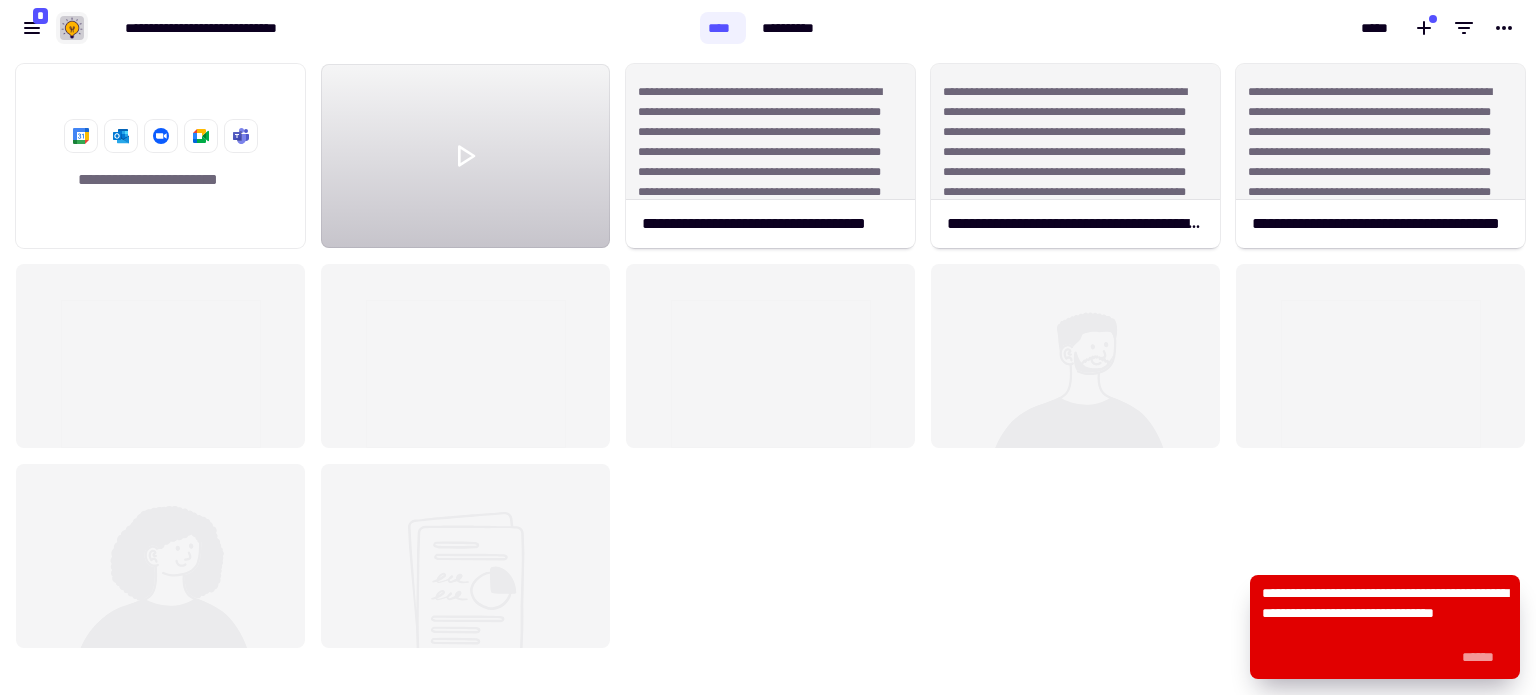 click 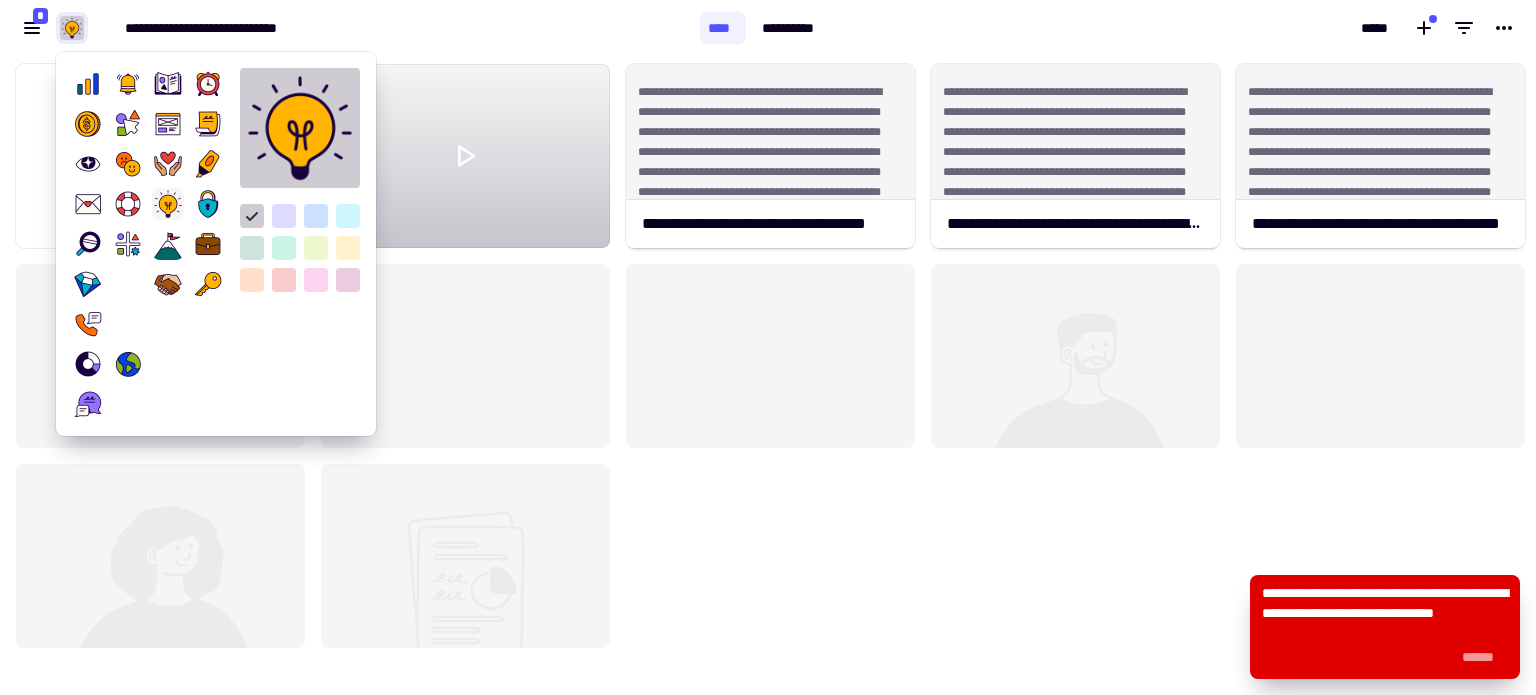 click 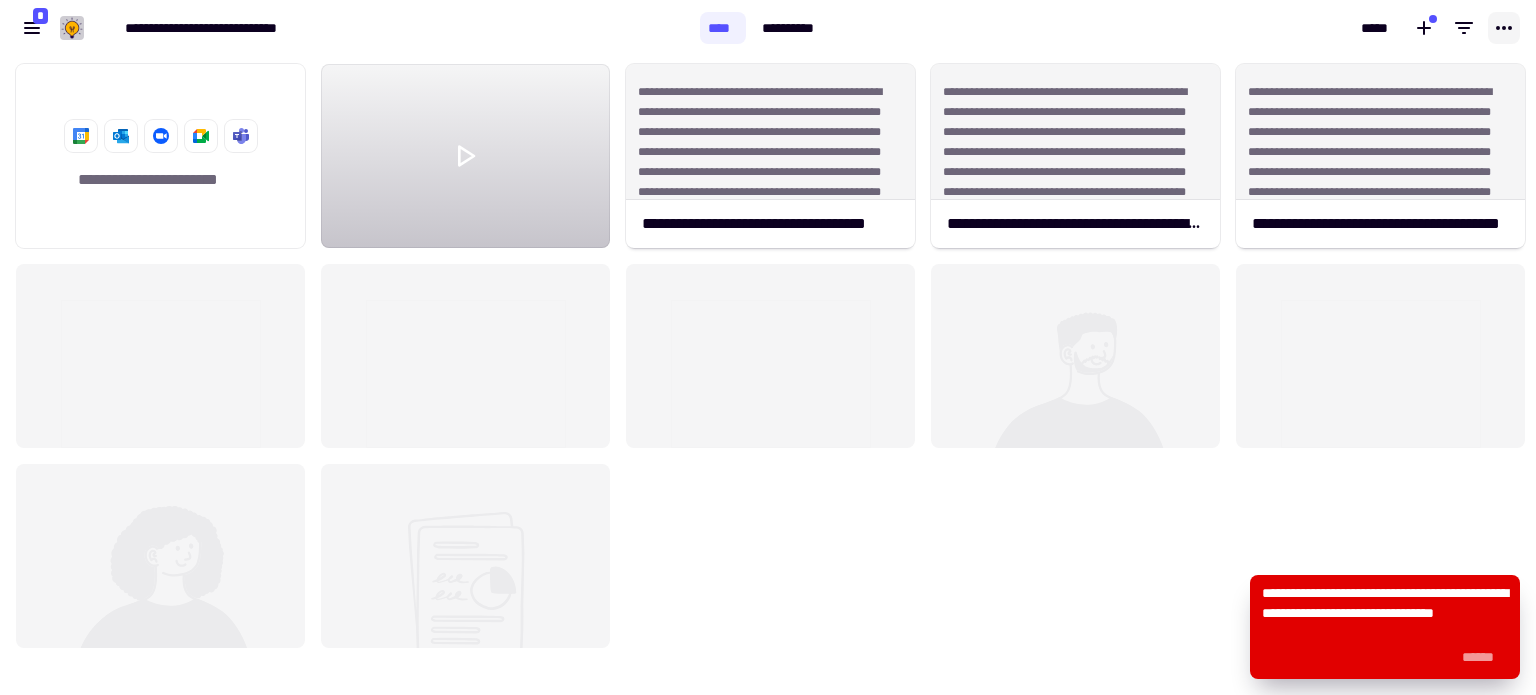 click 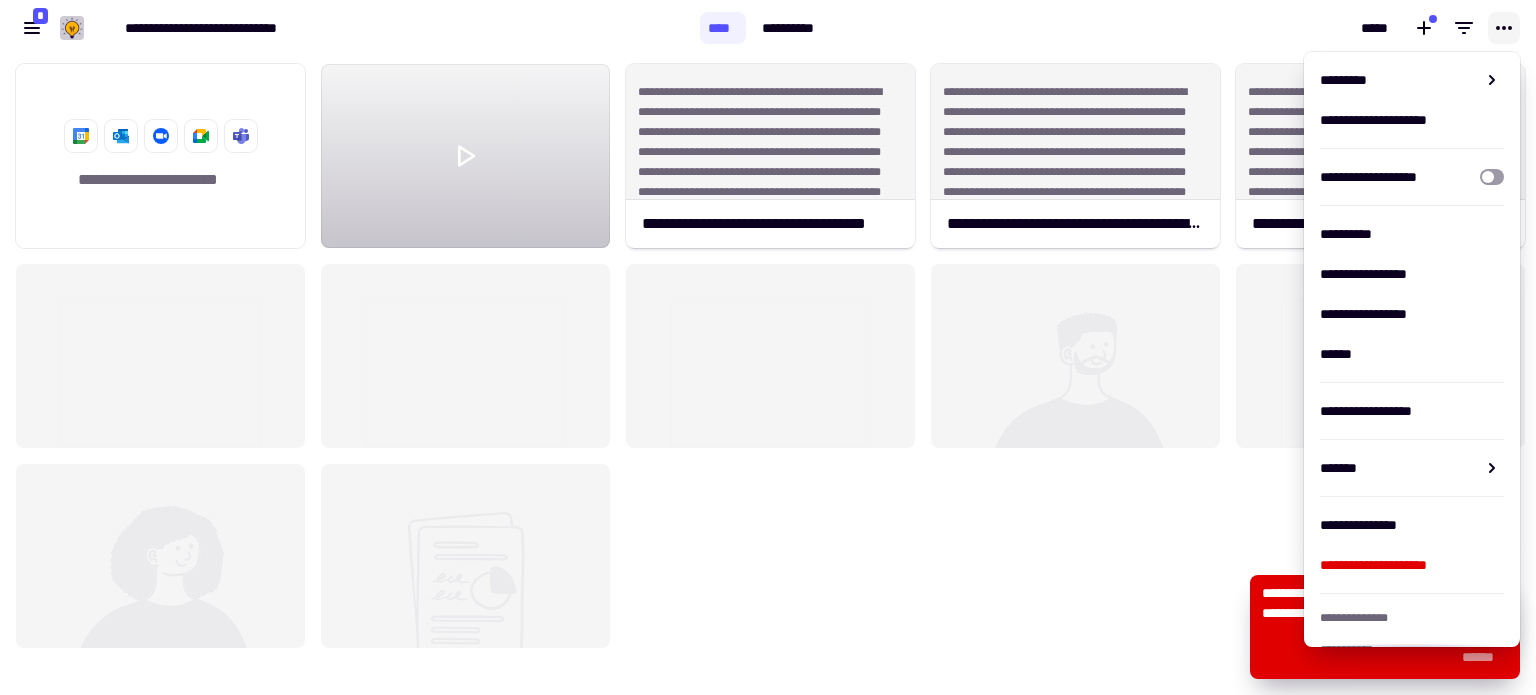 click 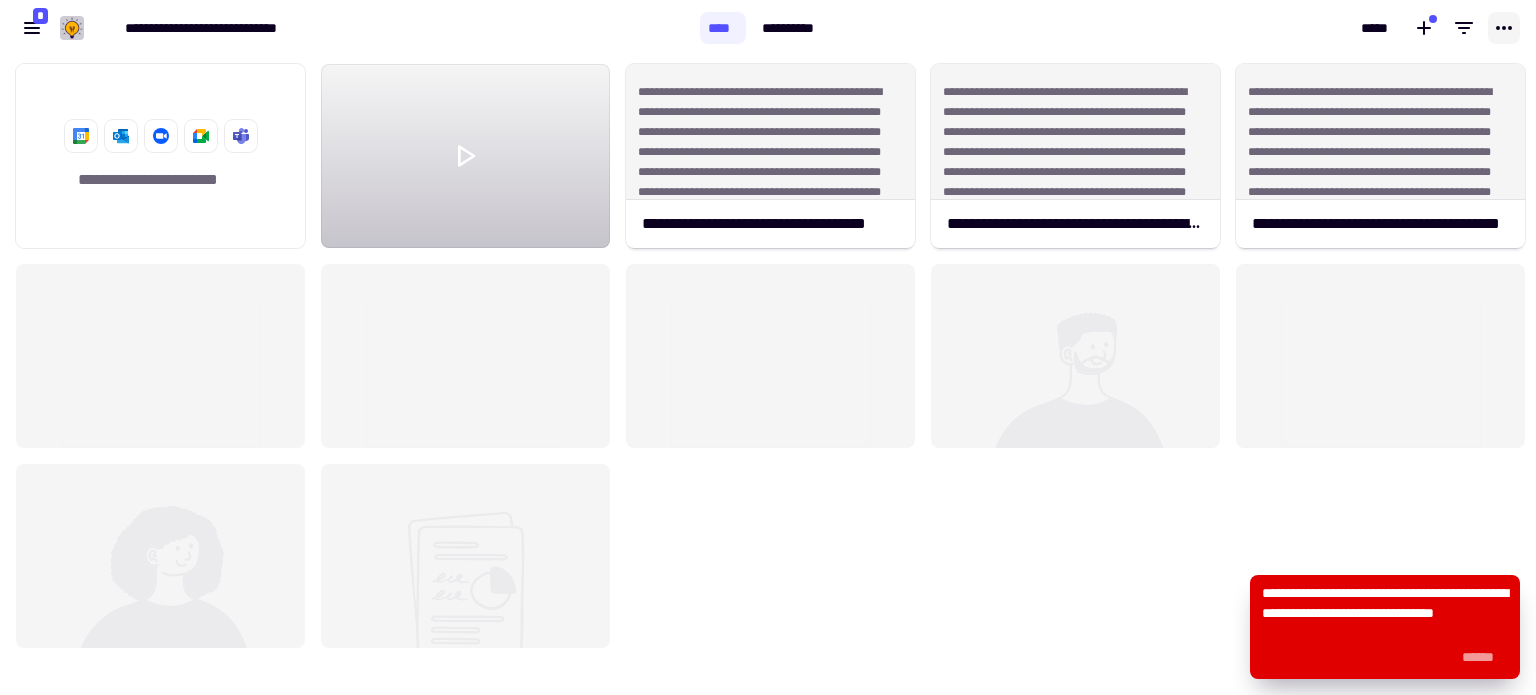 click 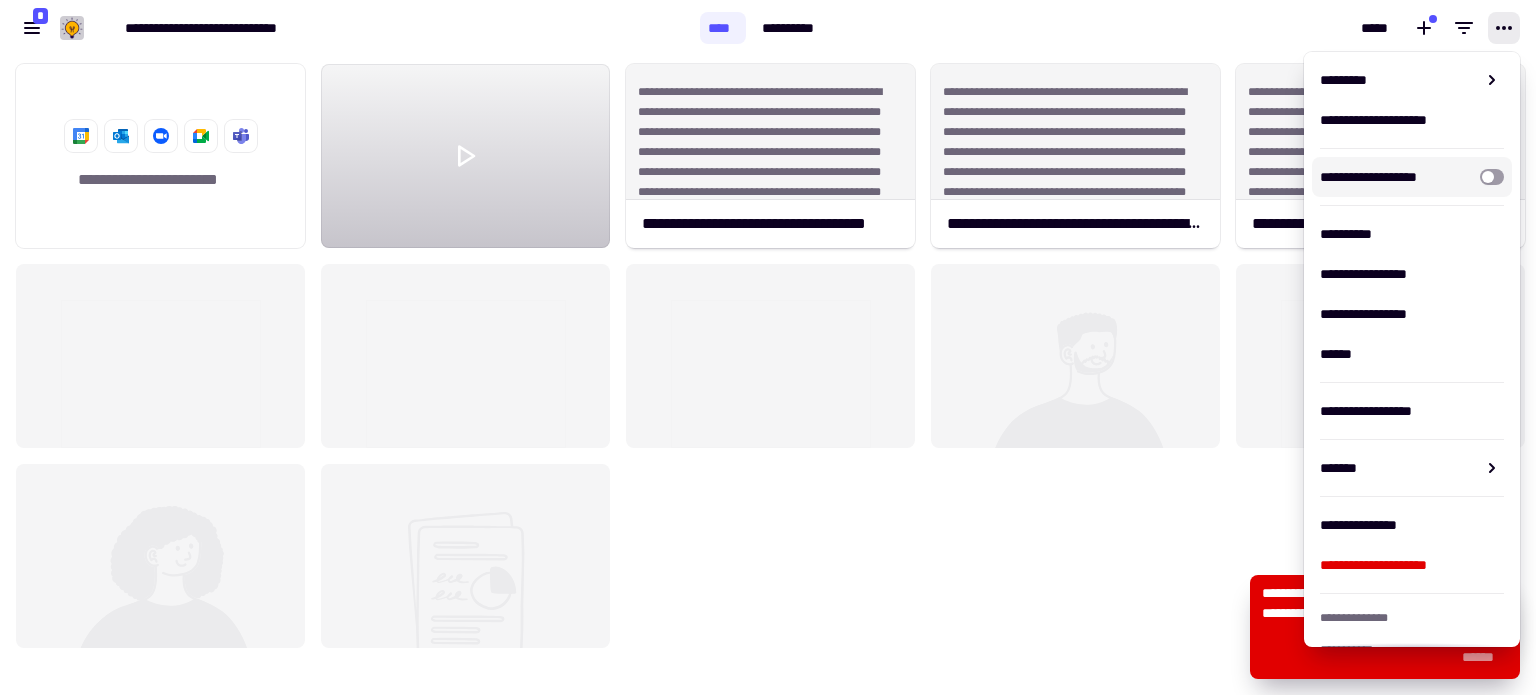 click on "[FIRST] [LAST]" 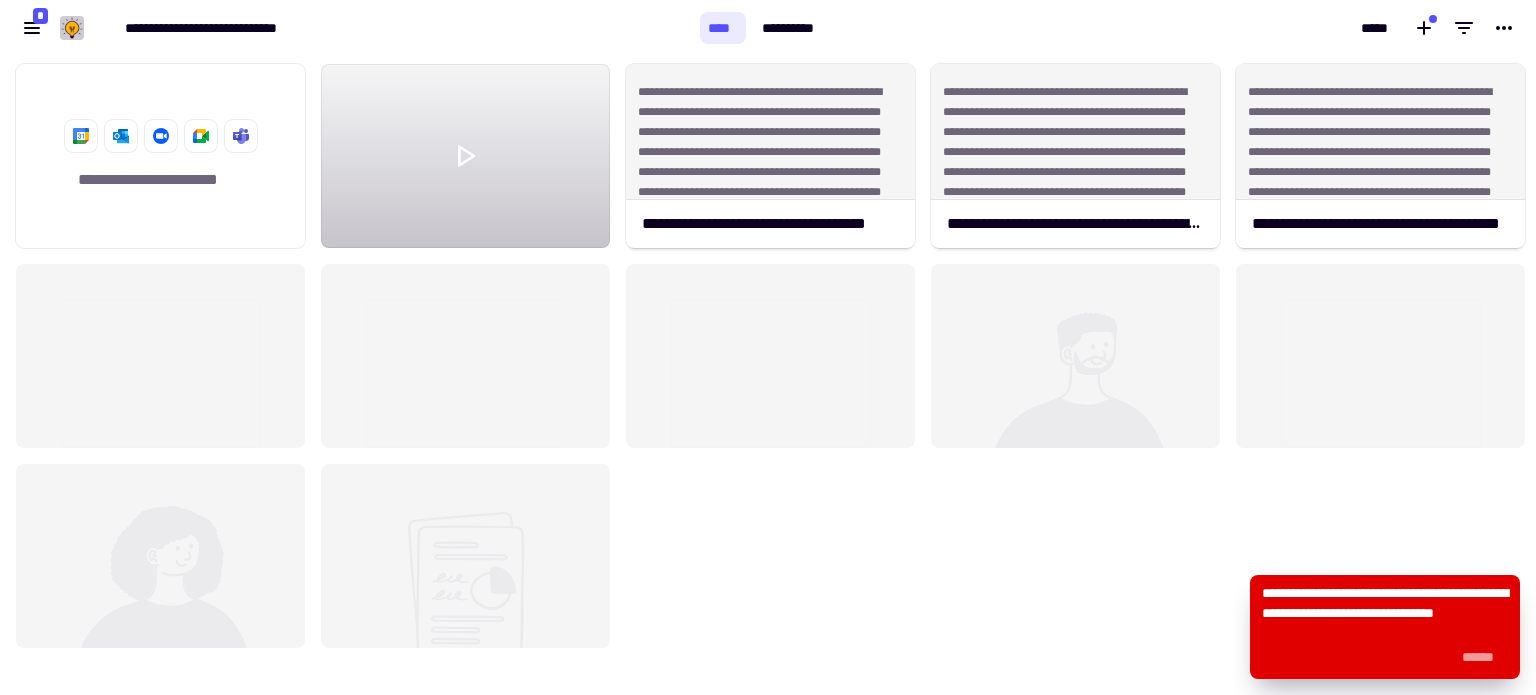 click on "****" 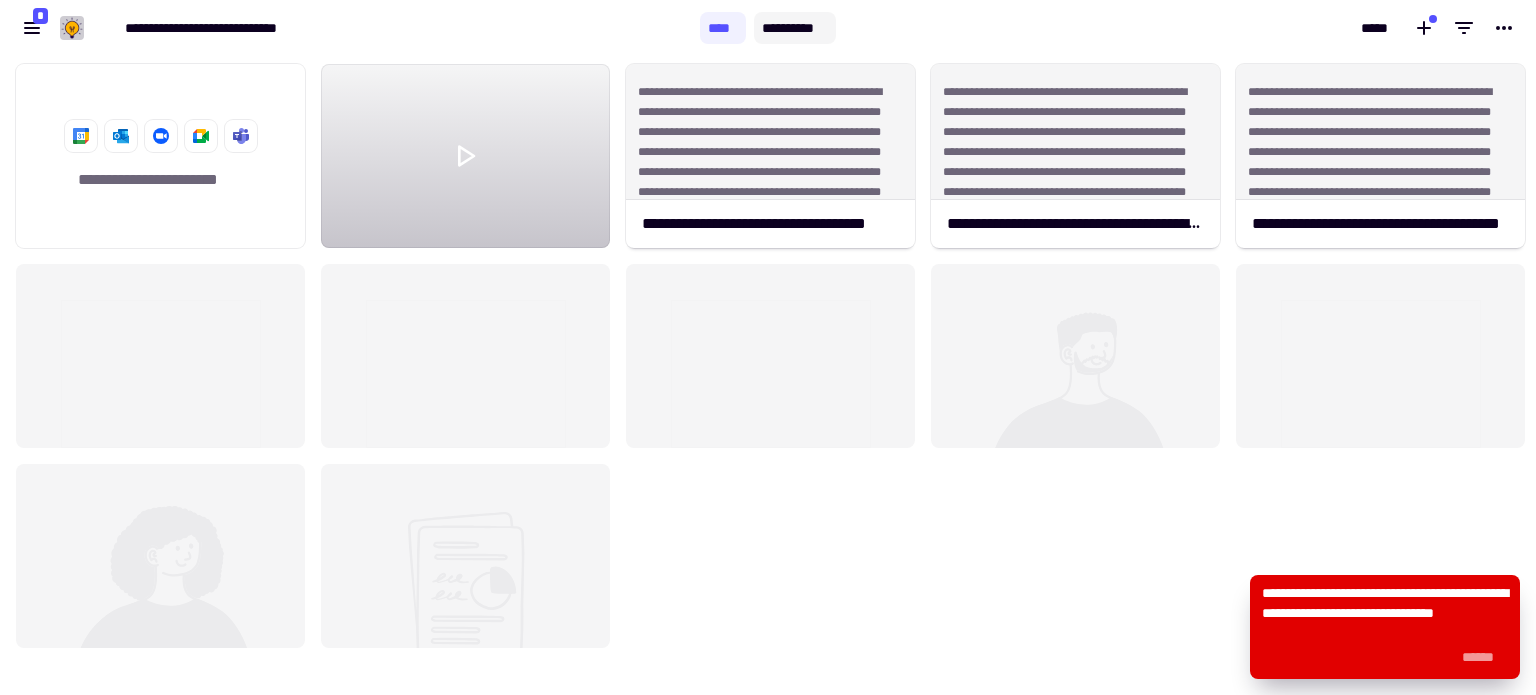 click on "**********" 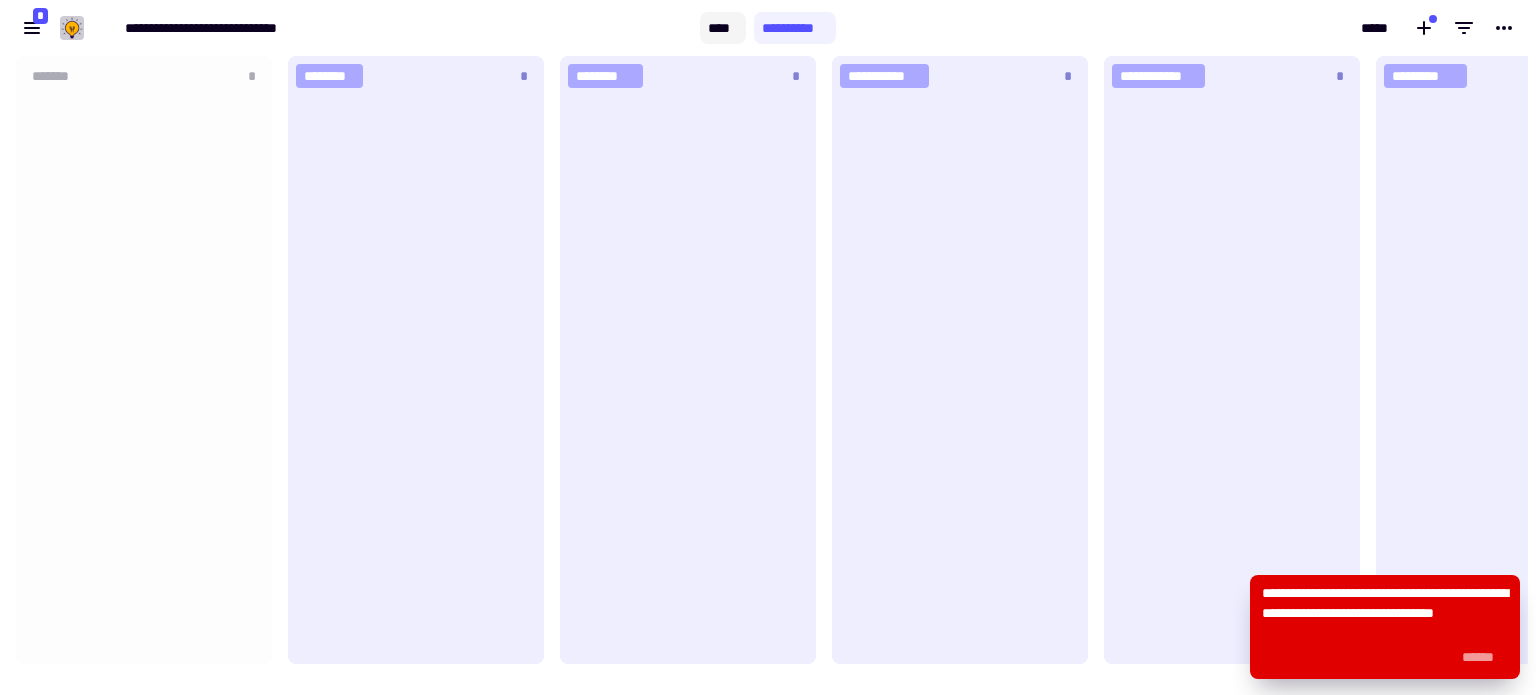 click on "****" 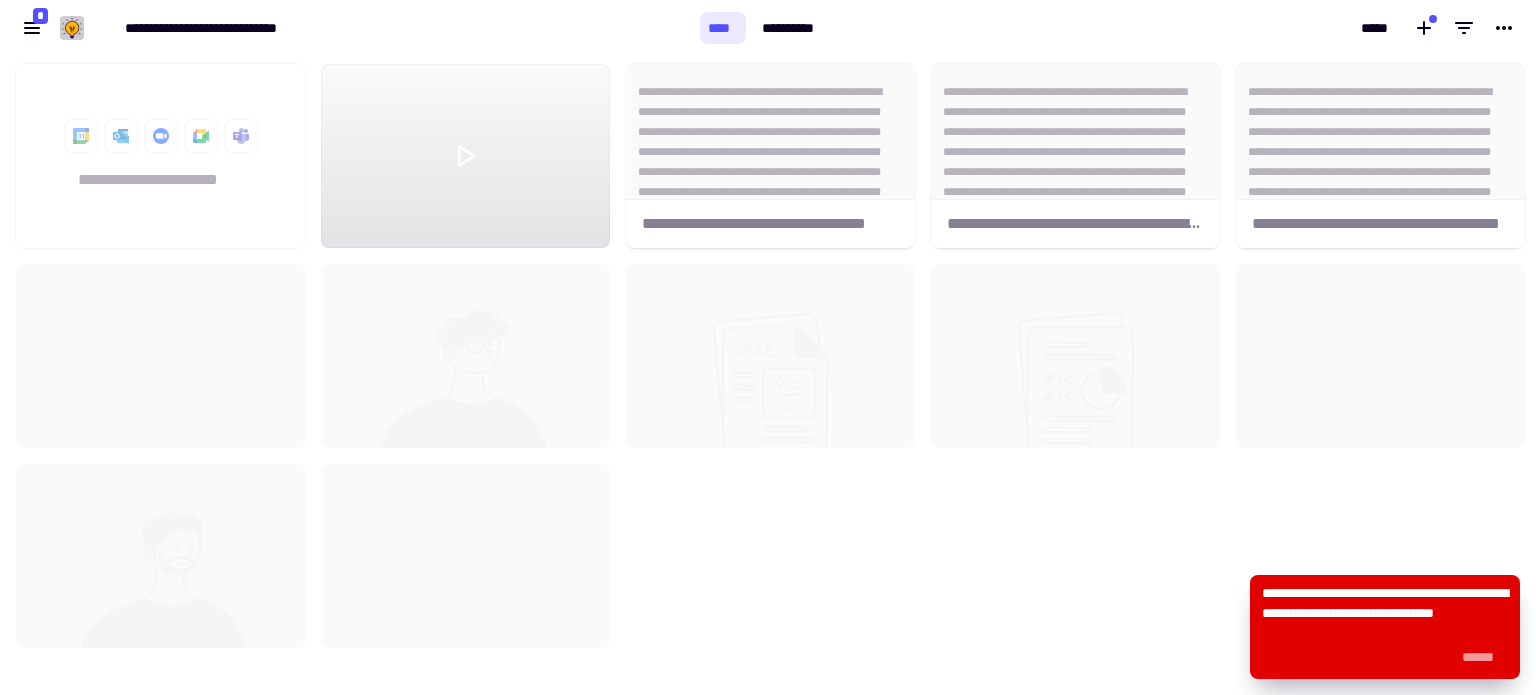 scroll, scrollTop: 624, scrollLeft: 1520, axis: both 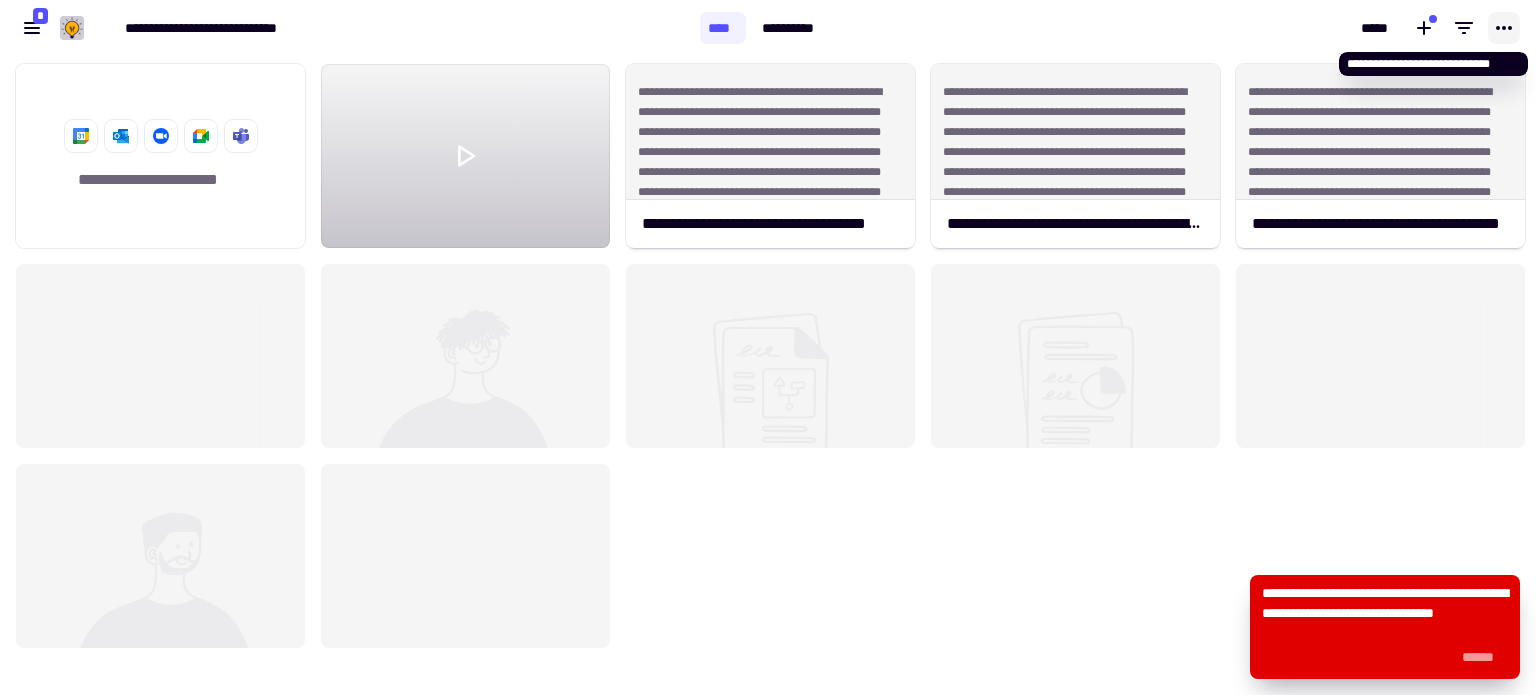 click 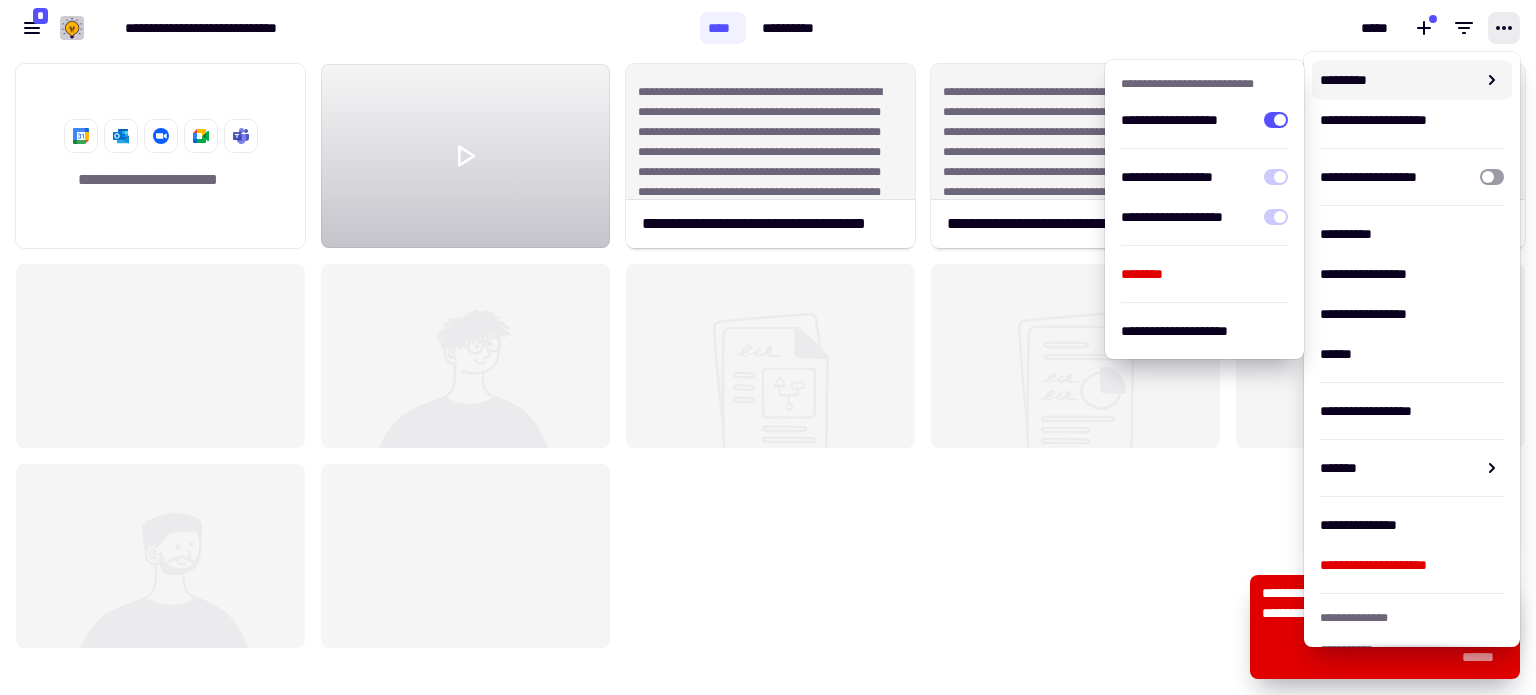 click on "[FIRST] [LAST]" 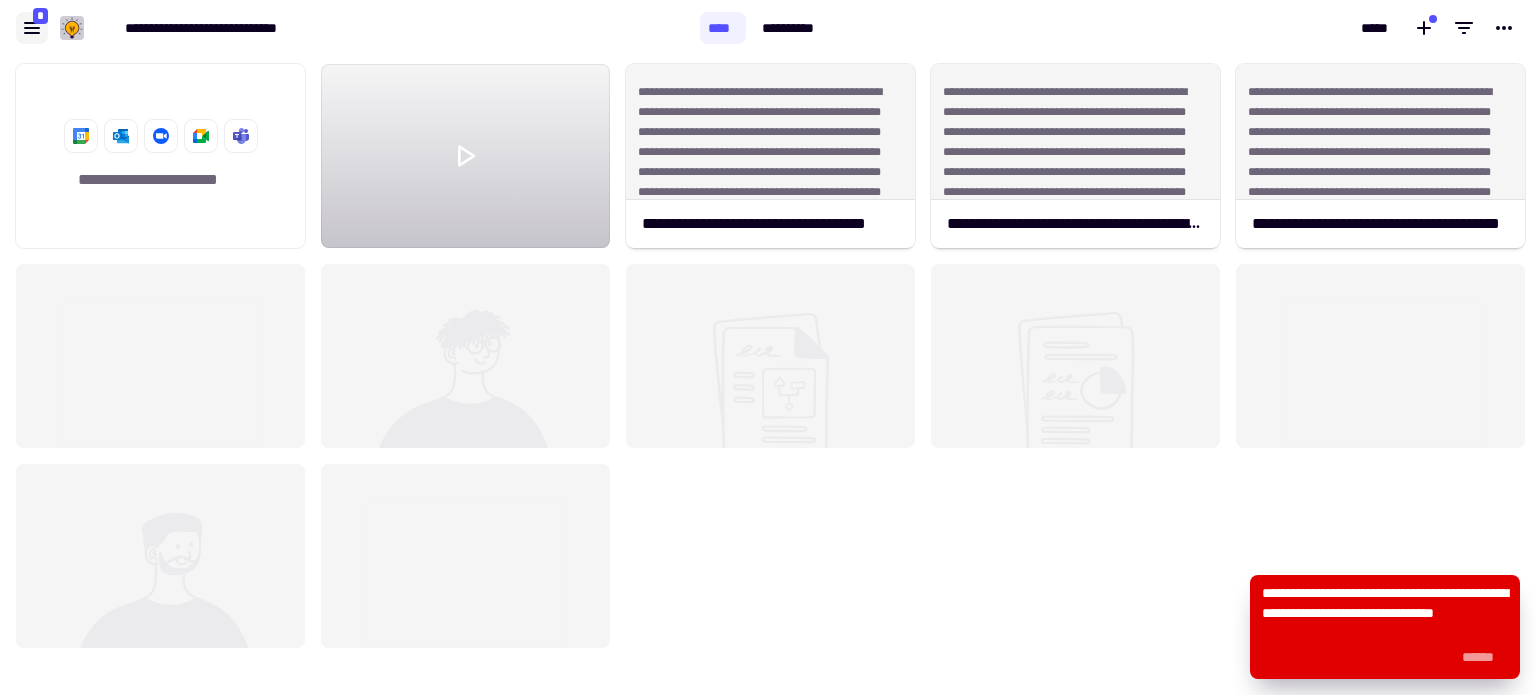 click 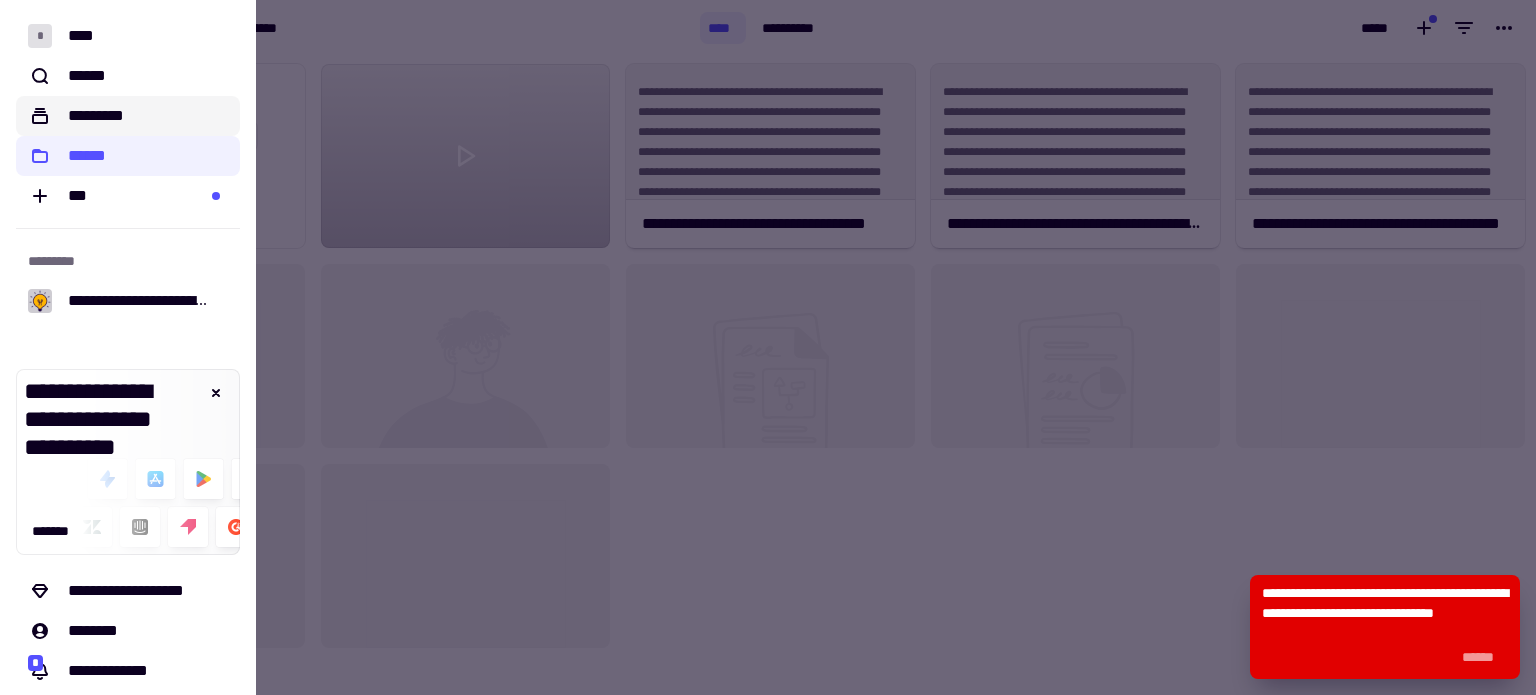 click on "*********" 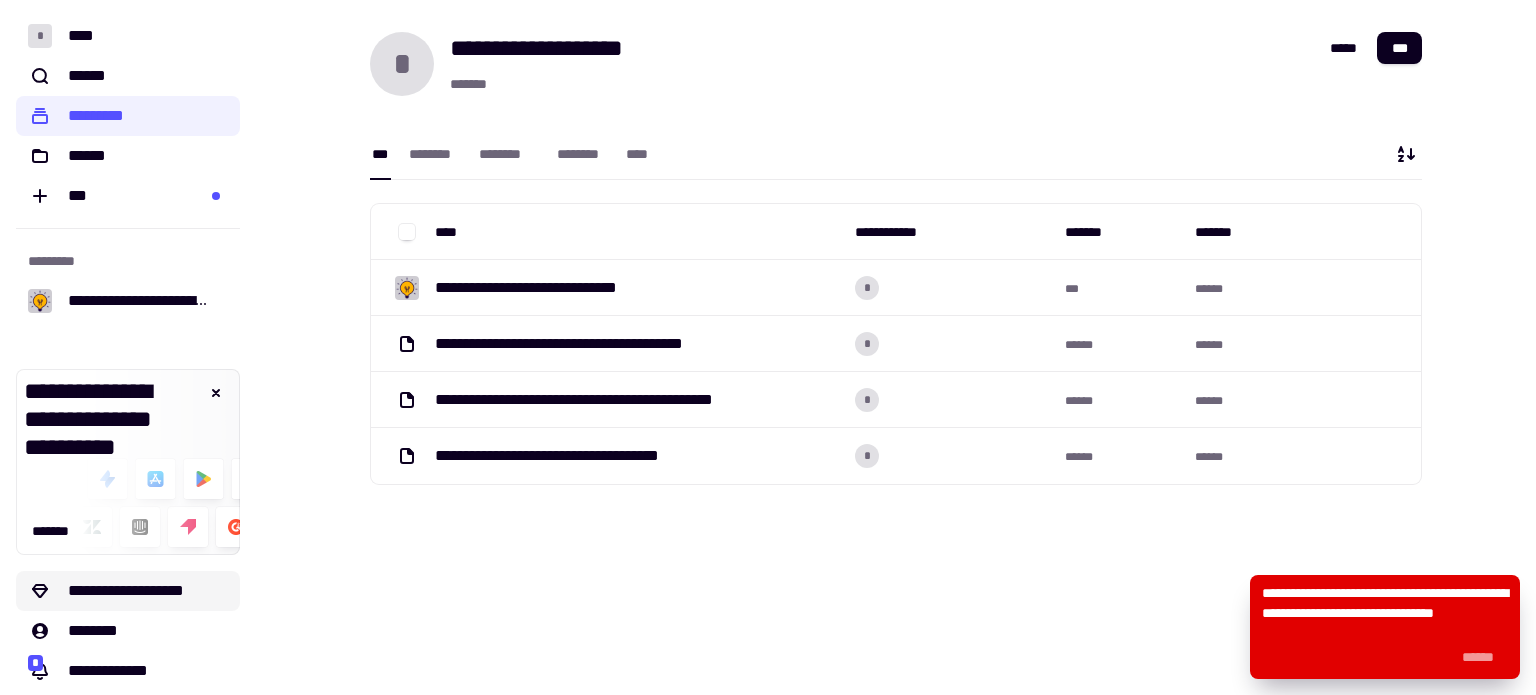 click on "**********" 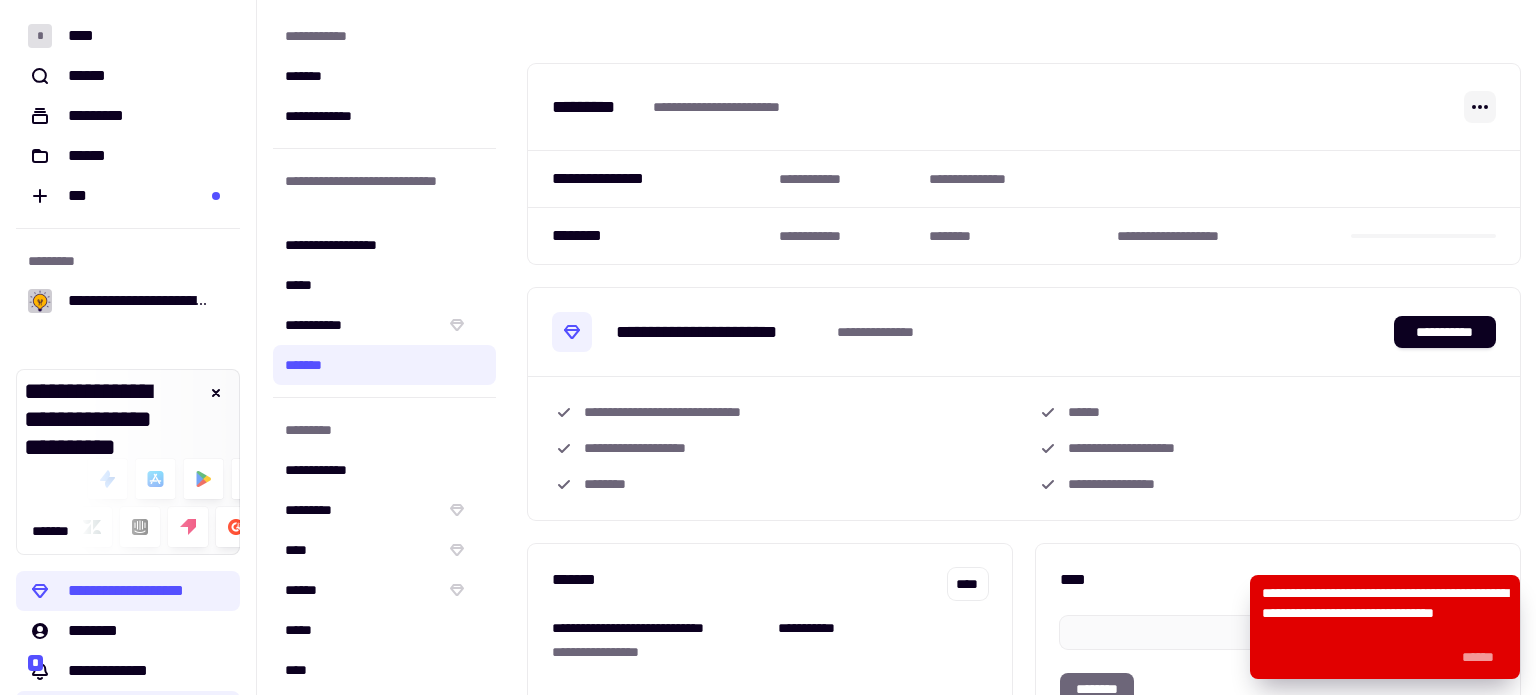 click 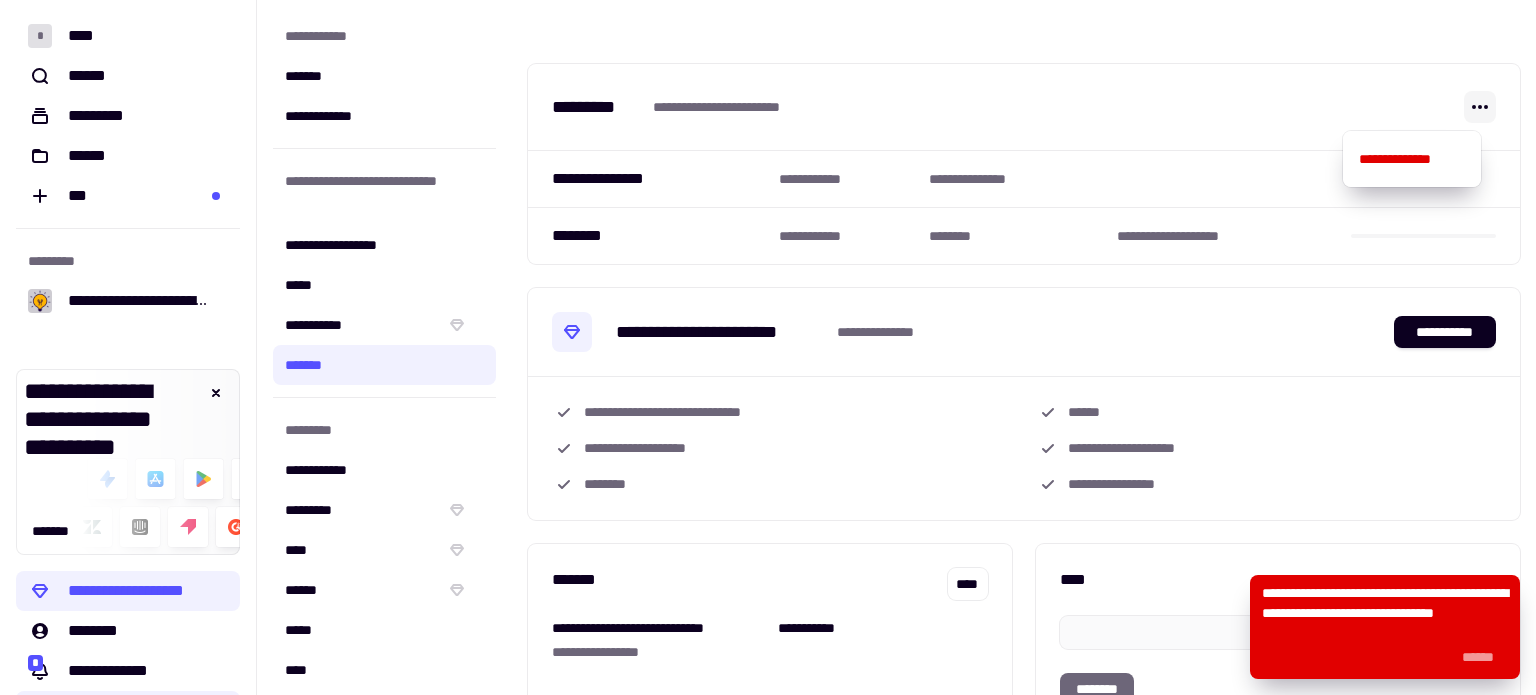 click 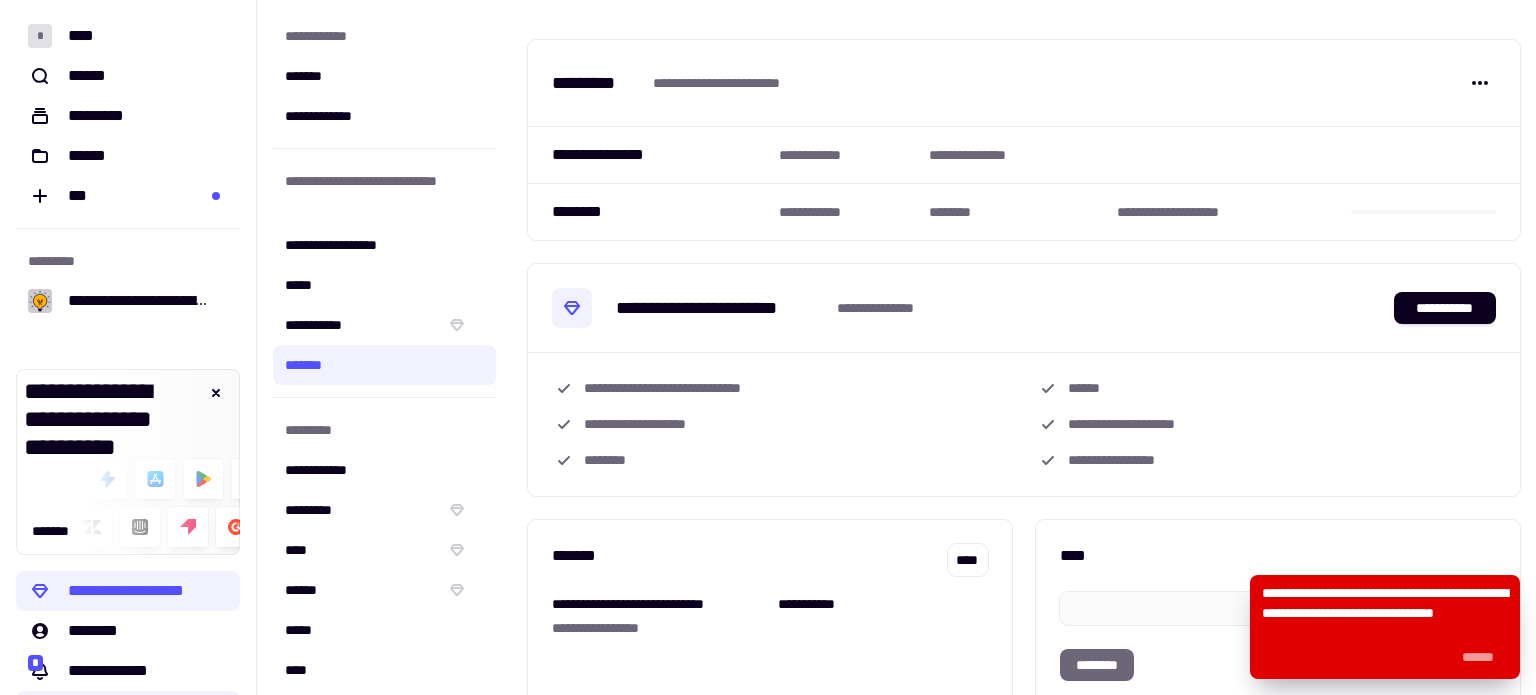 scroll, scrollTop: 0, scrollLeft: 0, axis: both 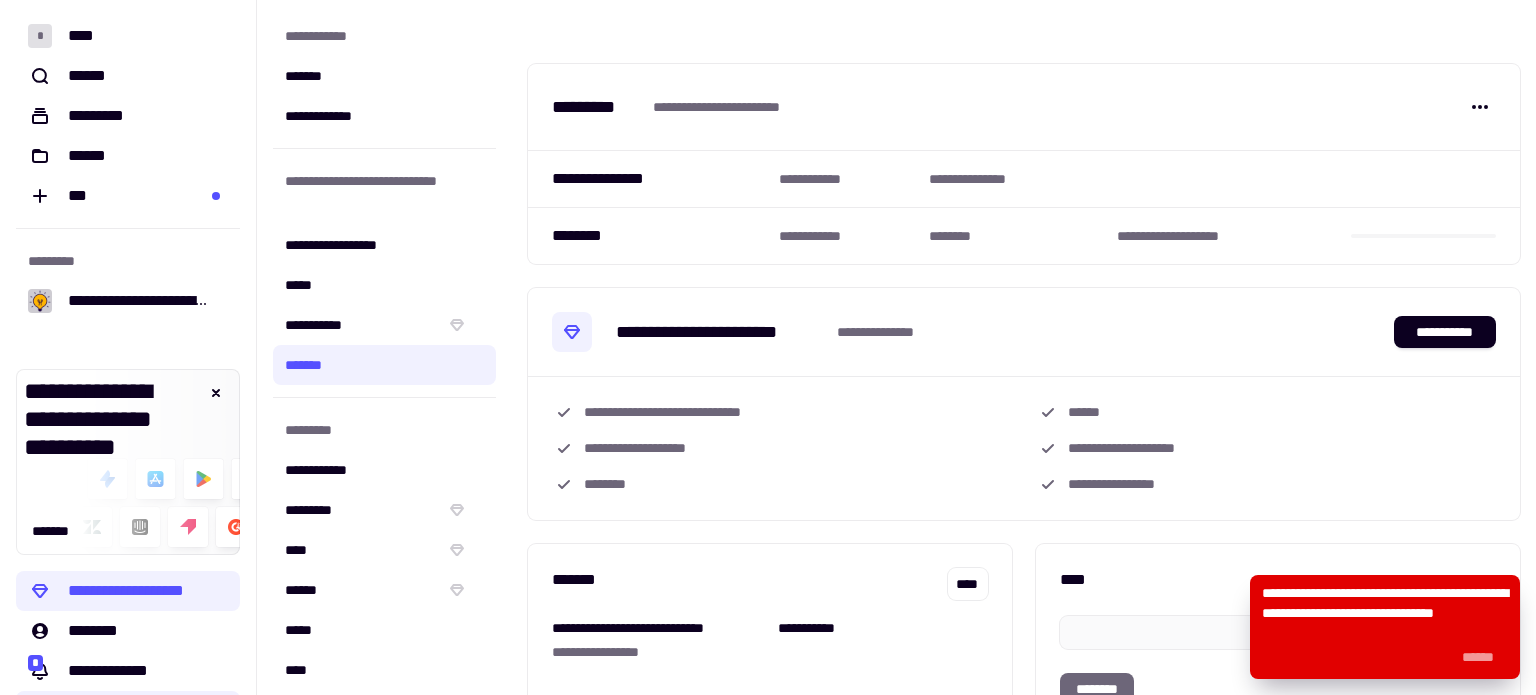 click on "******" at bounding box center (1089, 412) 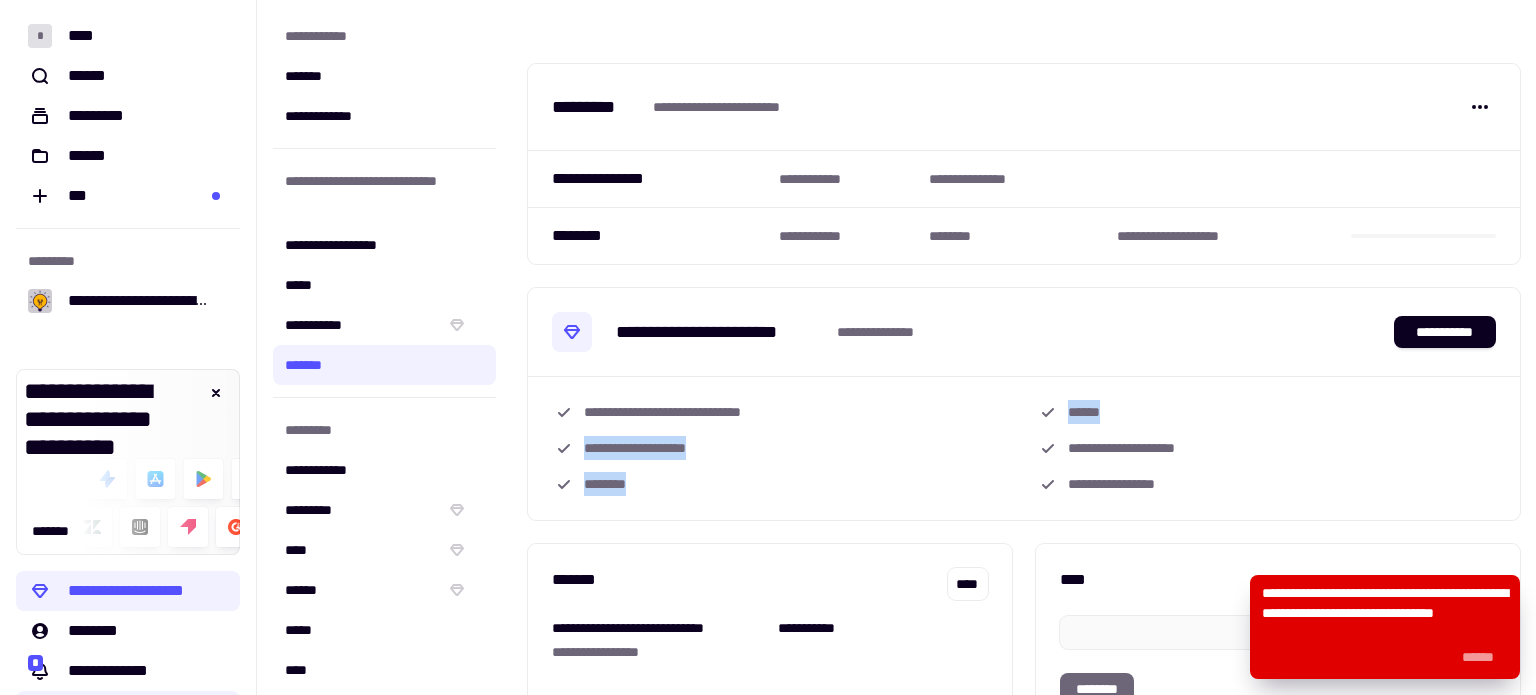 drag, startPoint x: 1120, startPoint y: 419, endPoint x: 967, endPoint y: 413, distance: 153.1176 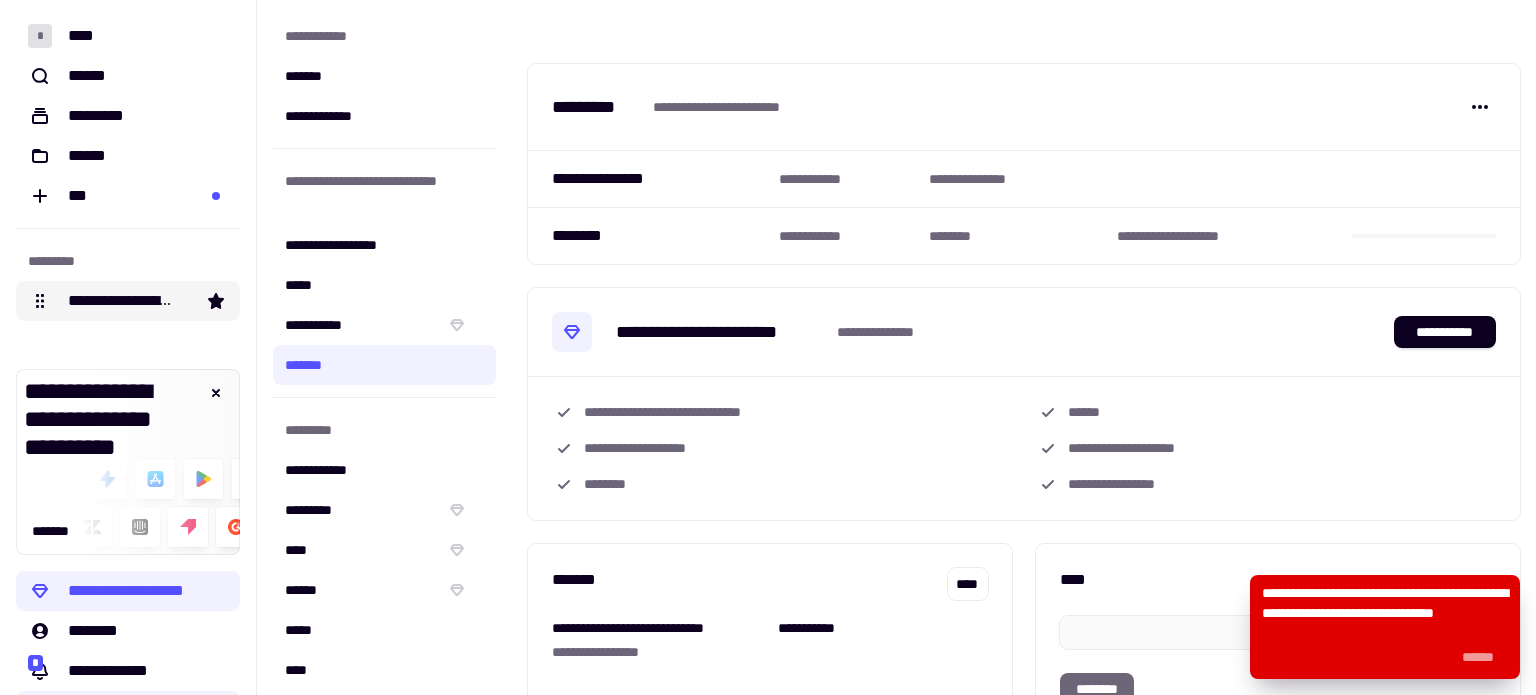 click on "**********" 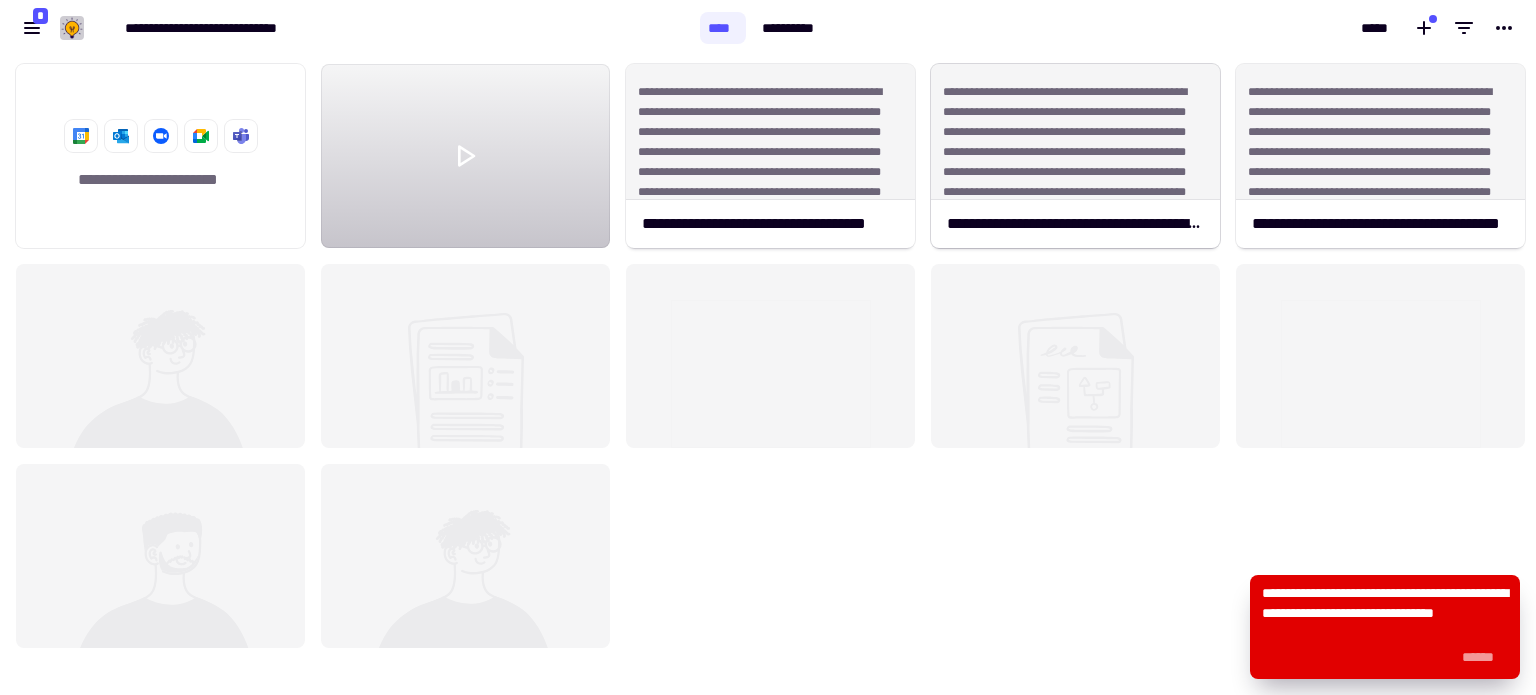scroll, scrollTop: 16, scrollLeft: 16, axis: both 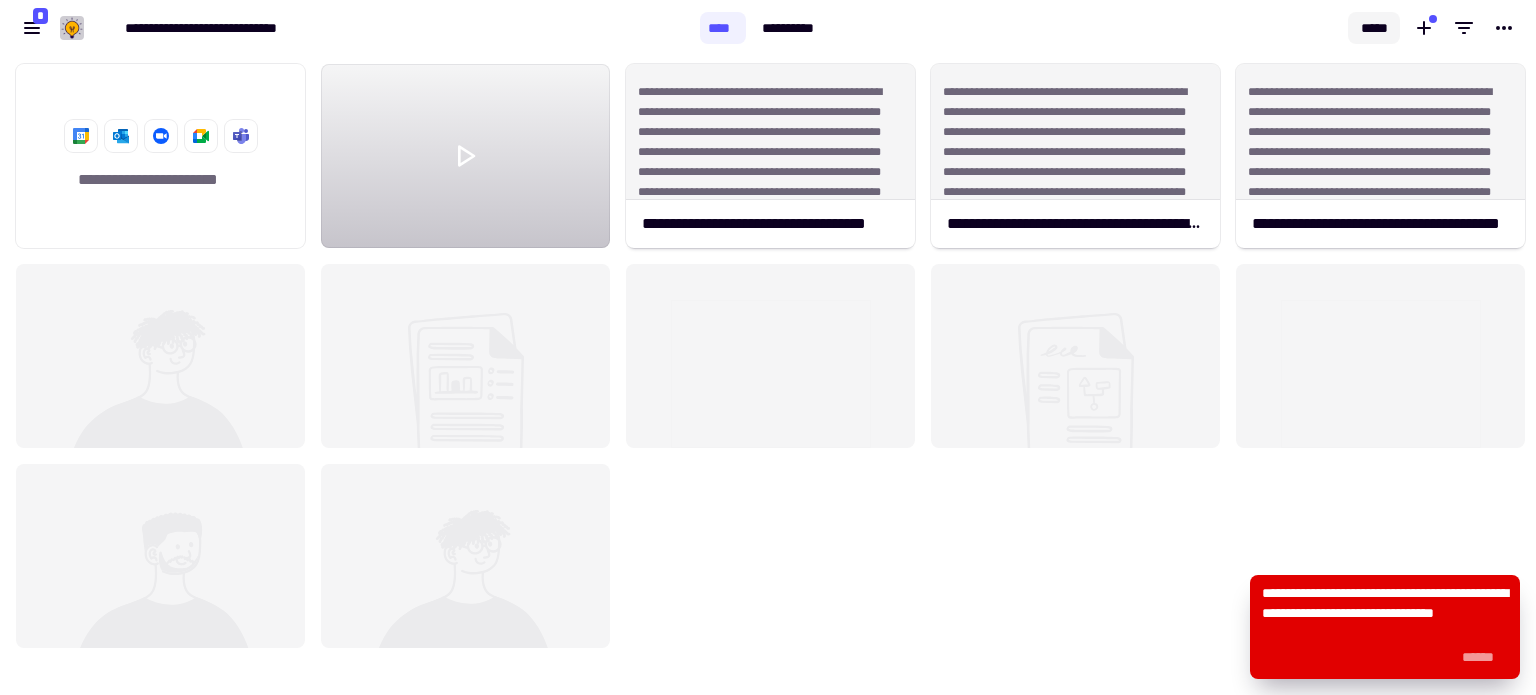 click on "*****" 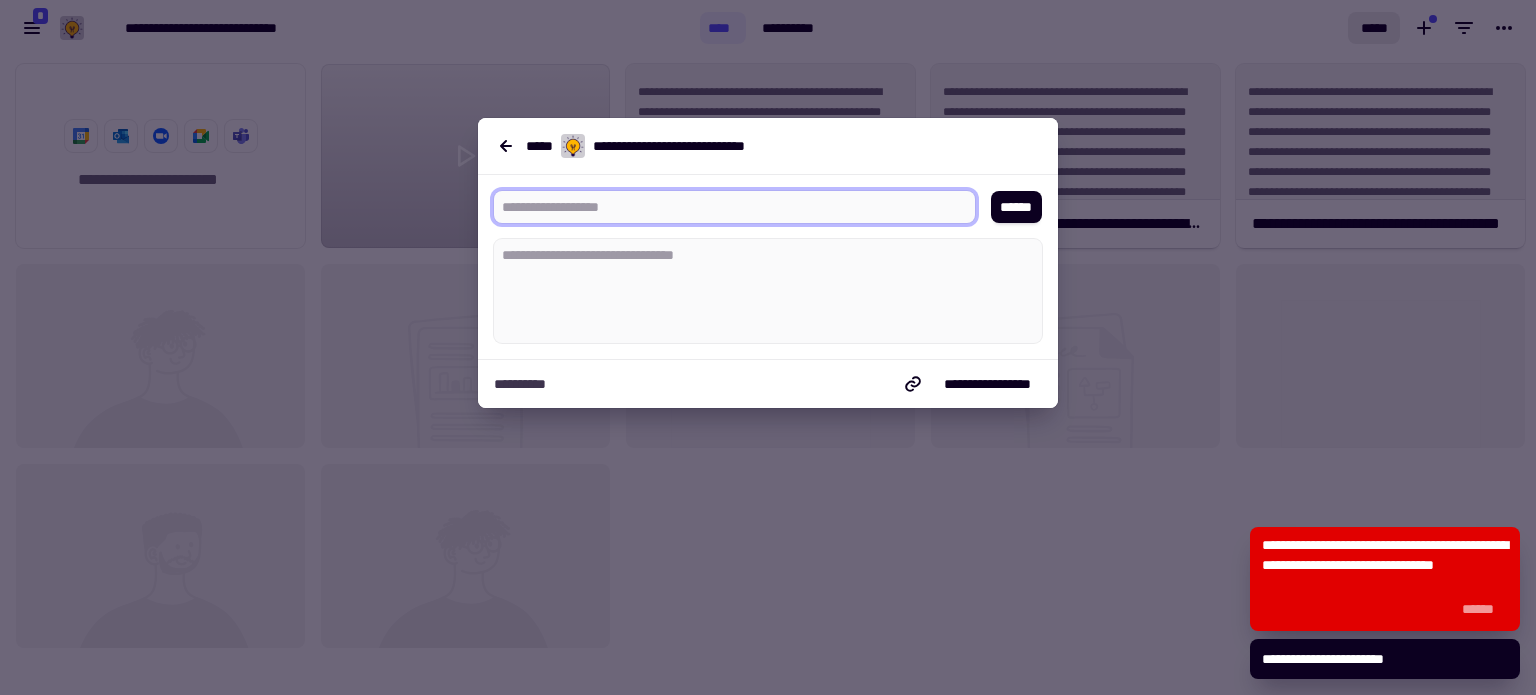 click at bounding box center (726, 207) 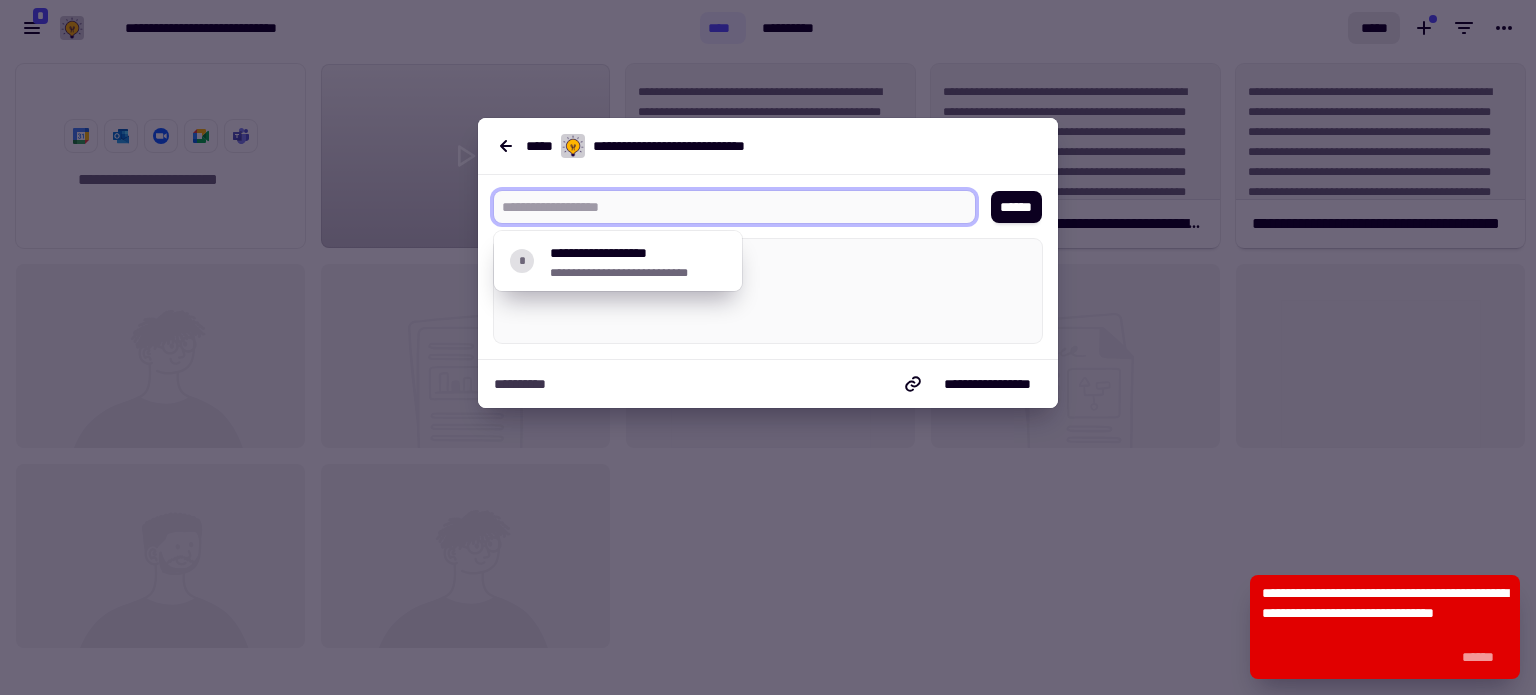 click at bounding box center (726, 207) 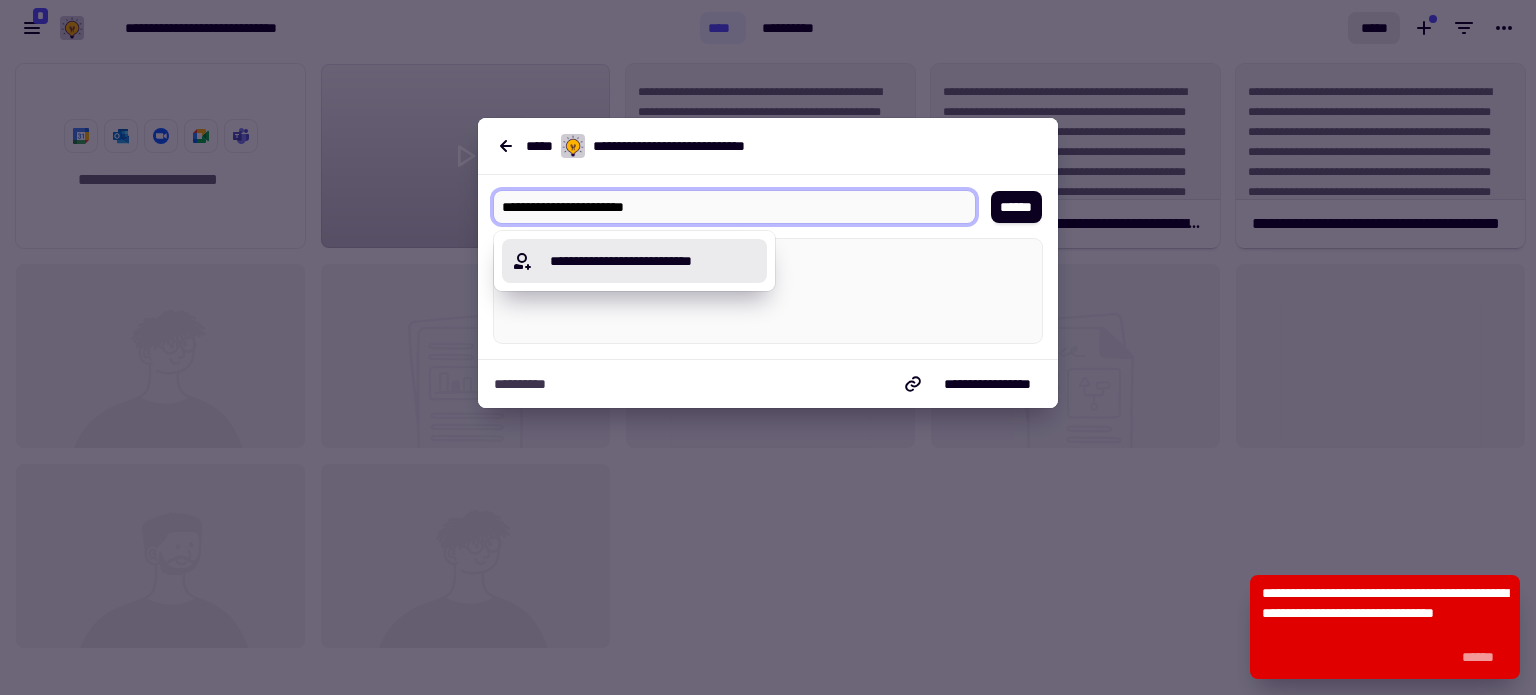 click on "[PHONE]" at bounding box center (646, 261) 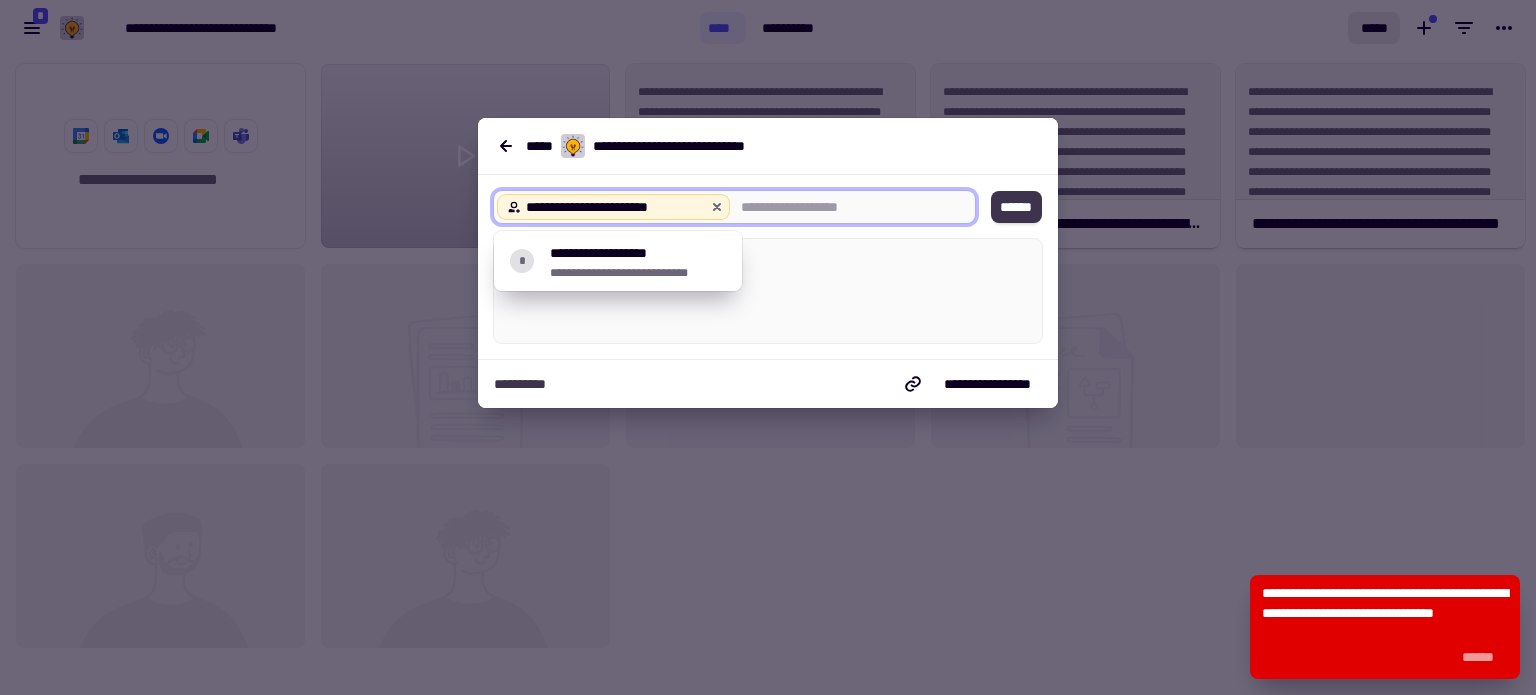 click on "******" 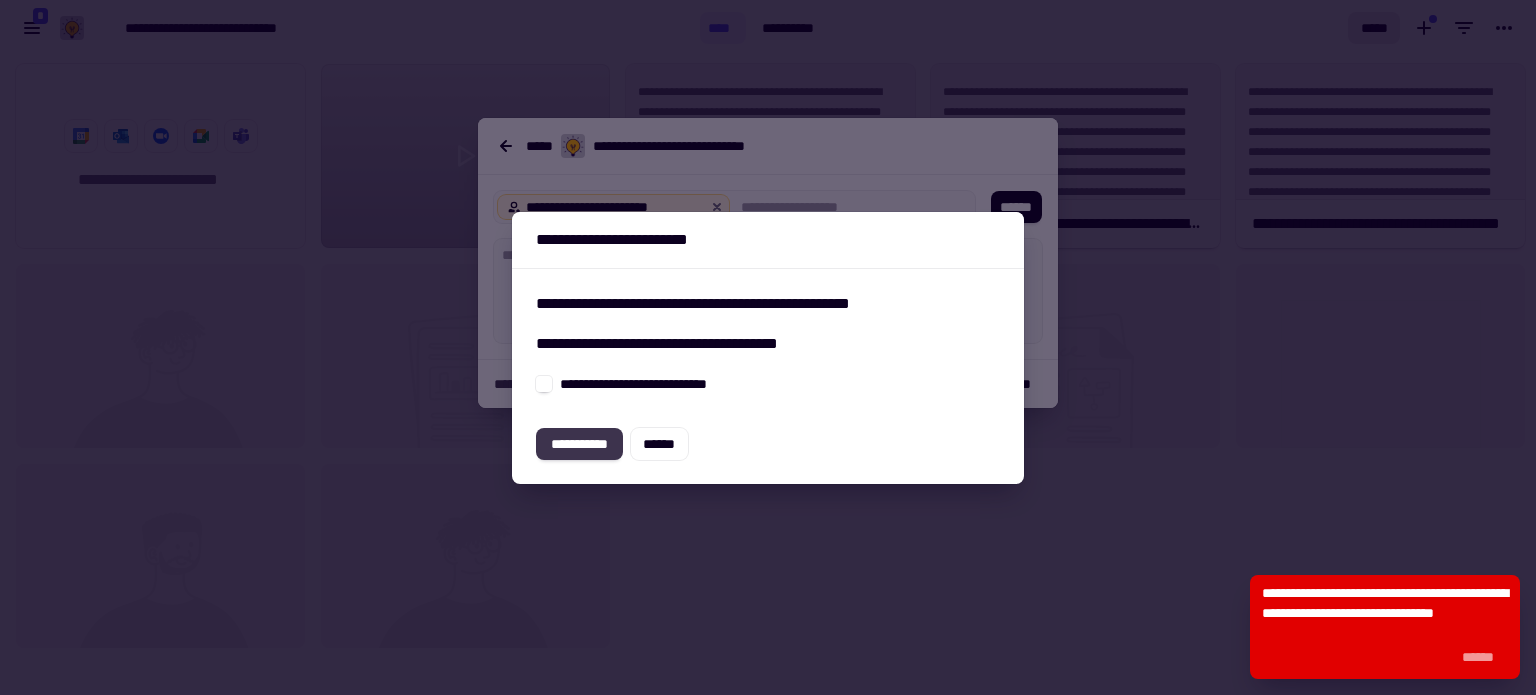 click on "**********" 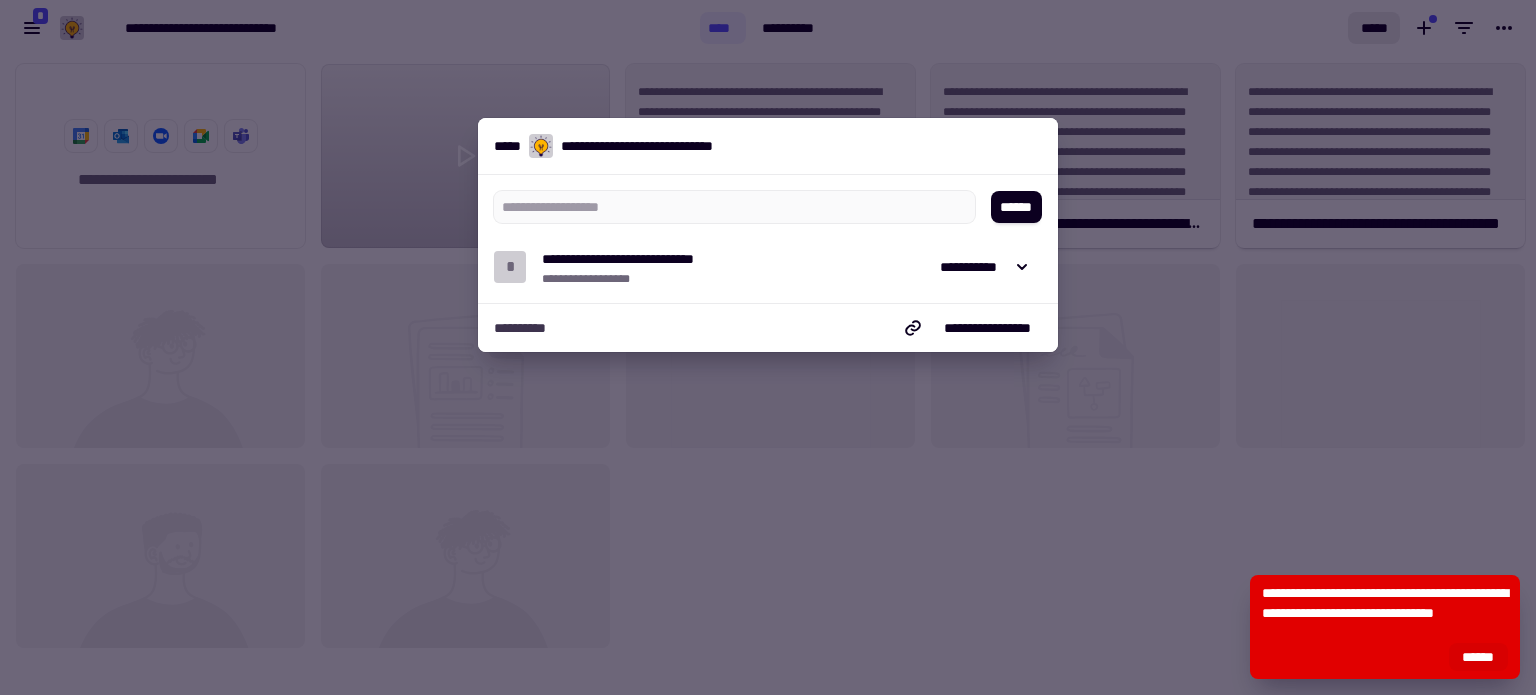 click on "******" 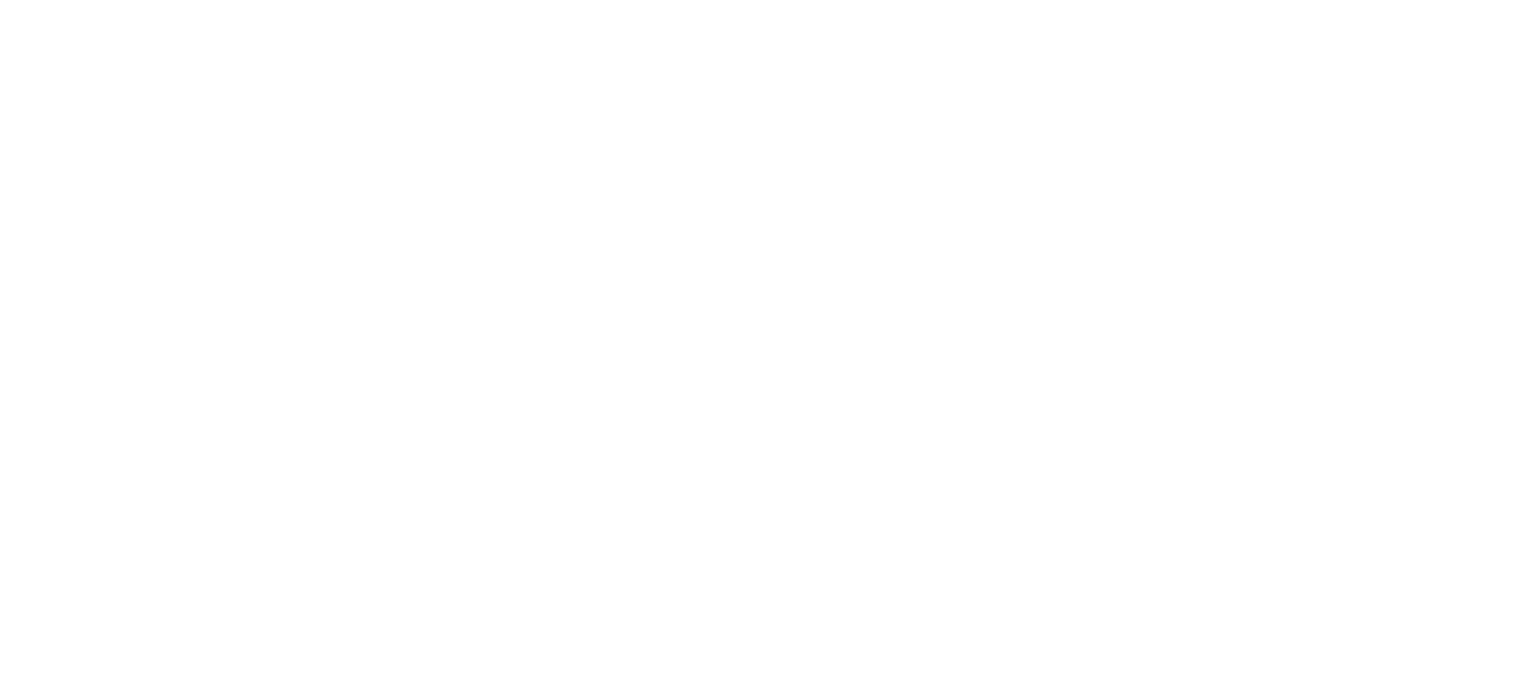 scroll, scrollTop: 0, scrollLeft: 0, axis: both 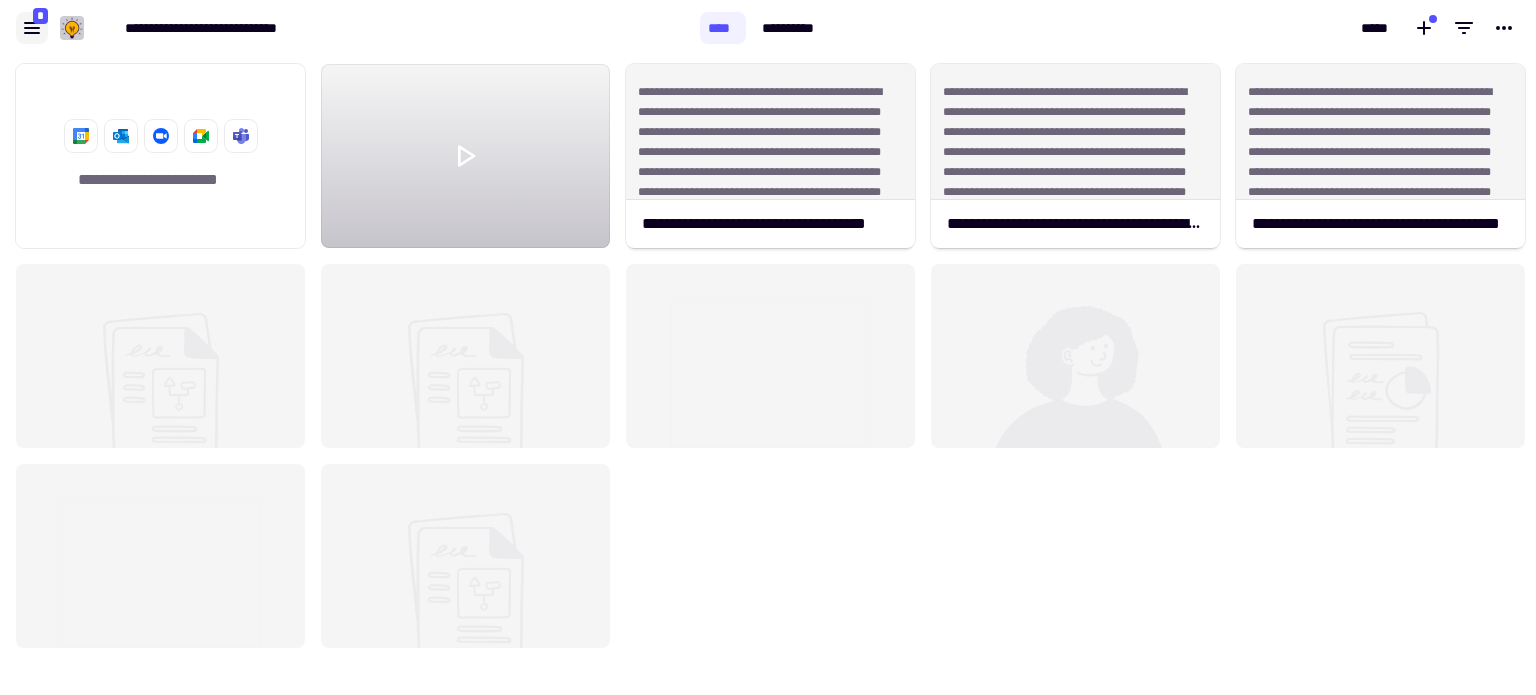 click 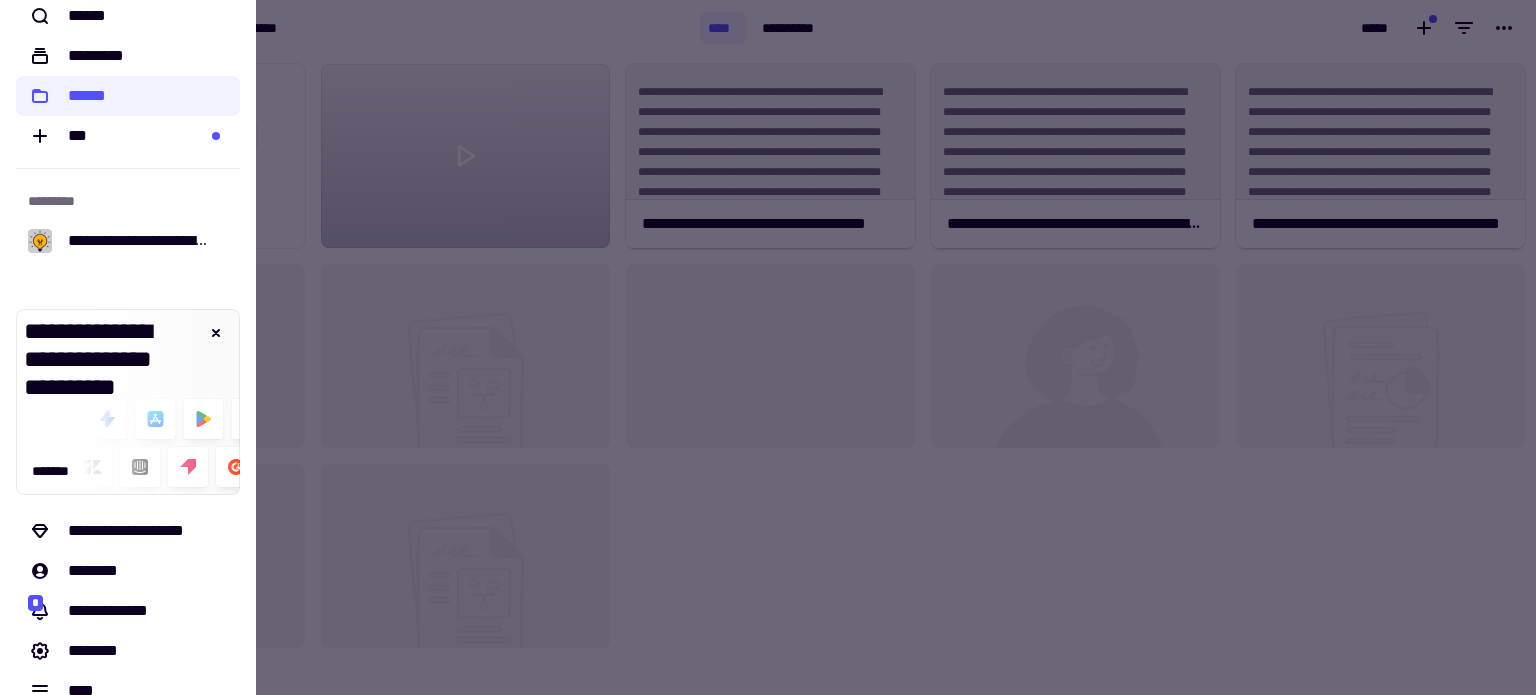 scroll, scrollTop: 92, scrollLeft: 0, axis: vertical 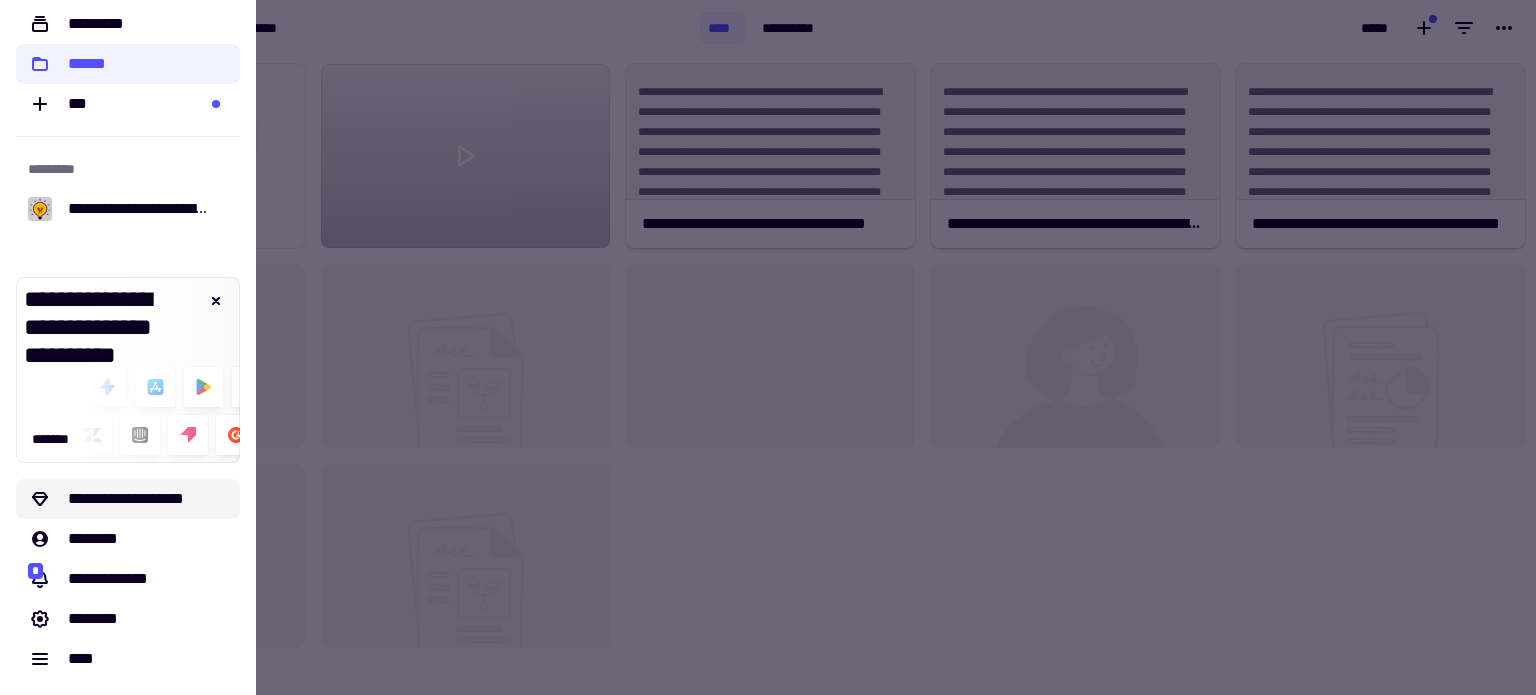 click on "**********" 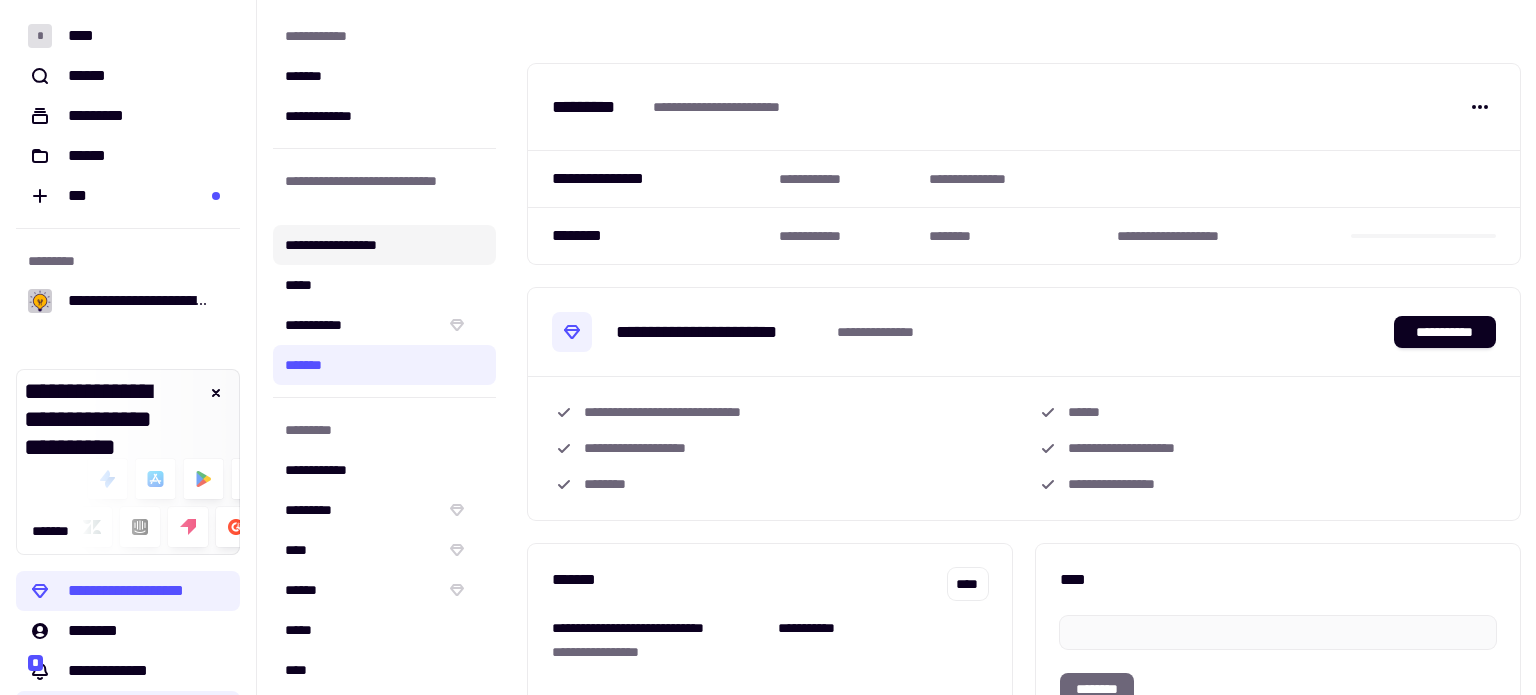 click on "**********" 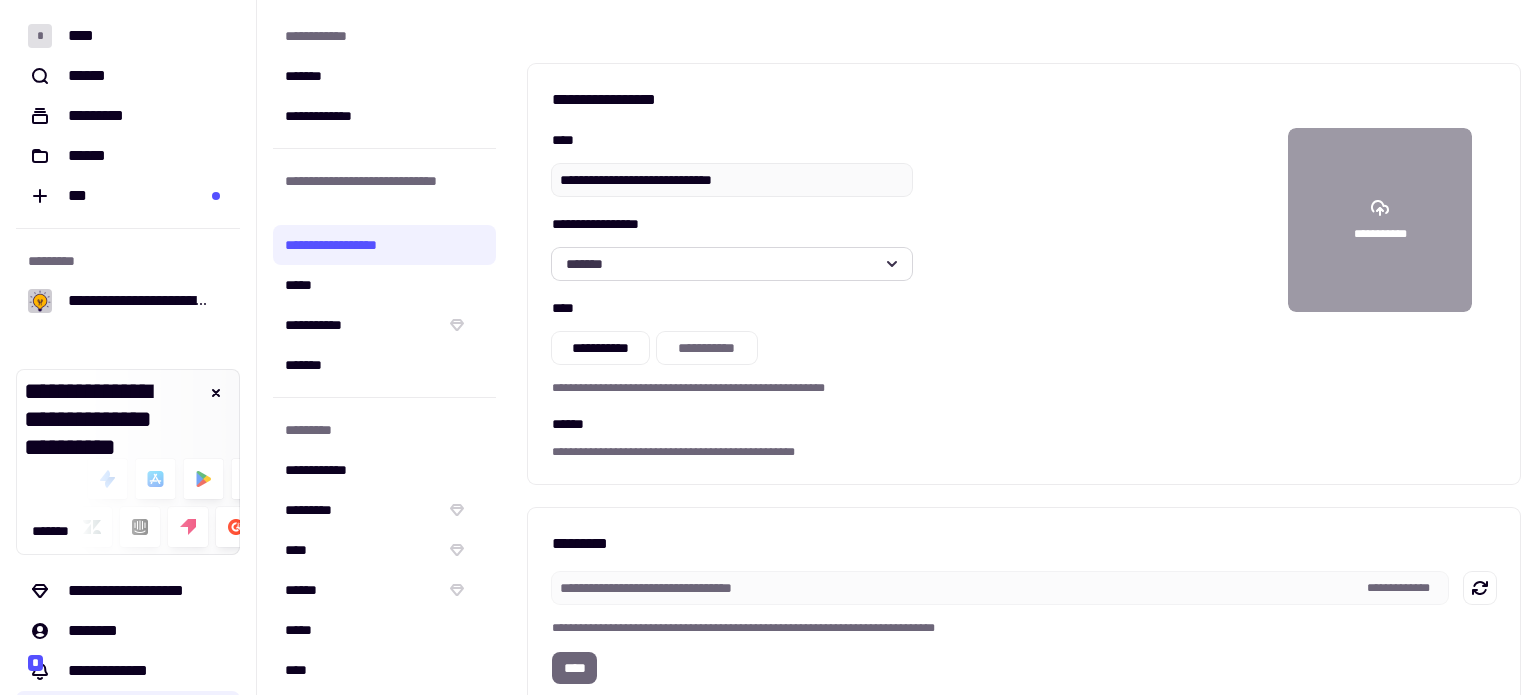 click on "*******" 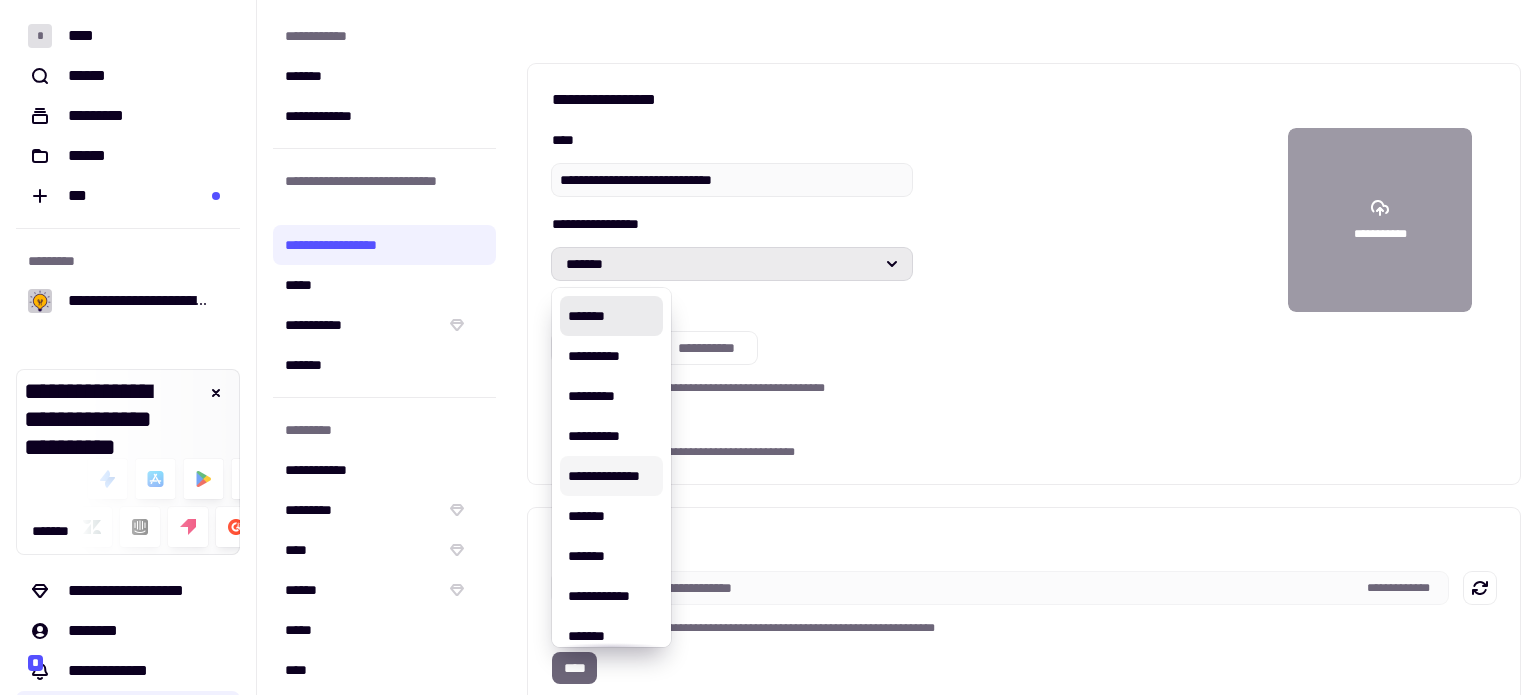click on "**********" at bounding box center [611, 476] 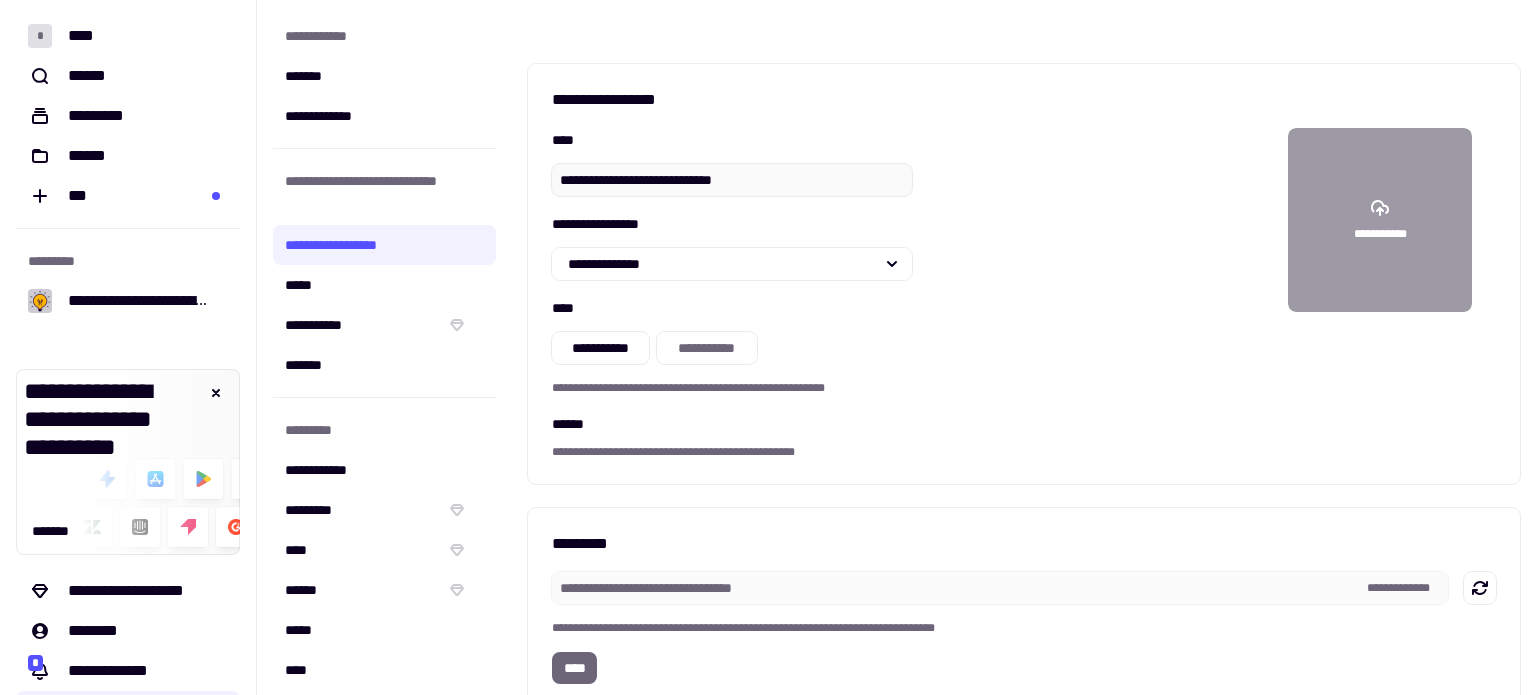 scroll, scrollTop: 133, scrollLeft: 0, axis: vertical 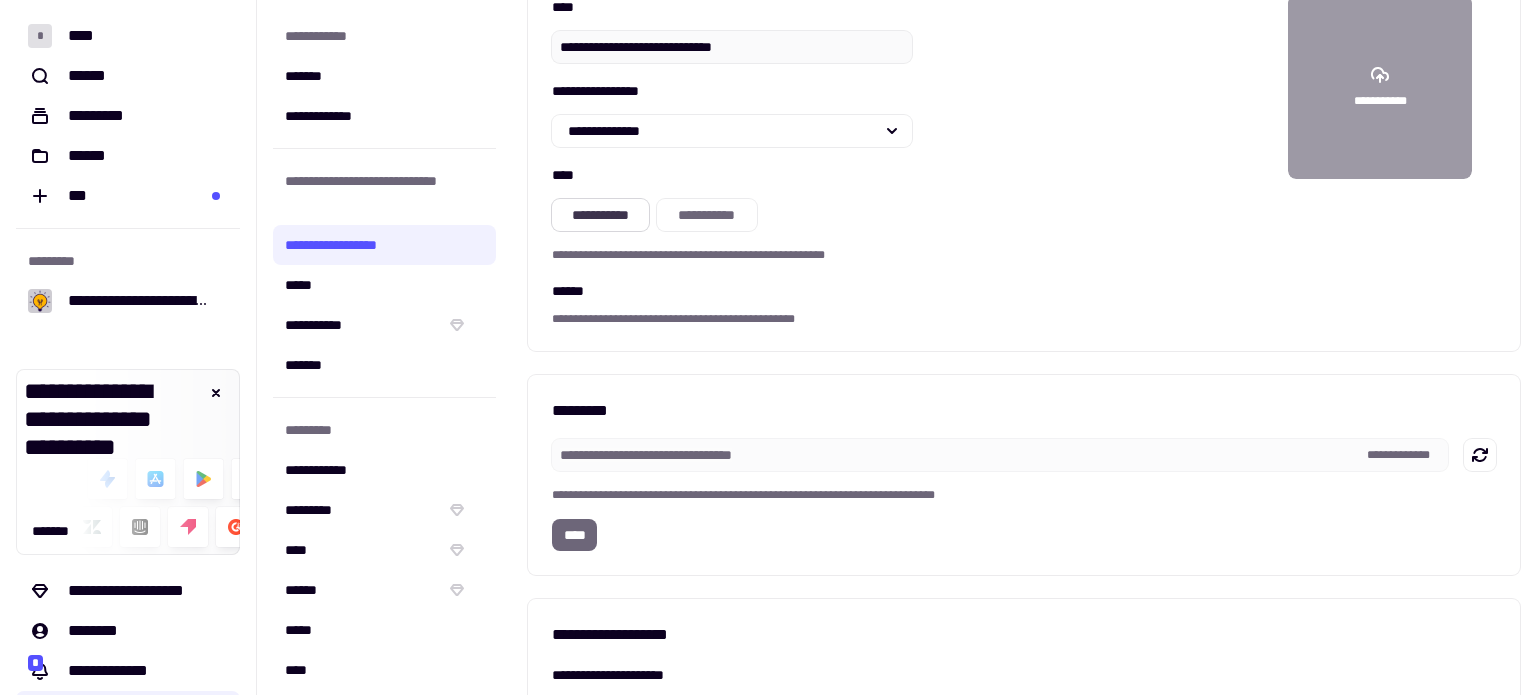 click on "**********" 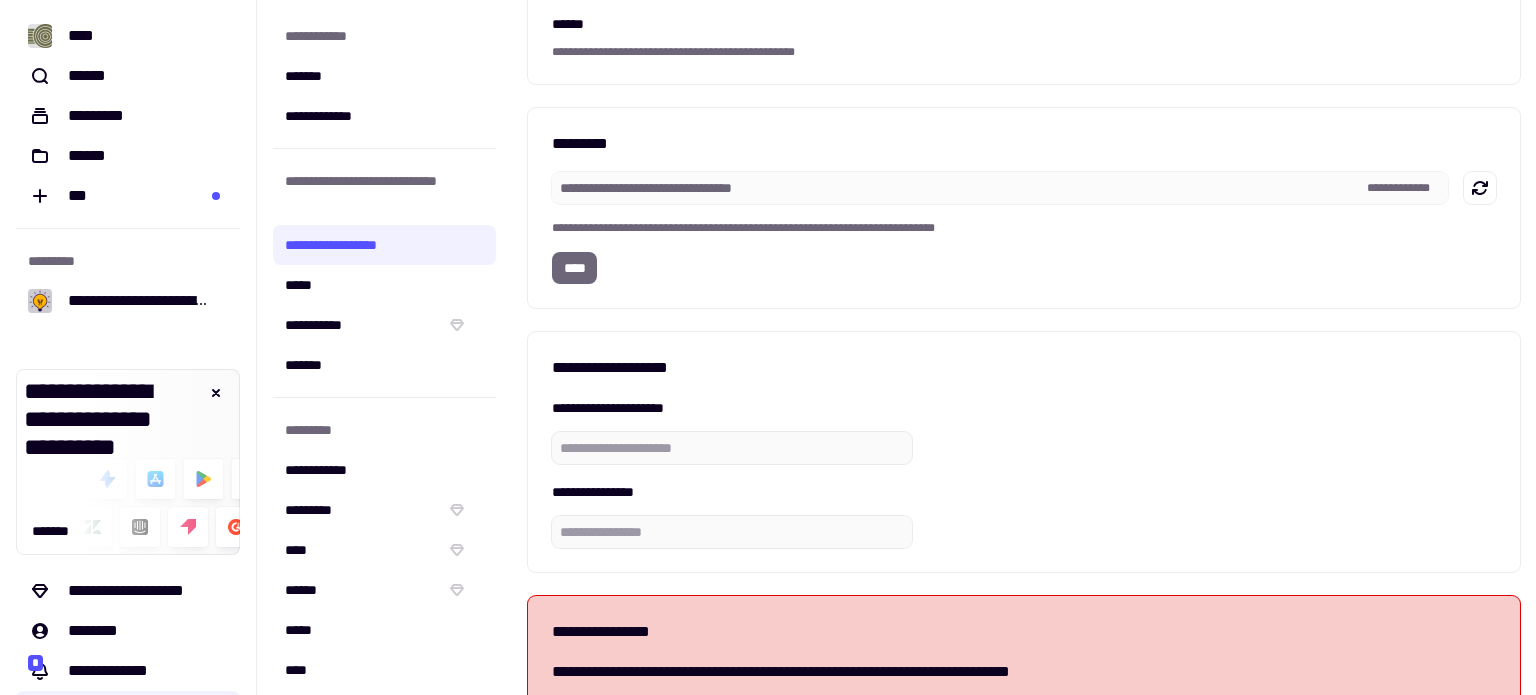 scroll, scrollTop: 0, scrollLeft: 0, axis: both 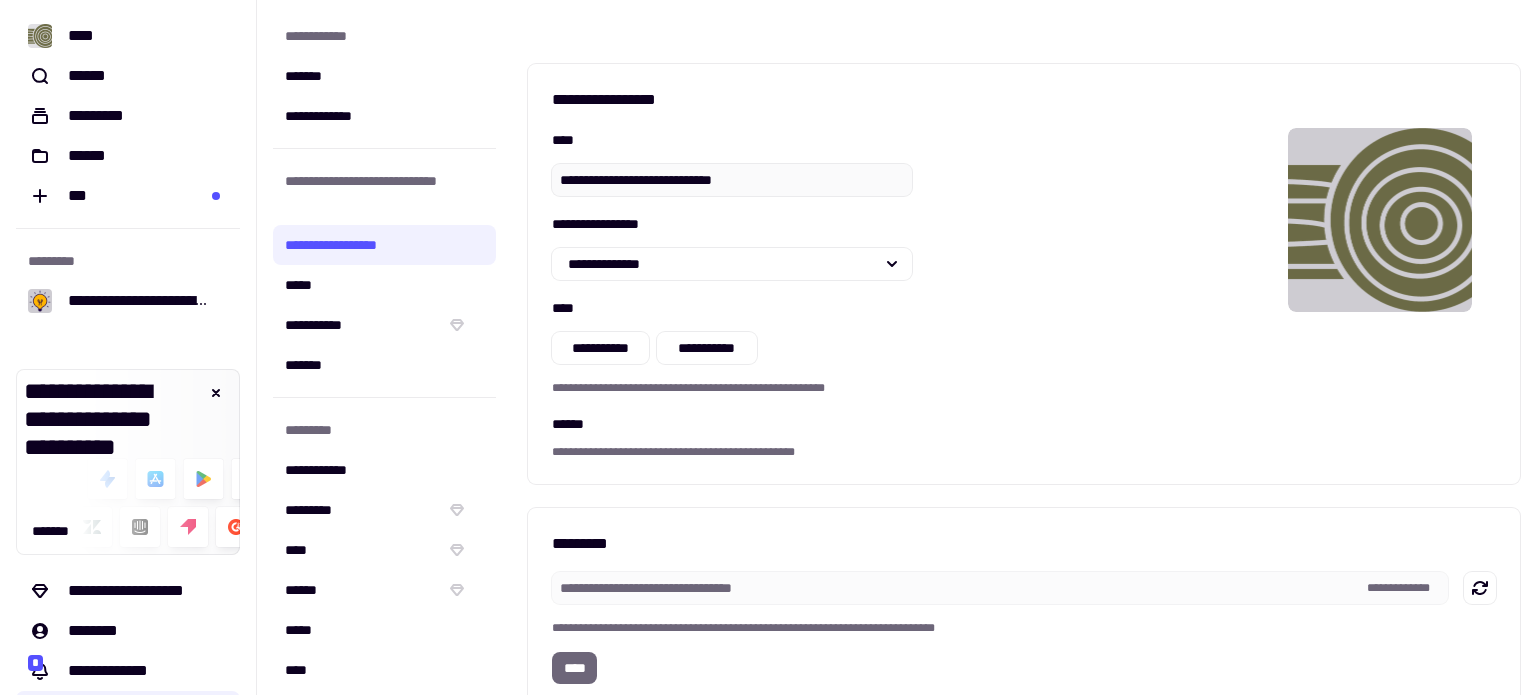 drag, startPoint x: 780, startPoint y: 179, endPoint x: 448, endPoint y: 163, distance: 332.3853 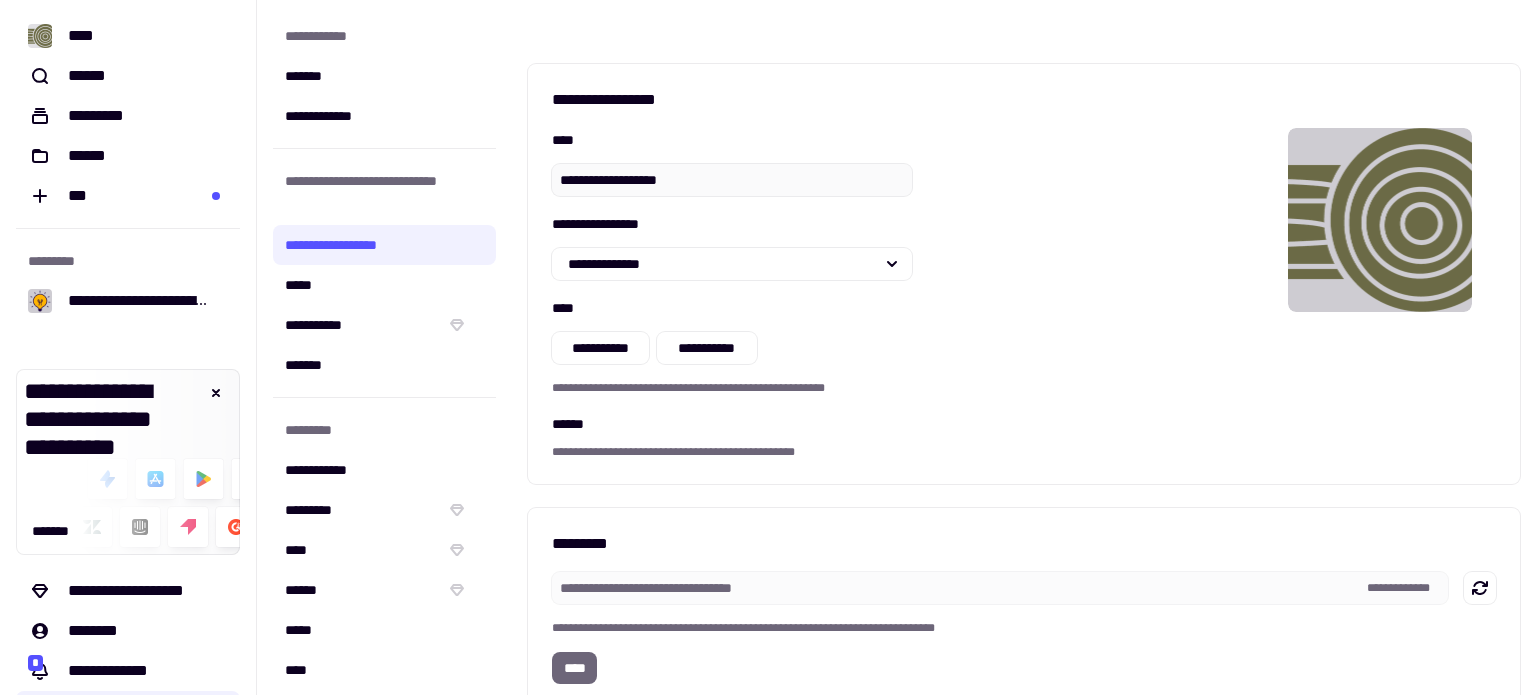type on "**********" 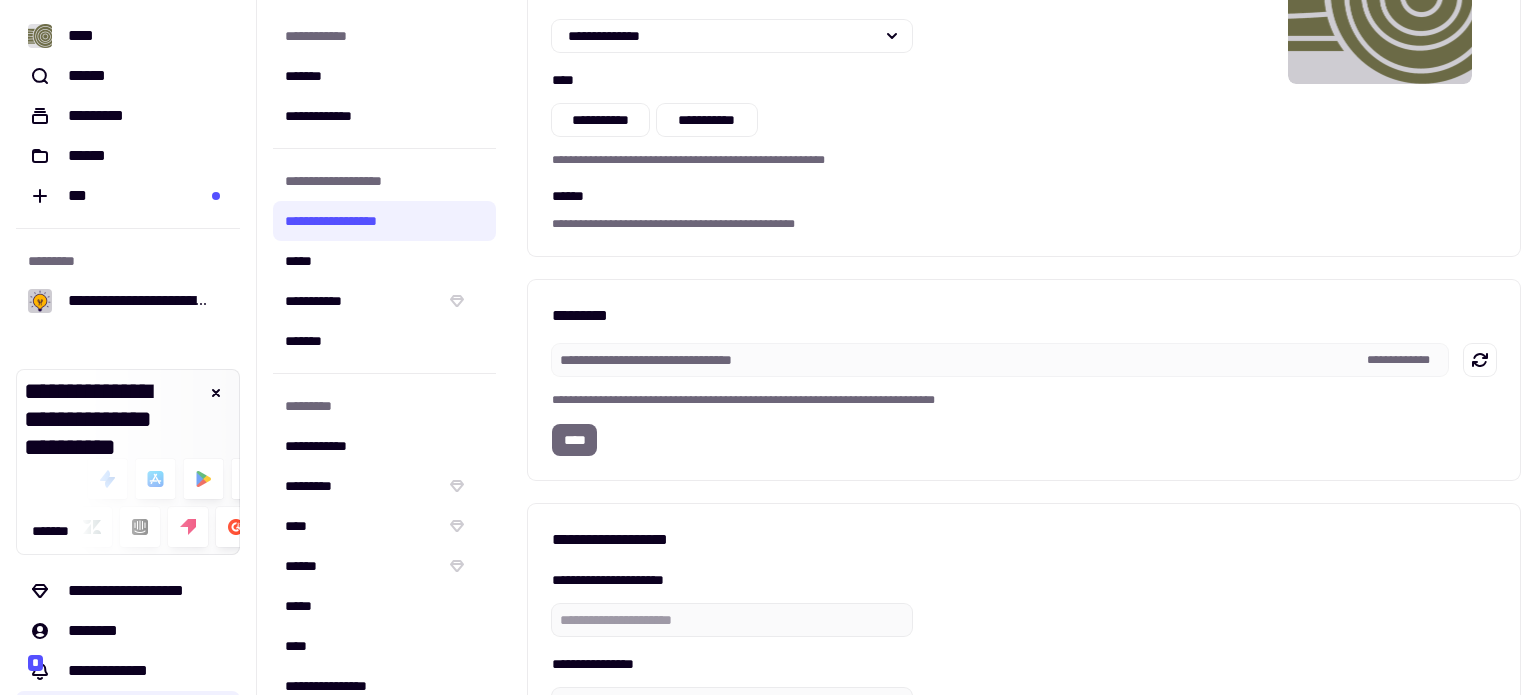 scroll, scrollTop: 266, scrollLeft: 0, axis: vertical 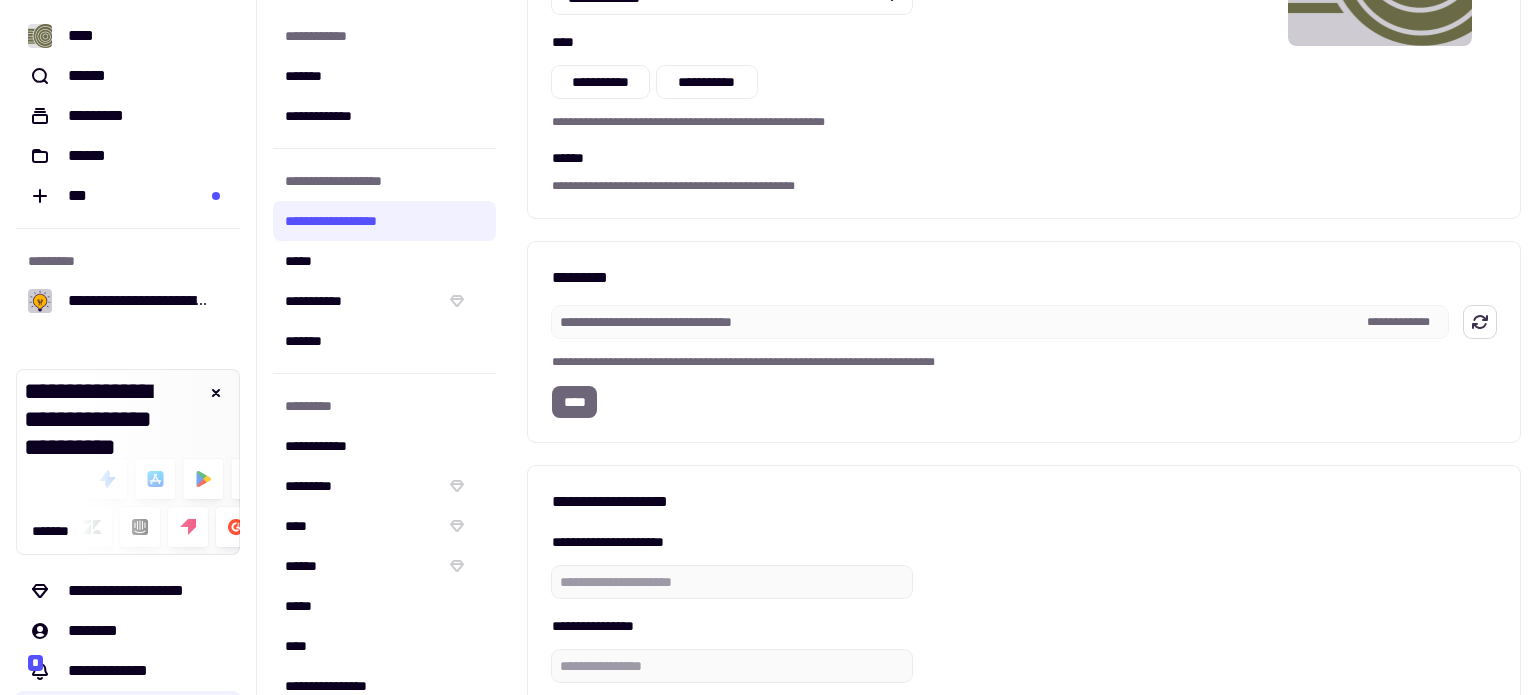 click 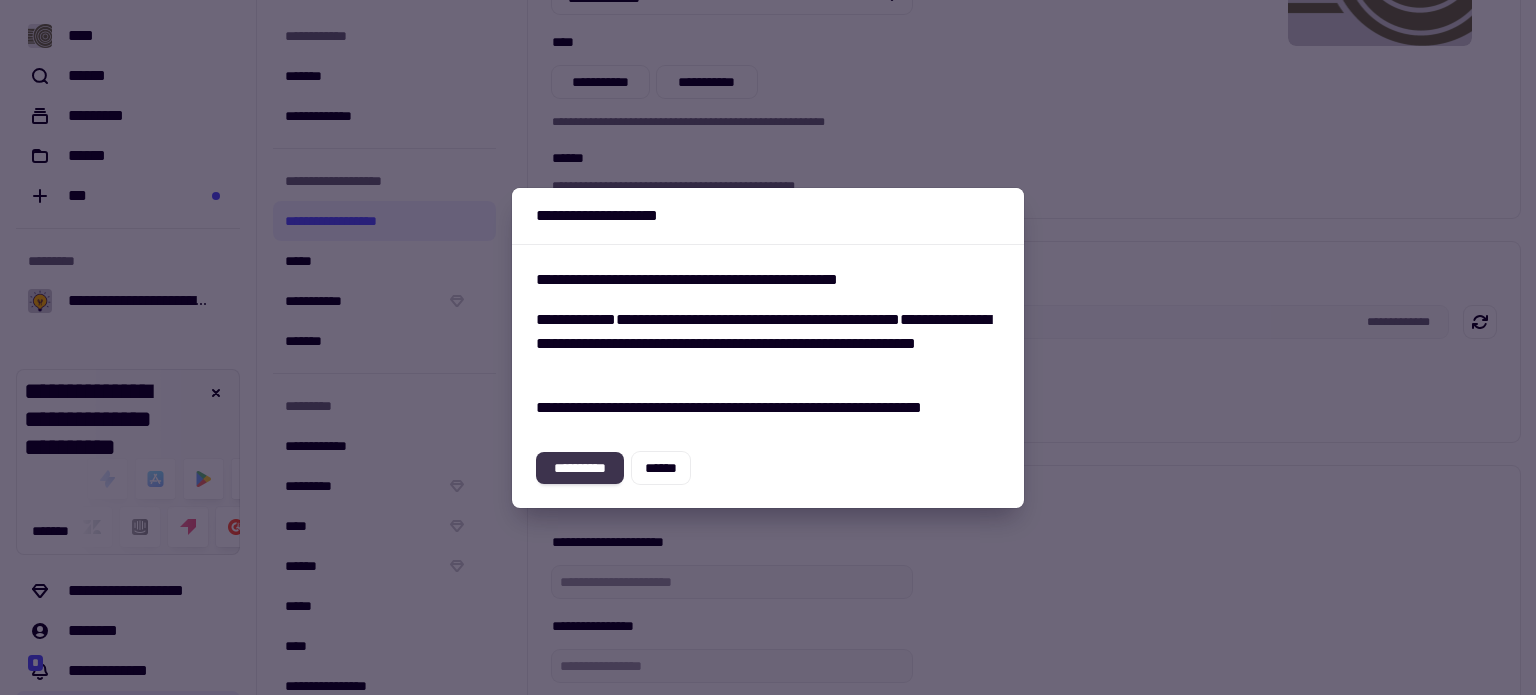 click on "**********" 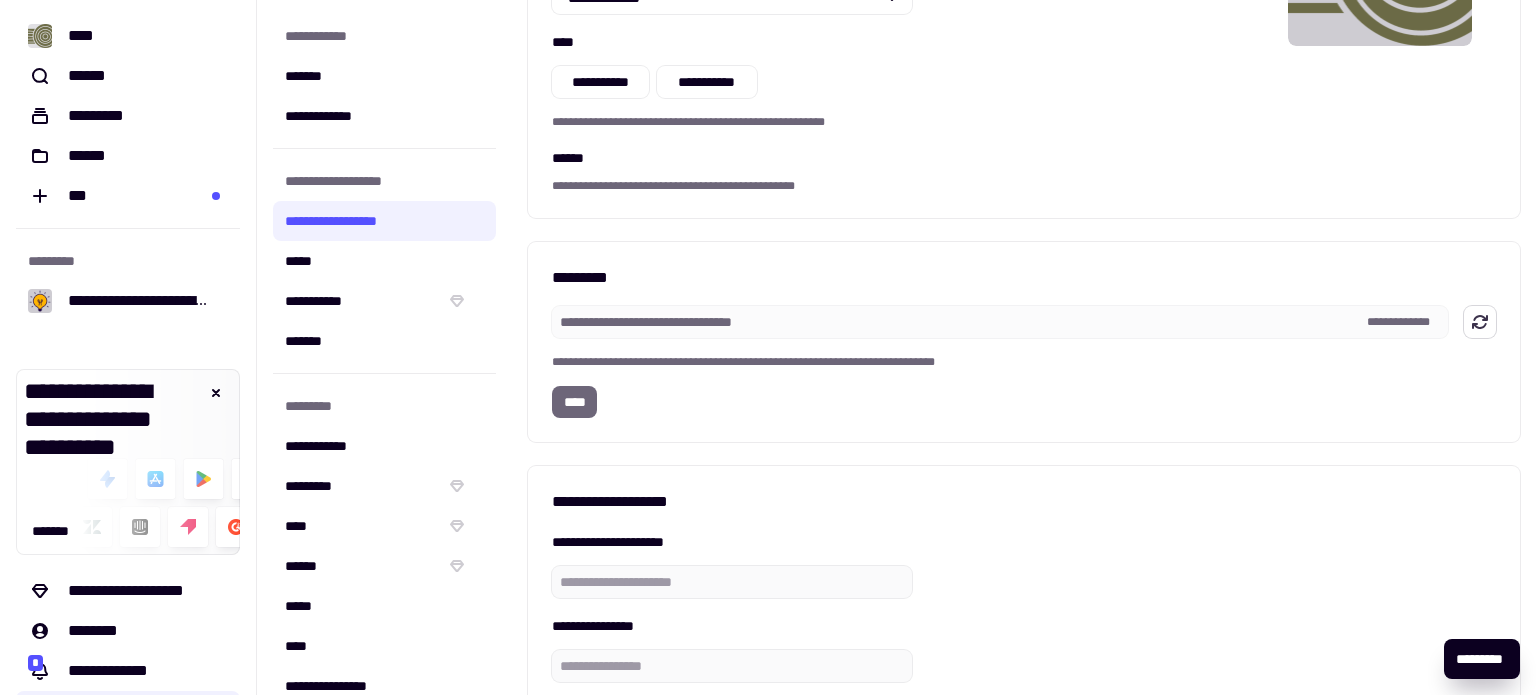 click 